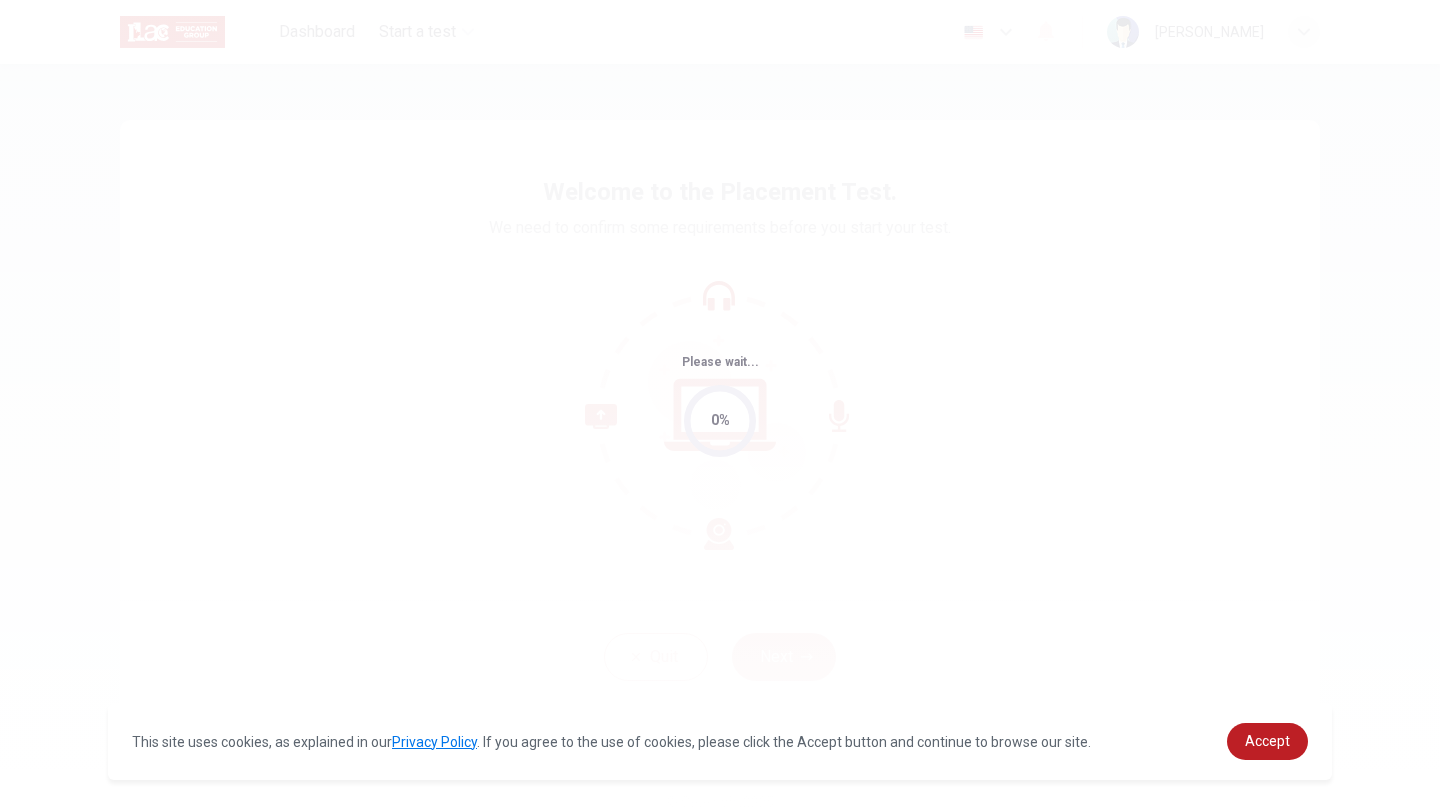 scroll, scrollTop: 0, scrollLeft: 0, axis: both 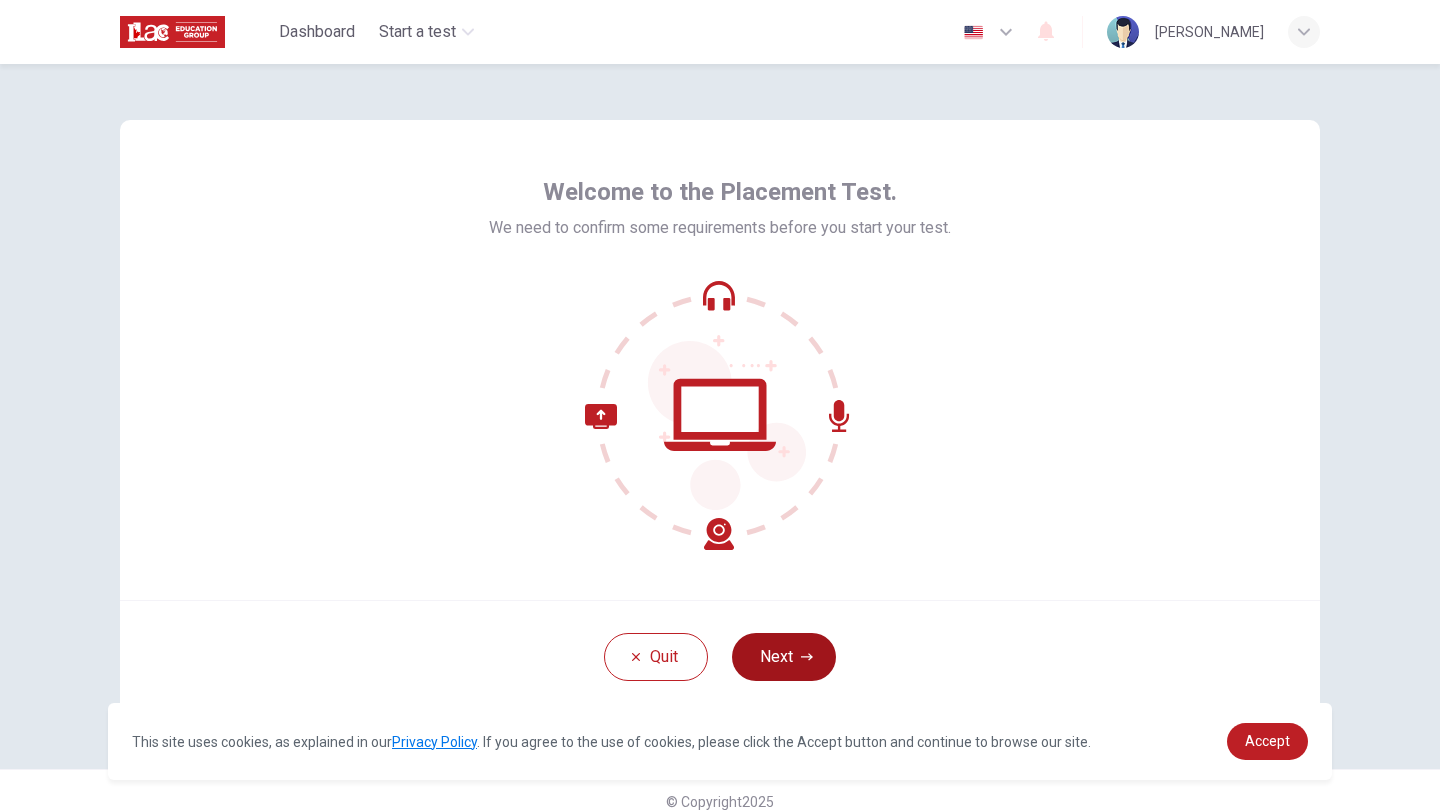 click on "Next" at bounding box center (784, 657) 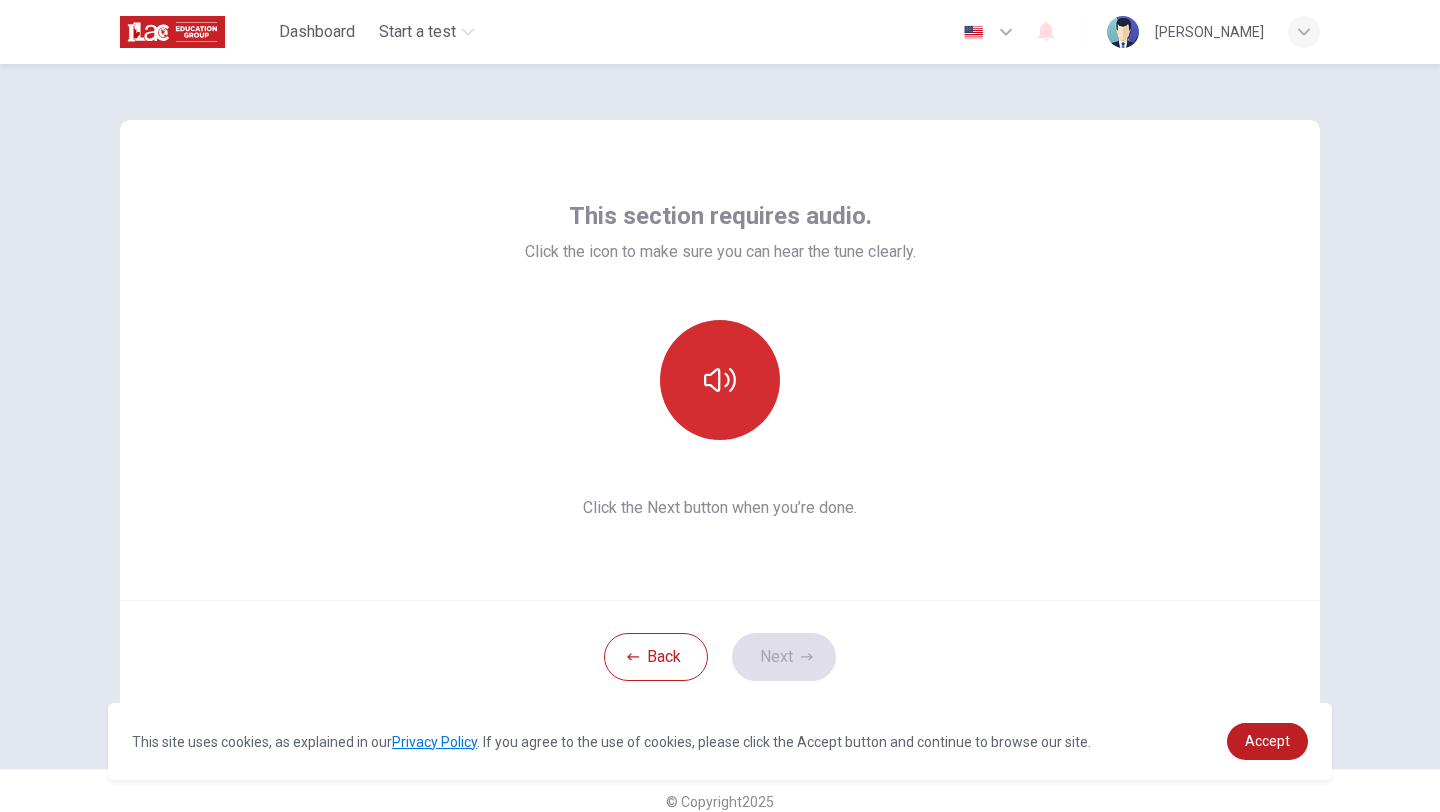 click at bounding box center (720, 380) 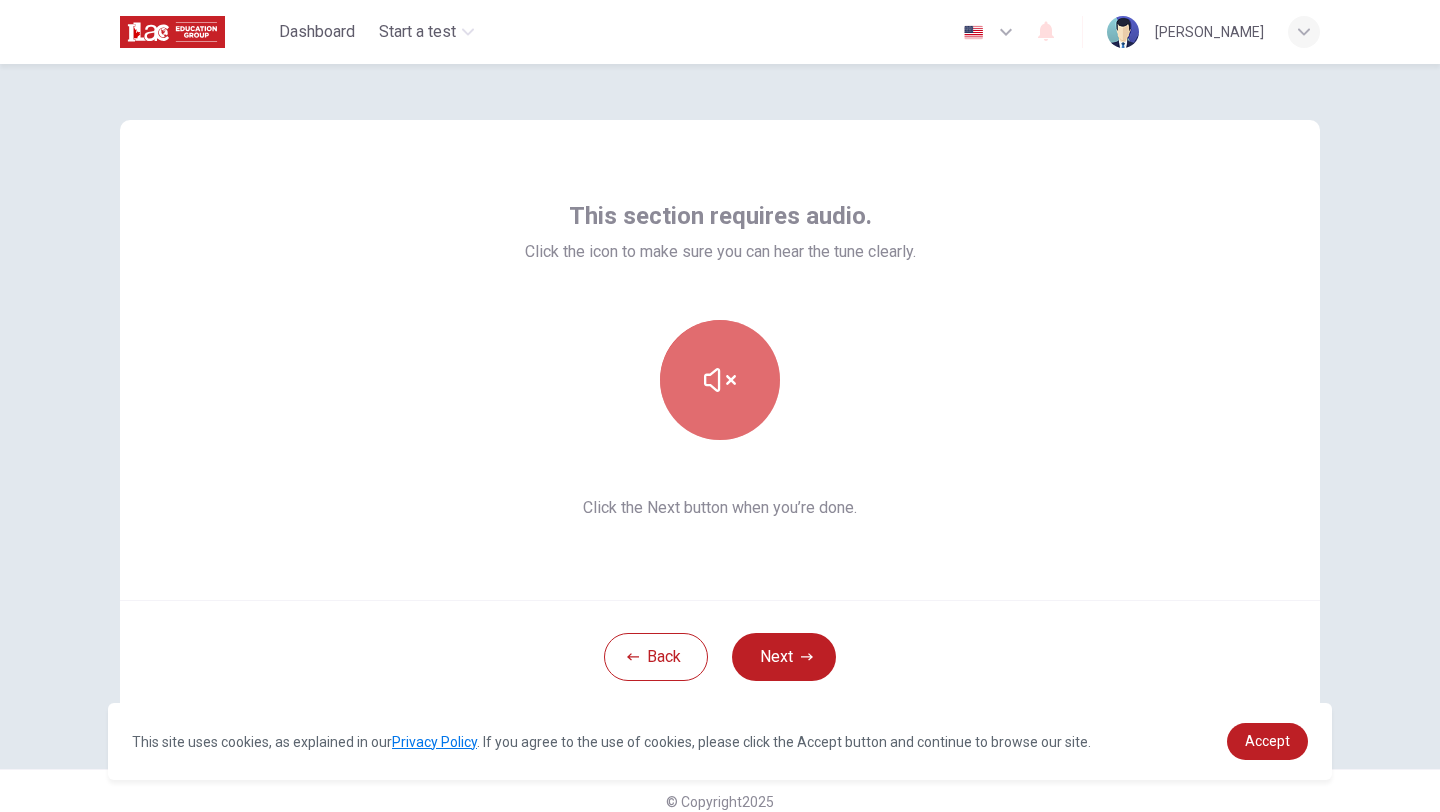 click at bounding box center (720, 380) 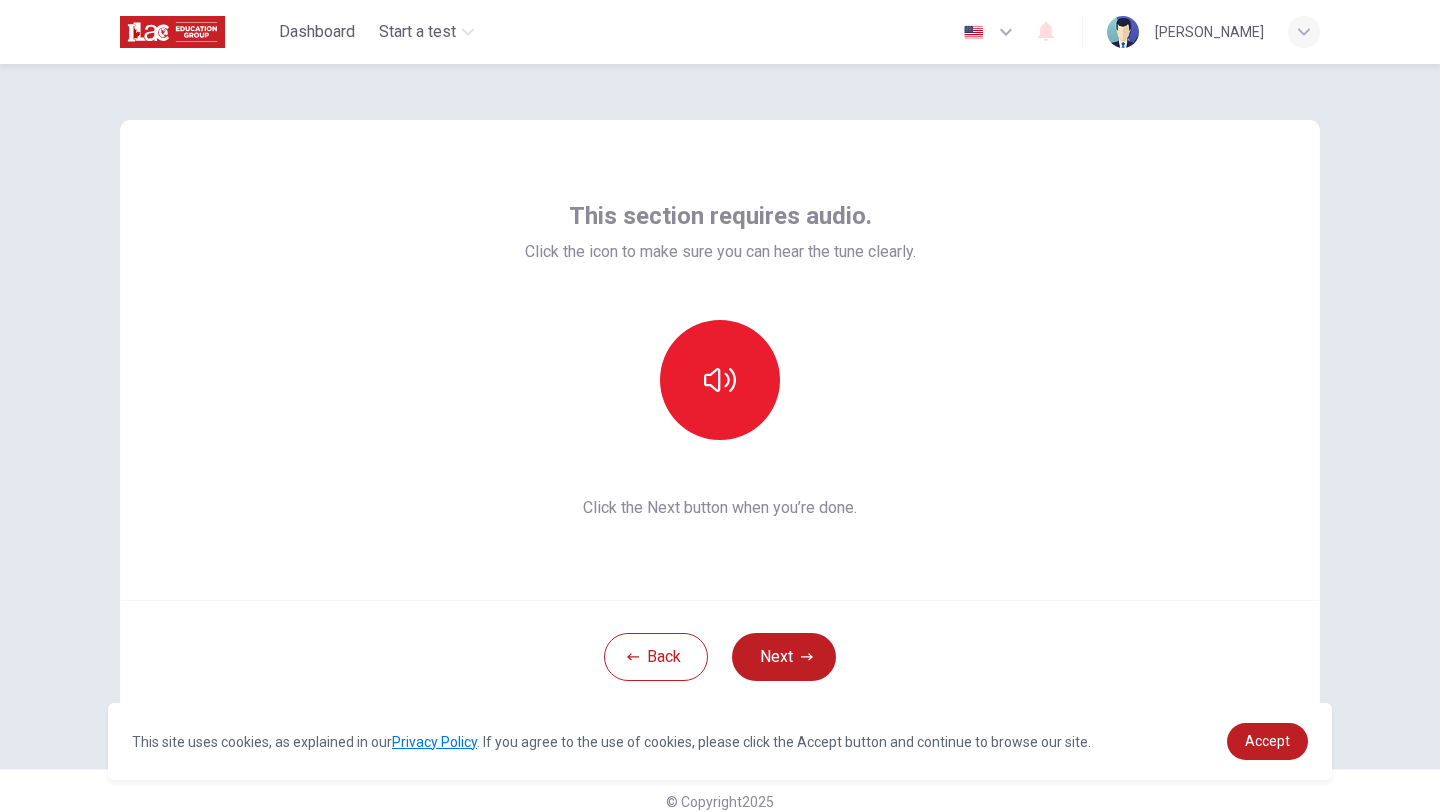 click on "Click the Next button when you’re done." at bounding box center (720, 508) 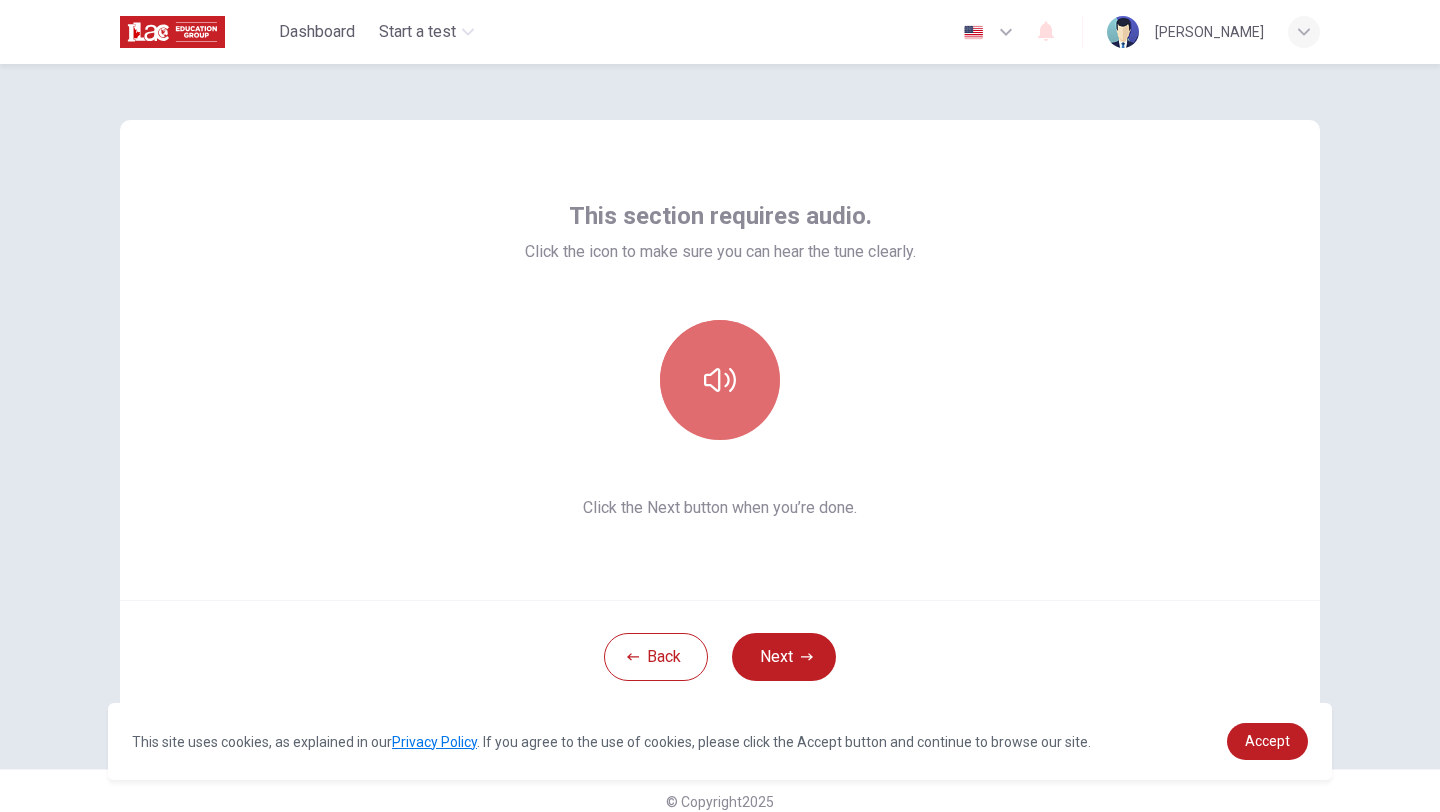 click at bounding box center (720, 380) 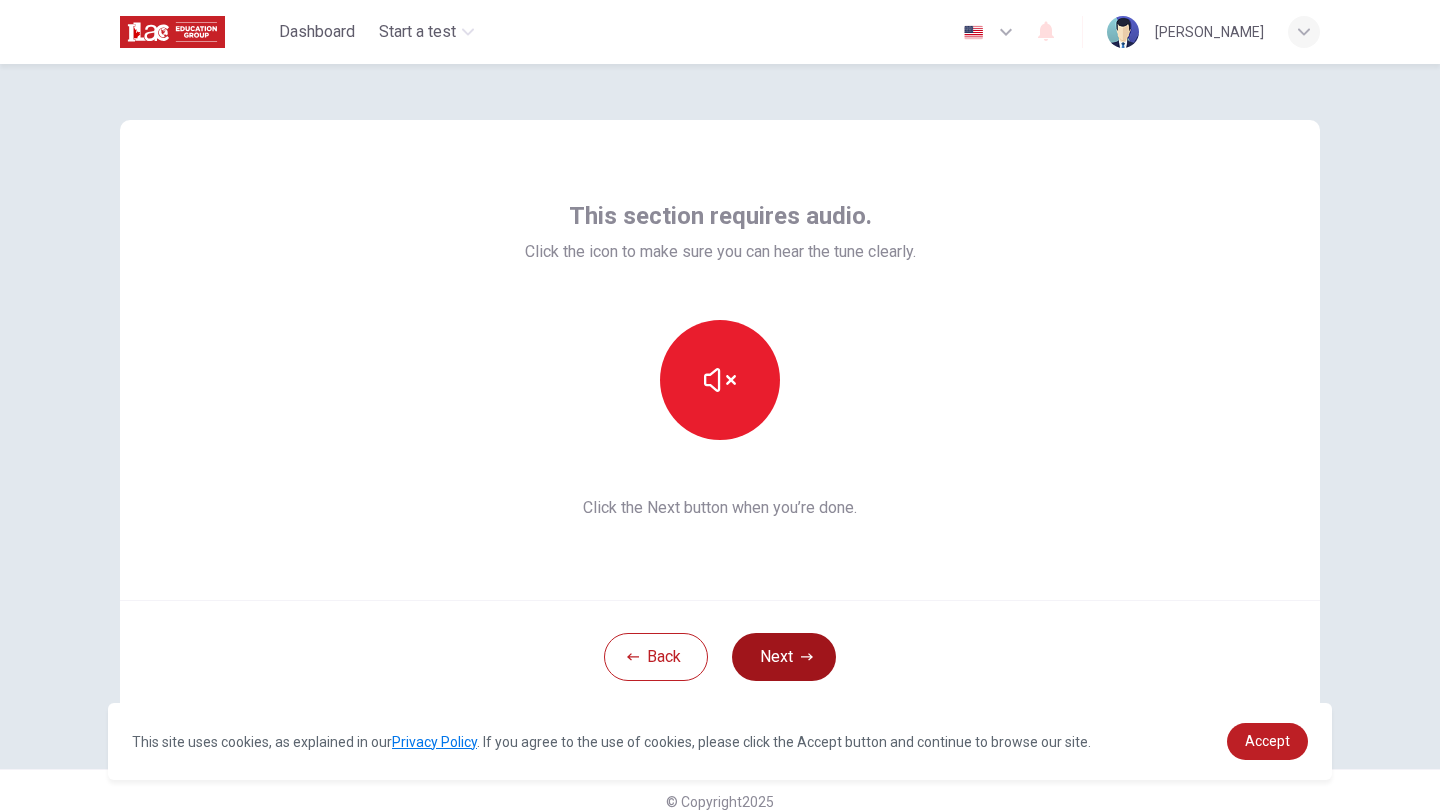 click on "Next" at bounding box center (784, 657) 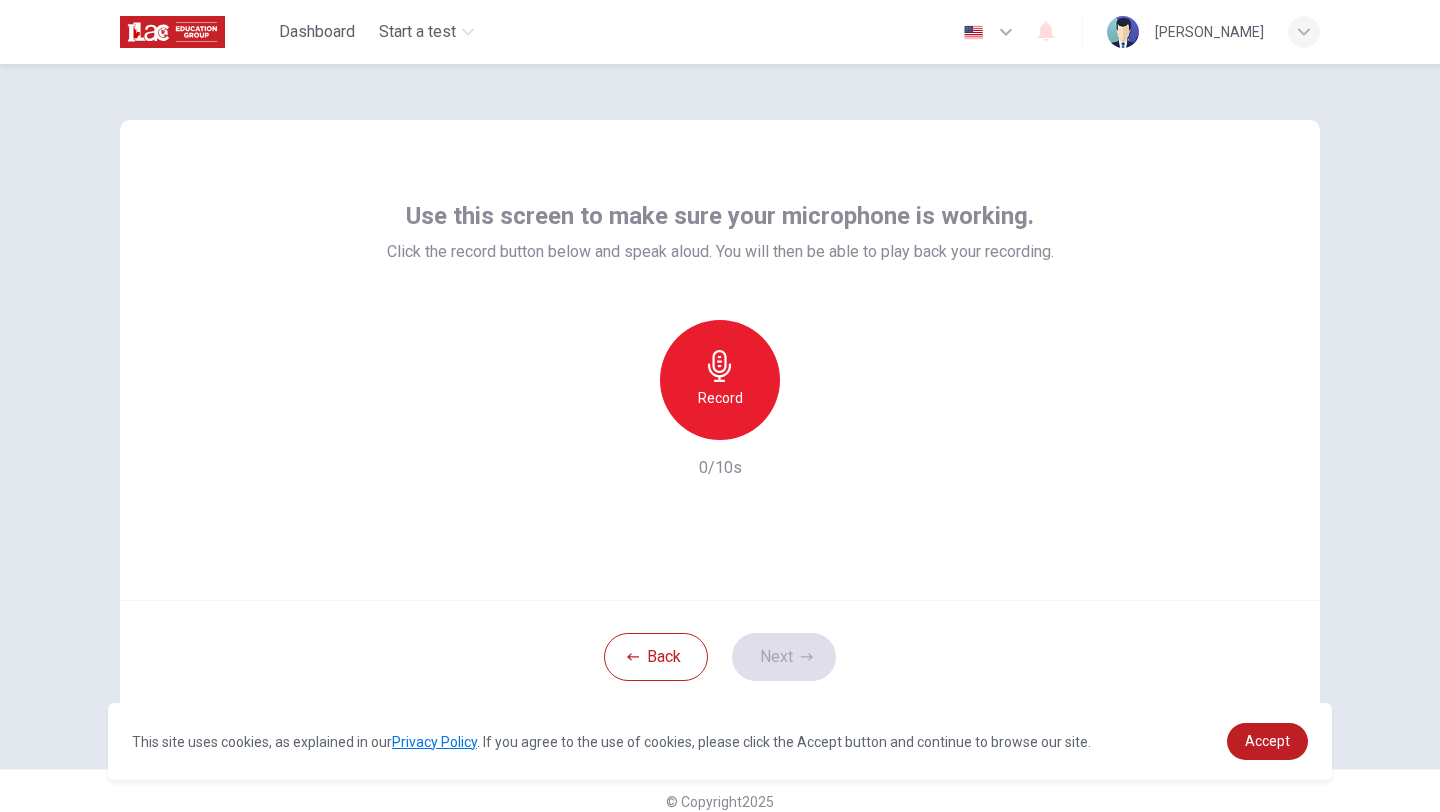 click on "Record" at bounding box center [720, 380] 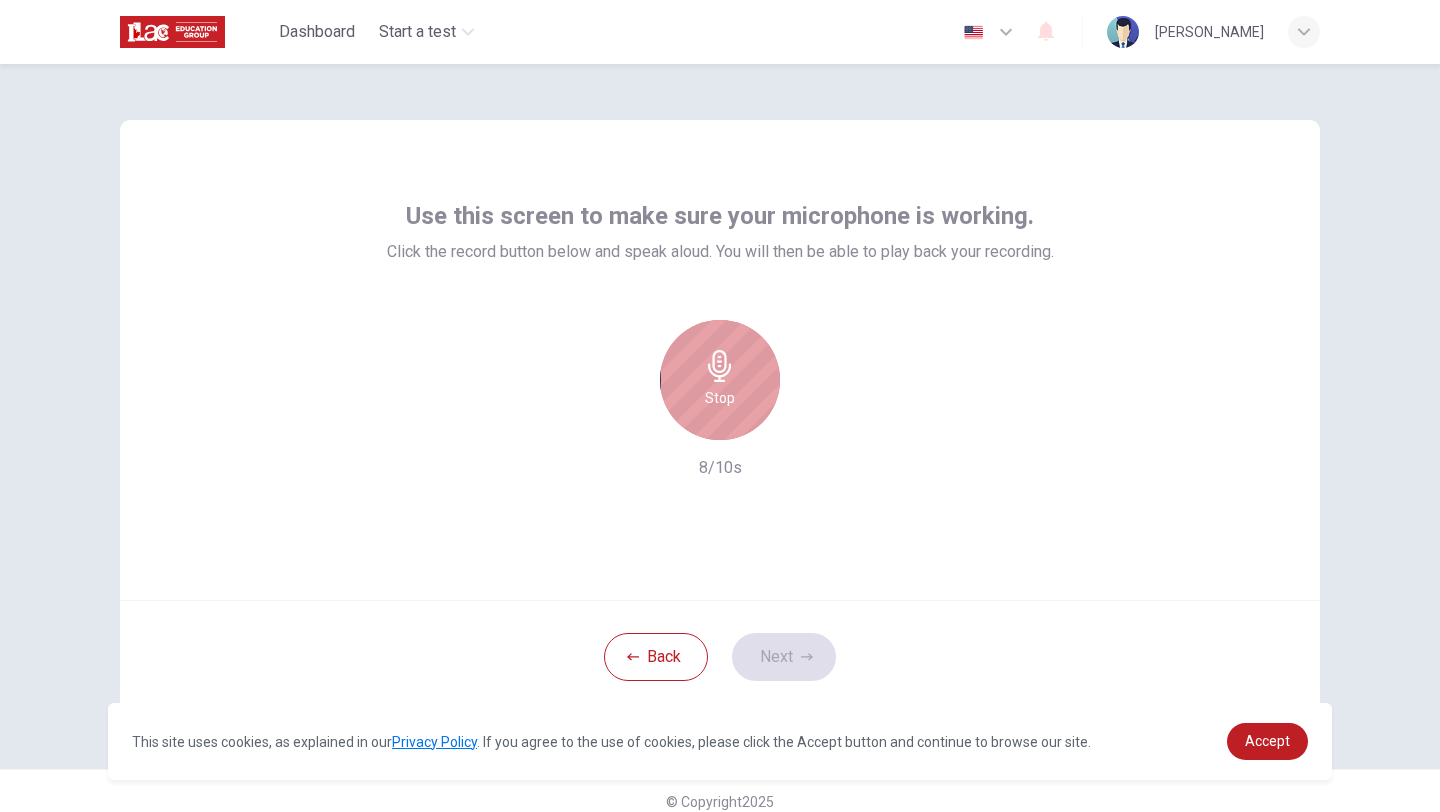 click on "Stop" at bounding box center (720, 380) 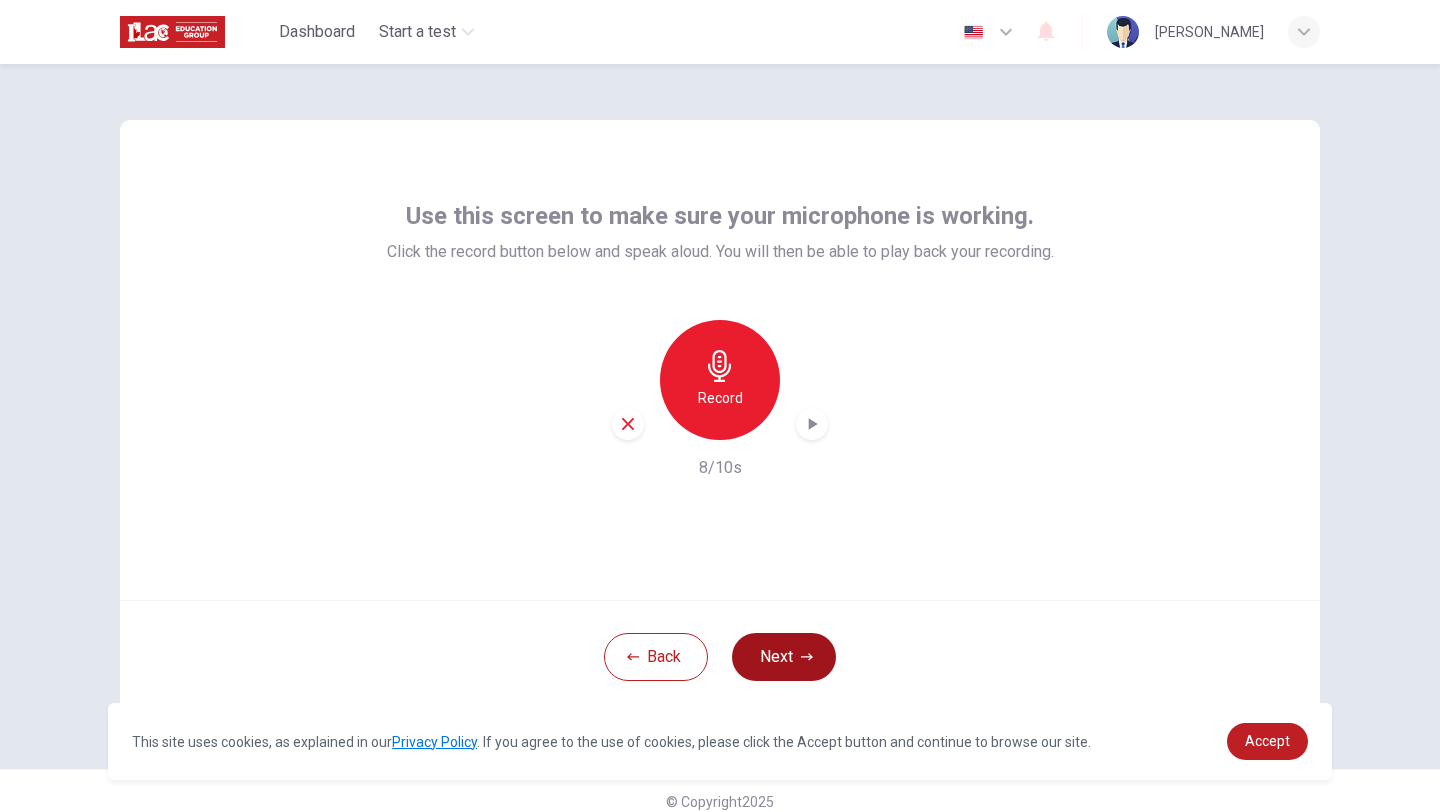click on "Next" at bounding box center [784, 657] 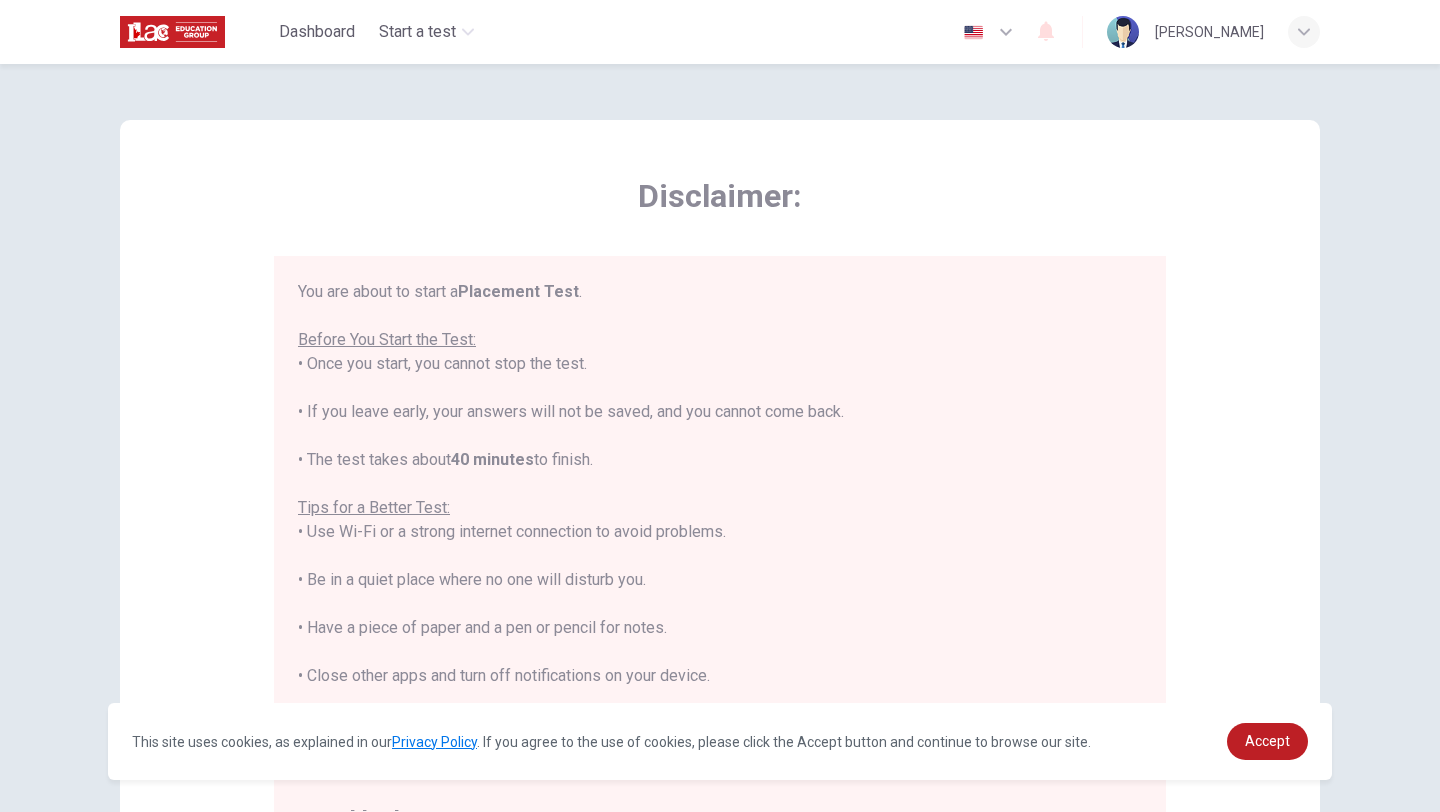 scroll, scrollTop: 23, scrollLeft: 0, axis: vertical 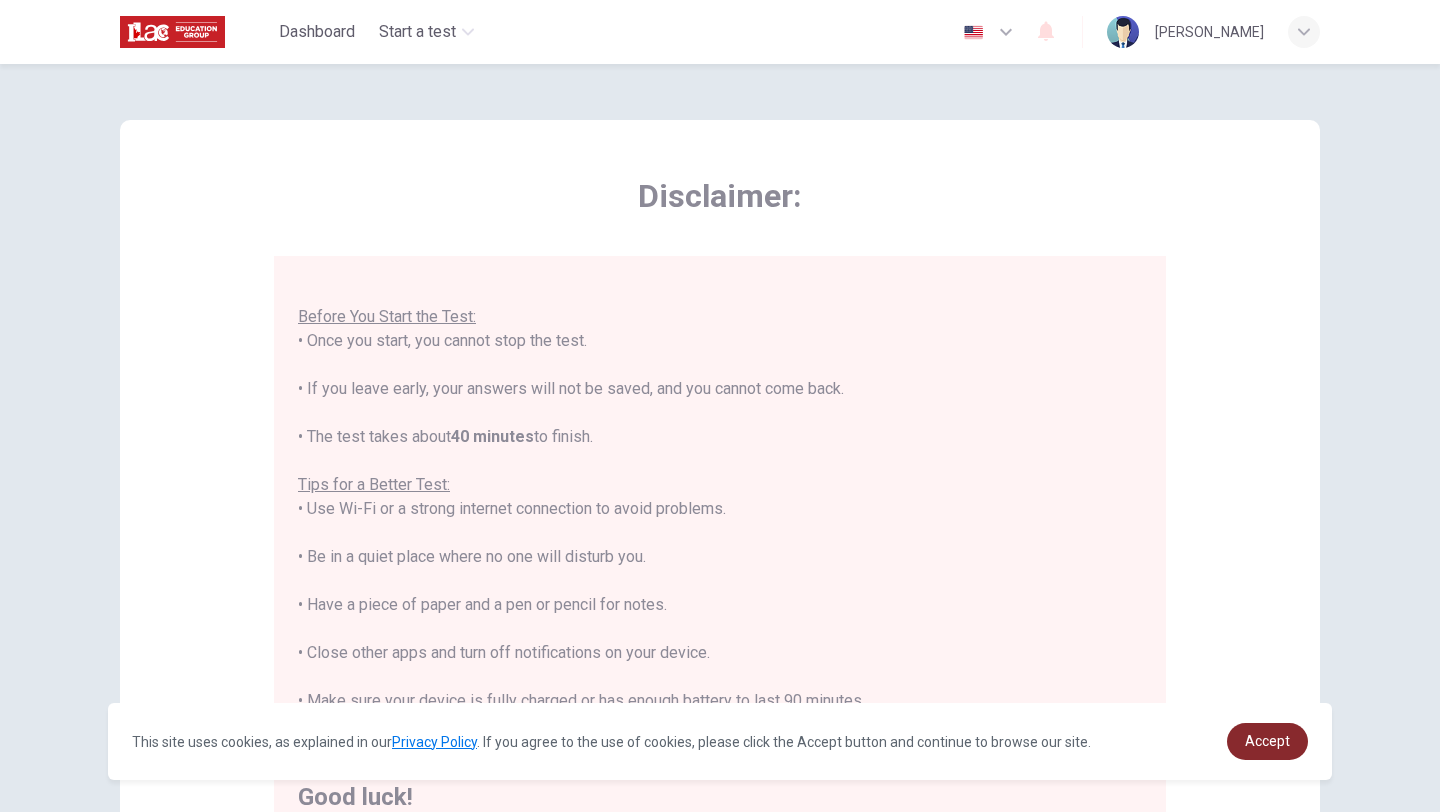 click on "Accept" at bounding box center [1267, 741] 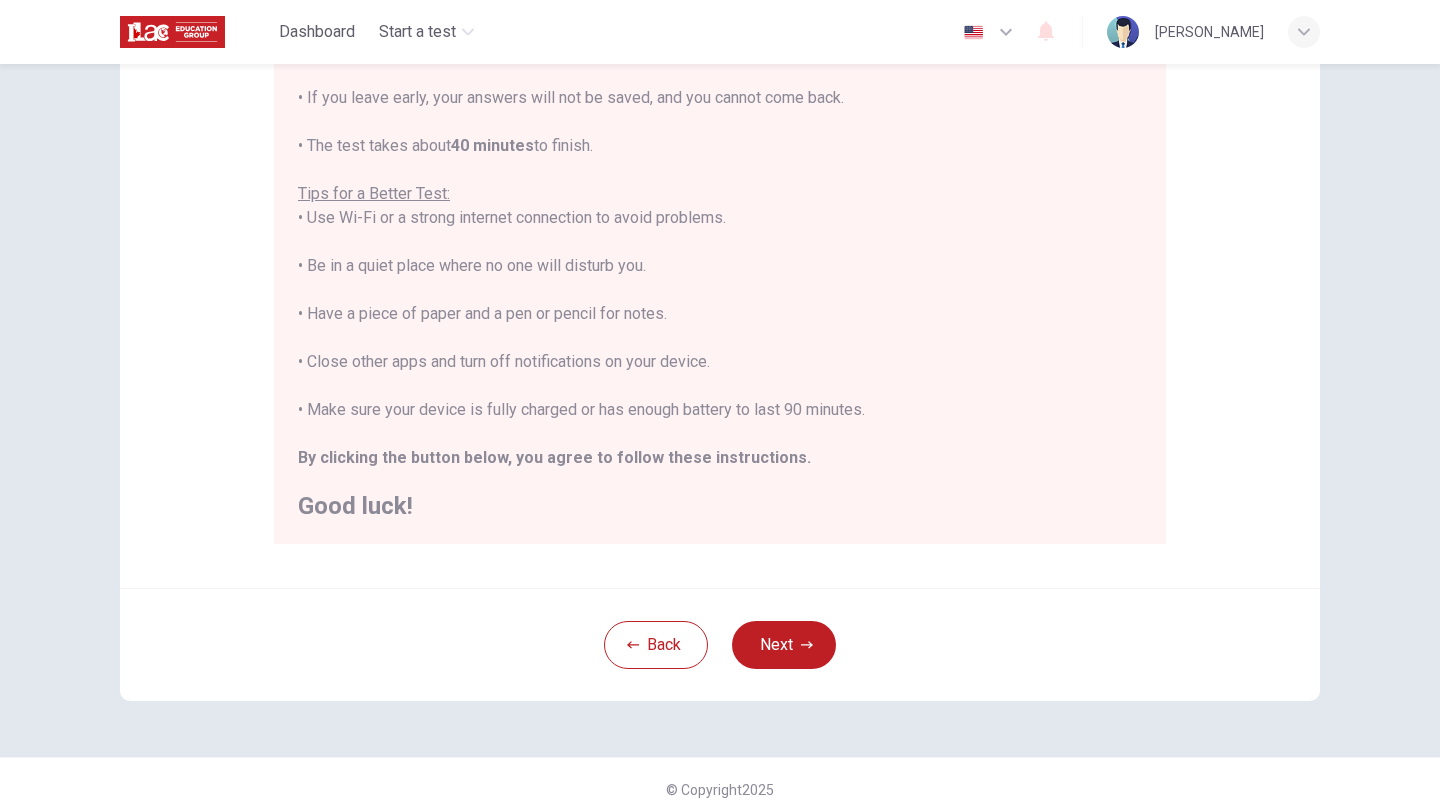 scroll, scrollTop: 0, scrollLeft: 0, axis: both 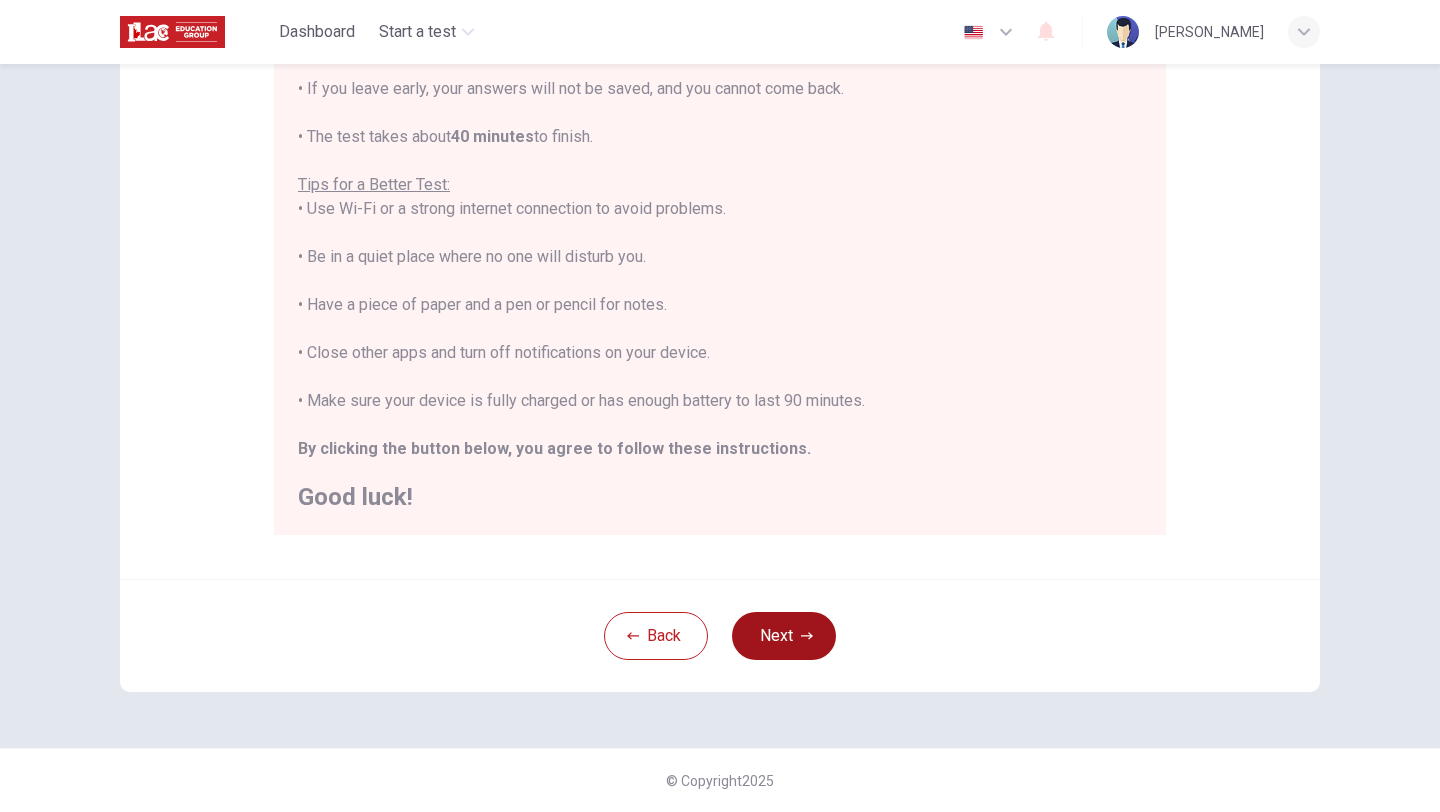 click on "Next" at bounding box center [784, 636] 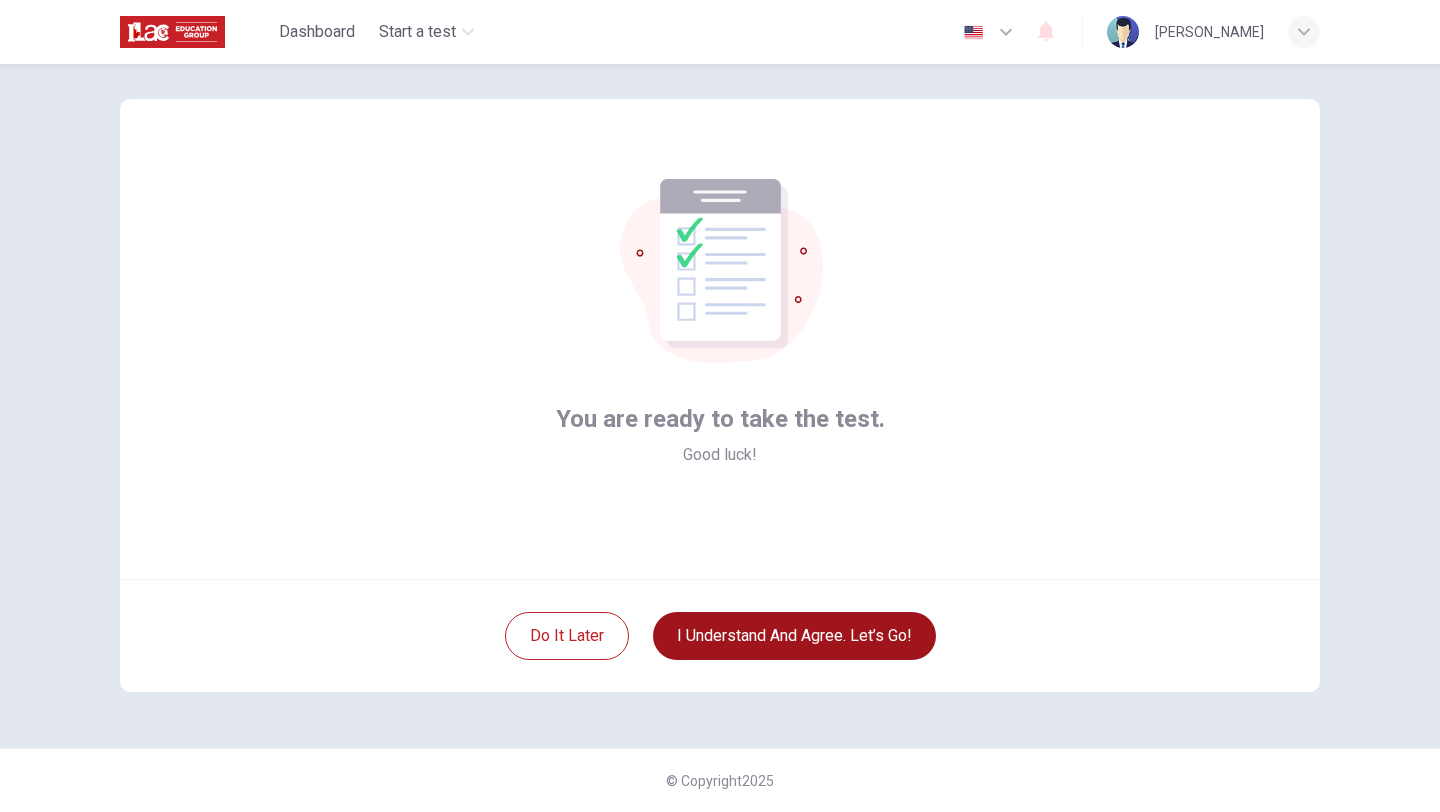 scroll, scrollTop: 21, scrollLeft: 0, axis: vertical 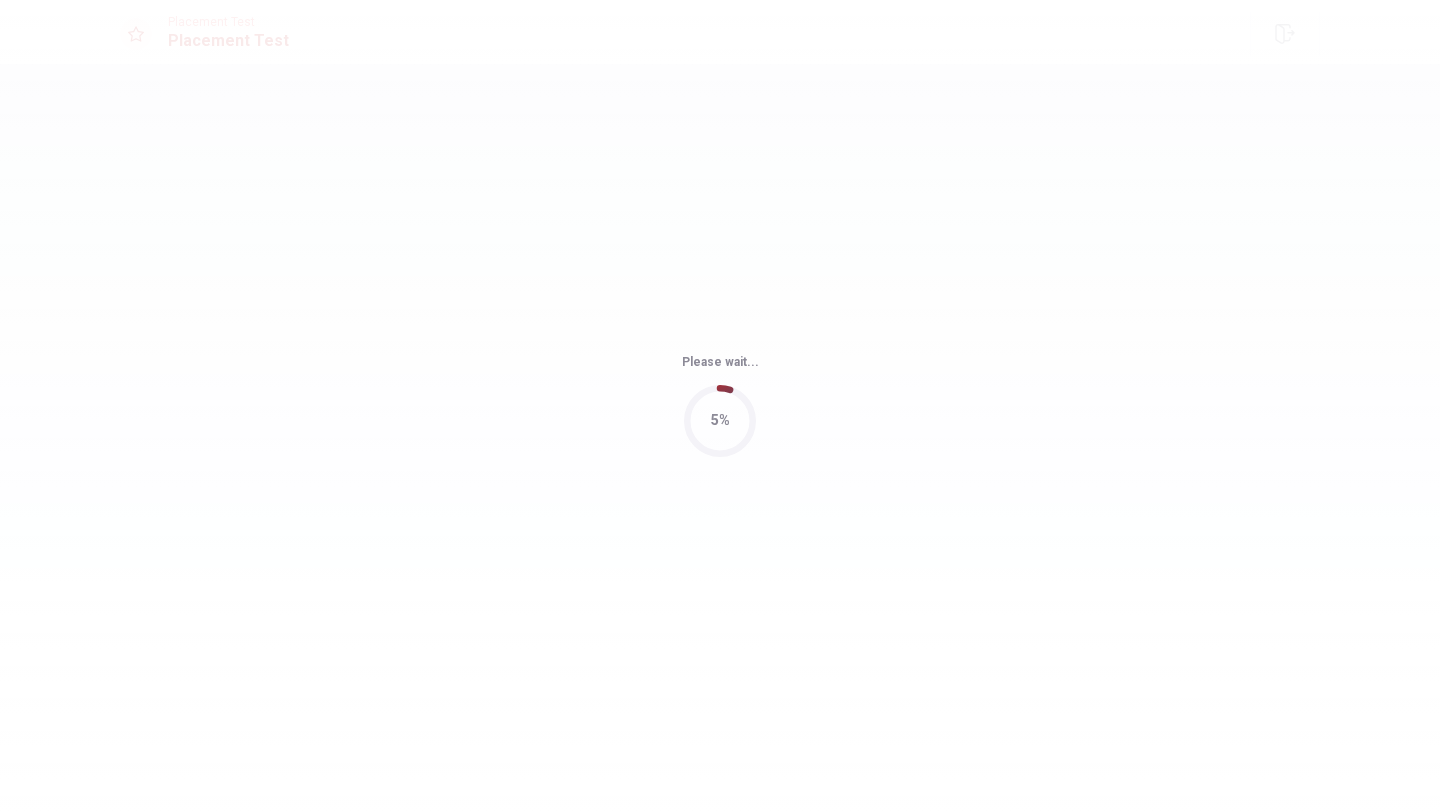 click on "Please wait... 5%" at bounding box center (720, 406) 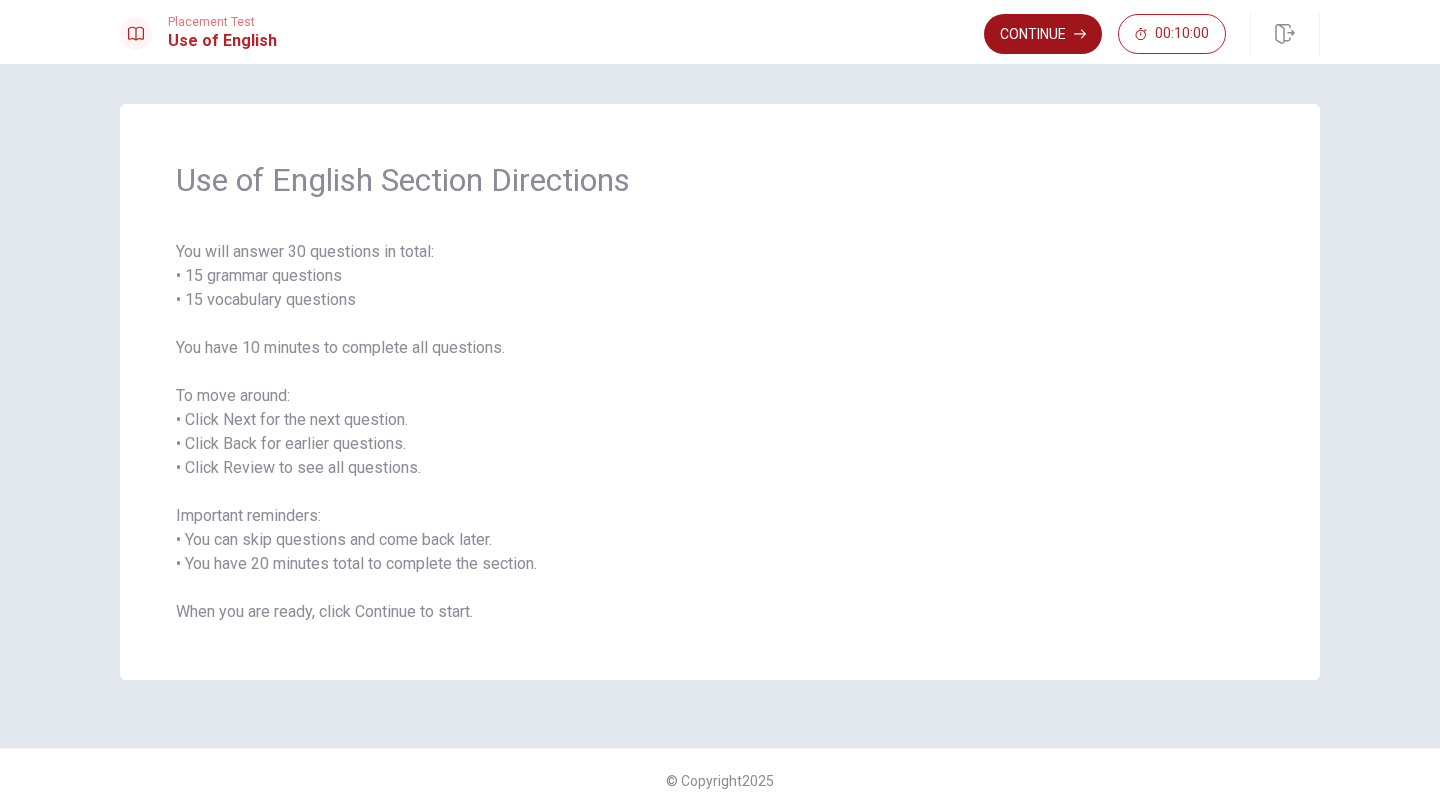 click on "Continue" at bounding box center (1043, 34) 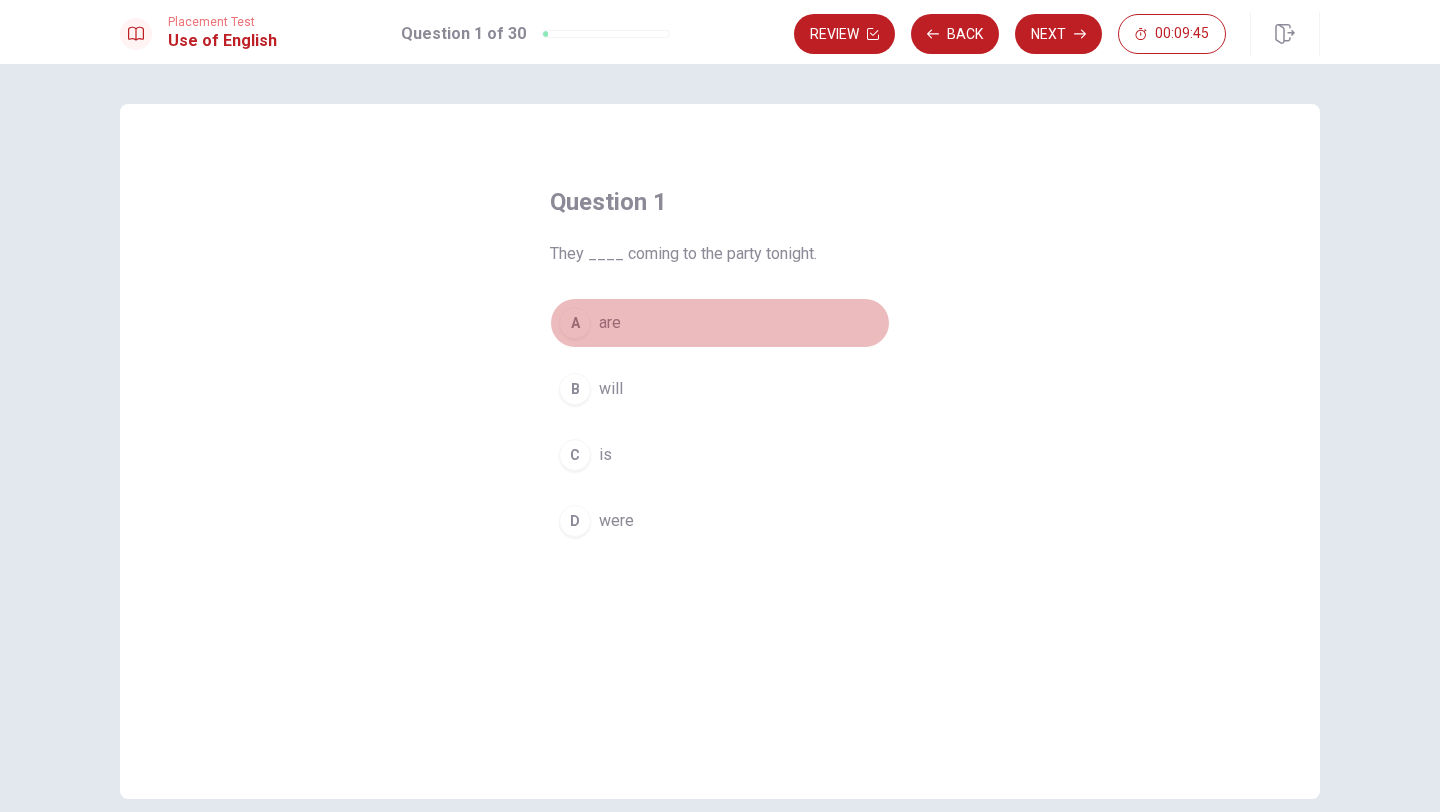click on "A" at bounding box center (575, 323) 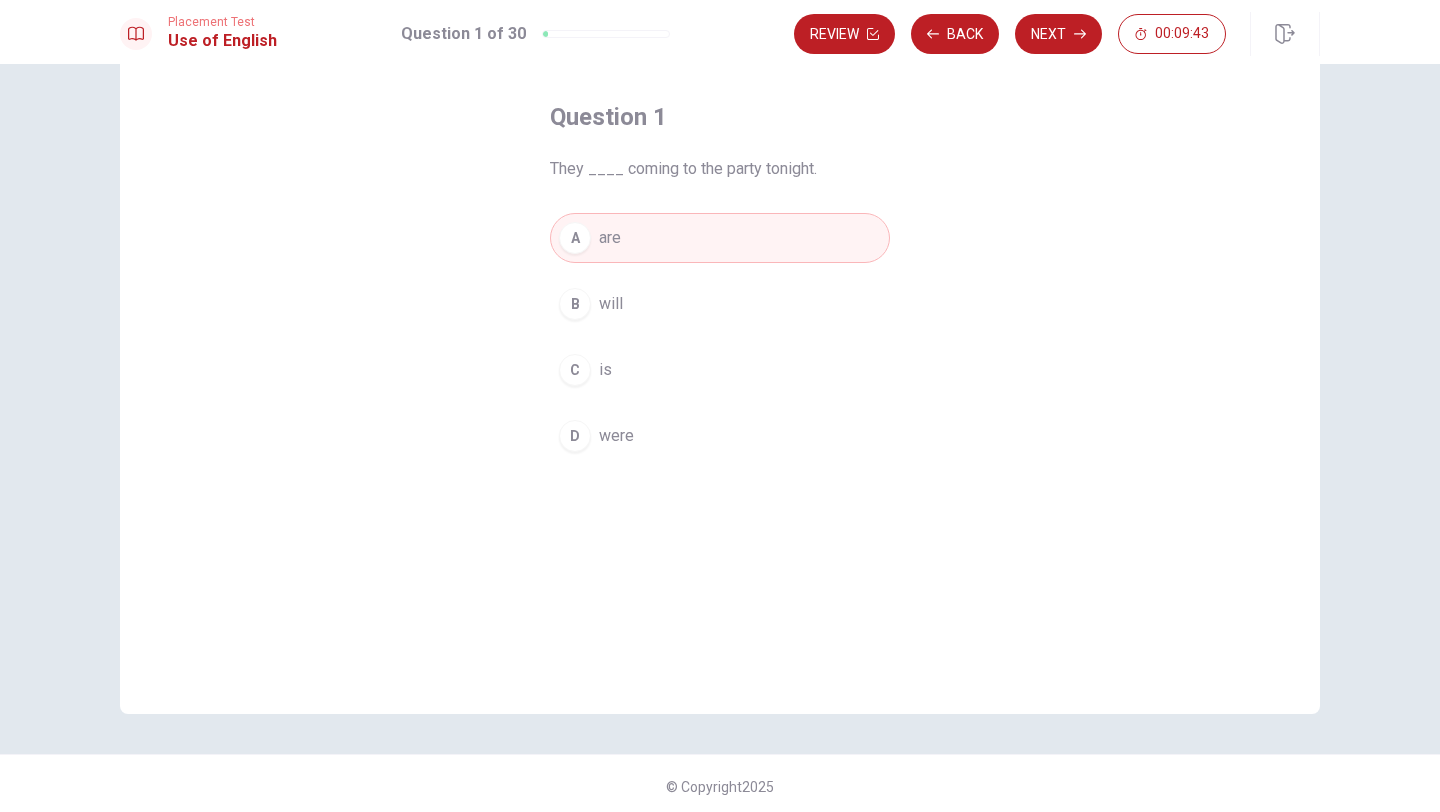 scroll, scrollTop: 91, scrollLeft: 0, axis: vertical 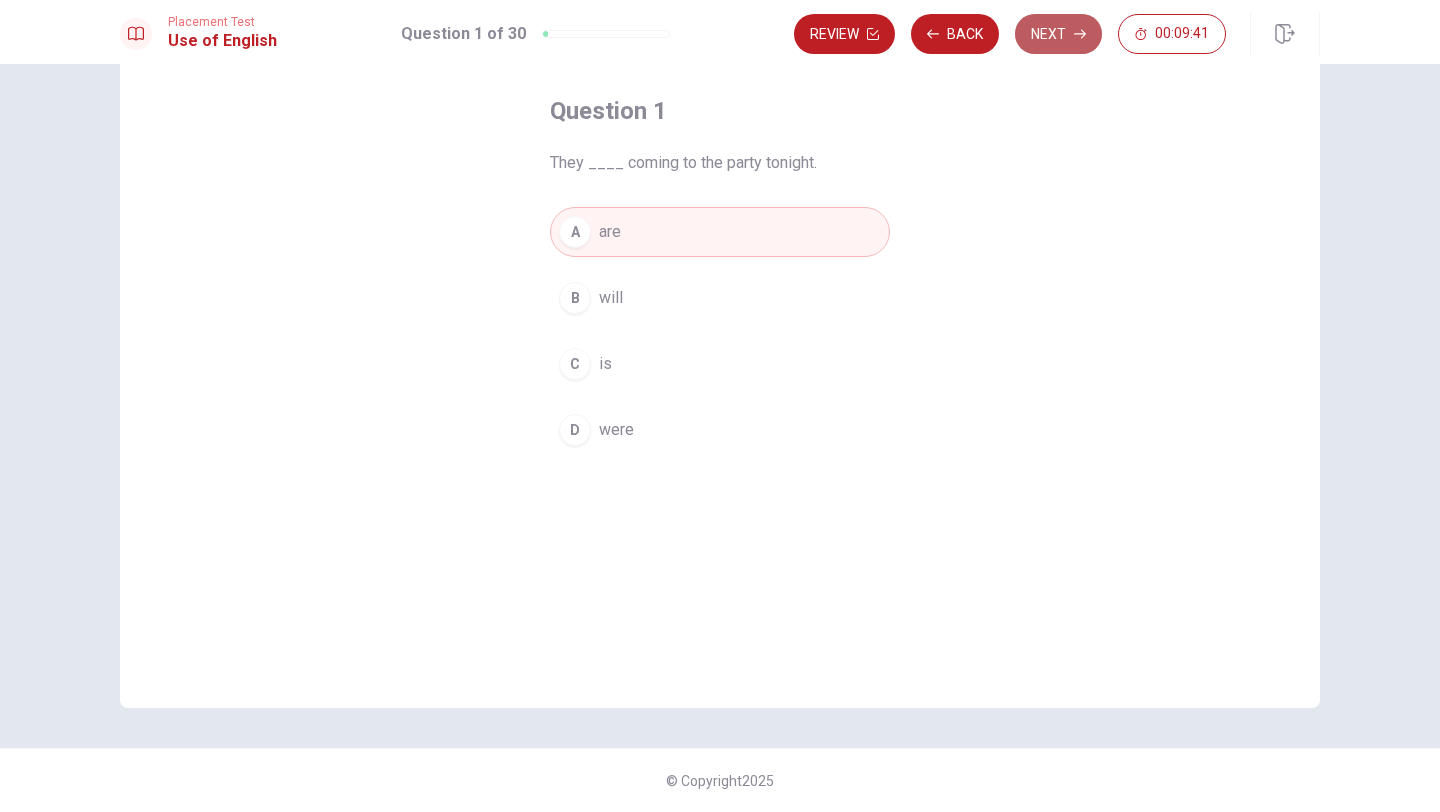 click on "Next" at bounding box center [1058, 34] 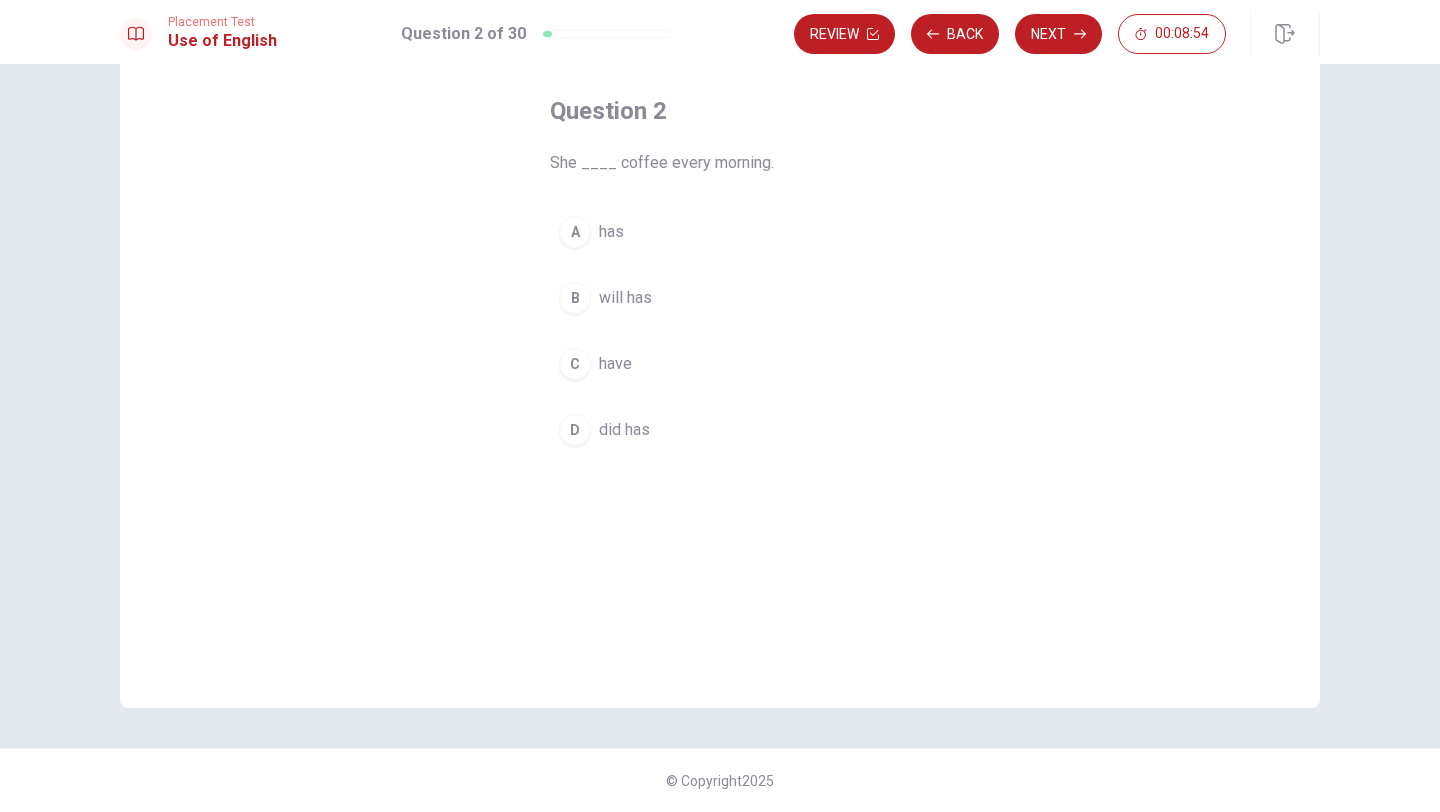 click on "A has" at bounding box center (720, 232) 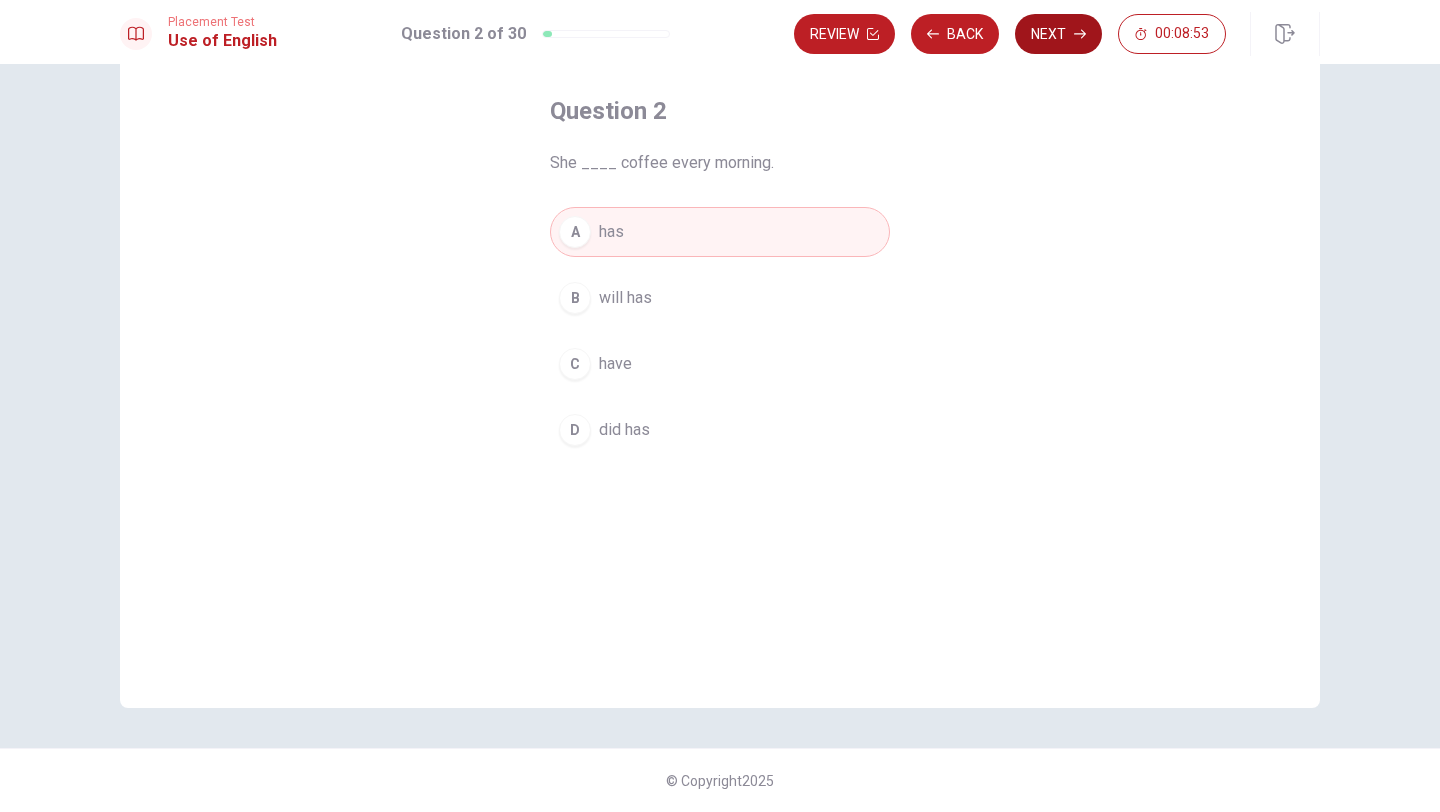 click on "Next" at bounding box center (1058, 34) 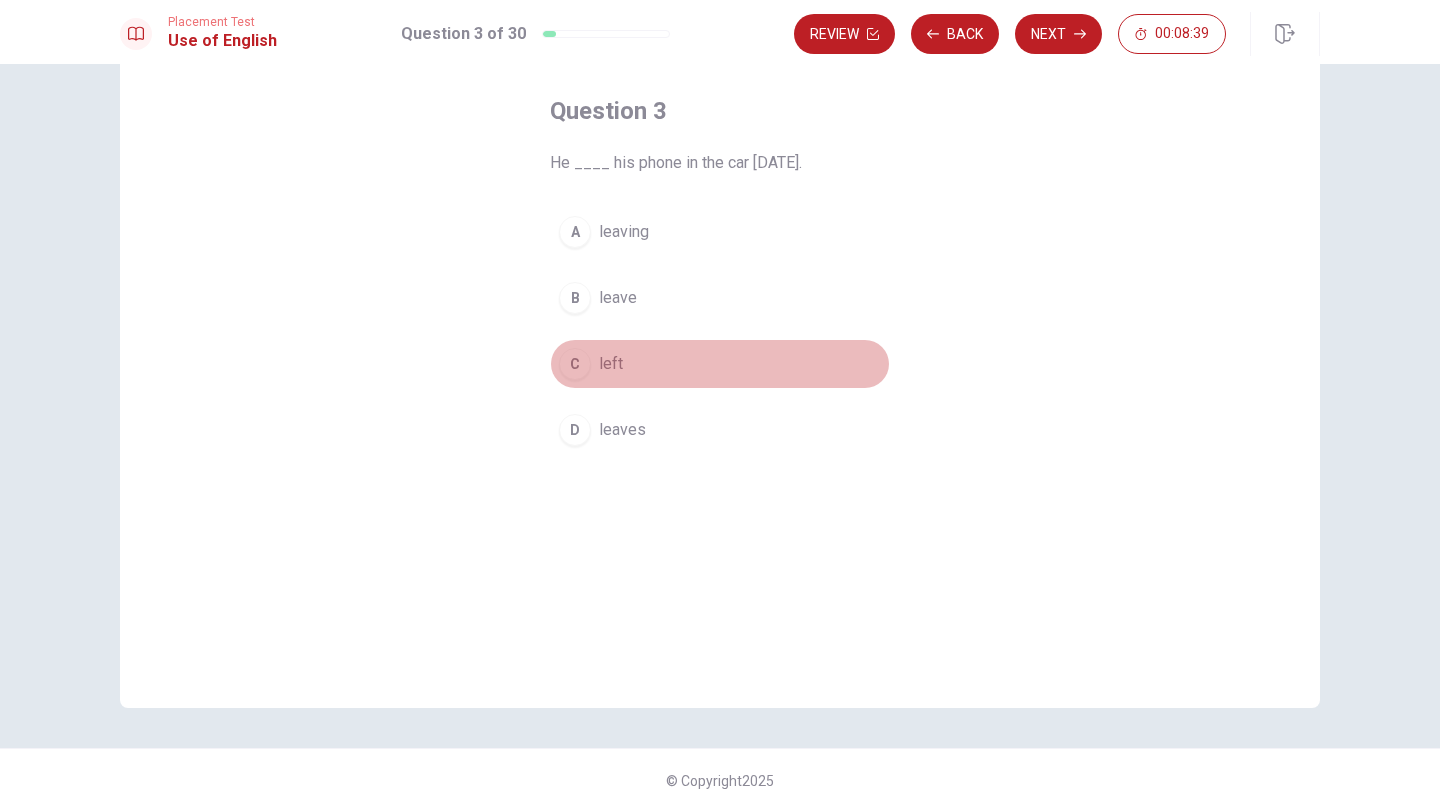 click on "C left" at bounding box center (720, 364) 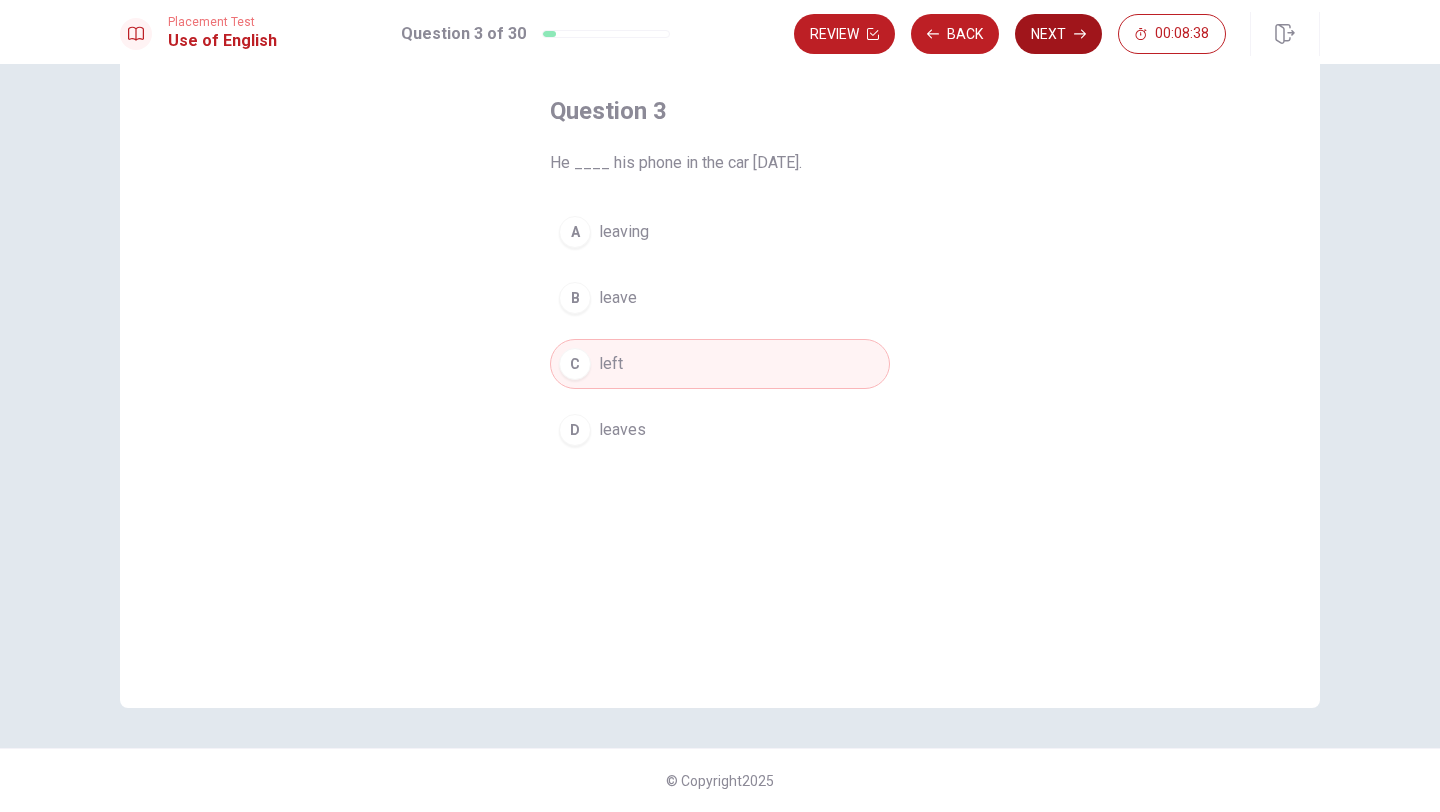 click on "Next" at bounding box center [1058, 34] 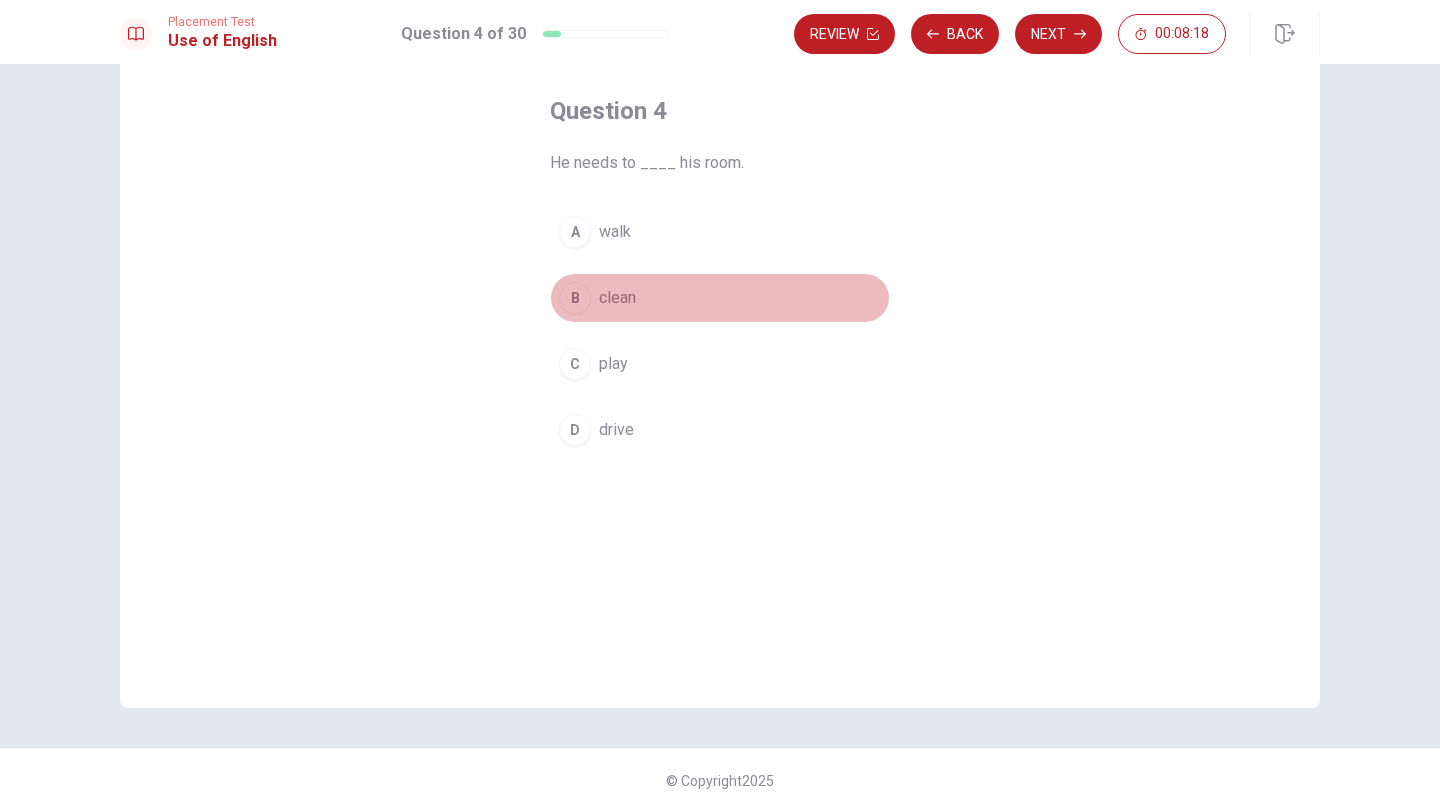 click on "B" at bounding box center [575, 298] 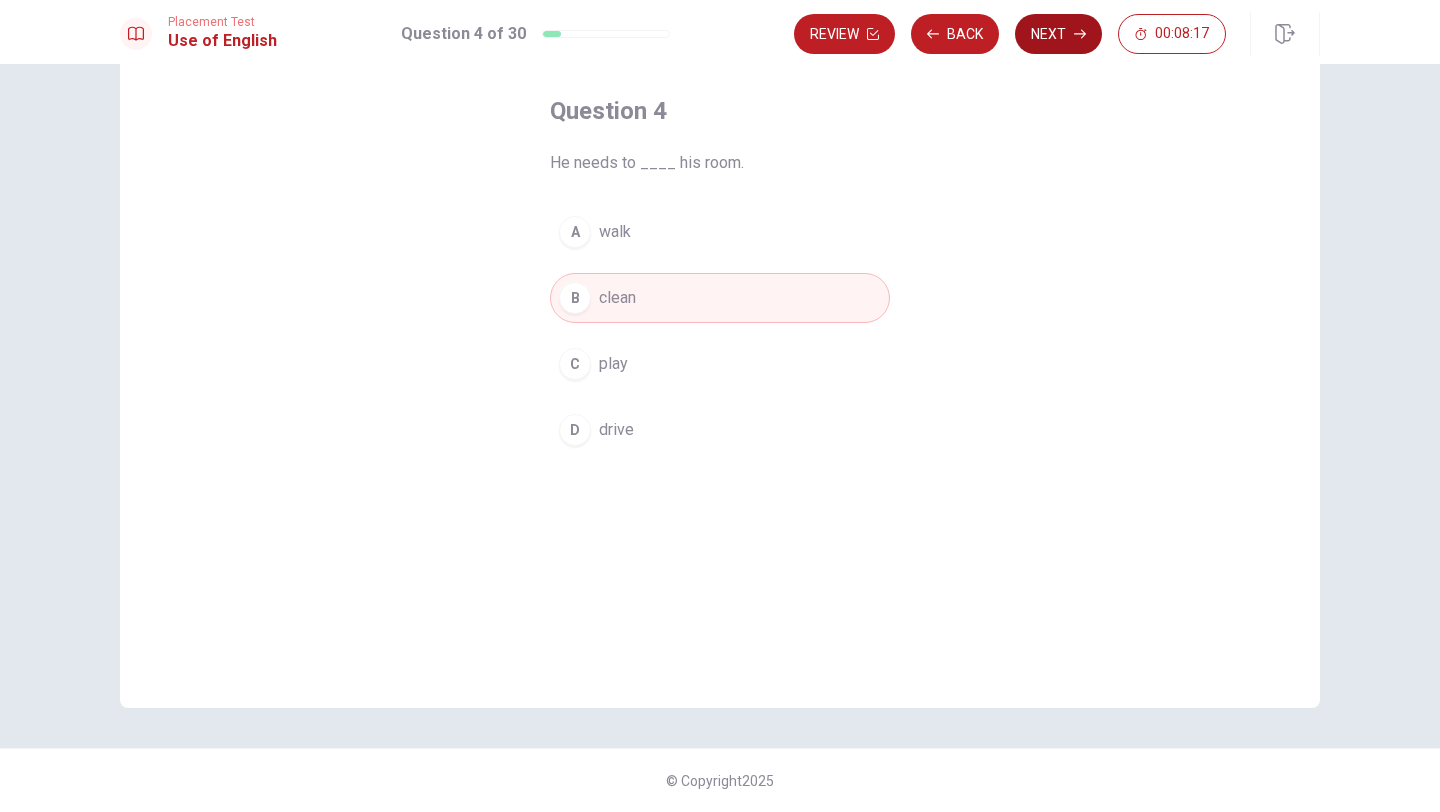 click on "Next" at bounding box center [1058, 34] 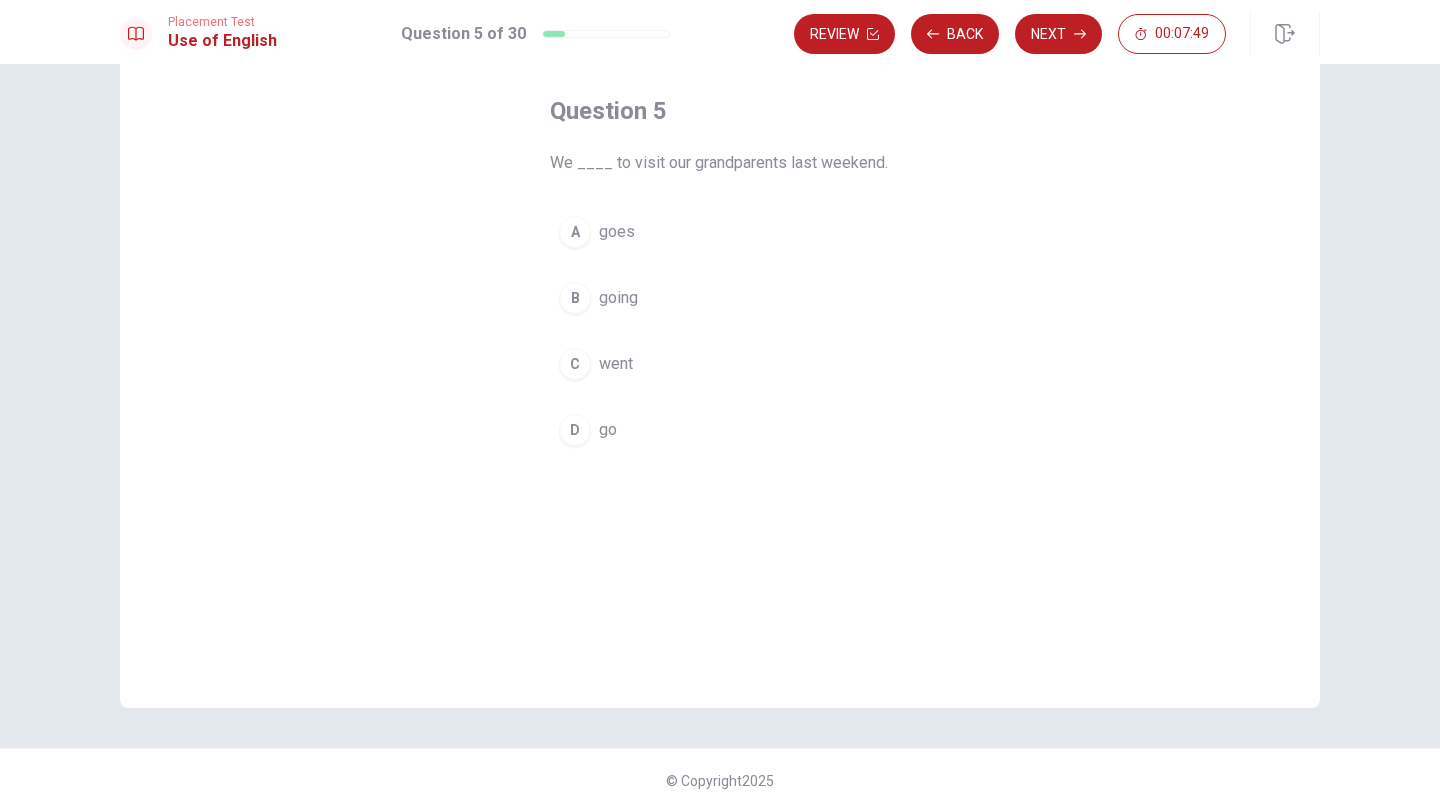 click on "C" at bounding box center (575, 364) 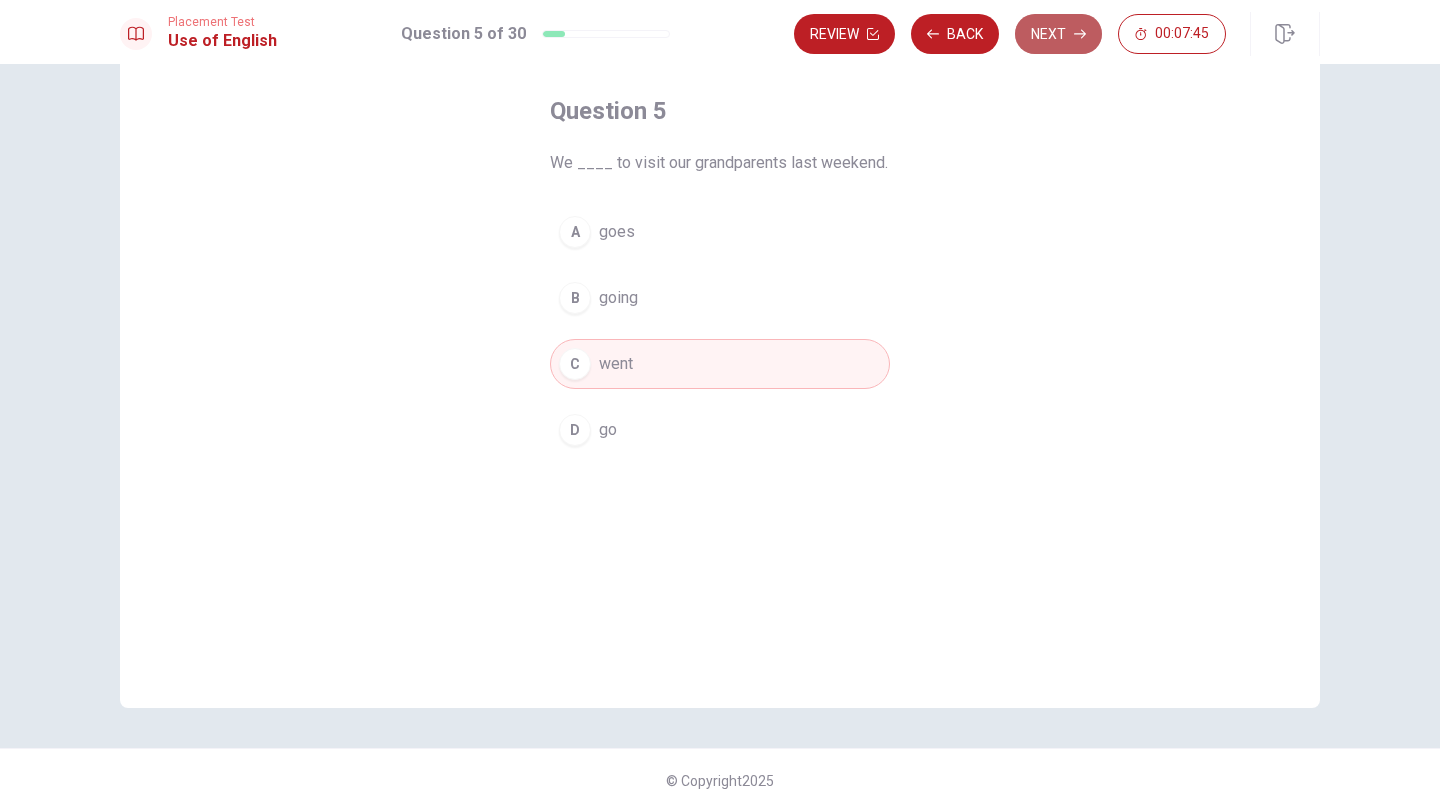 click on "Next" at bounding box center [1058, 34] 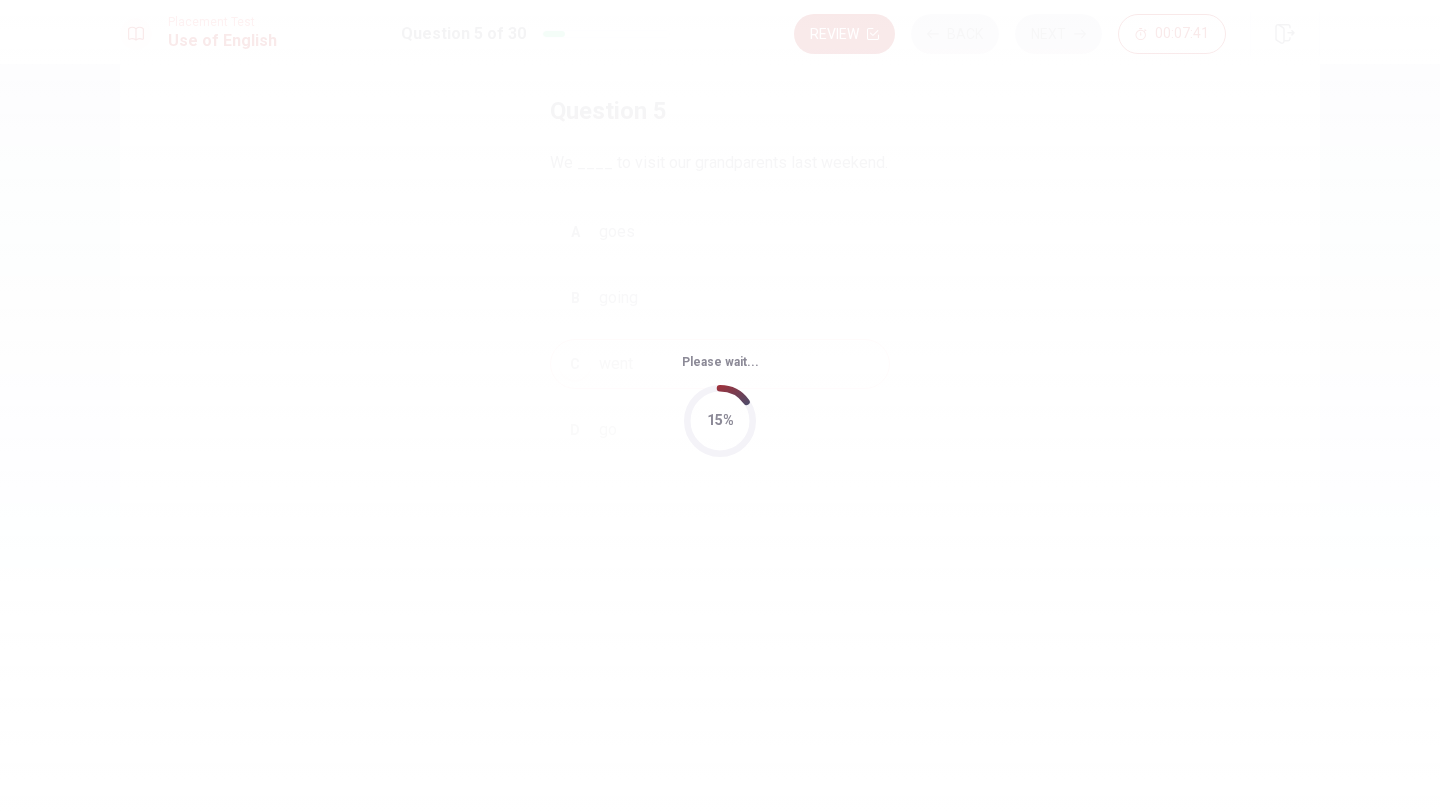 scroll, scrollTop: 0, scrollLeft: 0, axis: both 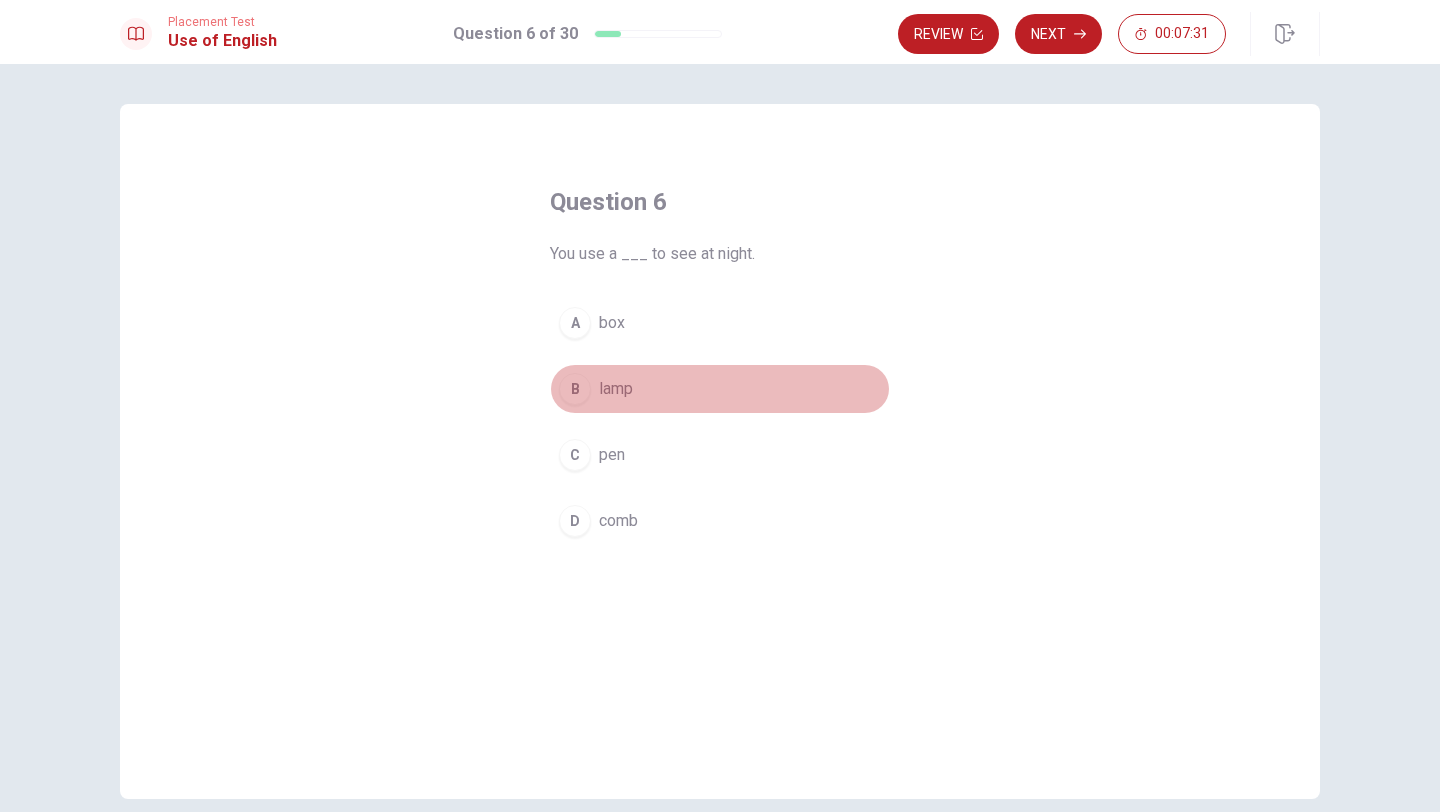 click on "B lamp" at bounding box center [720, 389] 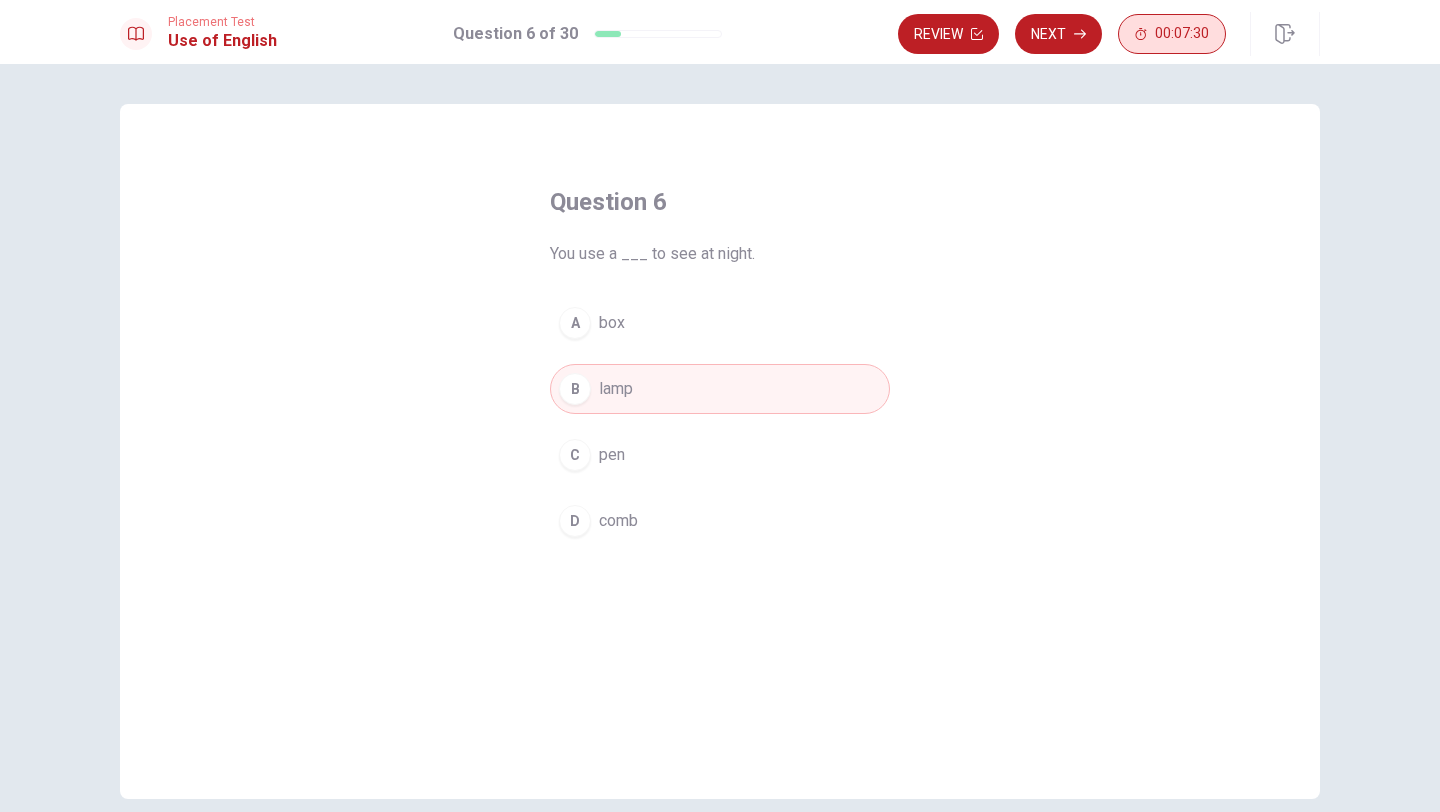 click on "00:07:30" at bounding box center (1172, 34) 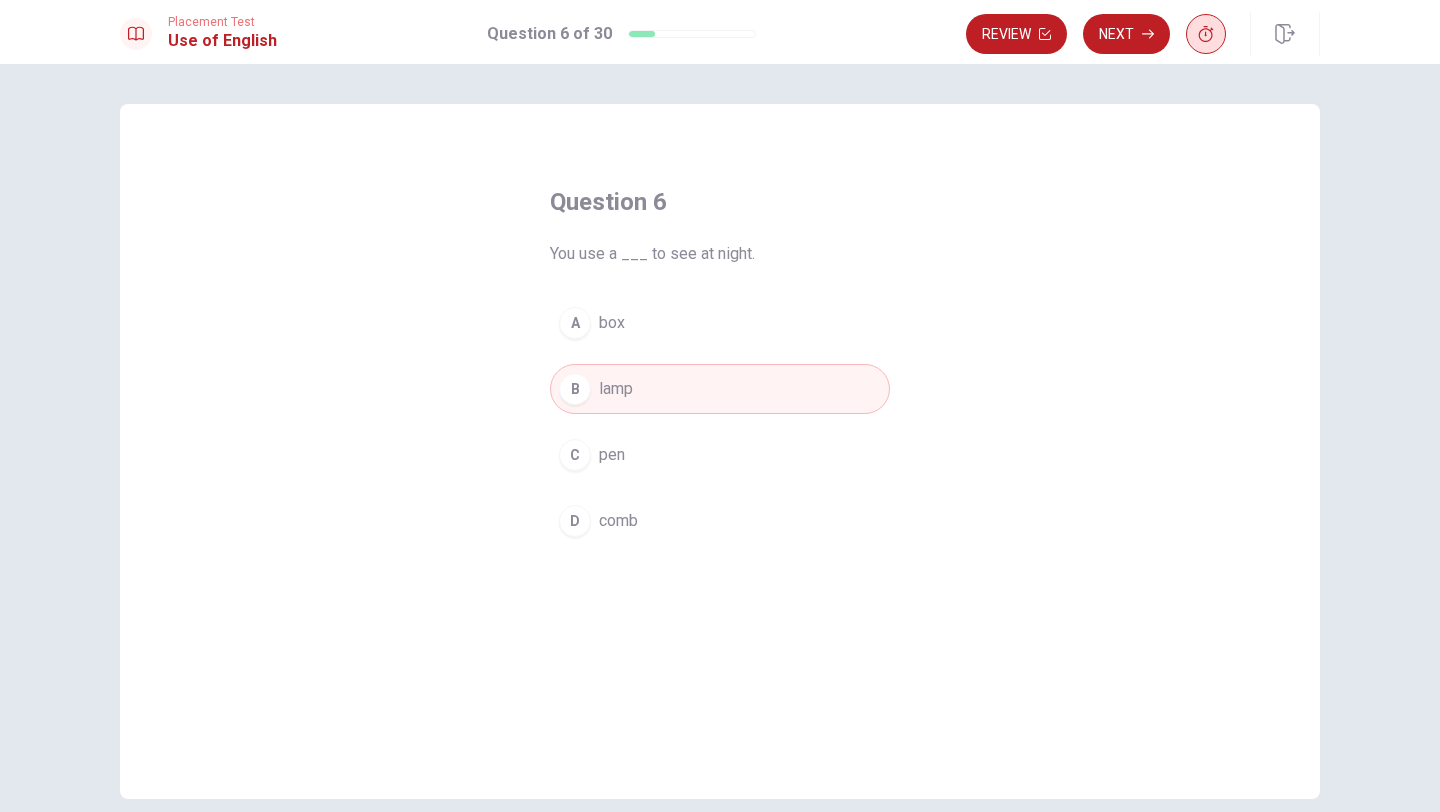 click at bounding box center [1206, 34] 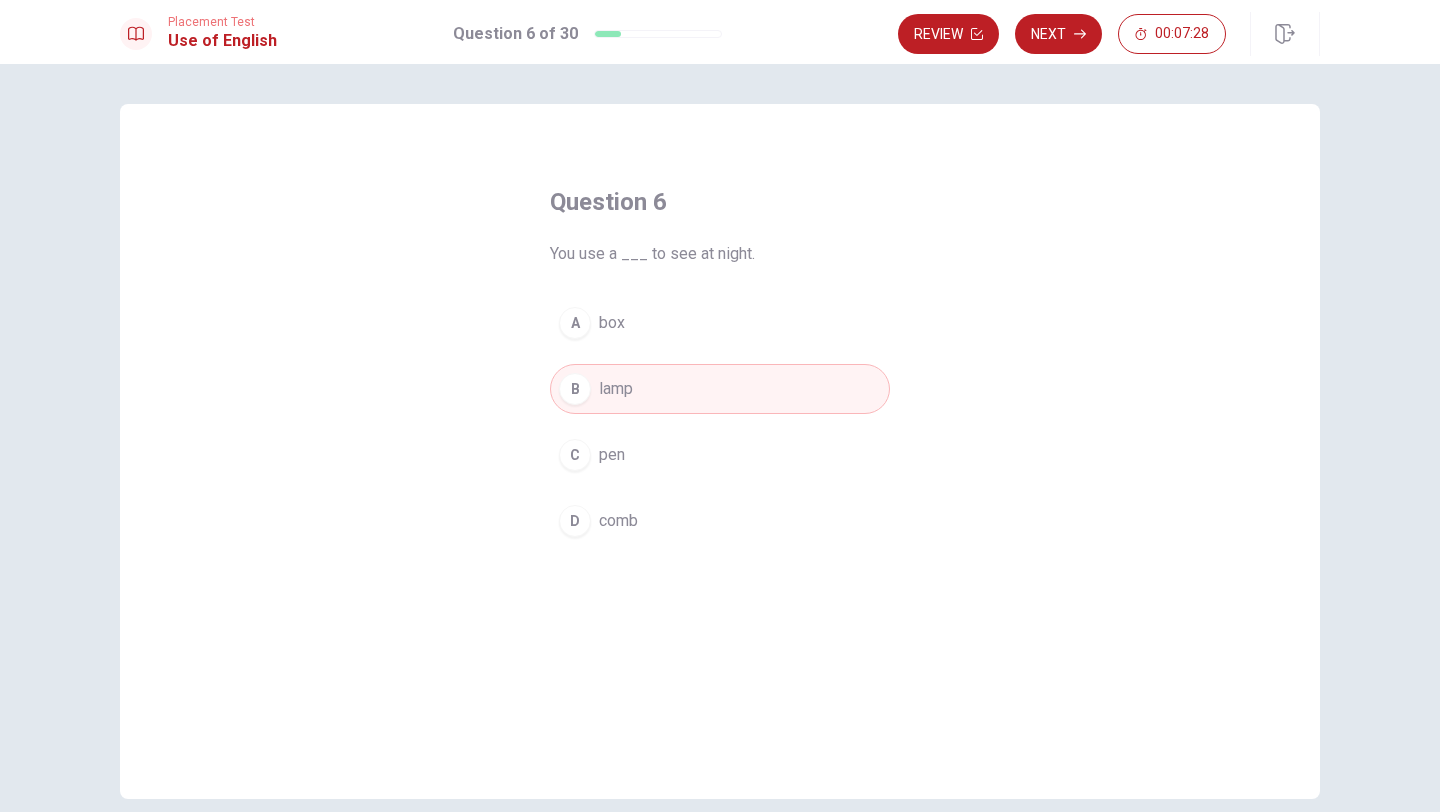 click on "Next" at bounding box center (1058, 34) 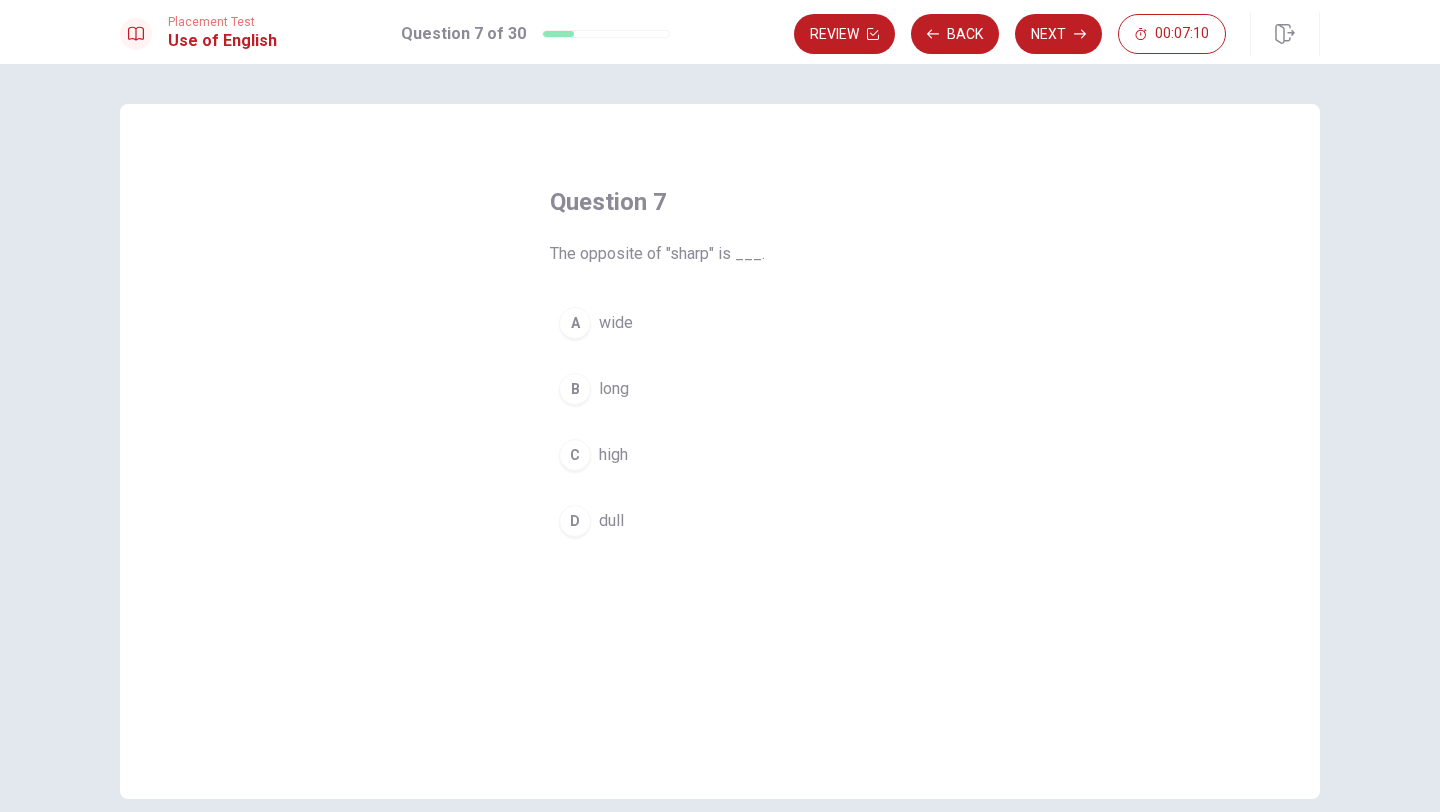 click on "D" at bounding box center [575, 521] 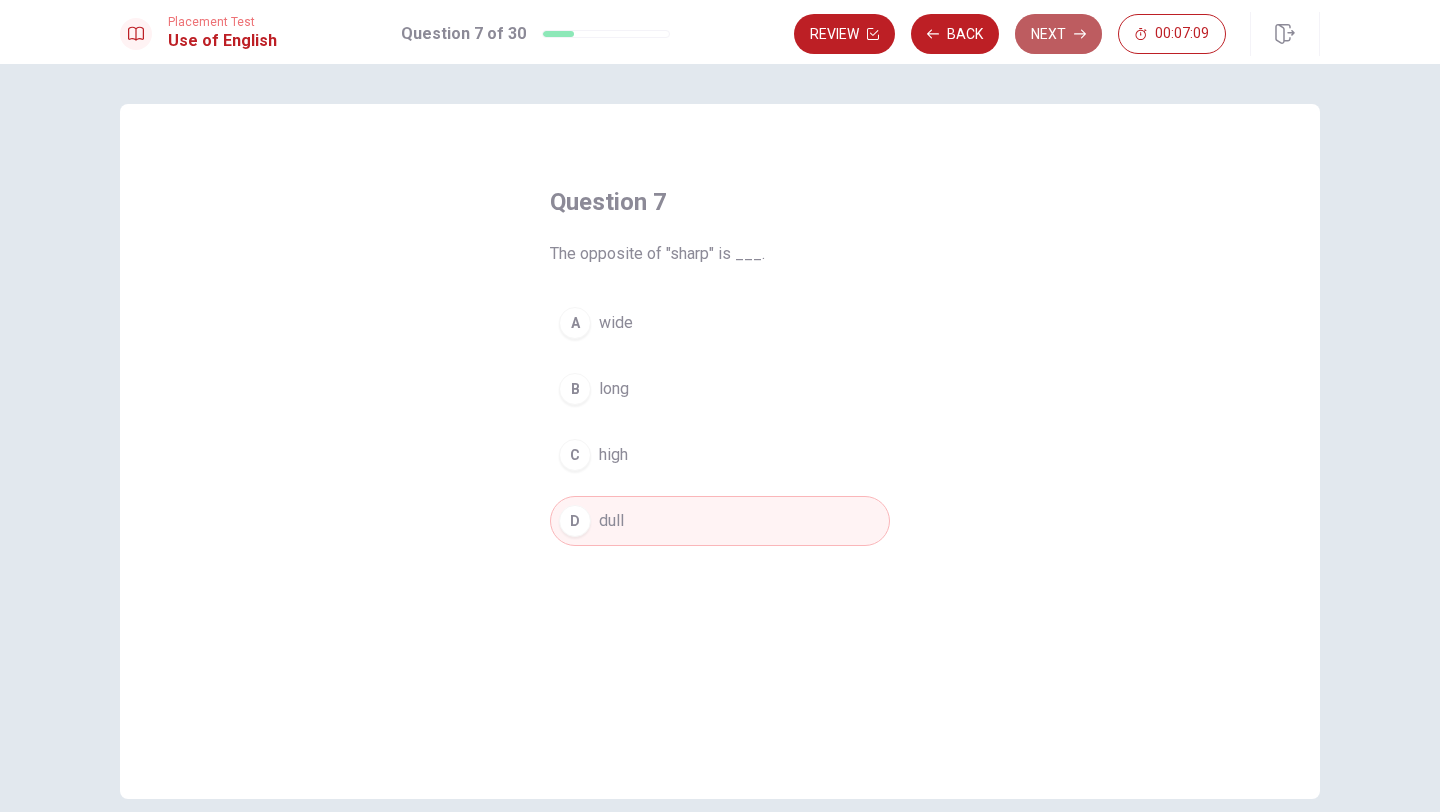 click on "Next" at bounding box center (1058, 34) 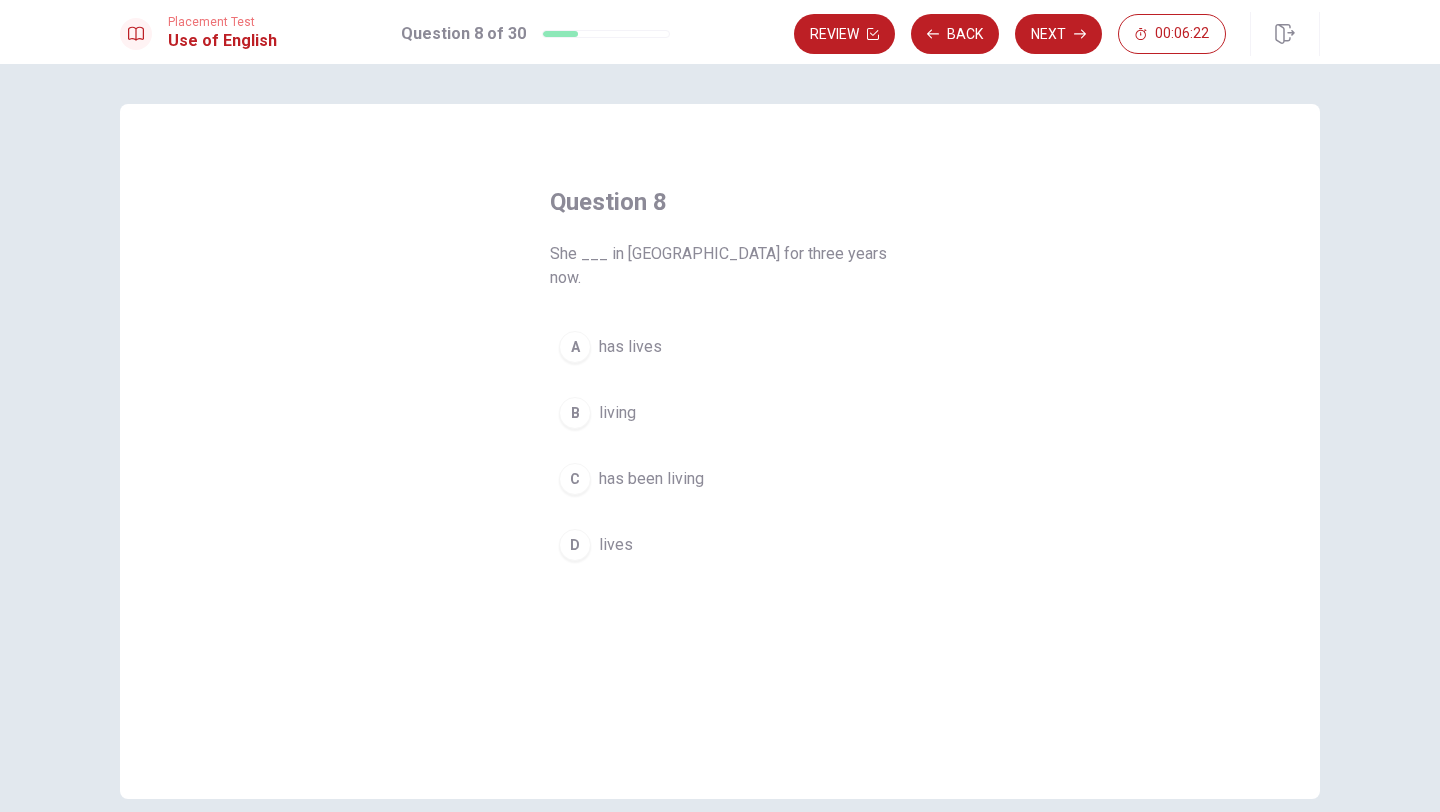 click on "C" at bounding box center [575, 479] 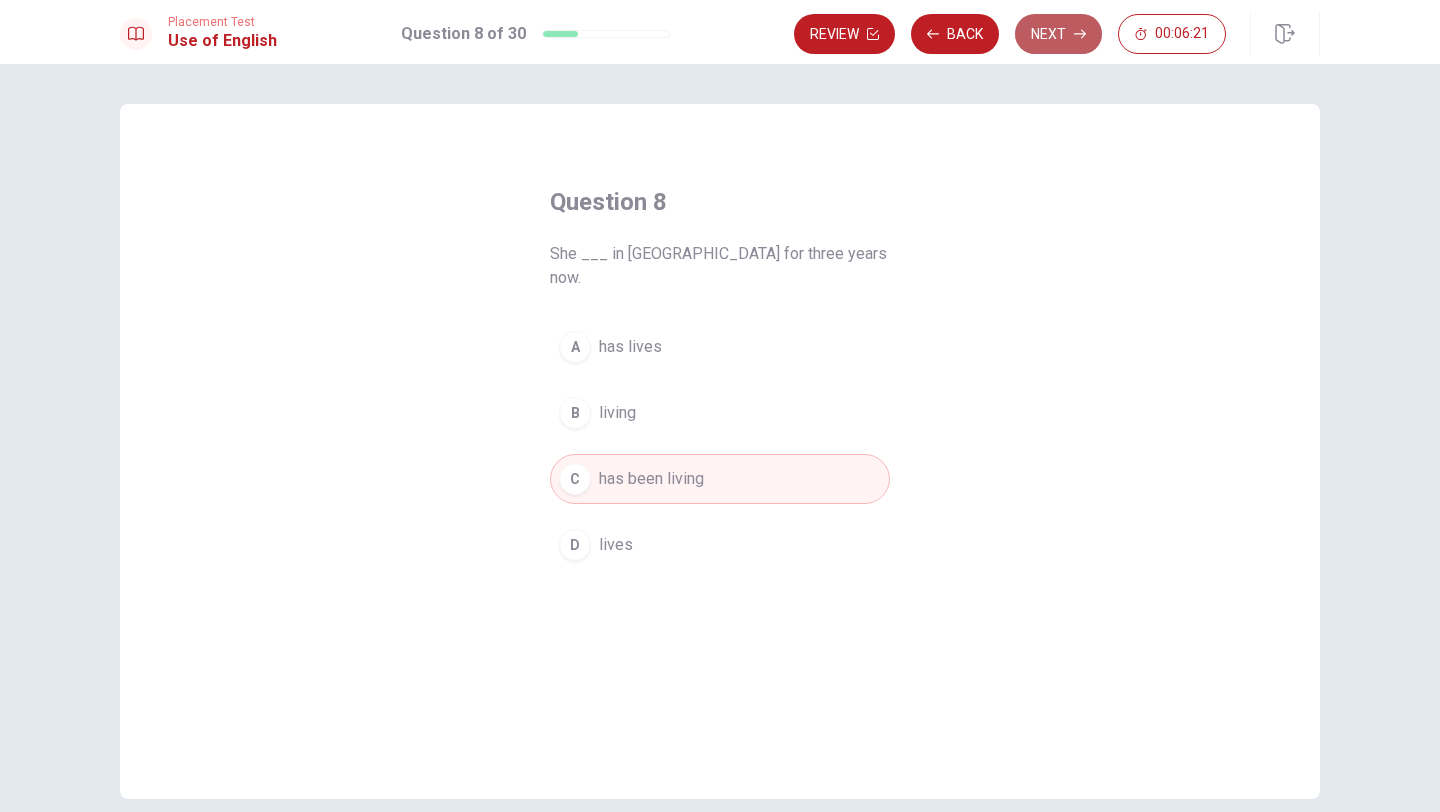 click on "Next" at bounding box center (1058, 34) 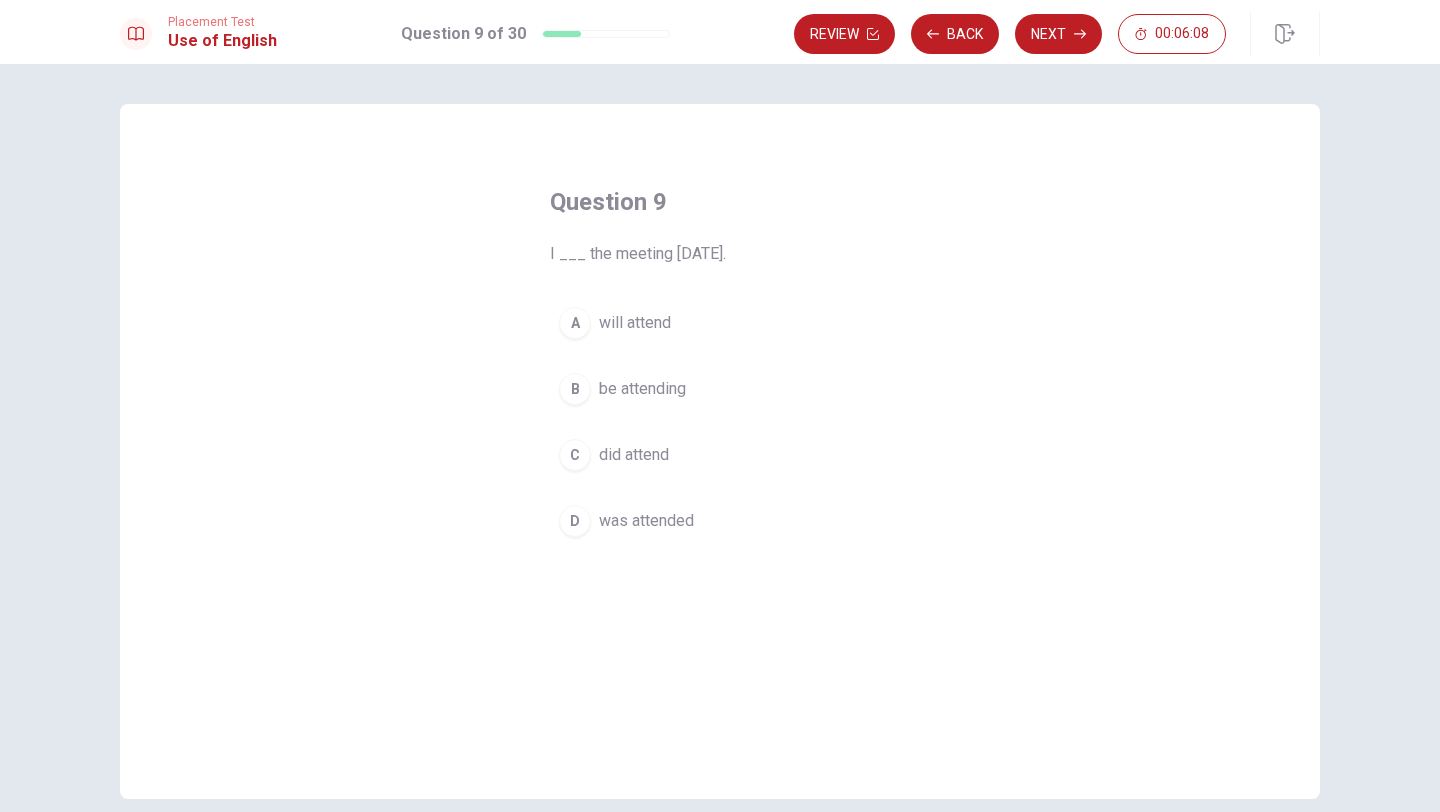 click on "will attend" at bounding box center [635, 323] 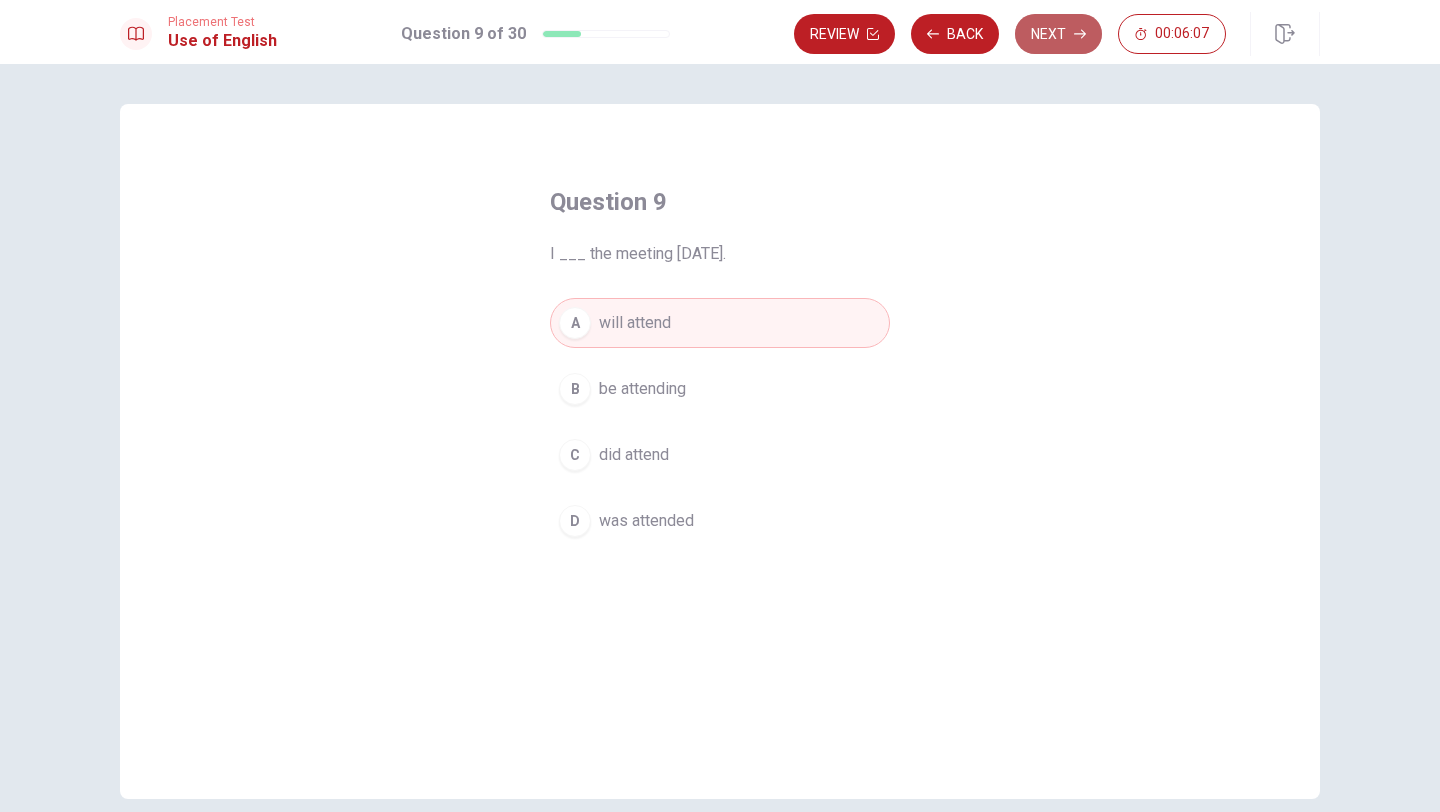 click on "Next" at bounding box center [1058, 34] 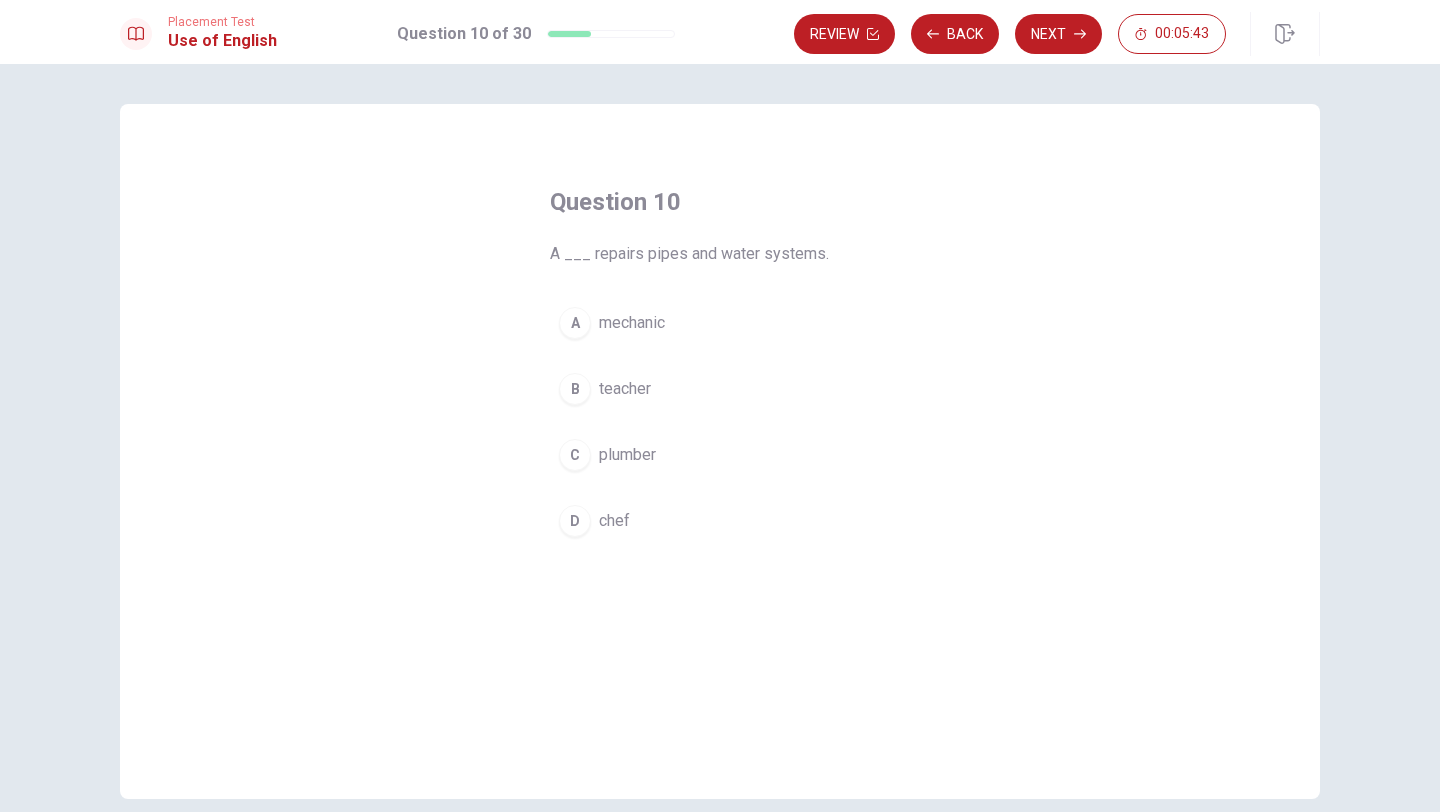click on "B teacher" at bounding box center (720, 389) 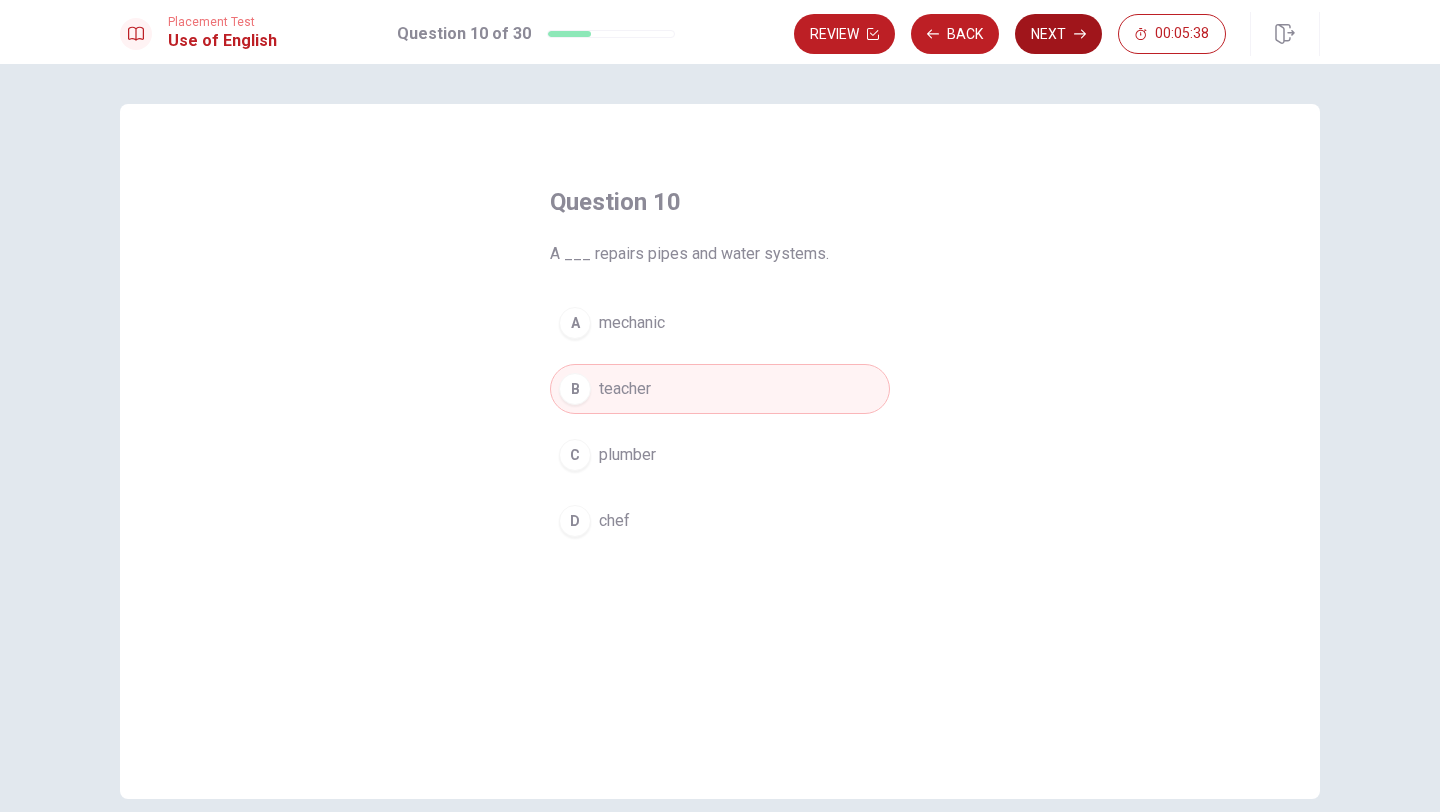 click on "Next" at bounding box center [1058, 34] 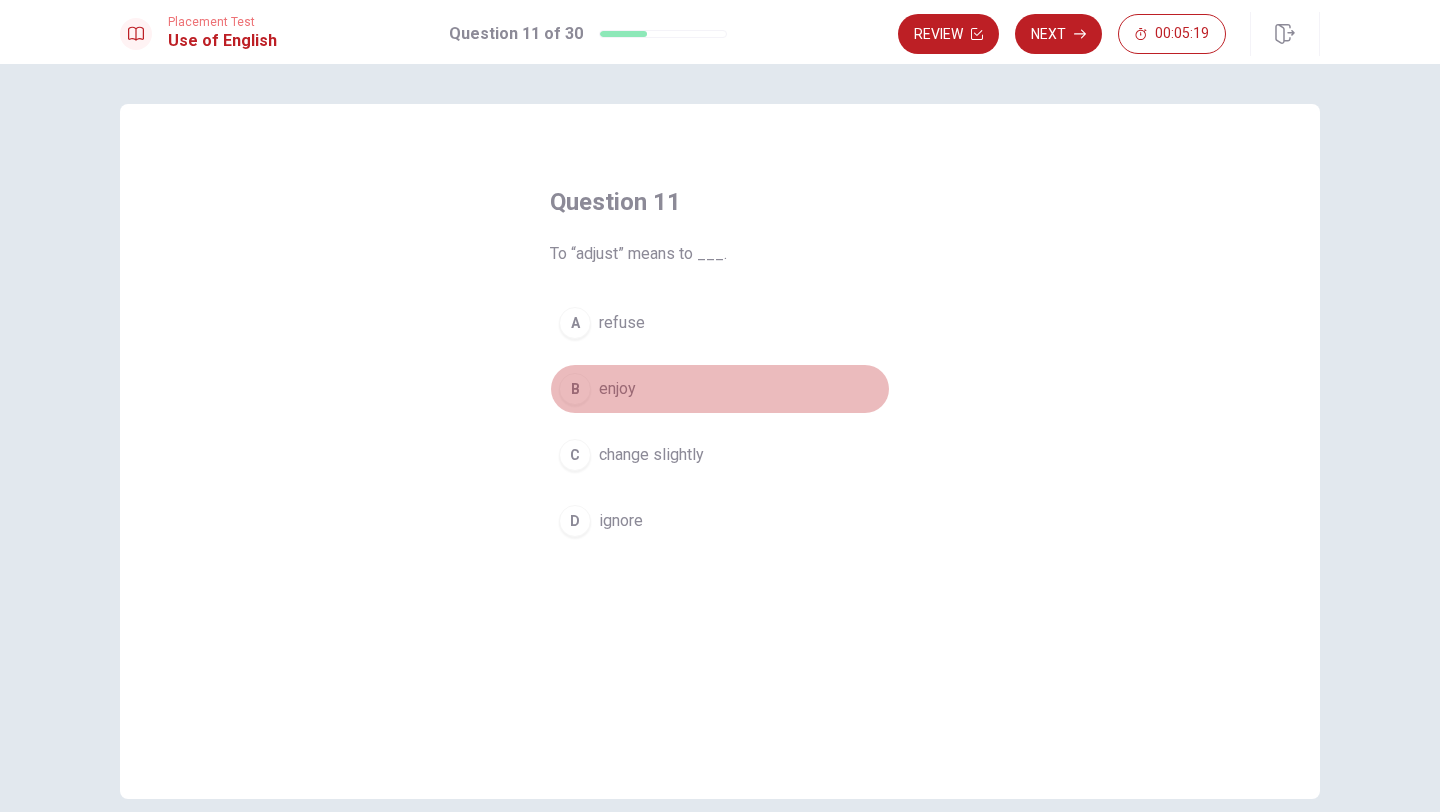 click on "enjoy" at bounding box center (617, 389) 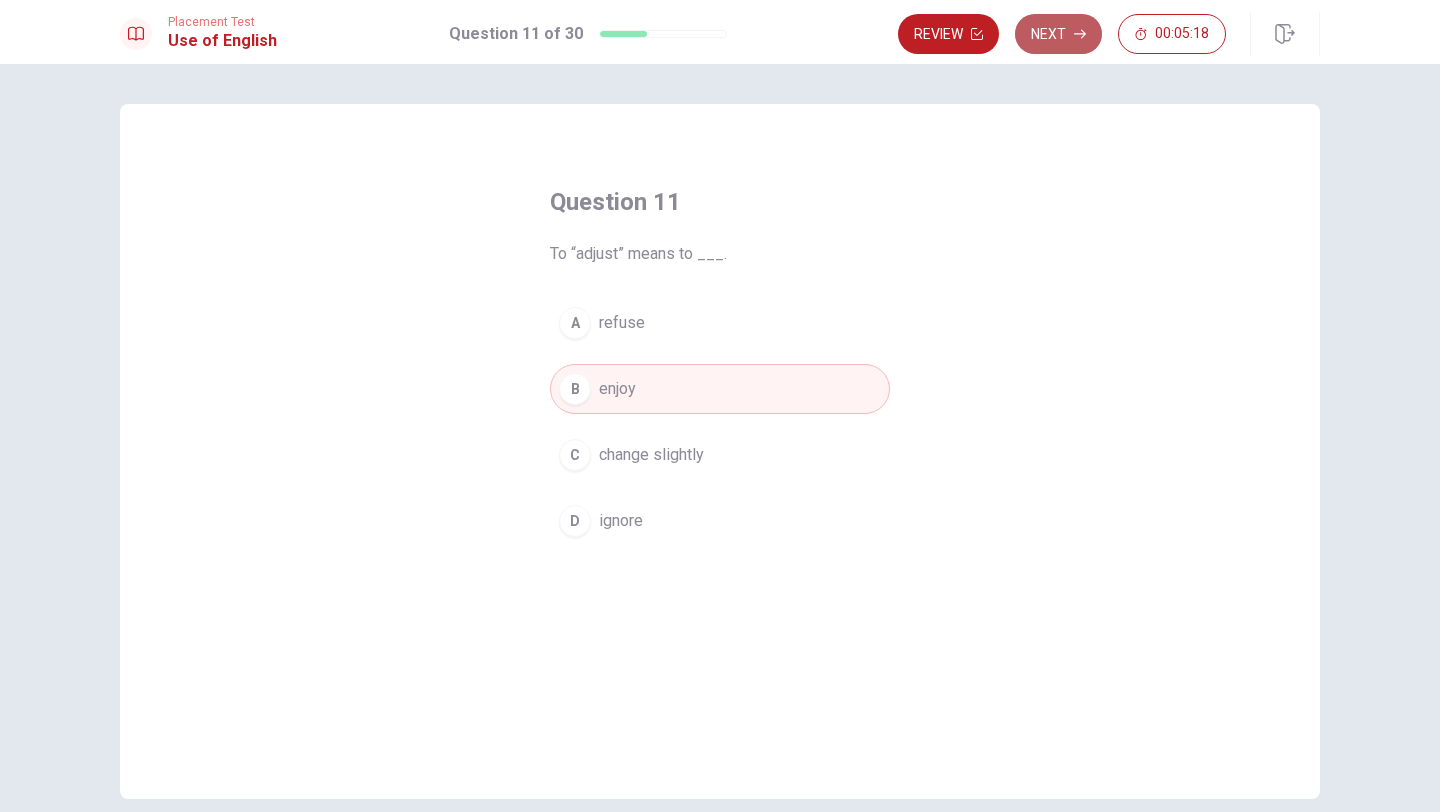 click on "Next" at bounding box center [1058, 34] 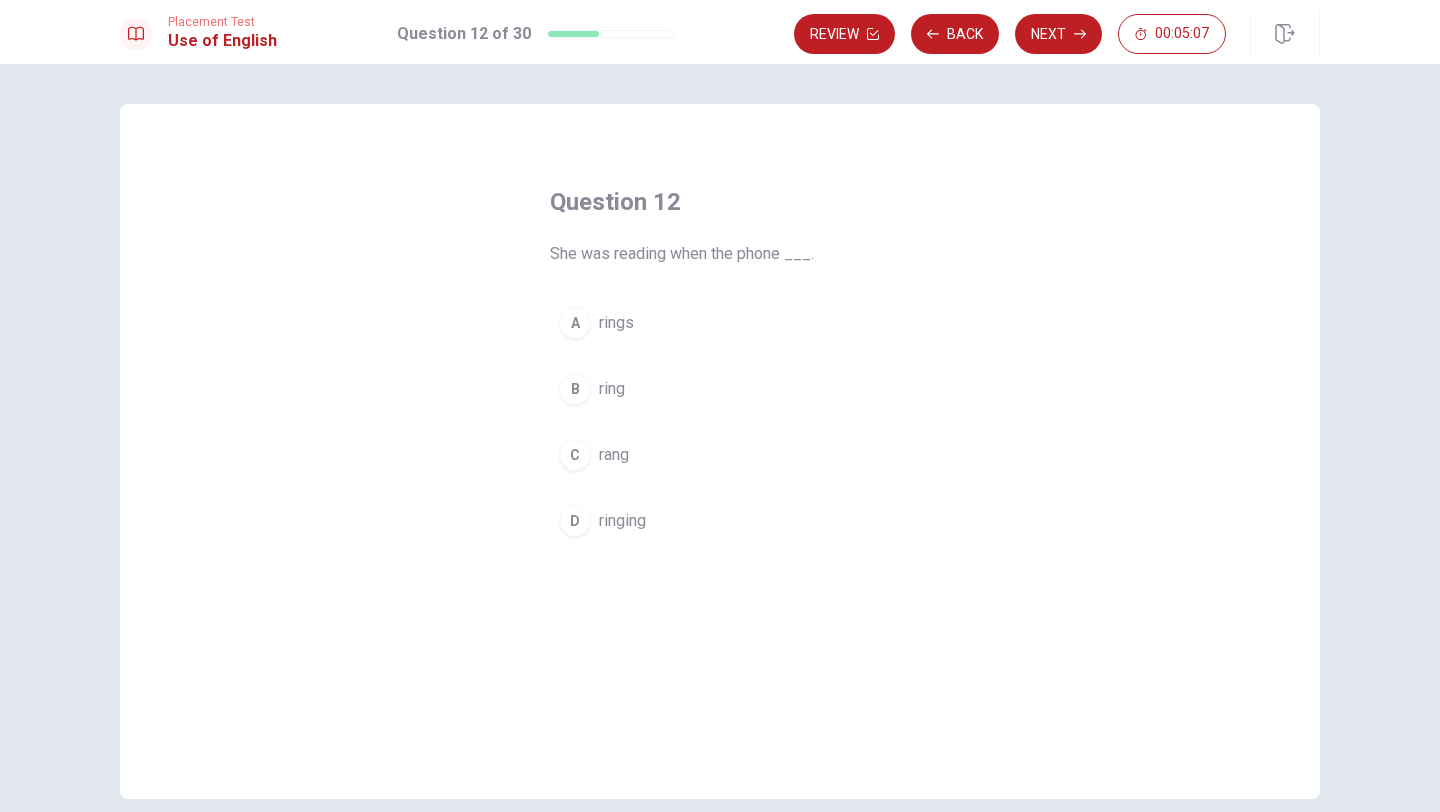 click on "B" at bounding box center (575, 389) 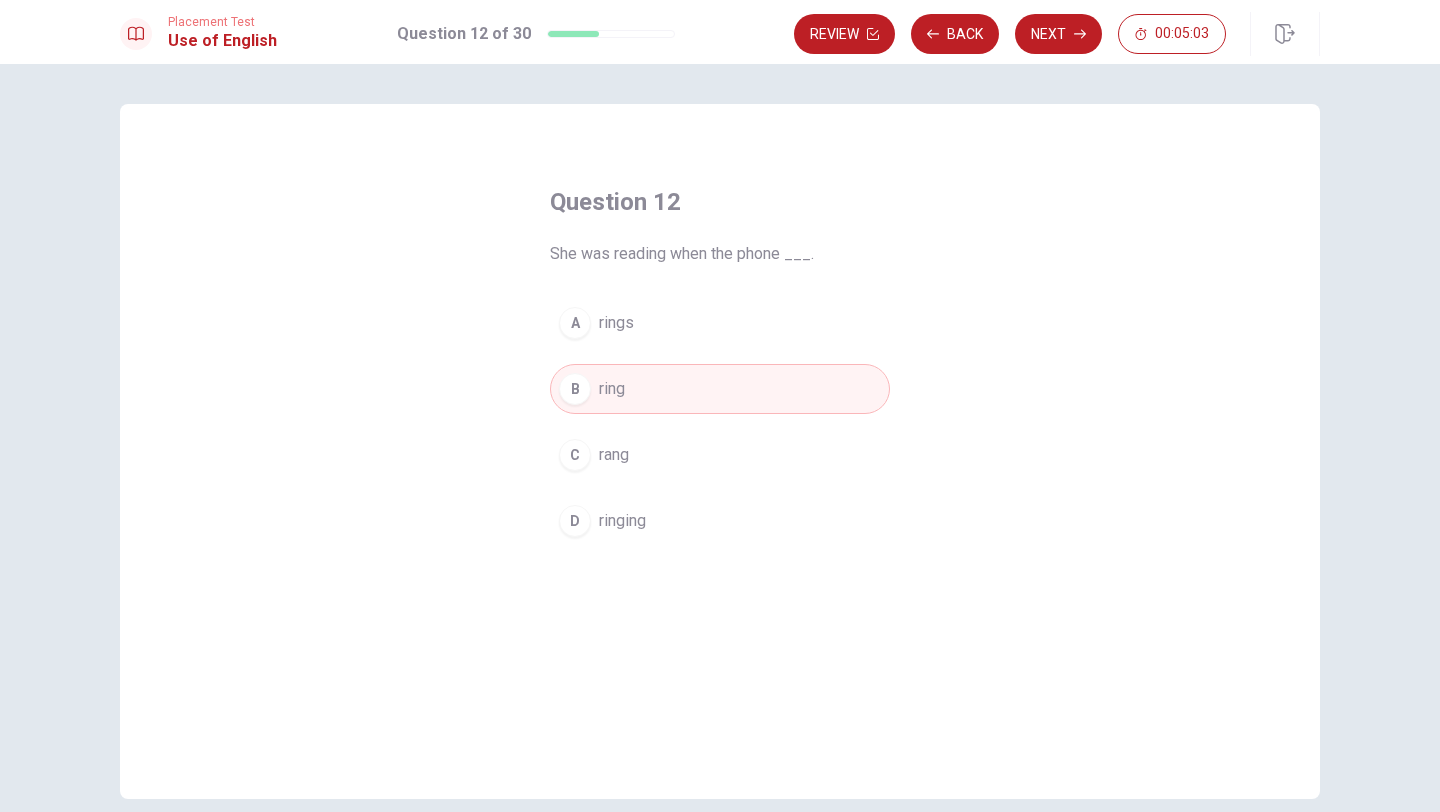 click on "C rang" at bounding box center (720, 455) 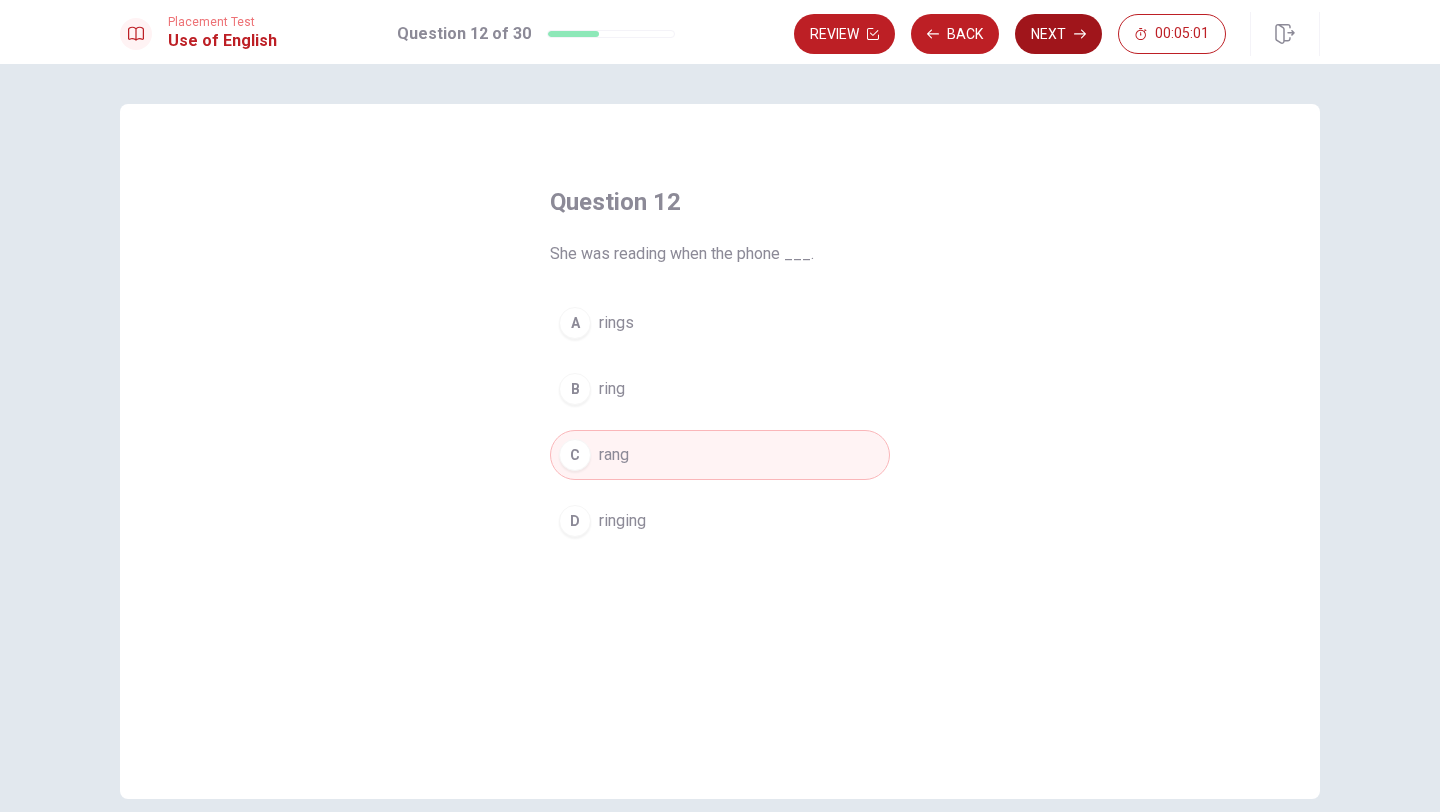 click on "Next" at bounding box center [1058, 34] 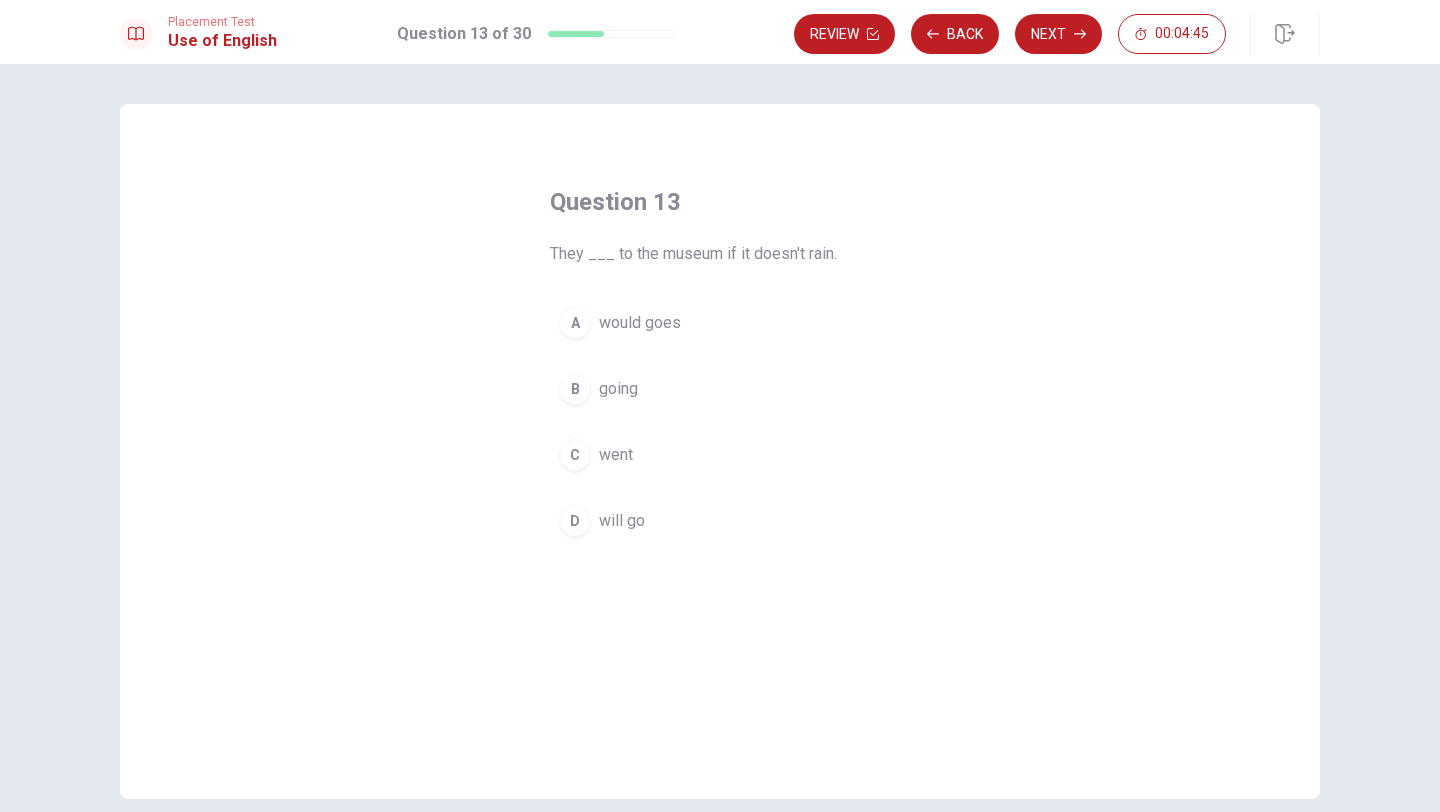 click on "going" at bounding box center (618, 389) 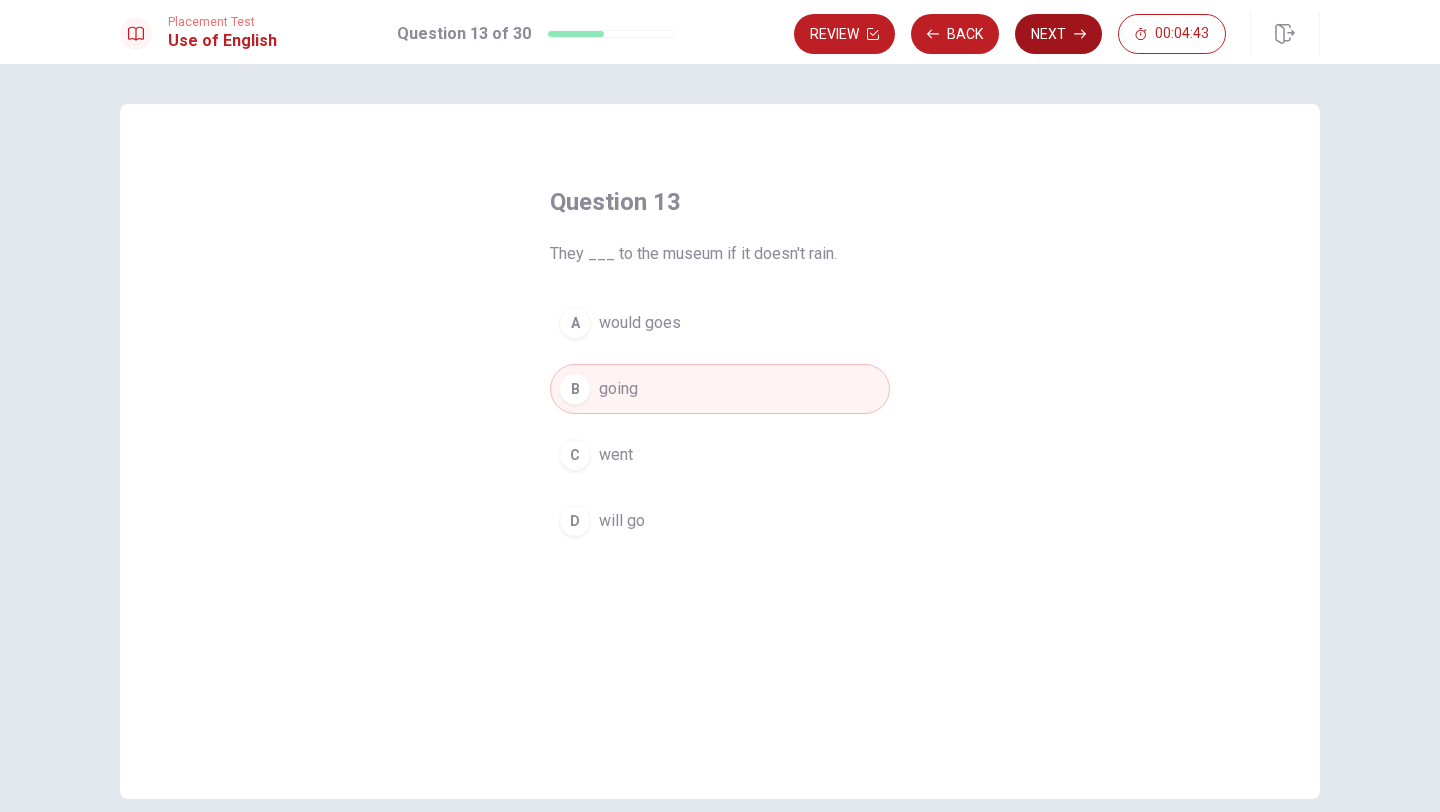 click on "Next" at bounding box center (1058, 34) 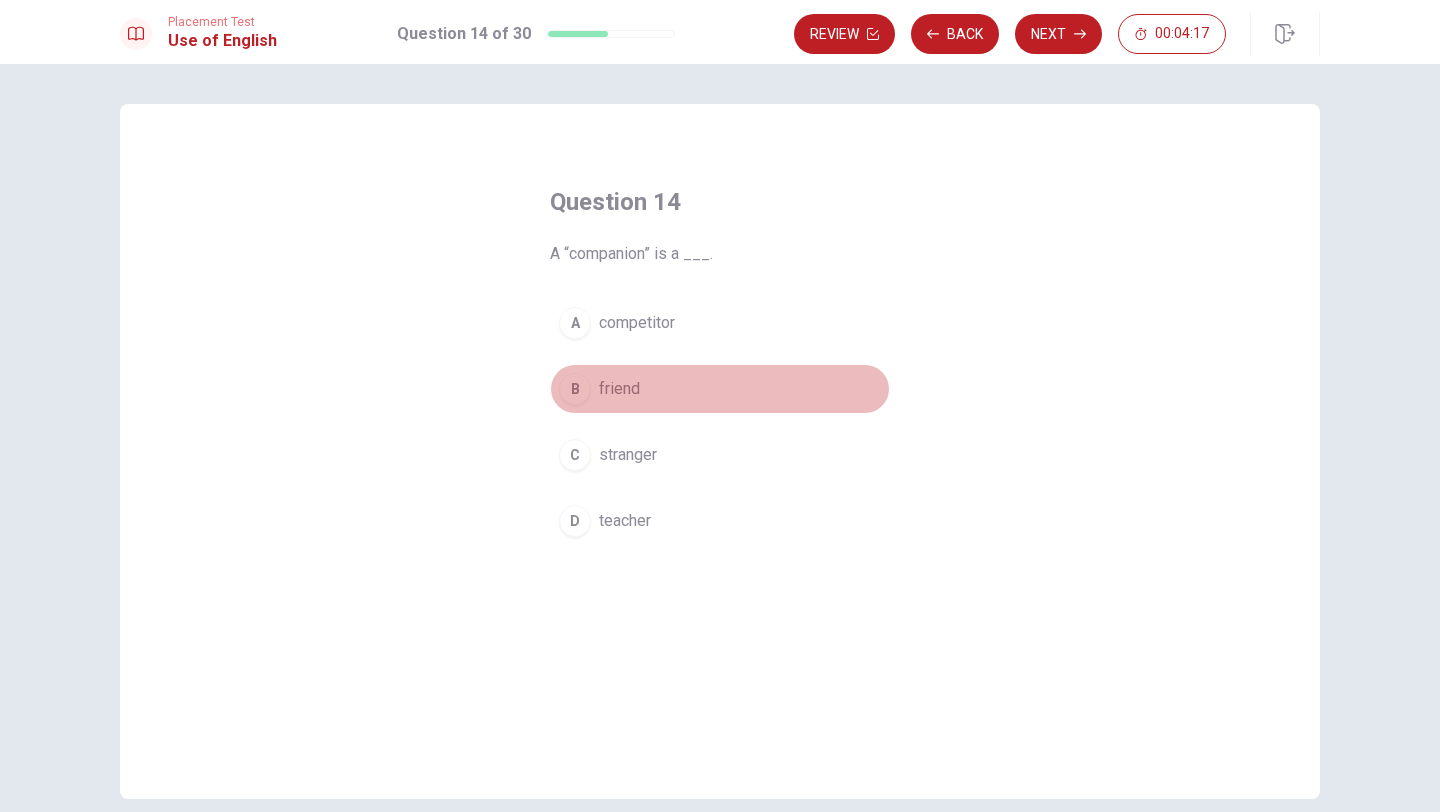 click on "friend" at bounding box center (619, 389) 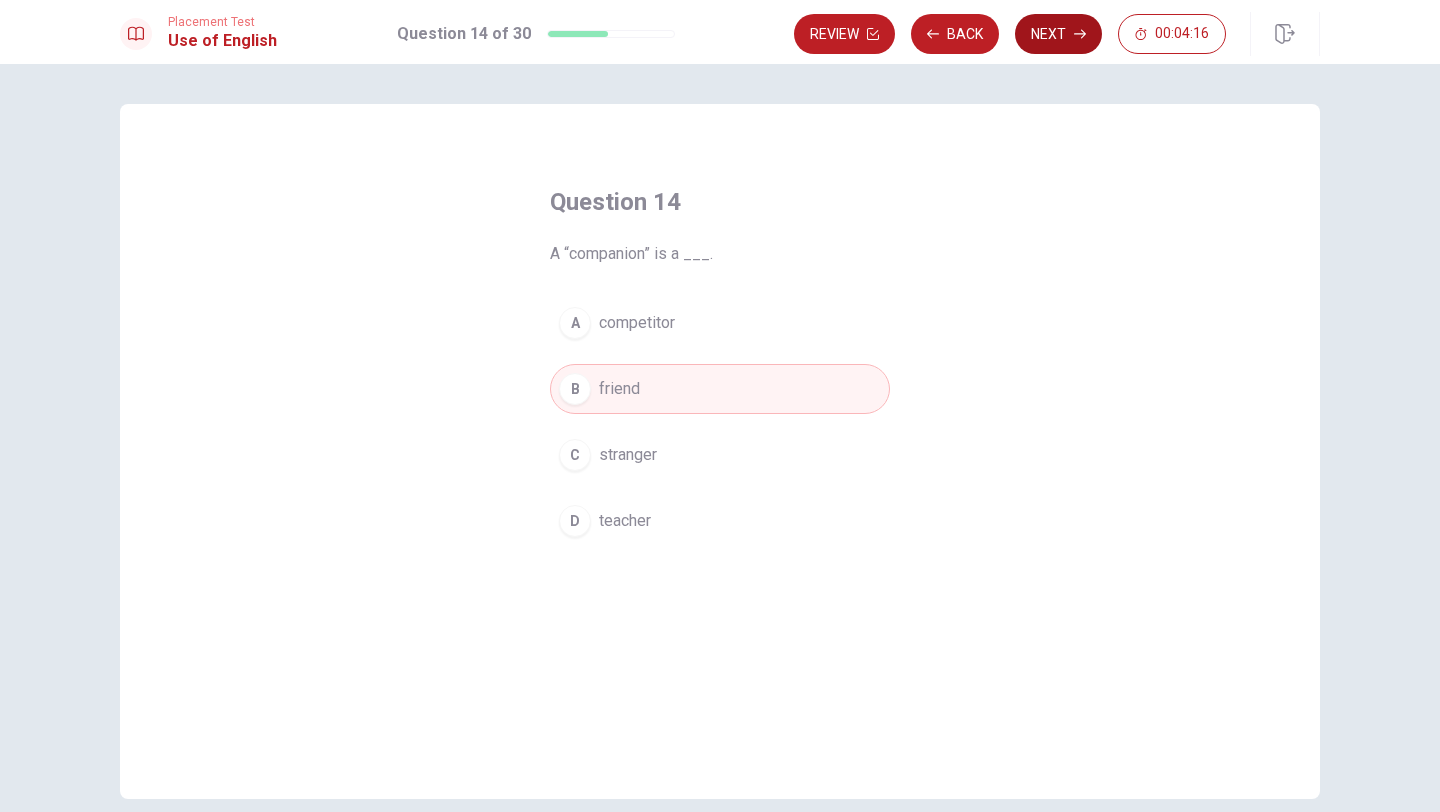 click on "Next" at bounding box center [1058, 34] 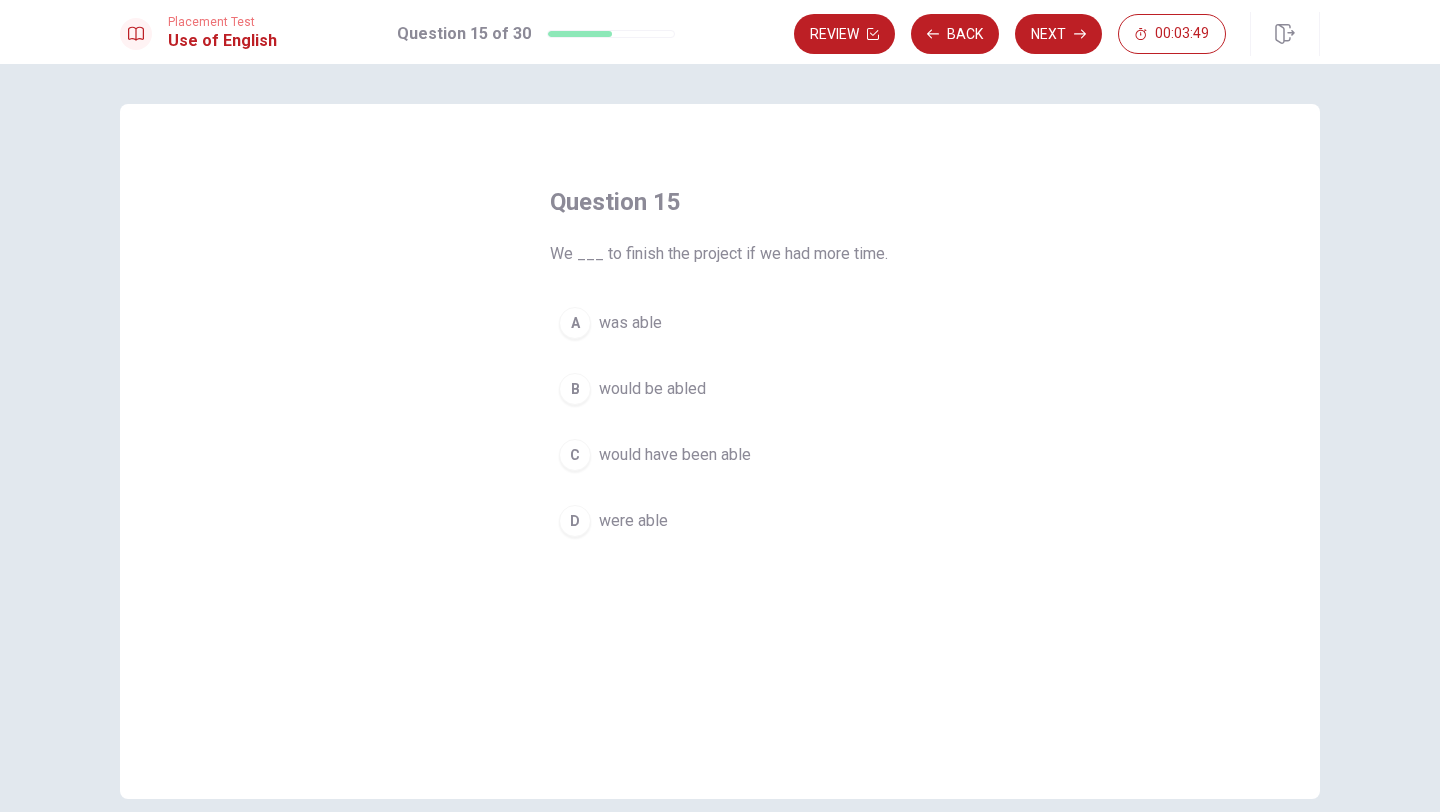 click on "would be abled" at bounding box center (652, 389) 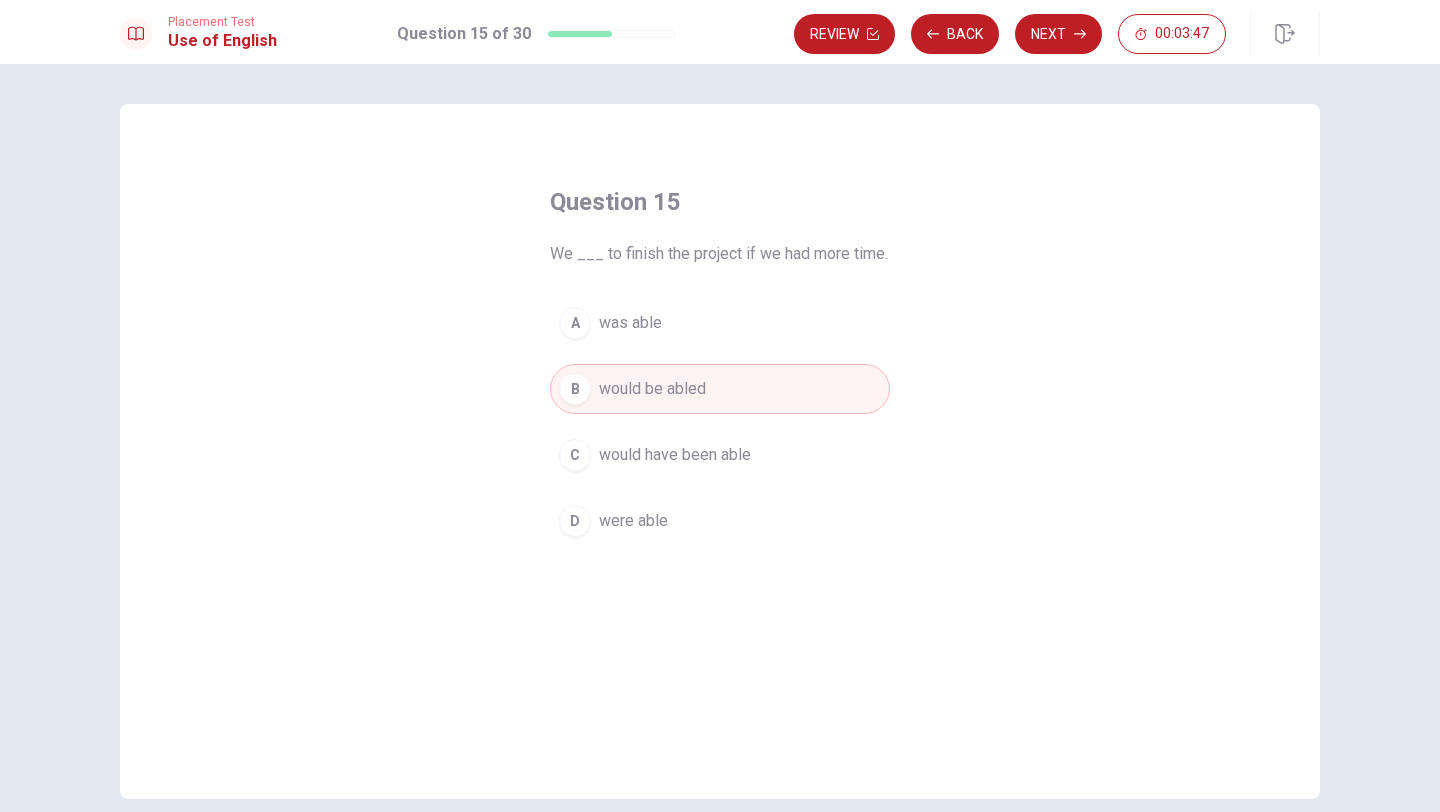 click on "D were able" at bounding box center [720, 521] 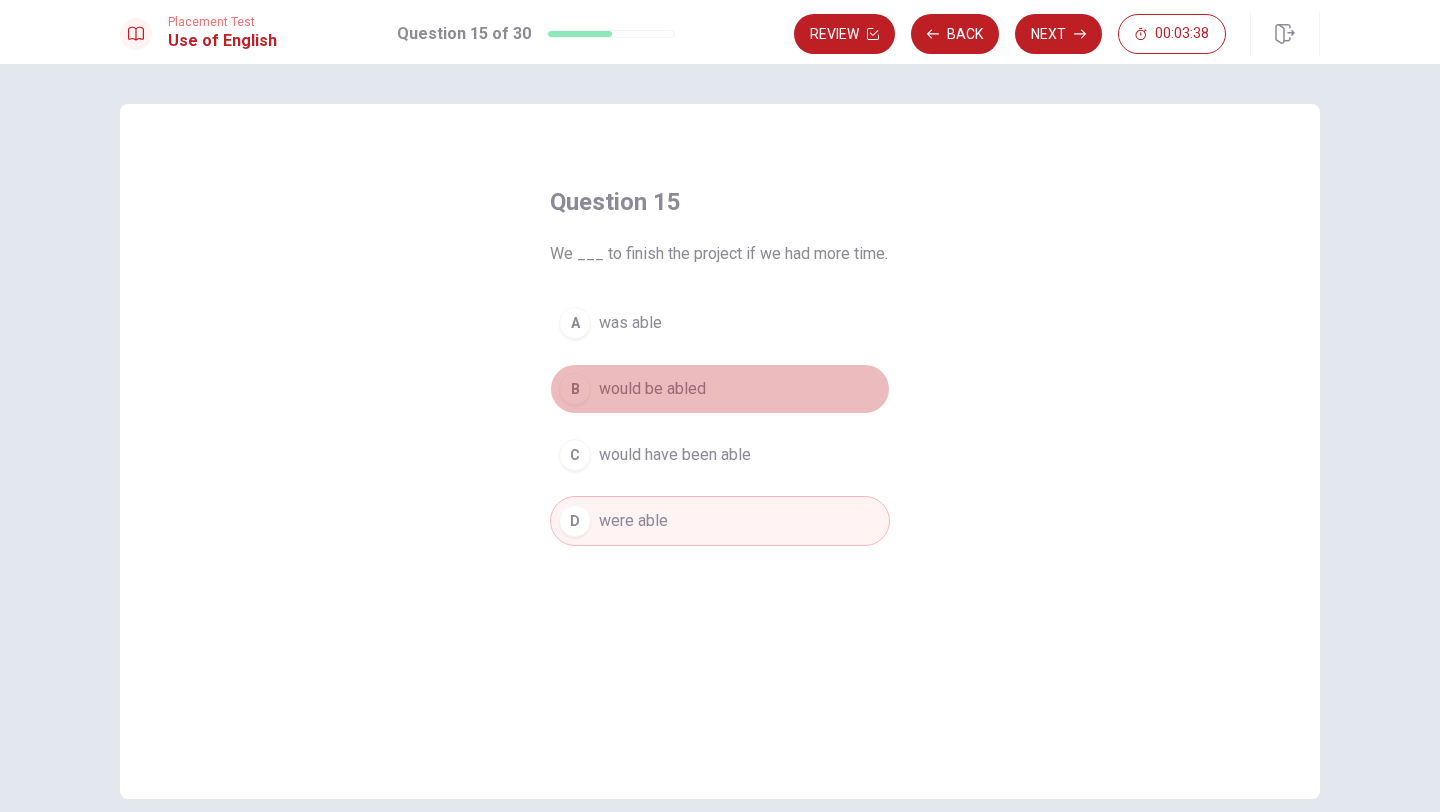 click on "would be abled" at bounding box center (652, 389) 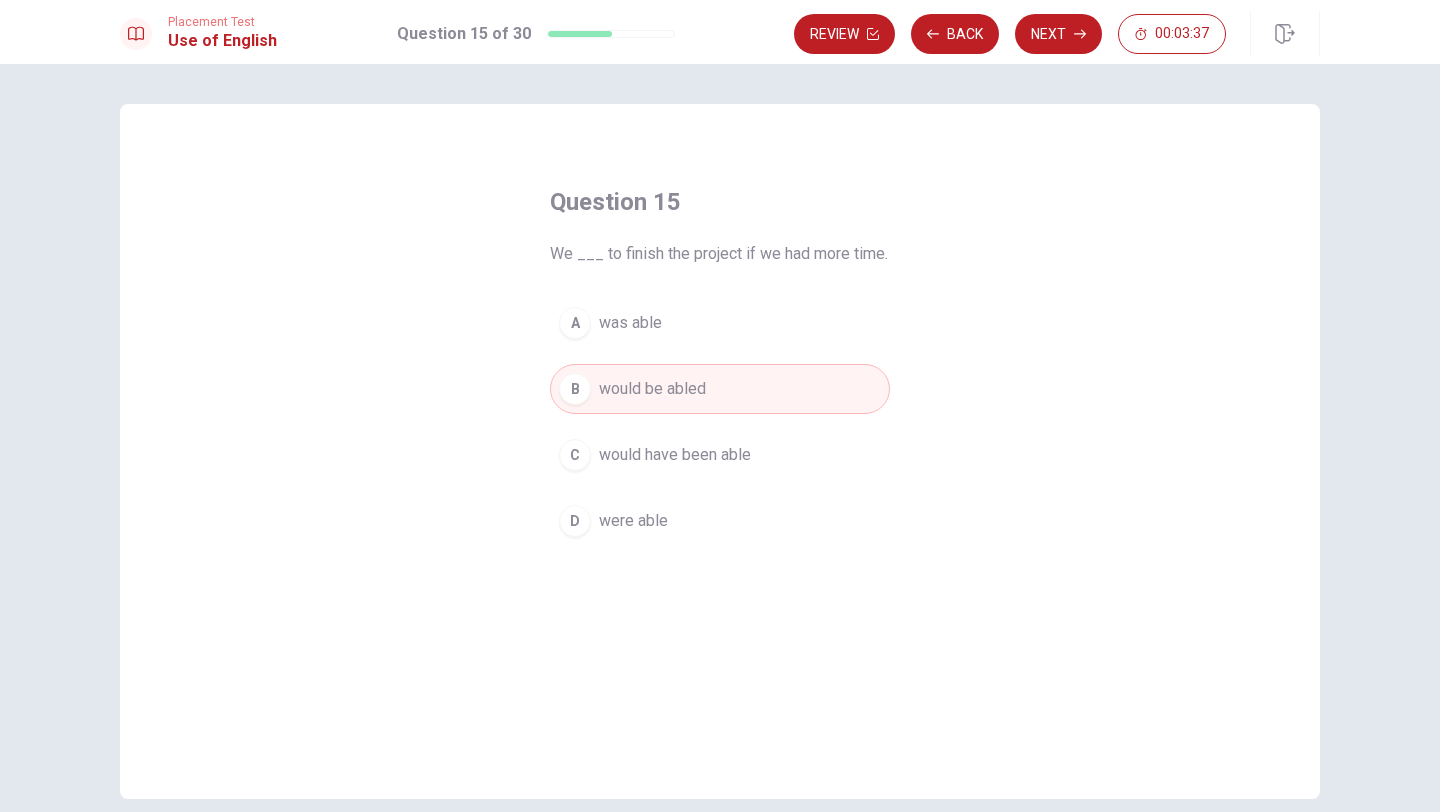 click on "Placement Test   Use of English Question 15 of 30 Review Back Next 00:03:37" at bounding box center [720, 32] 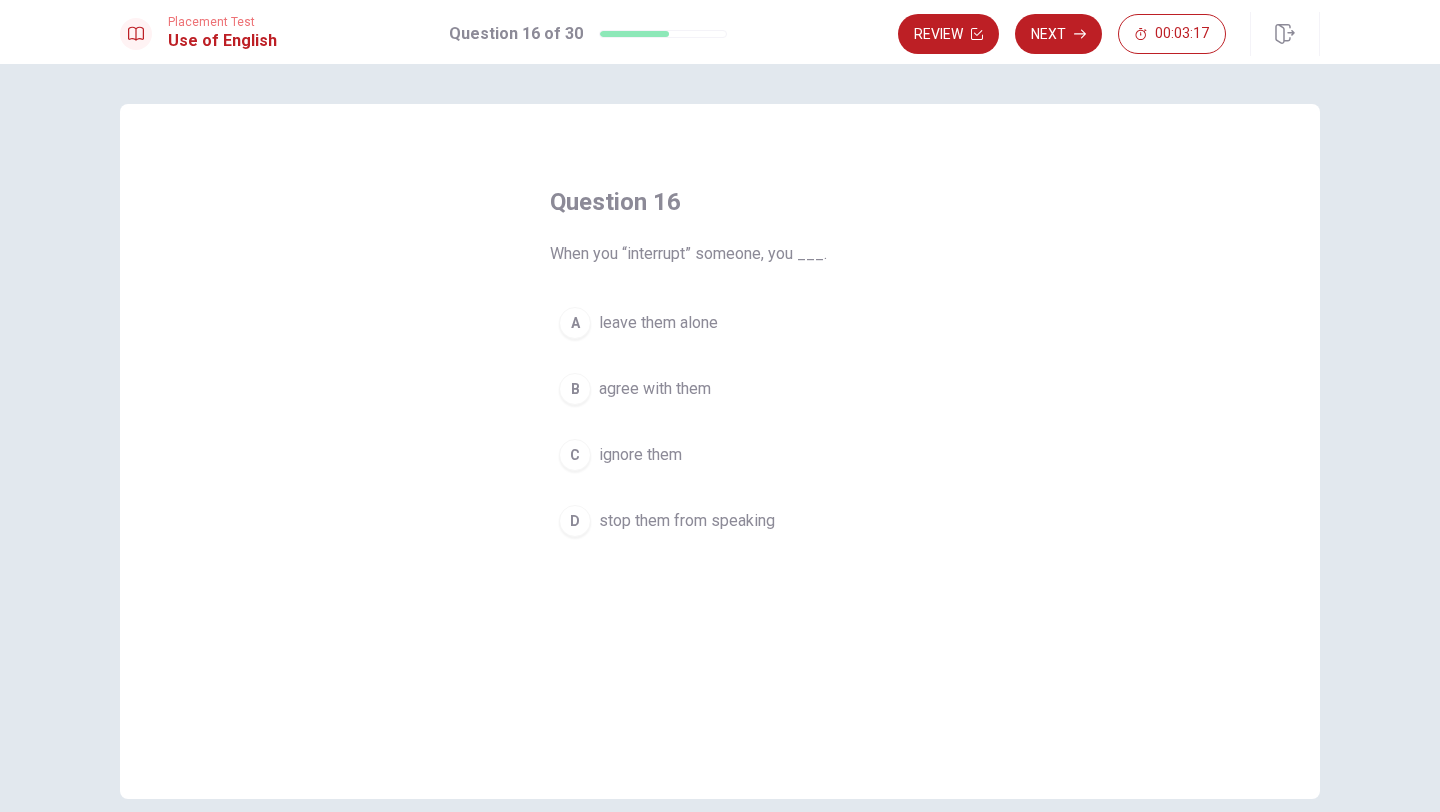 click on "stop them from speaking" at bounding box center (687, 521) 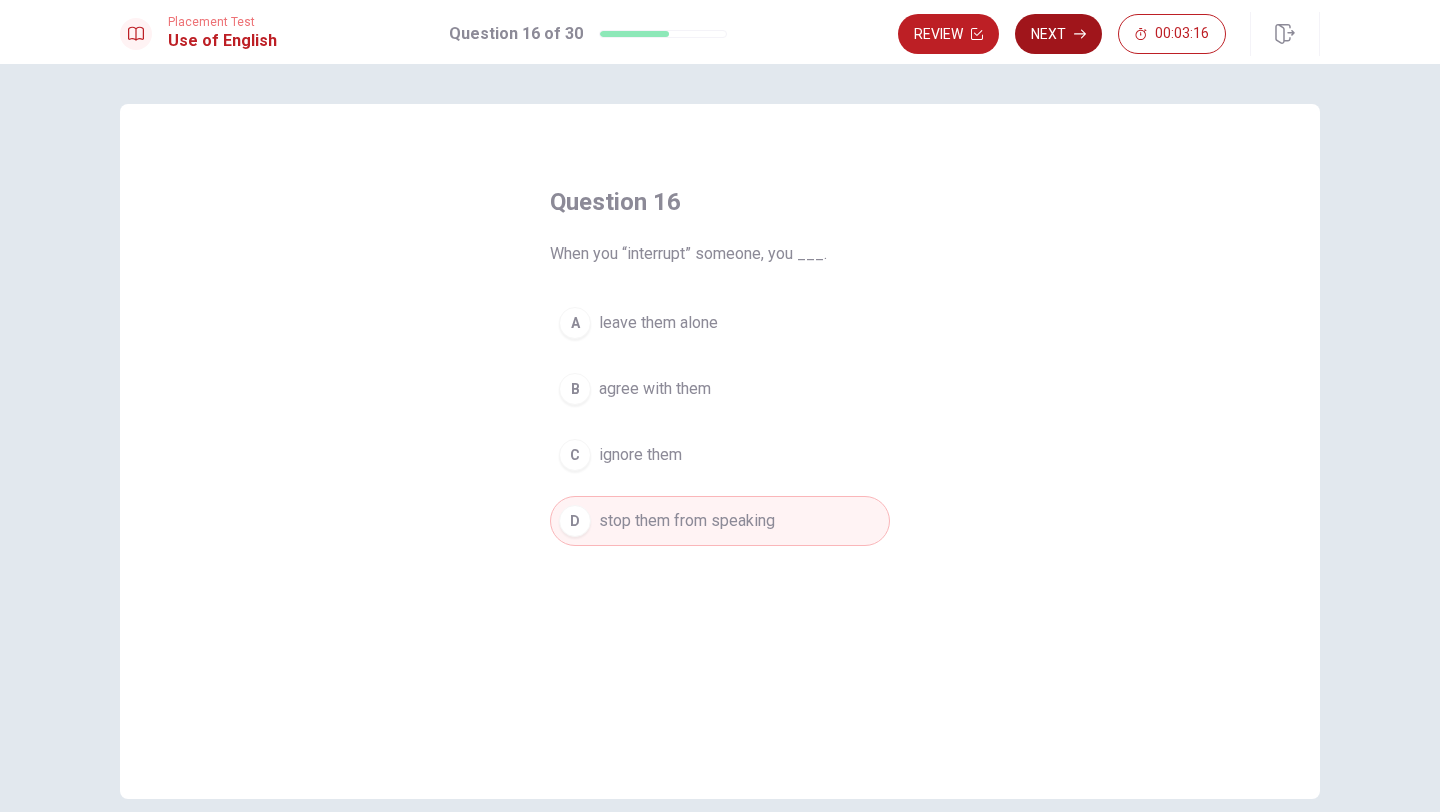 click on "Next" at bounding box center (1058, 34) 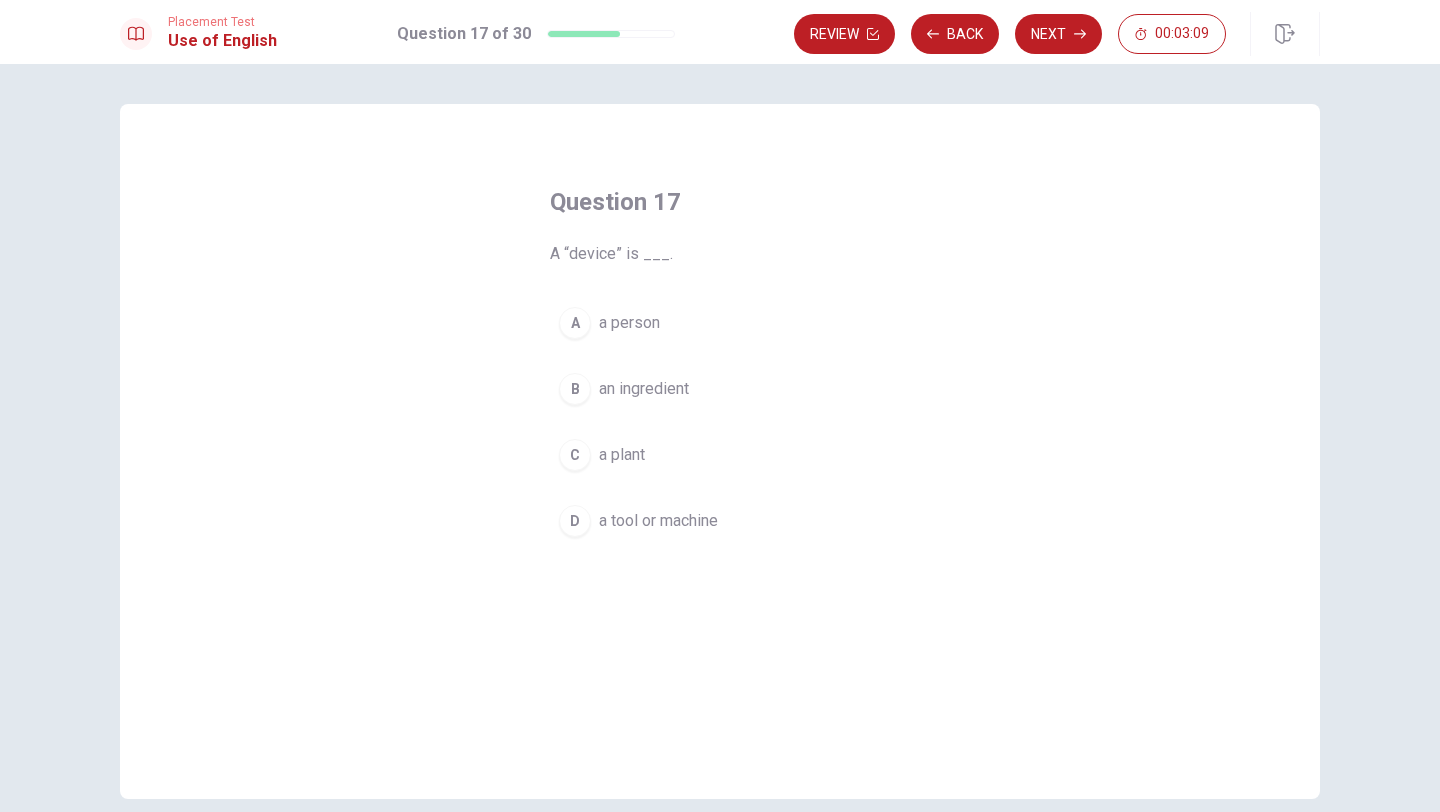 click on "D" at bounding box center [575, 521] 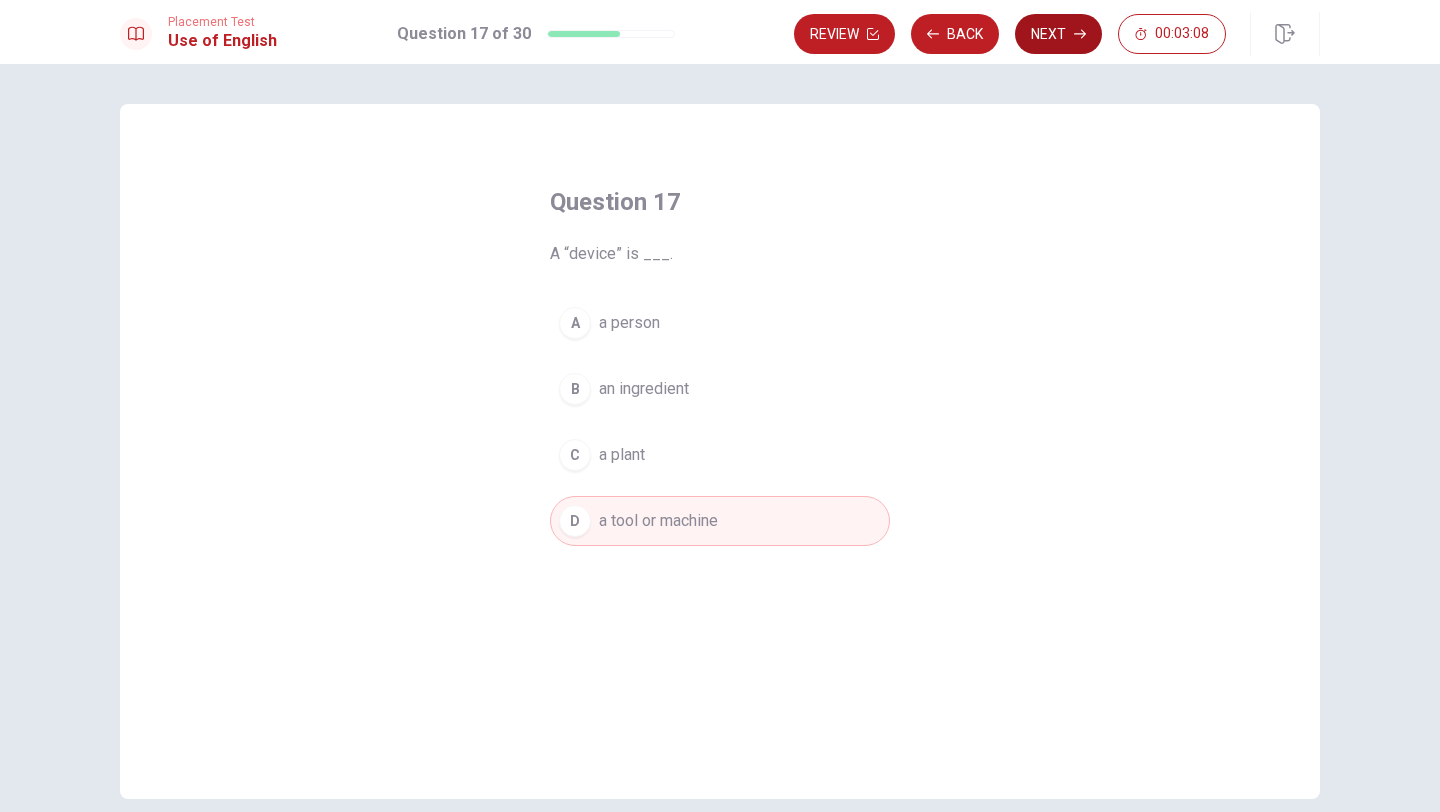 click on "Next" at bounding box center [1058, 34] 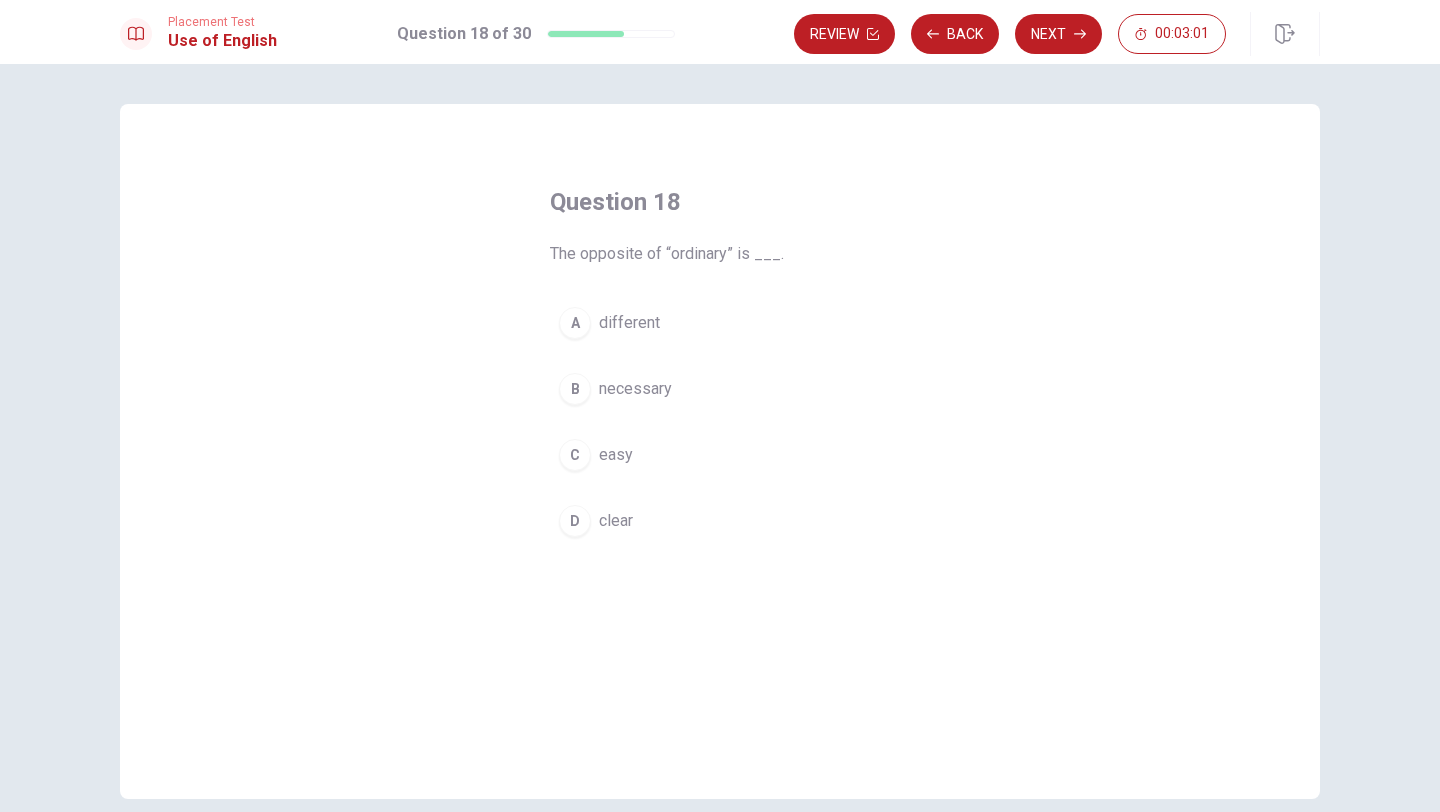 click on "different" at bounding box center (629, 323) 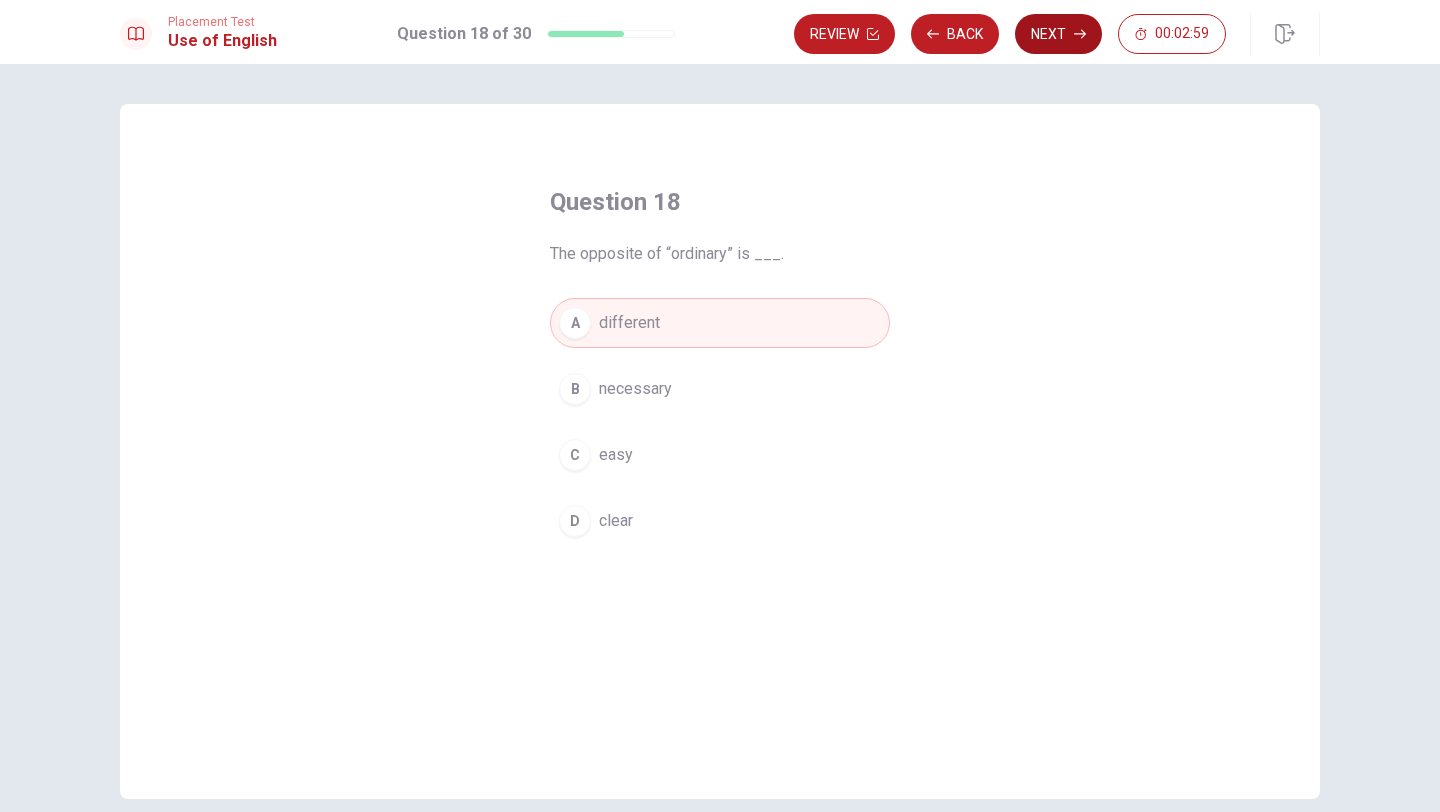 click 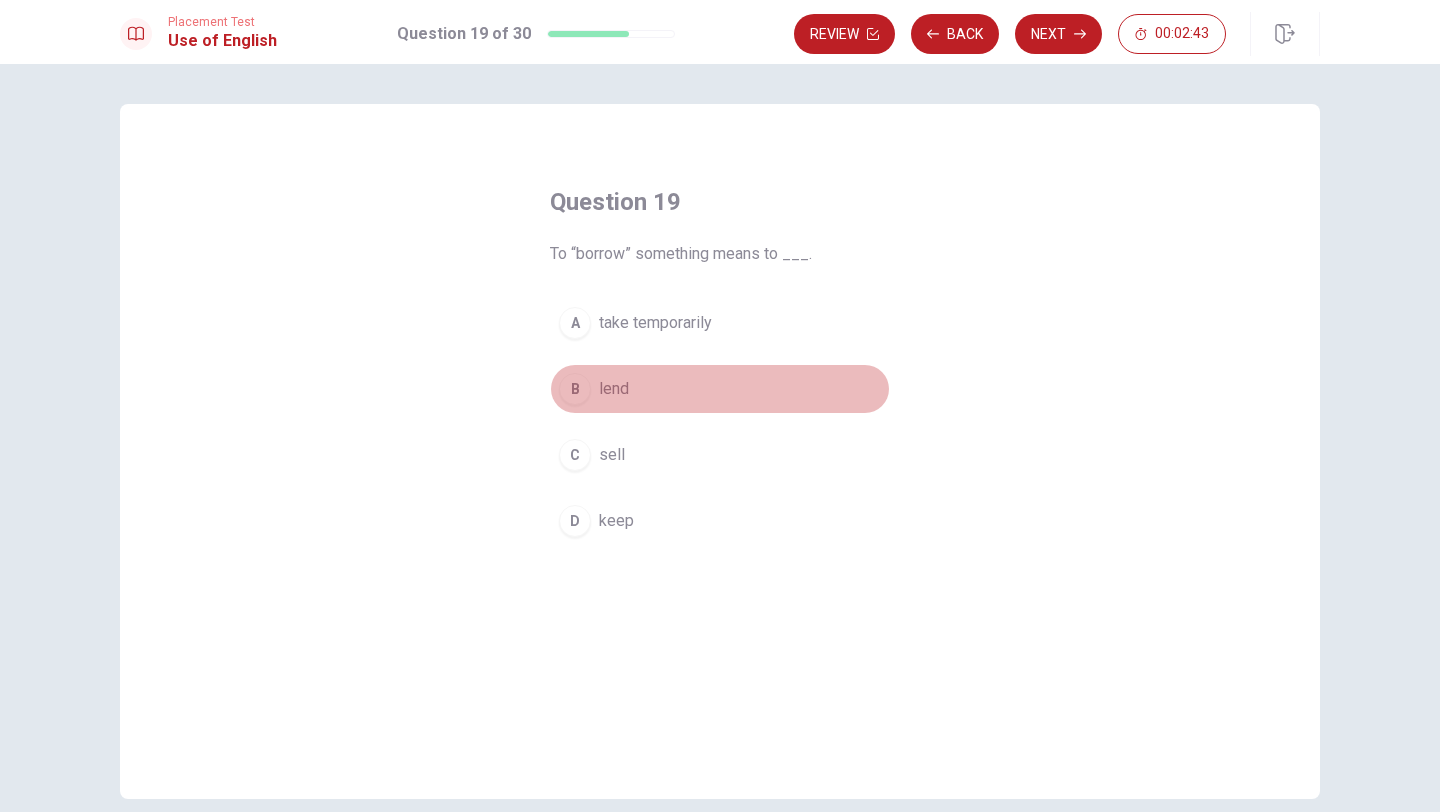 click on "lend" at bounding box center [614, 389] 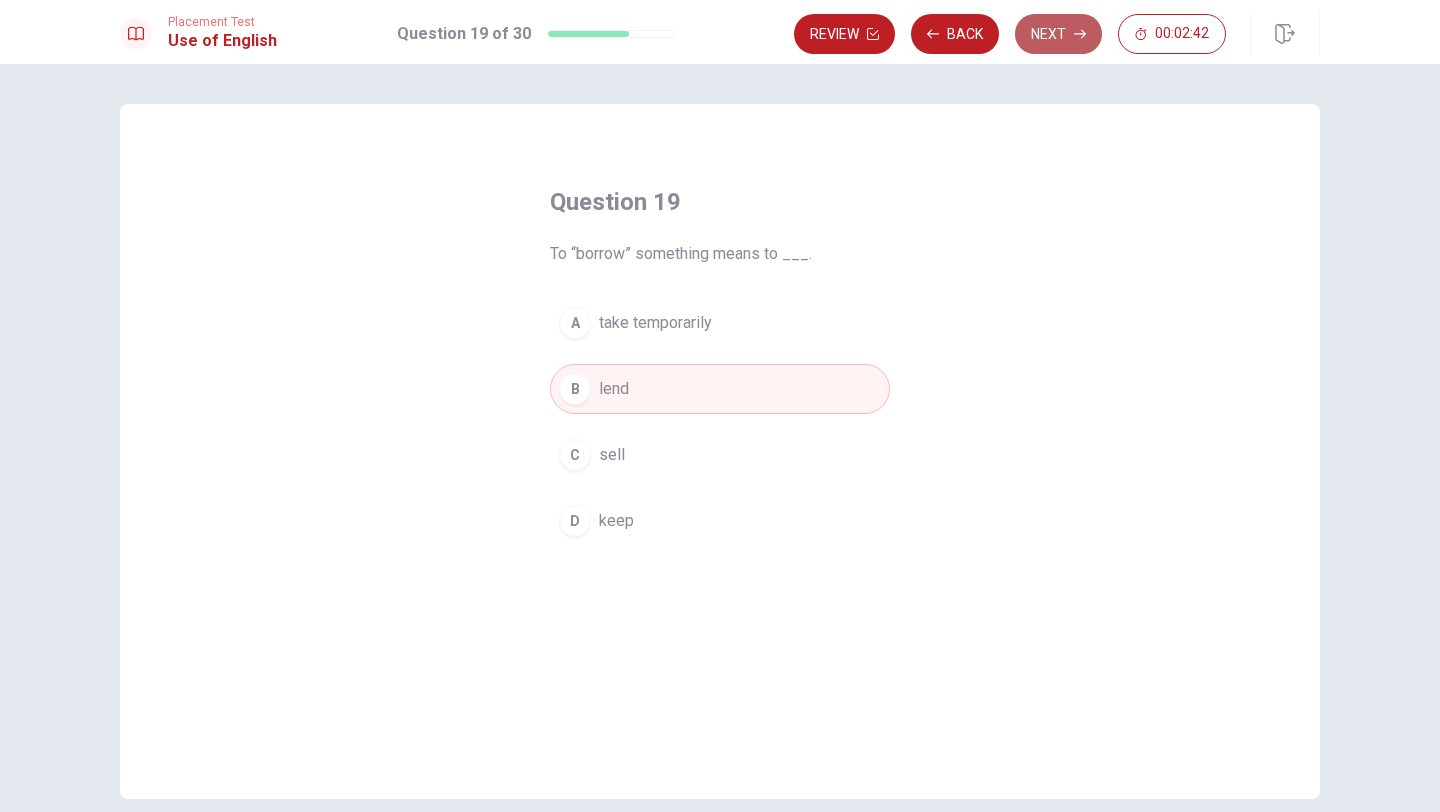 click on "Next" at bounding box center (1058, 34) 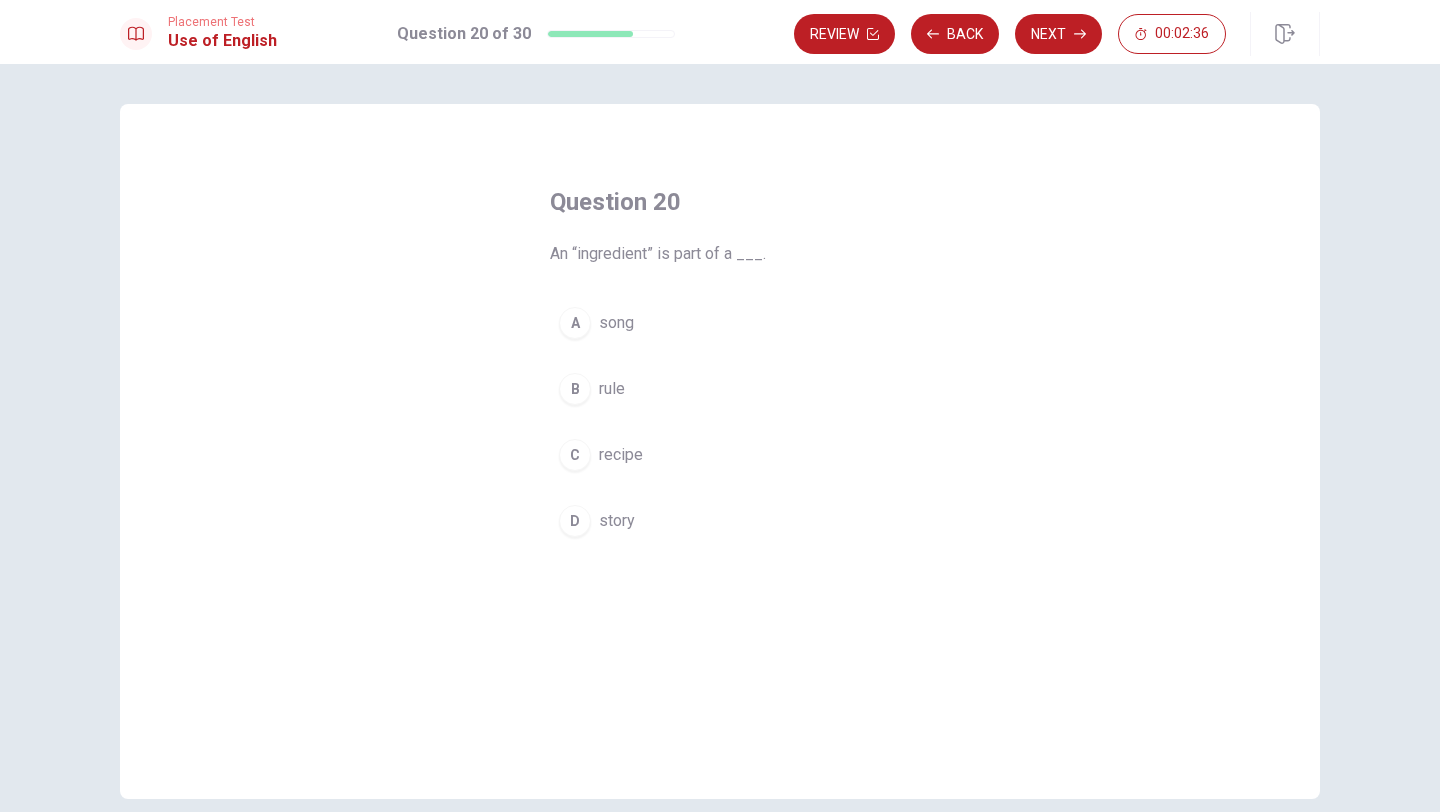 click on "recipe" at bounding box center [621, 455] 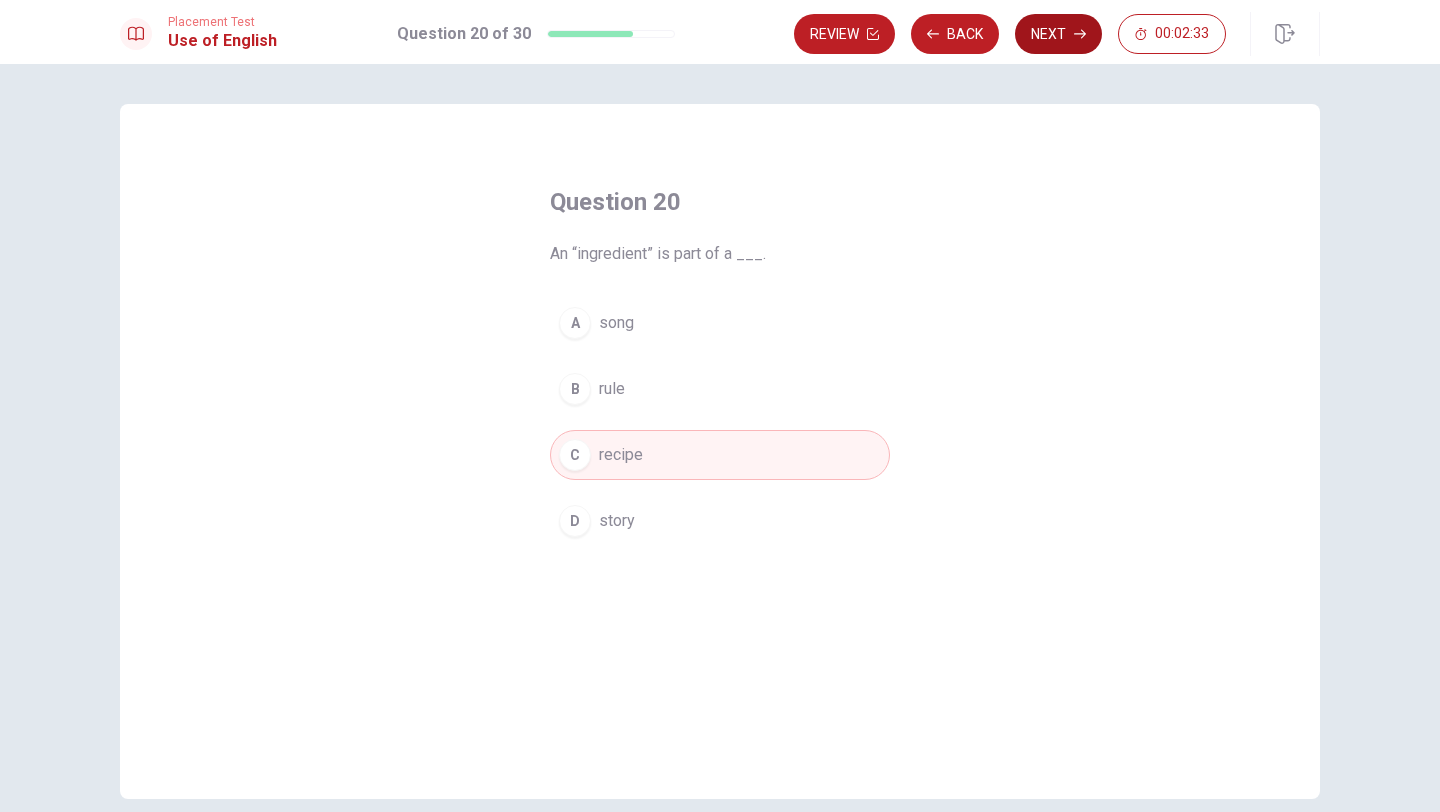click on "Next" at bounding box center [1058, 34] 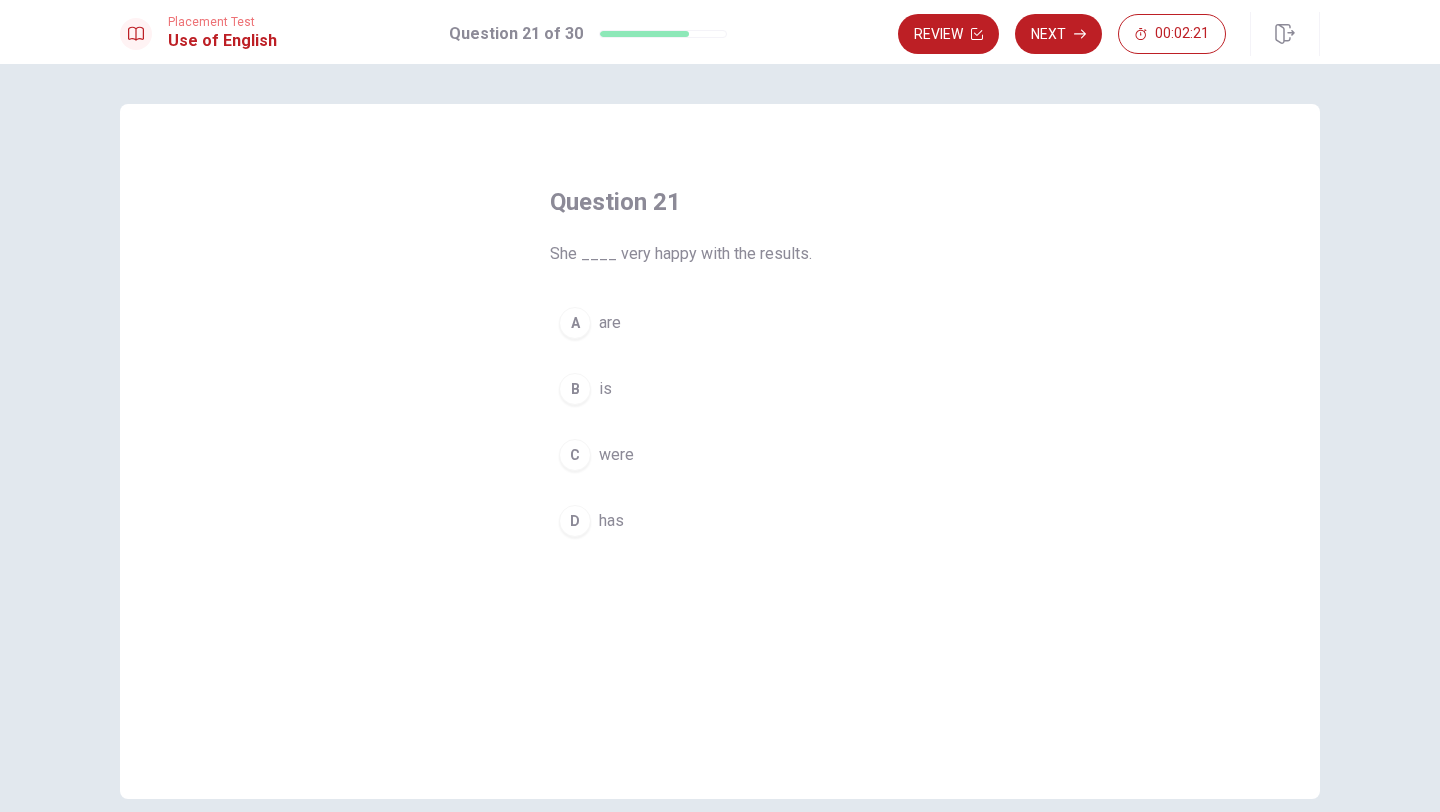 click on "B" at bounding box center [575, 389] 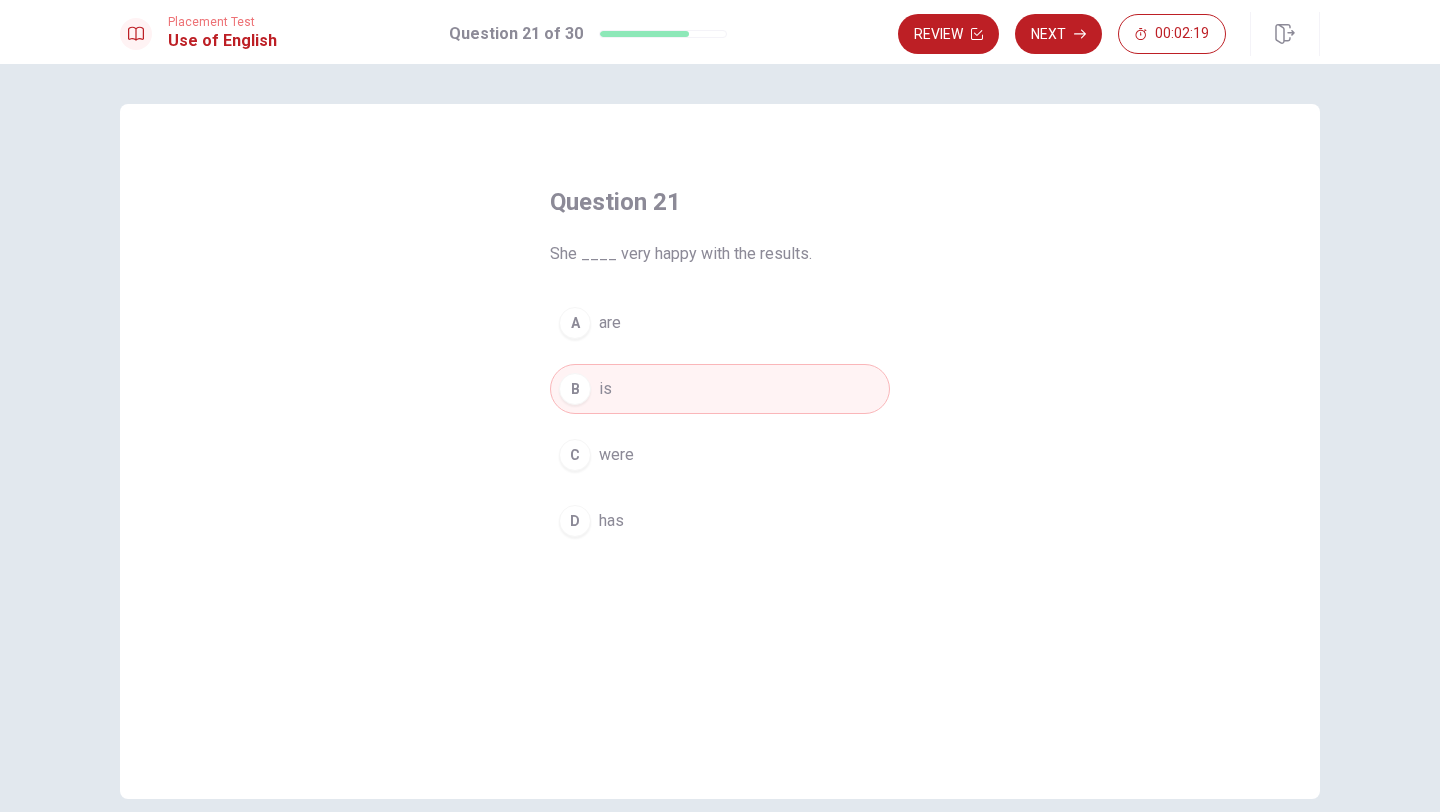 click on "Placement Test   Use of English Question 21 of 30 Review Next 00:02:19" at bounding box center (720, 32) 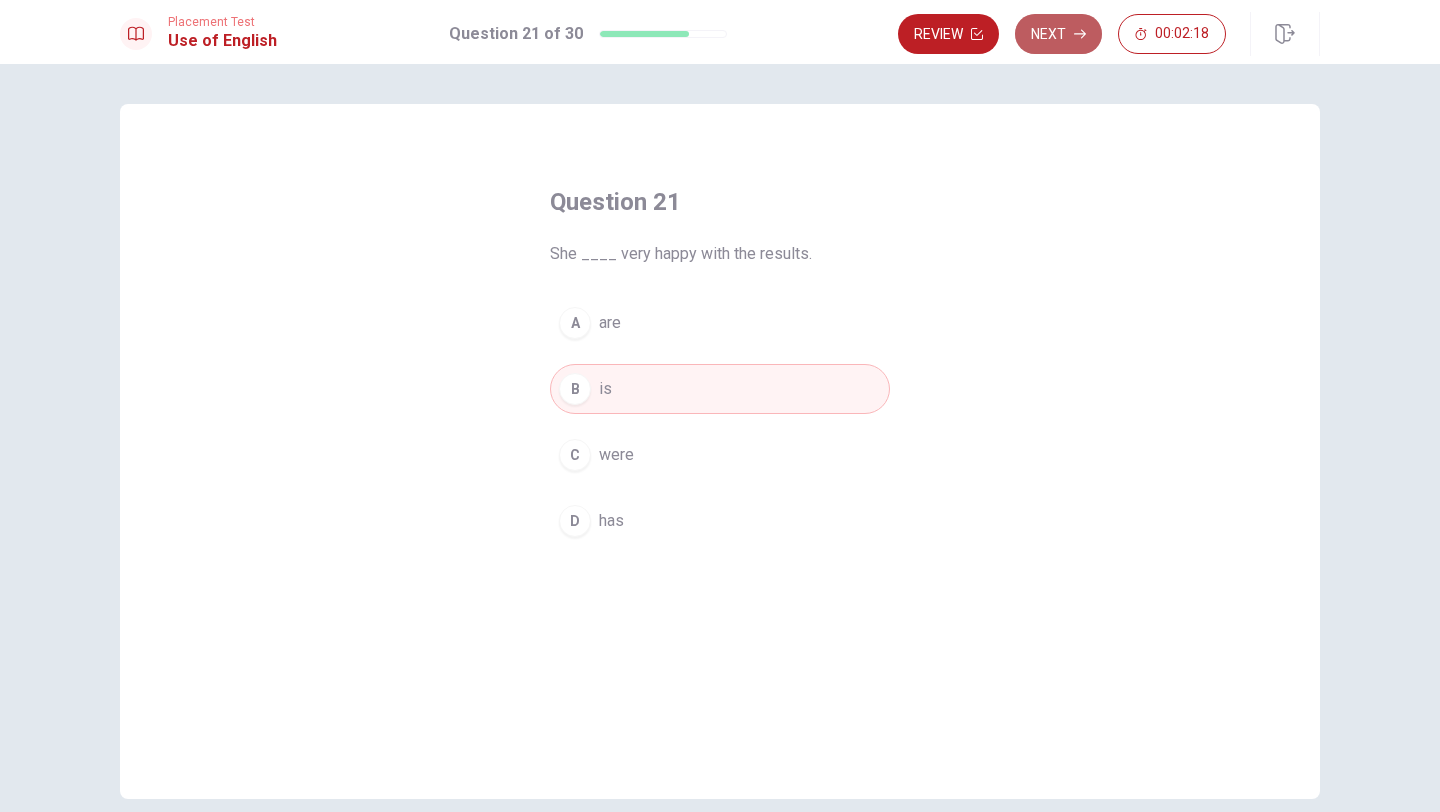 click on "Next" at bounding box center (1058, 34) 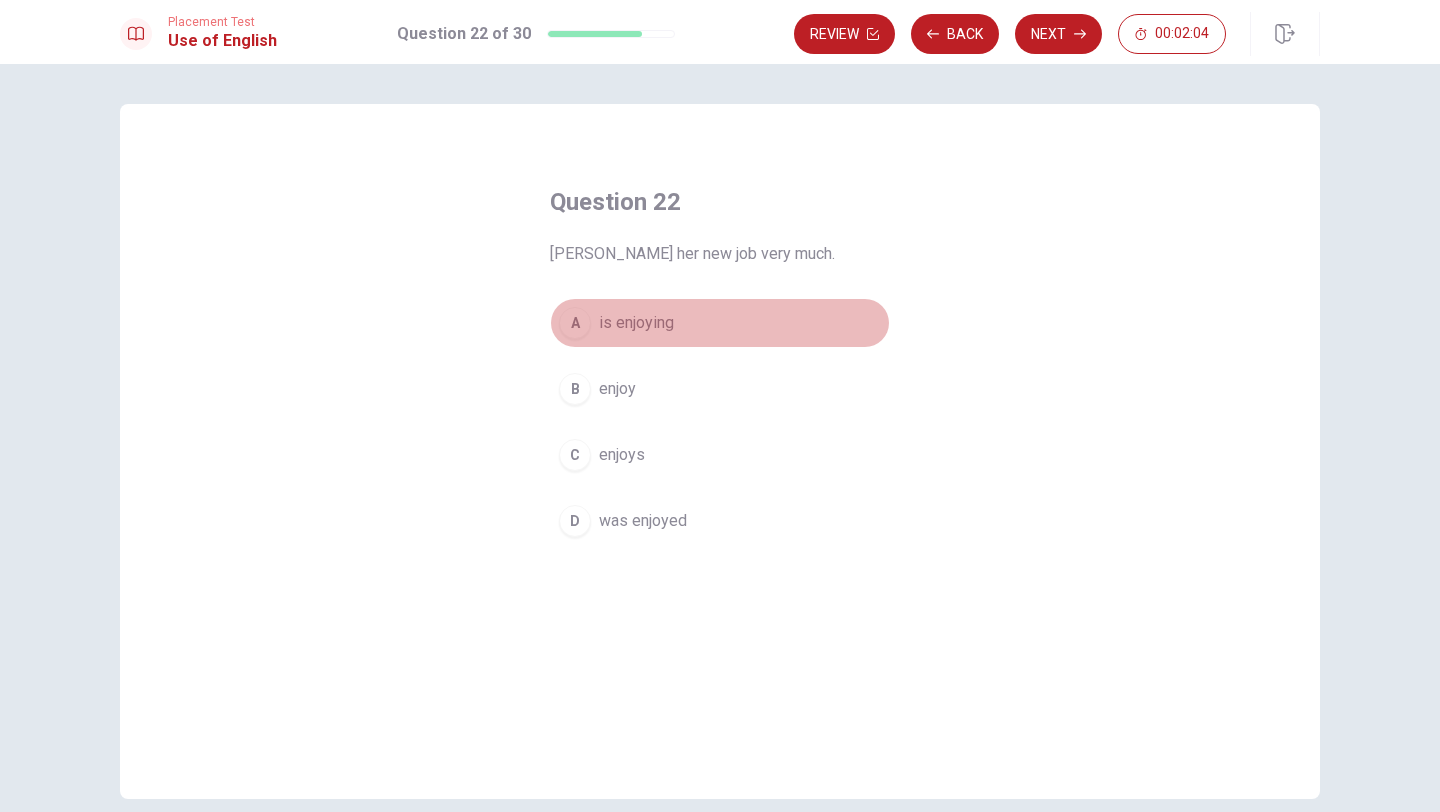 click on "is enjoying" at bounding box center (636, 323) 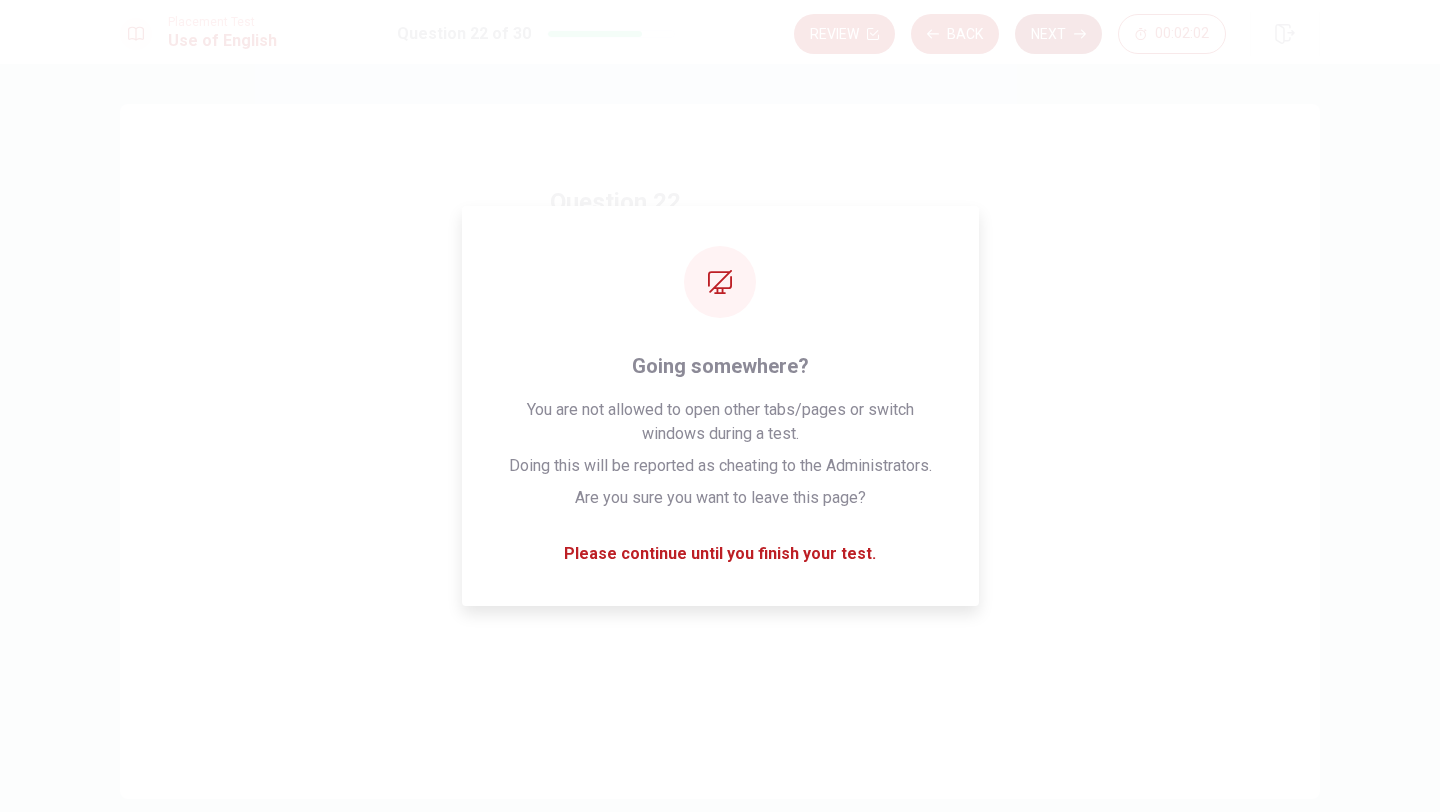 click on "Next" at bounding box center [1058, 34] 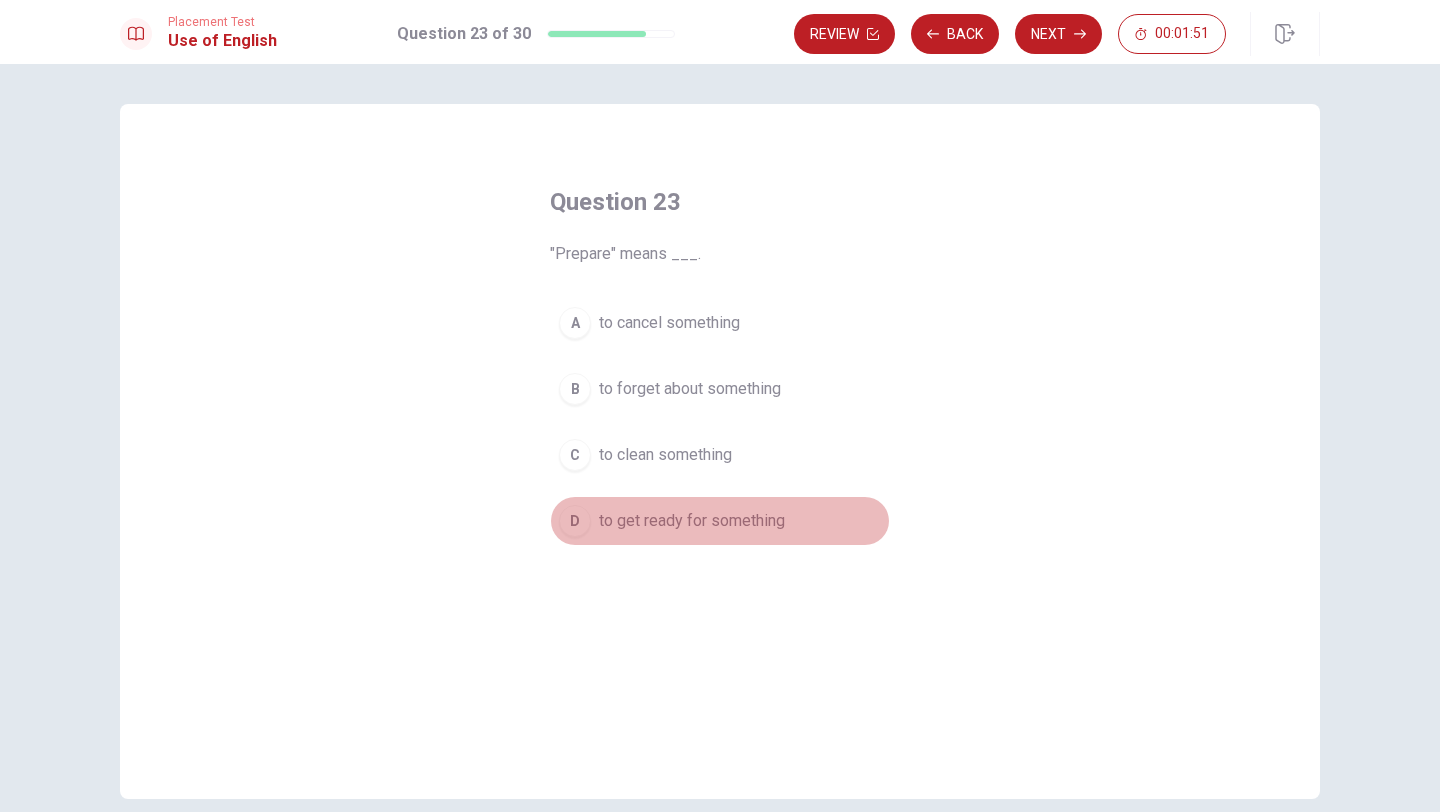 click on "to get ready for something" at bounding box center [692, 521] 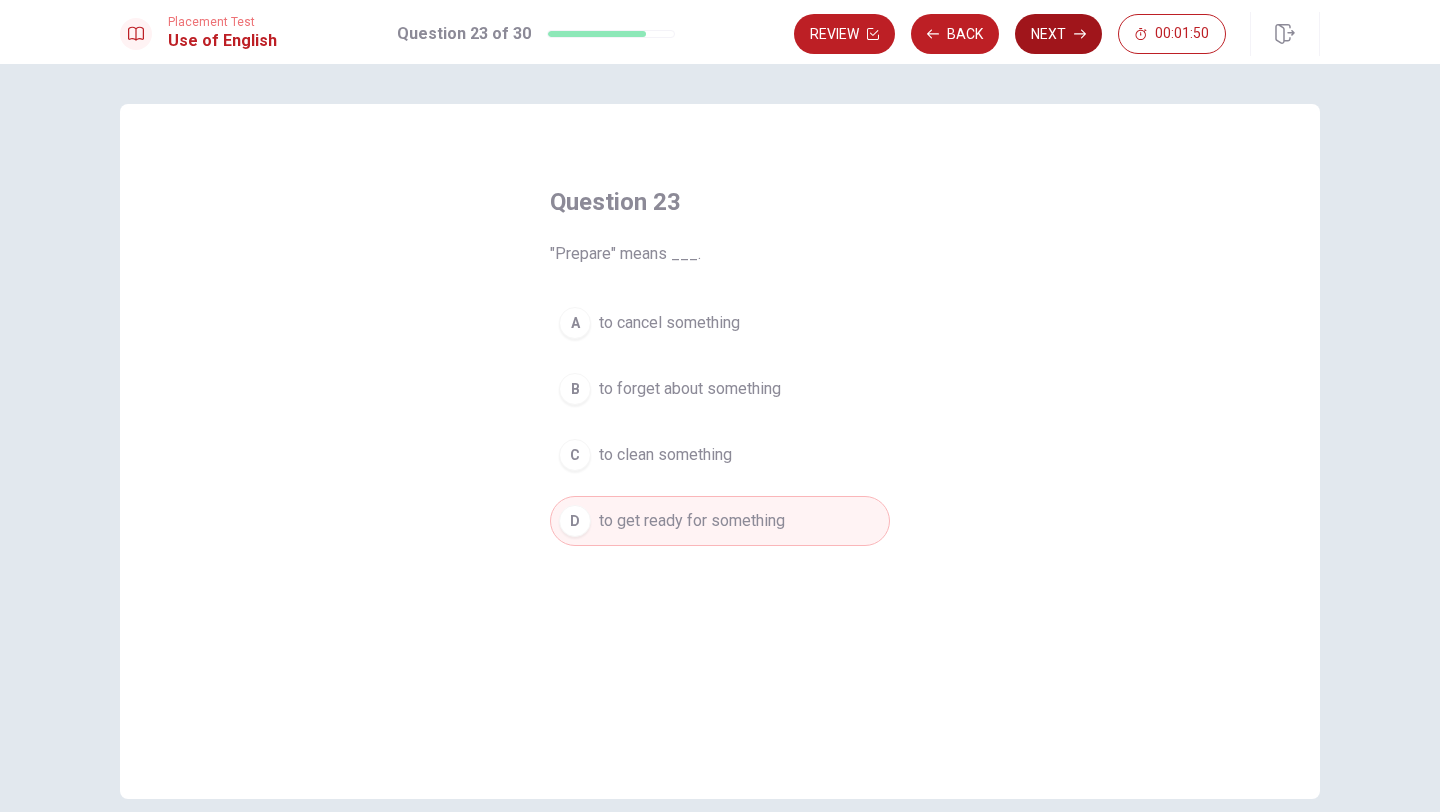 click on "Next" at bounding box center (1058, 34) 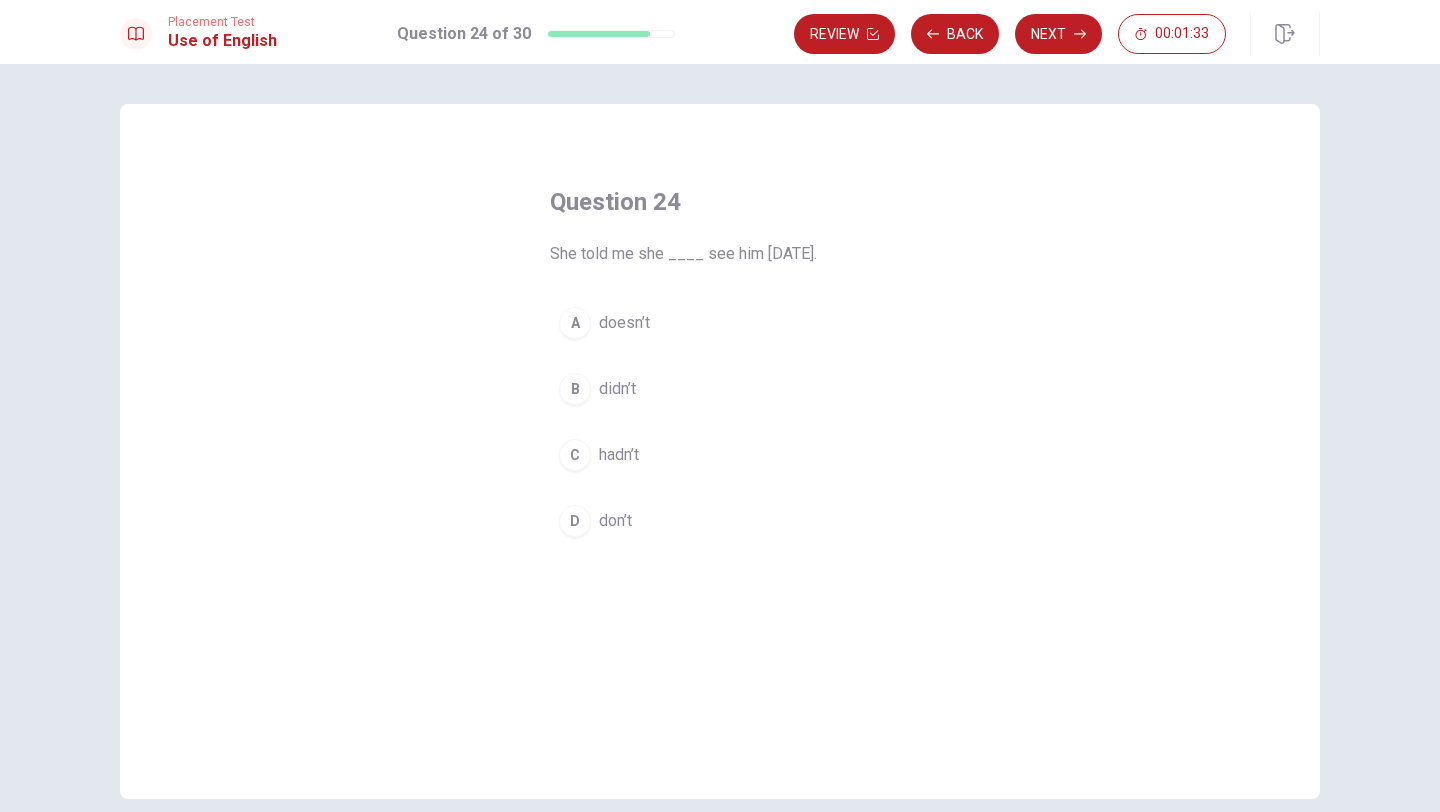 click on "A" at bounding box center (575, 323) 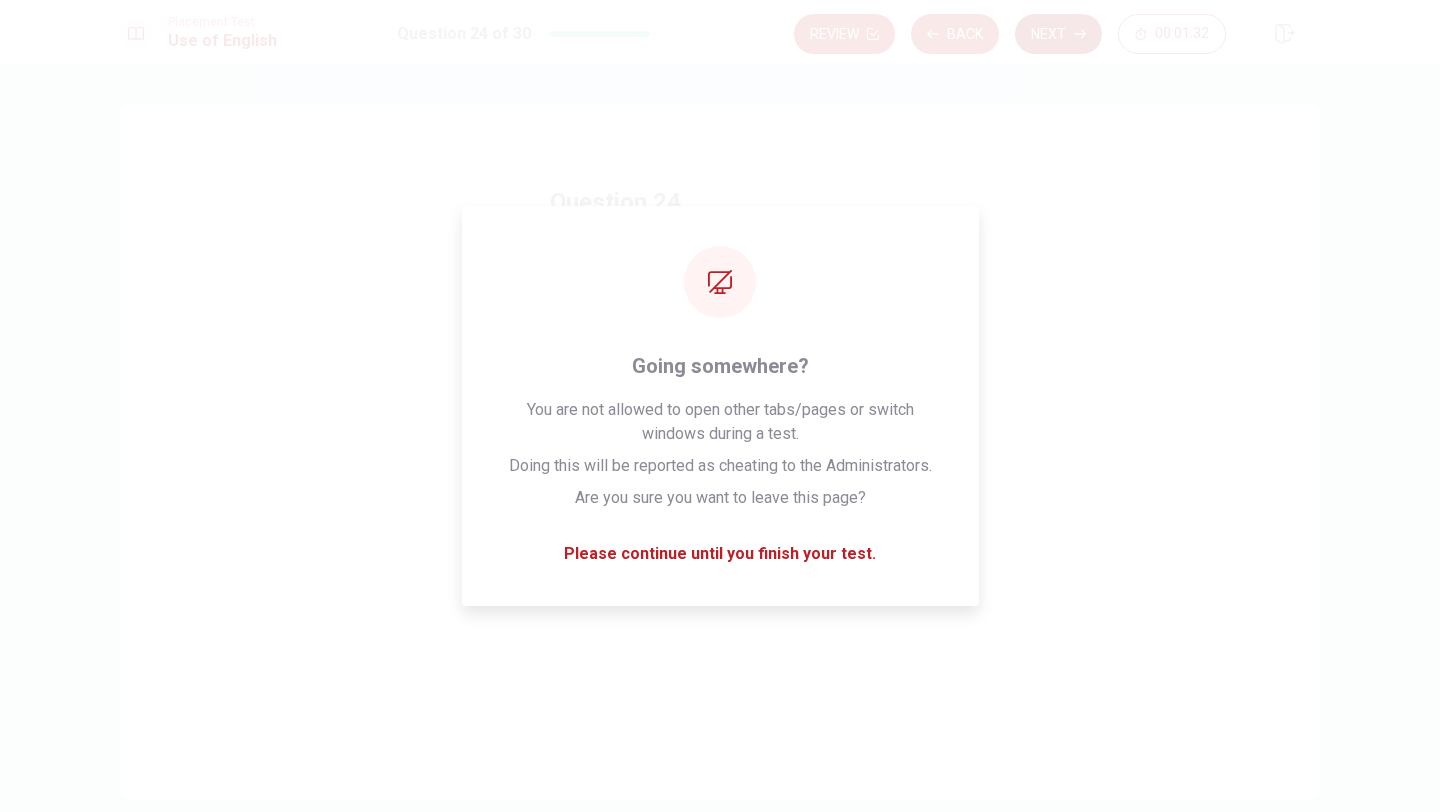 click on "Next" at bounding box center [1058, 34] 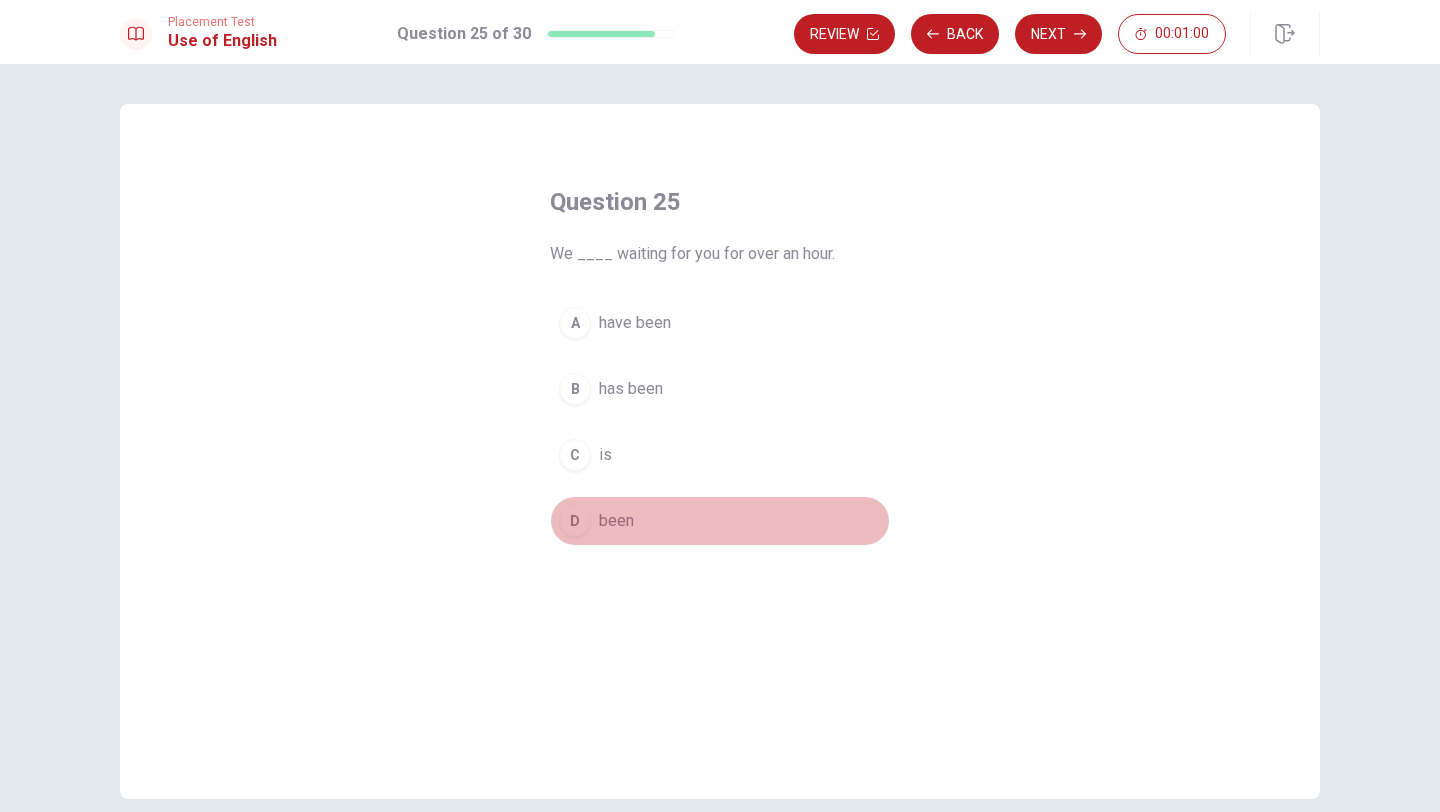 click on "been" at bounding box center [616, 521] 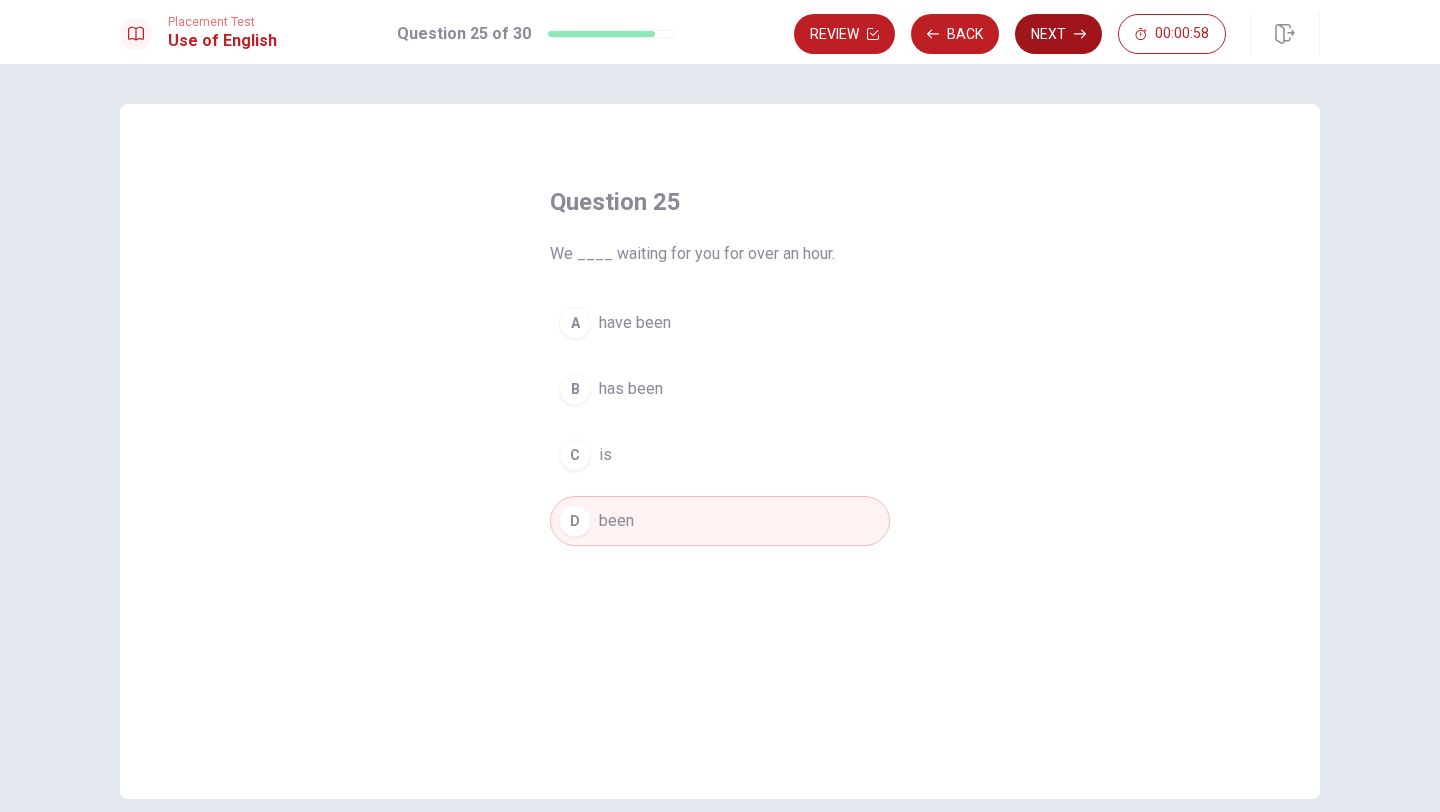 click on "Next" at bounding box center [1058, 34] 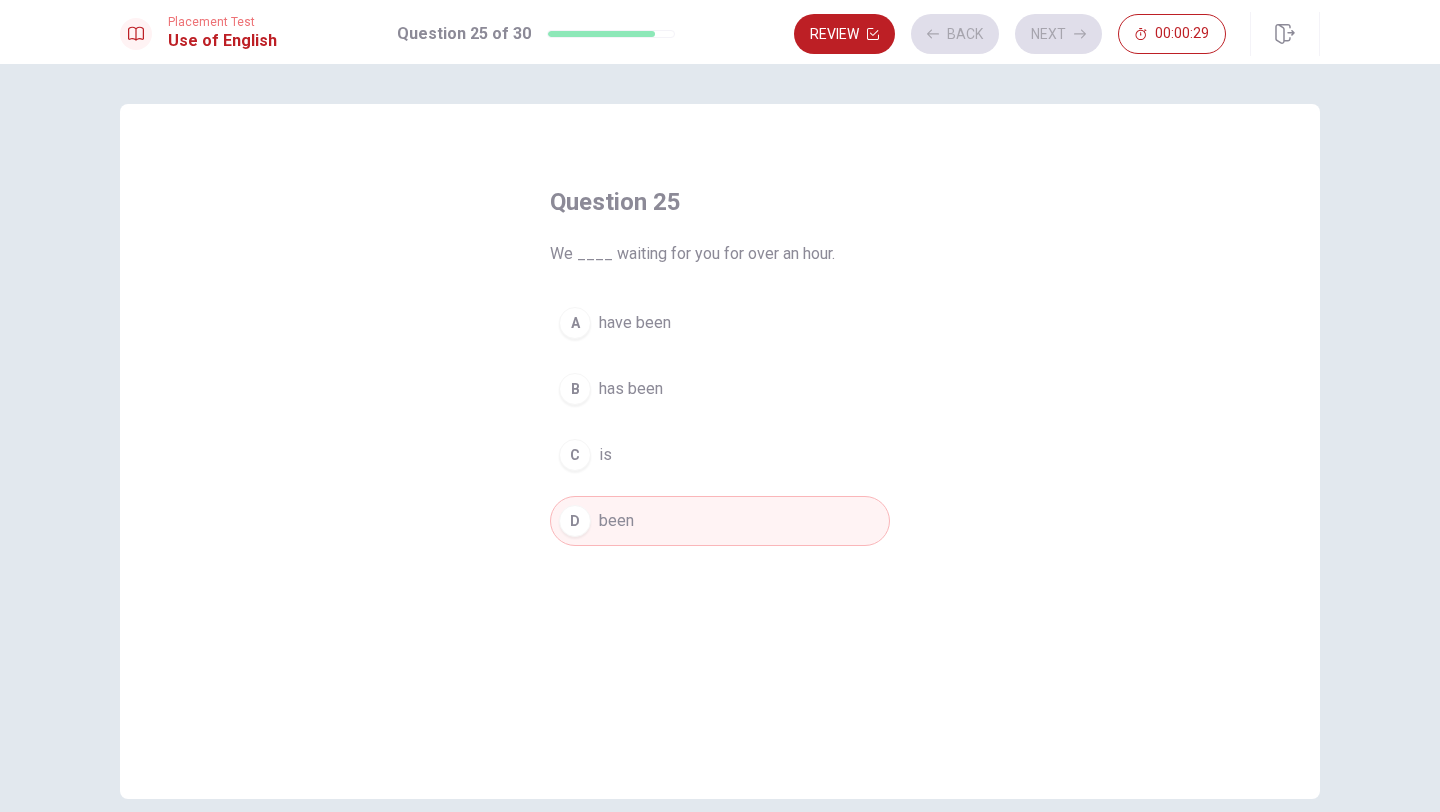 click on "Review Back Next 00:00:29" at bounding box center (1010, 34) 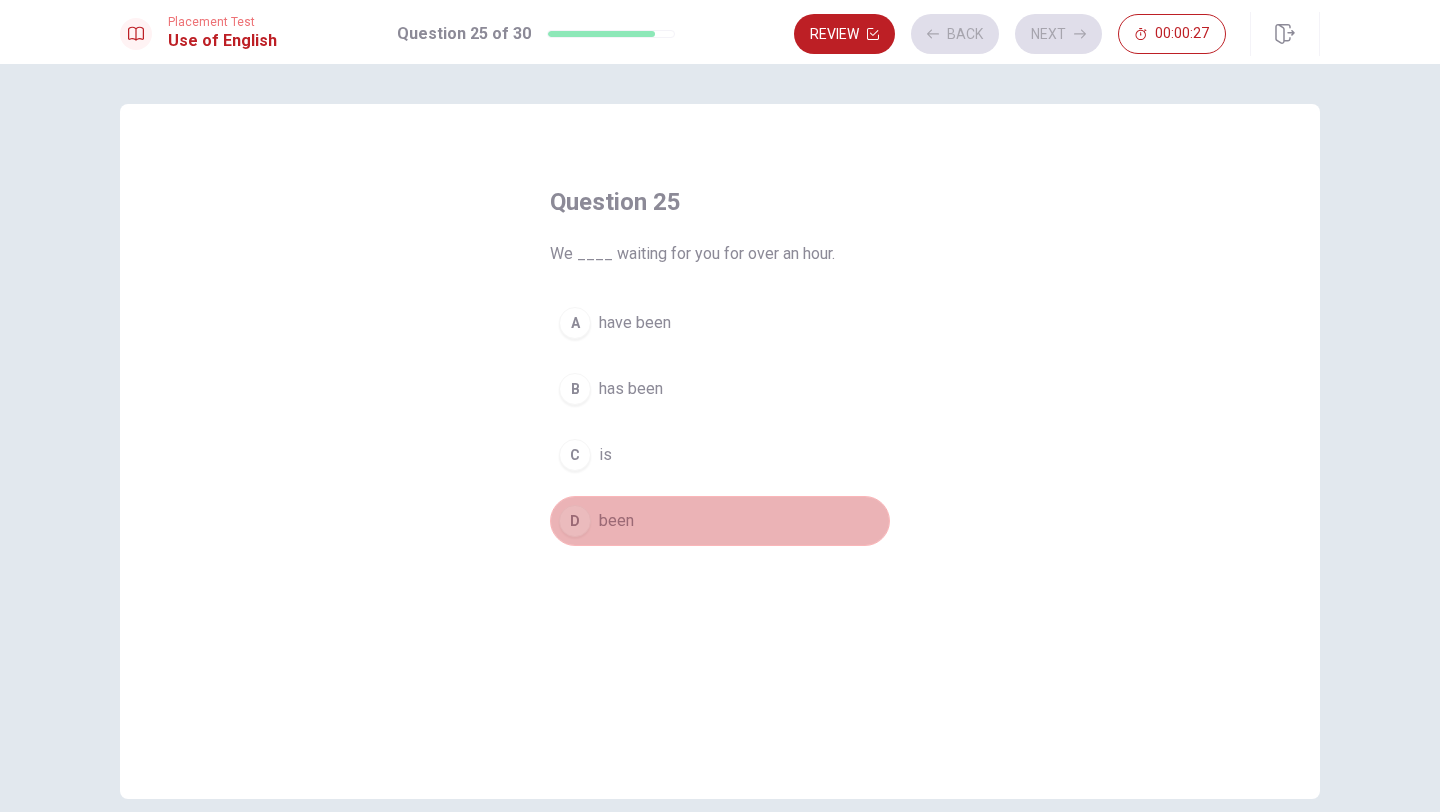 click on "D been" at bounding box center (720, 521) 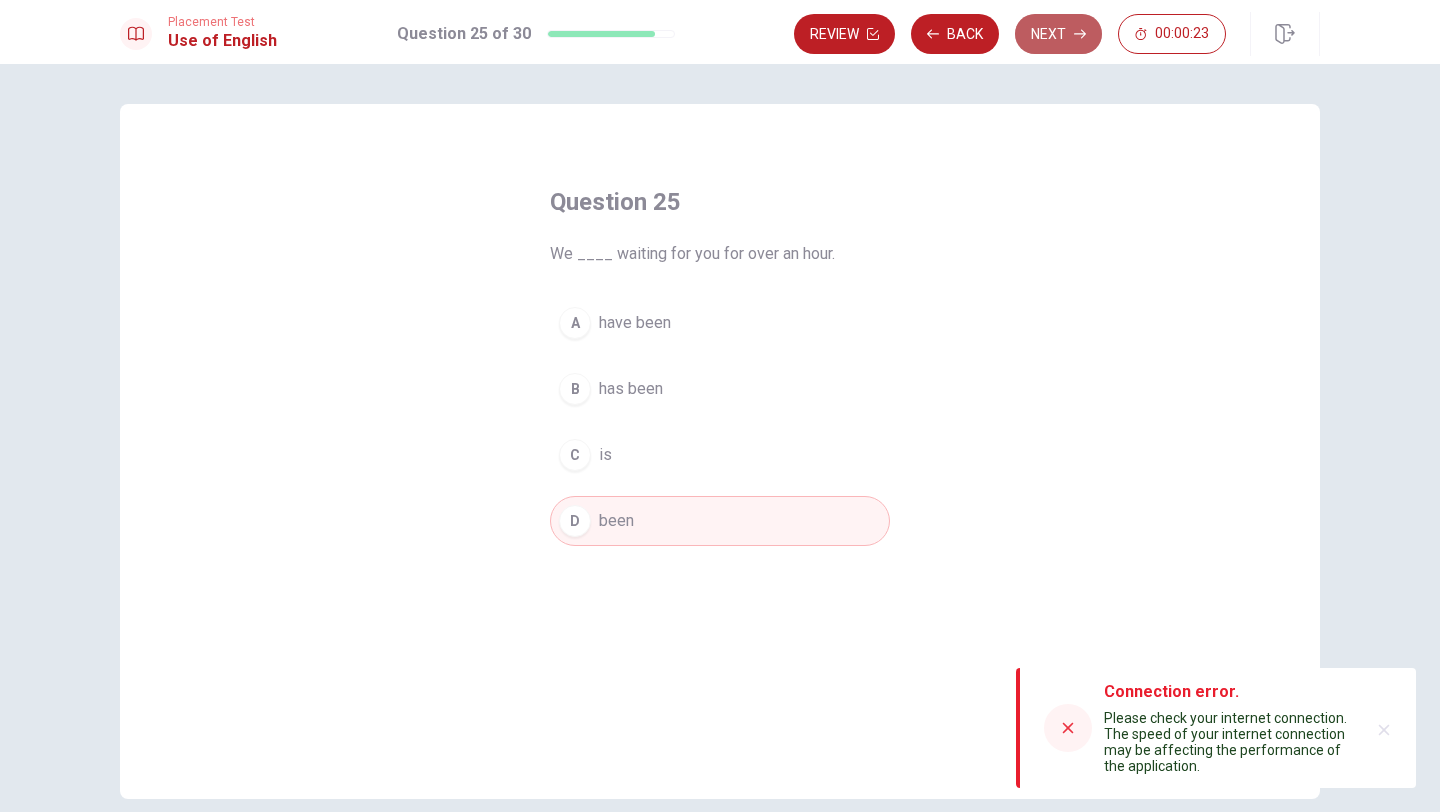 click on "Next" at bounding box center (1058, 34) 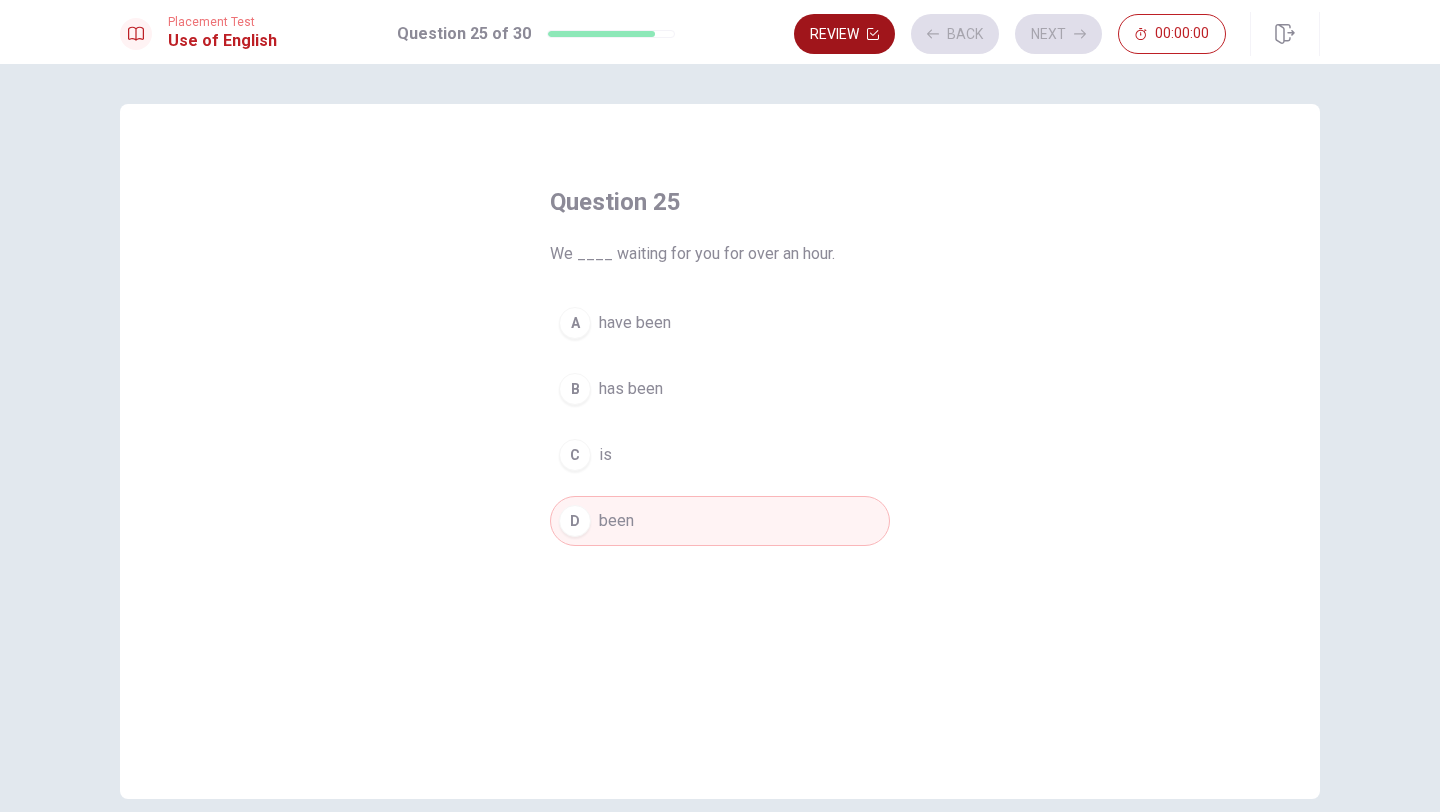 click on "Review" at bounding box center [844, 34] 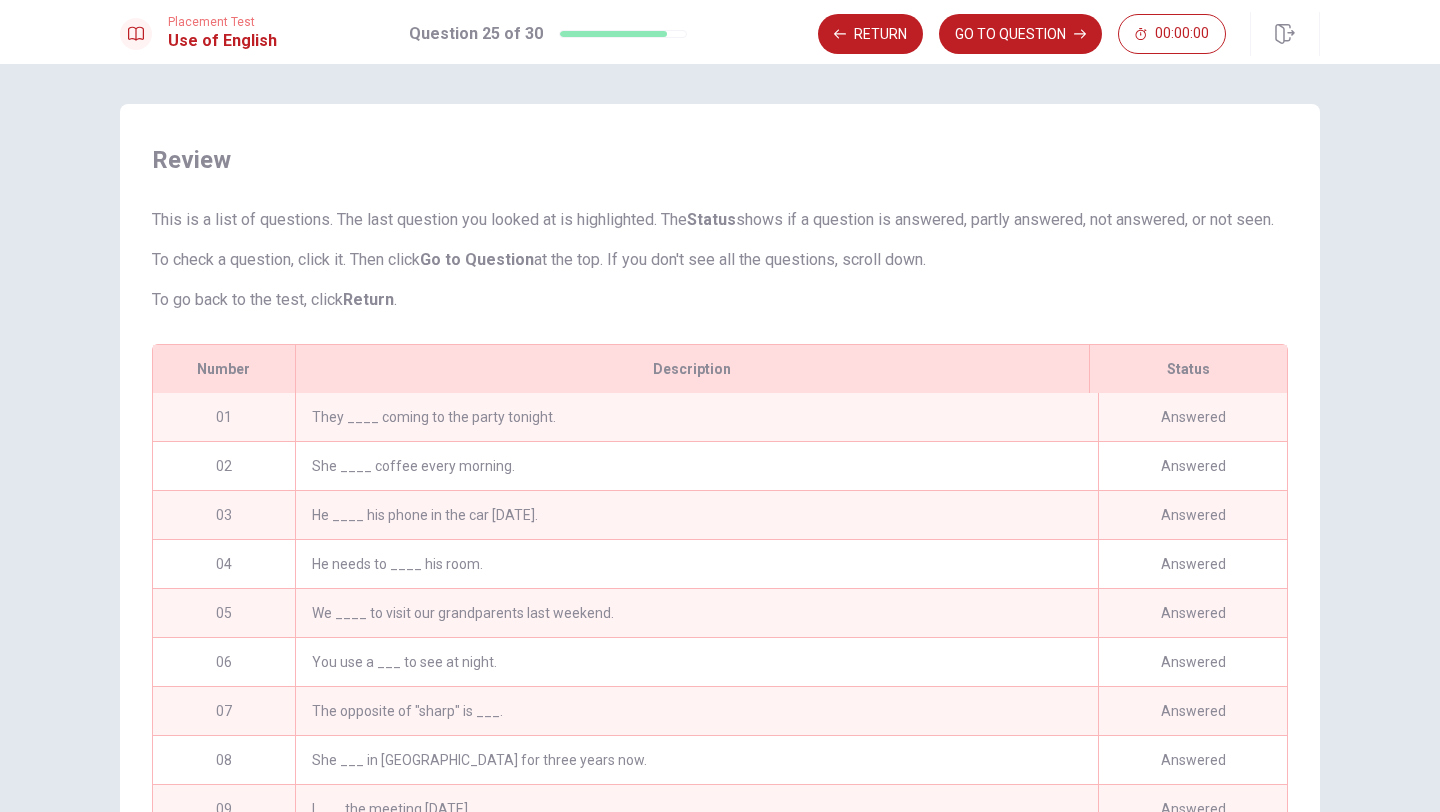scroll, scrollTop: 198, scrollLeft: 0, axis: vertical 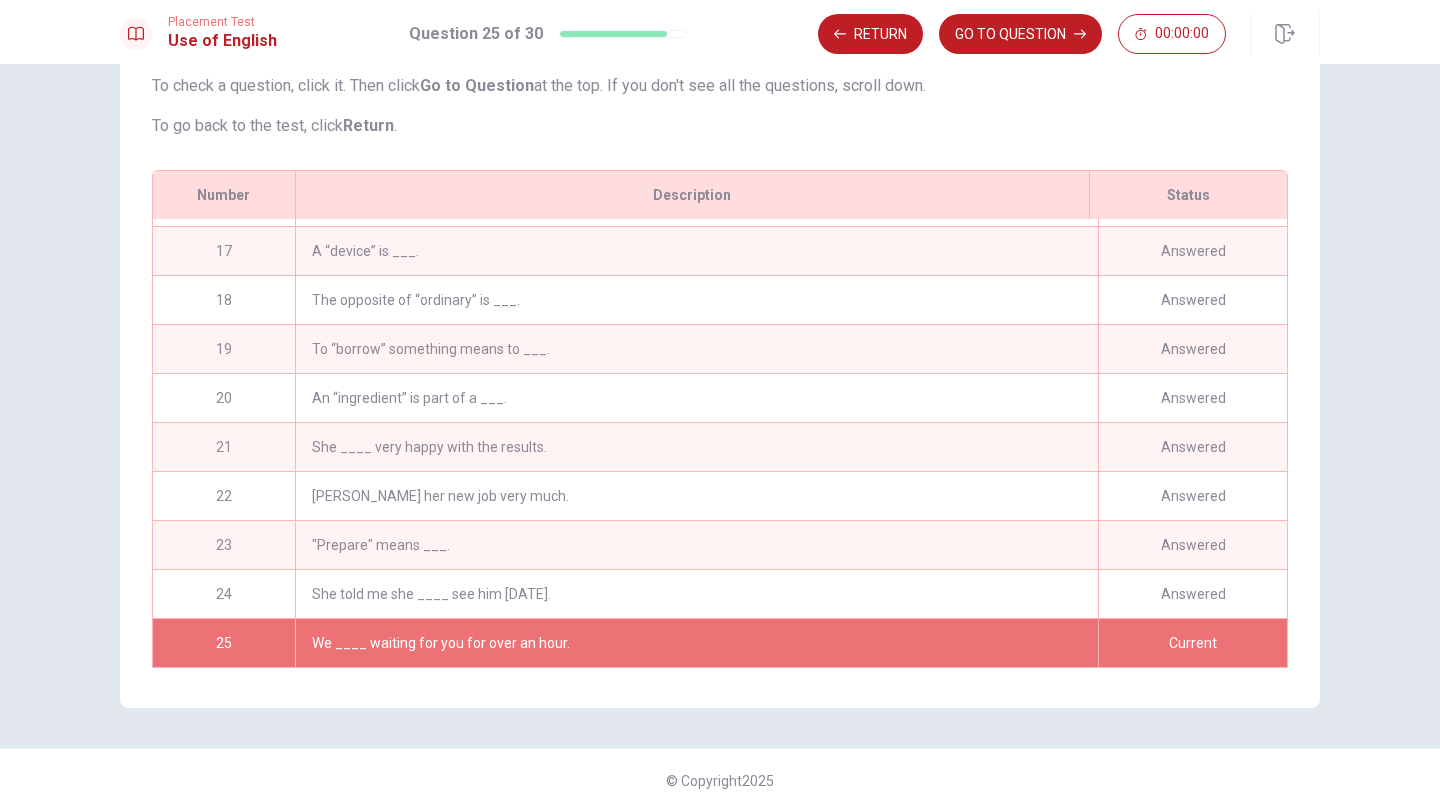 click on "We ____ waiting for you for over an hour." at bounding box center [696, 643] 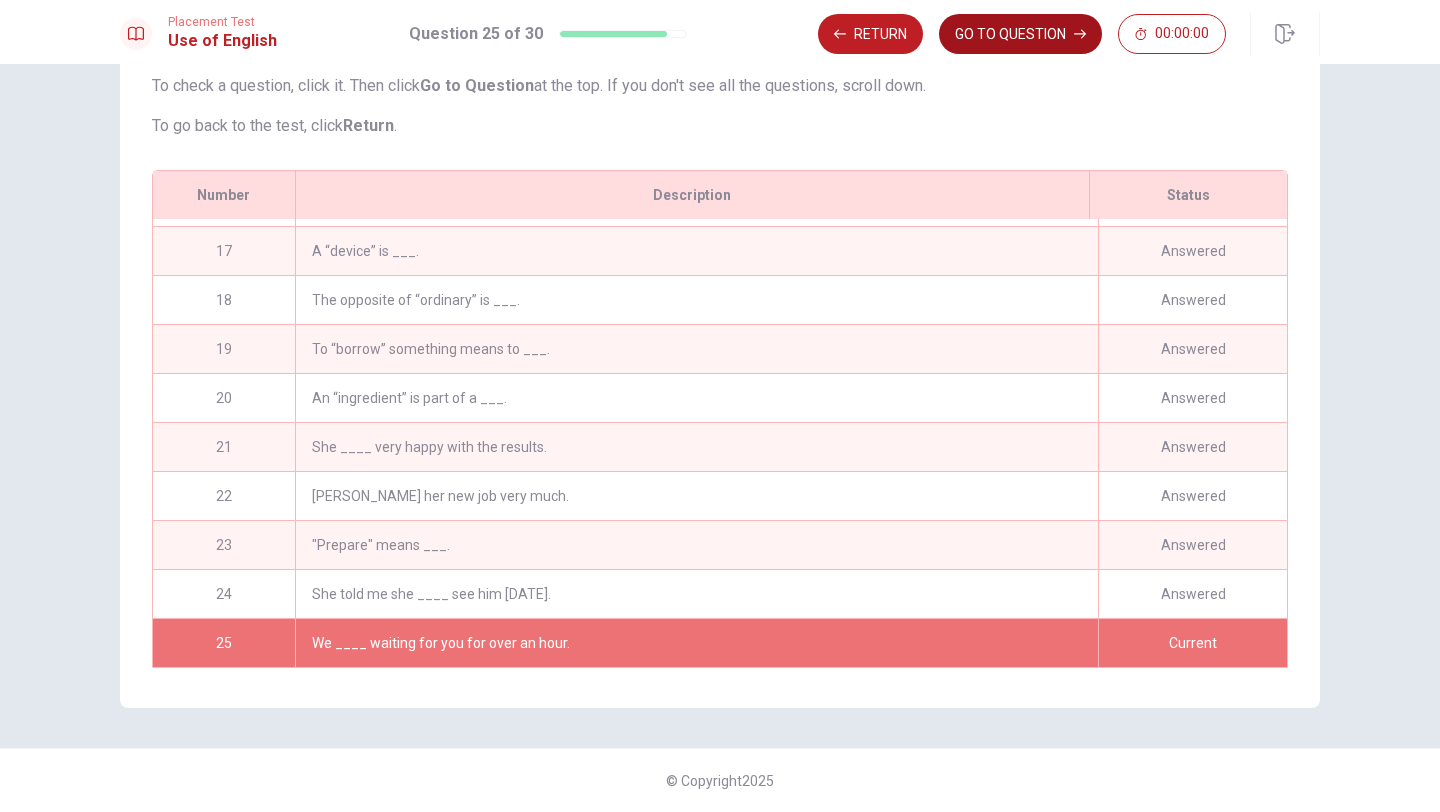 click on "GO TO QUESTION" at bounding box center [1020, 34] 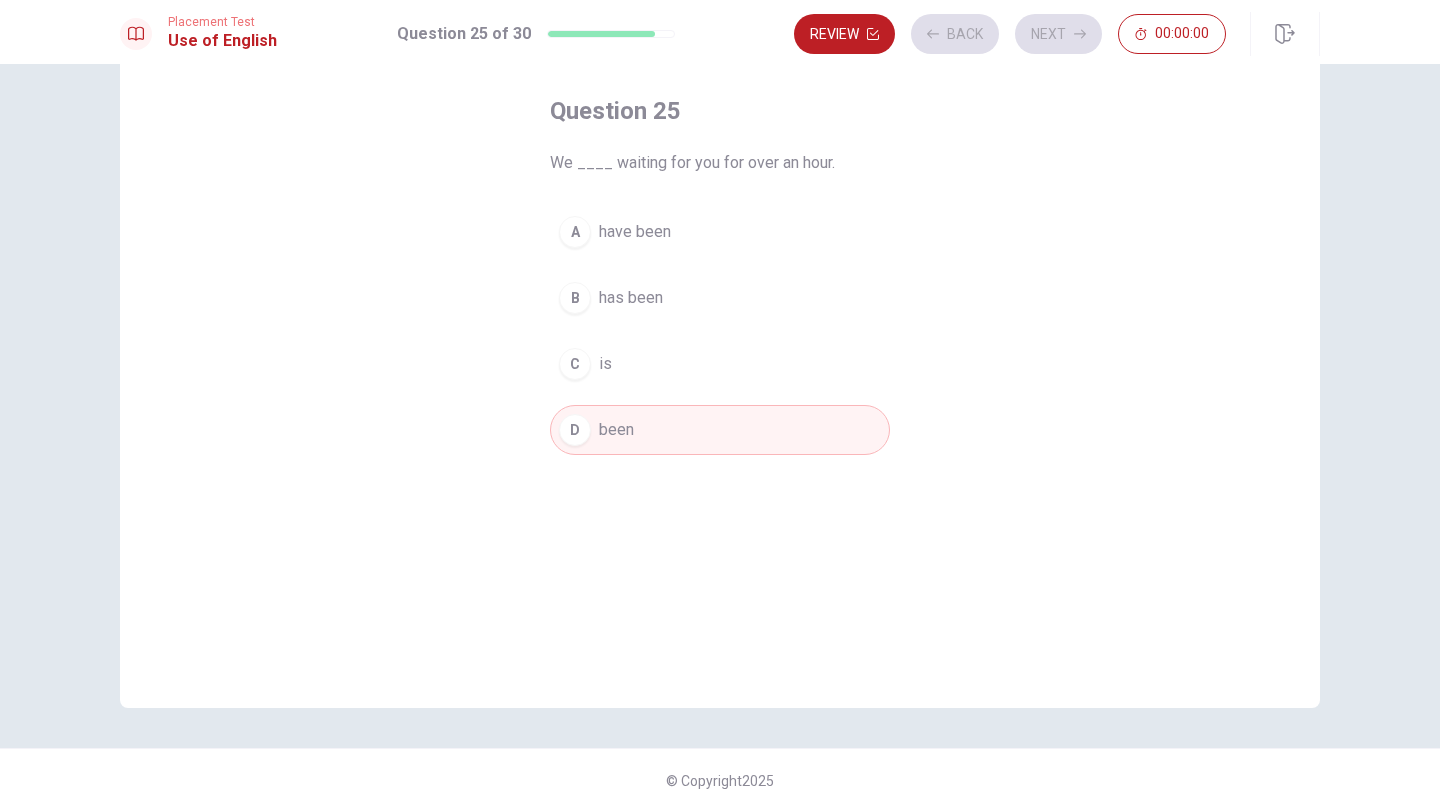 scroll, scrollTop: 91, scrollLeft: 0, axis: vertical 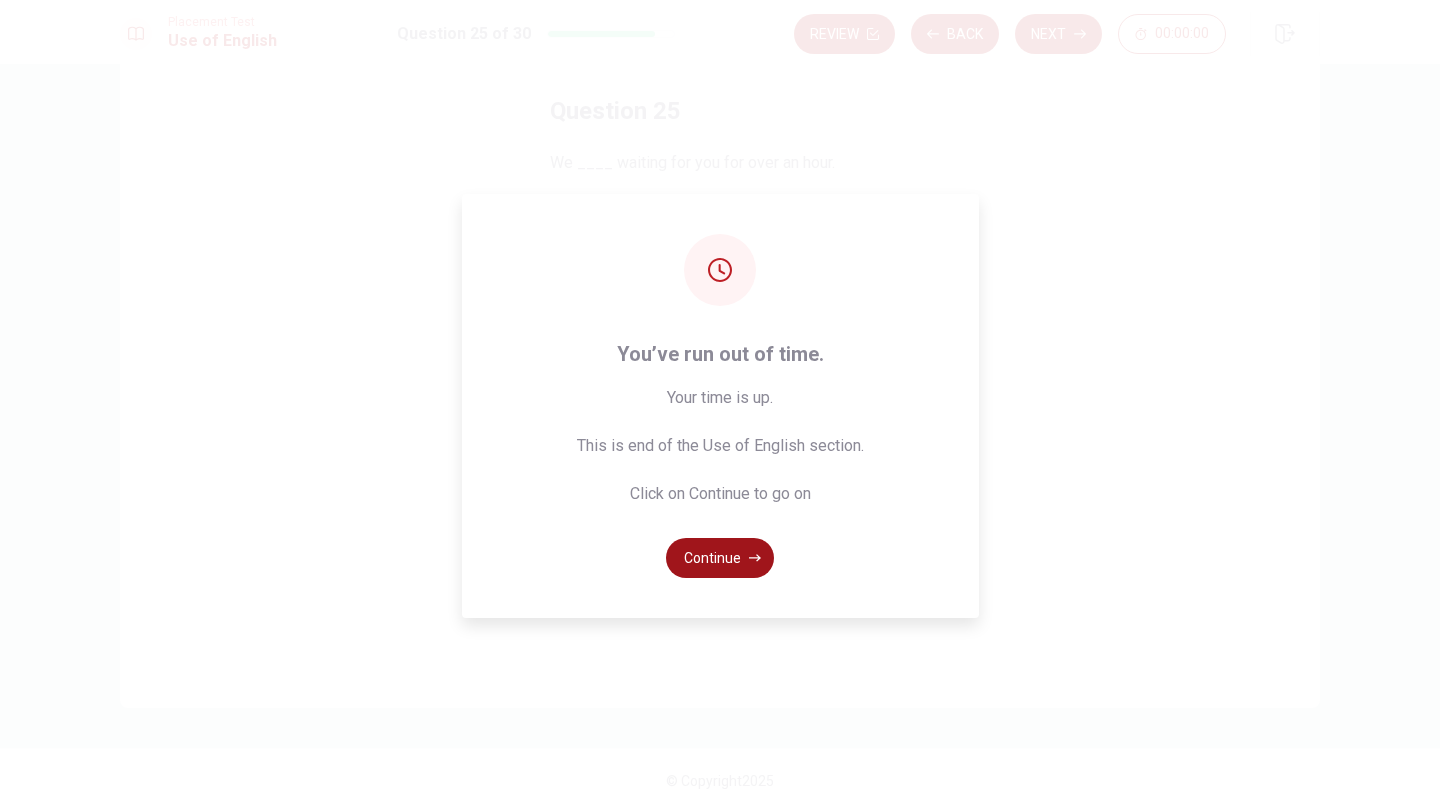 click on "Continue" at bounding box center (720, 558) 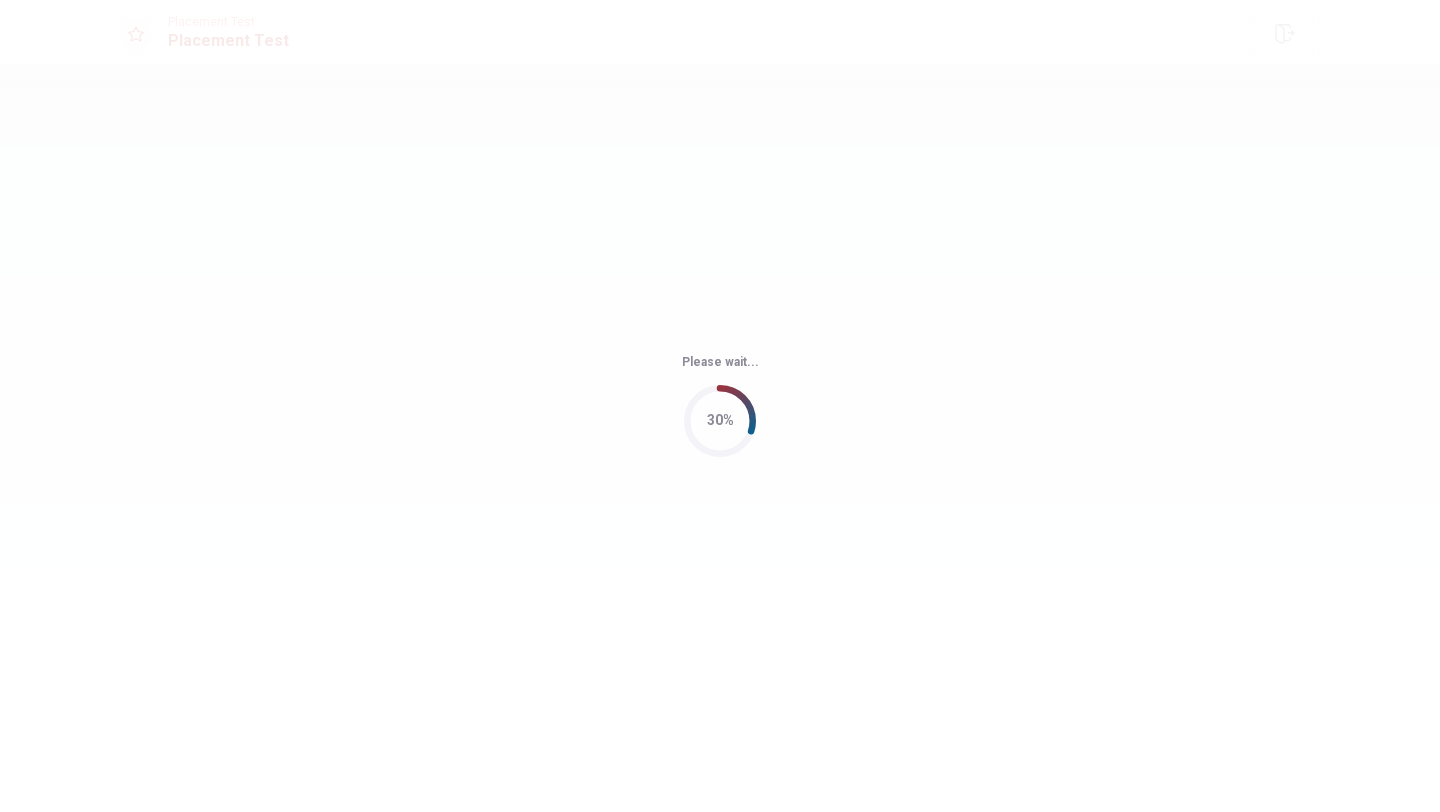 scroll, scrollTop: 0, scrollLeft: 0, axis: both 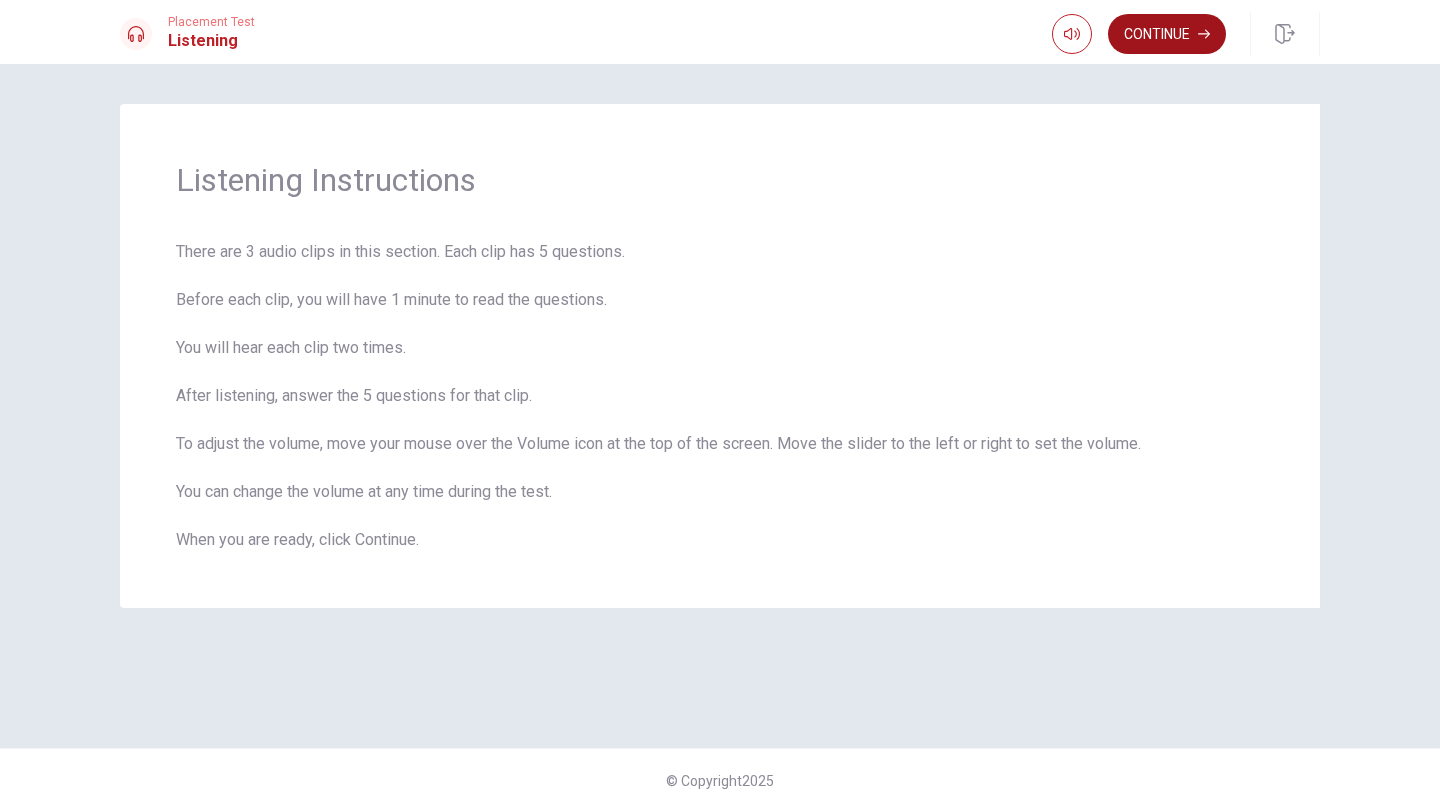 click on "Continue" at bounding box center [1167, 34] 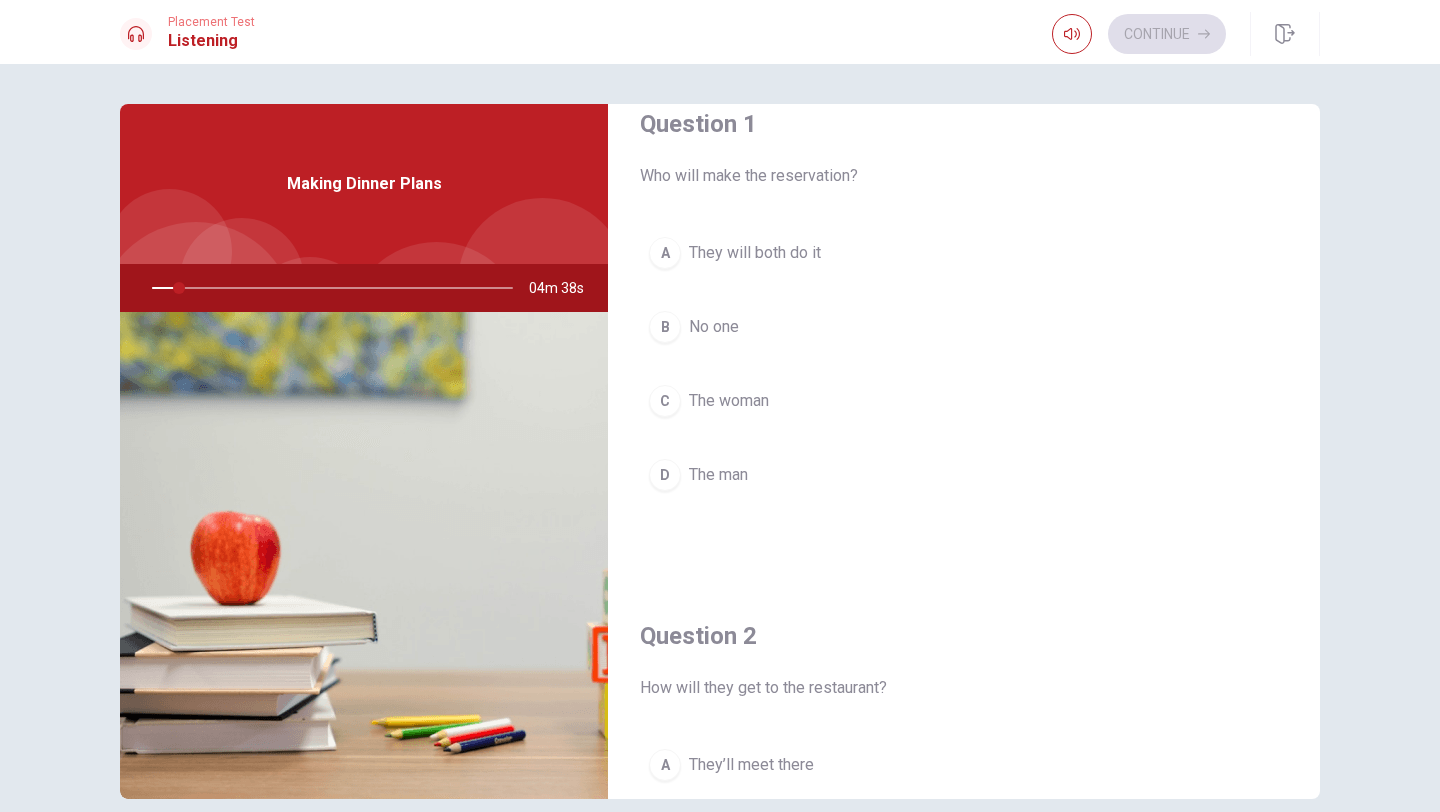 scroll, scrollTop: 33, scrollLeft: 0, axis: vertical 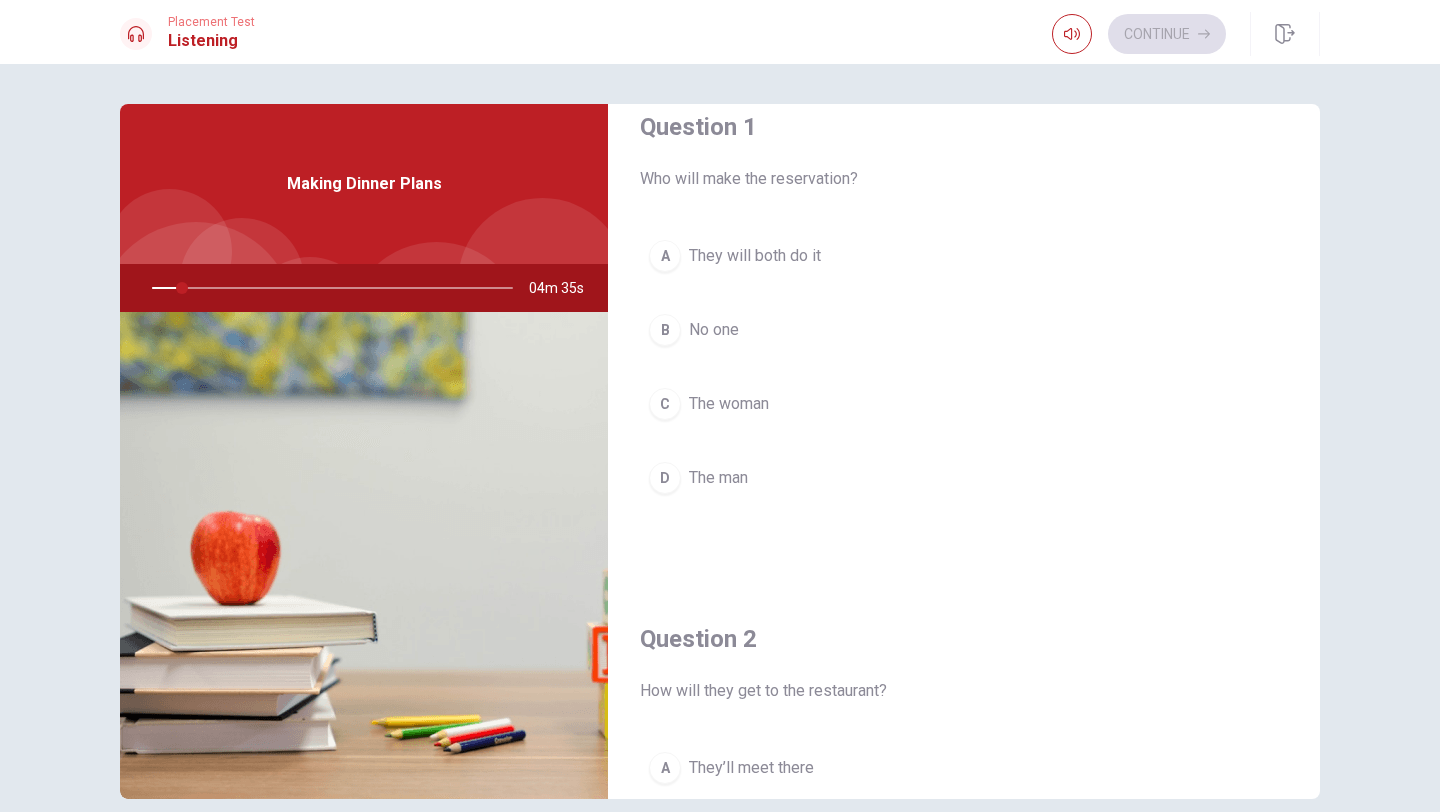 drag, startPoint x: 180, startPoint y: 292, endPoint x: 142, endPoint y: 295, distance: 38.118237 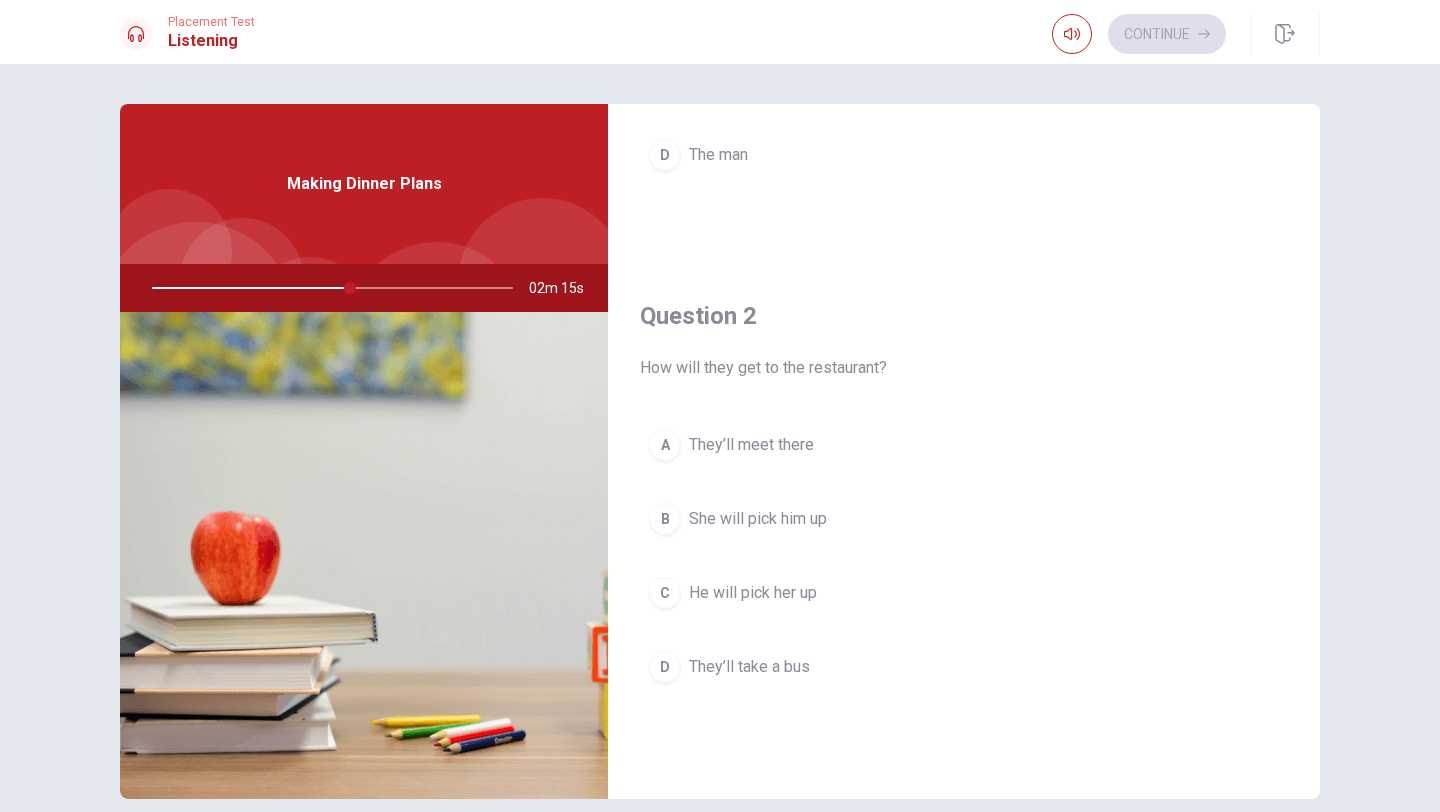 scroll, scrollTop: 0, scrollLeft: 0, axis: both 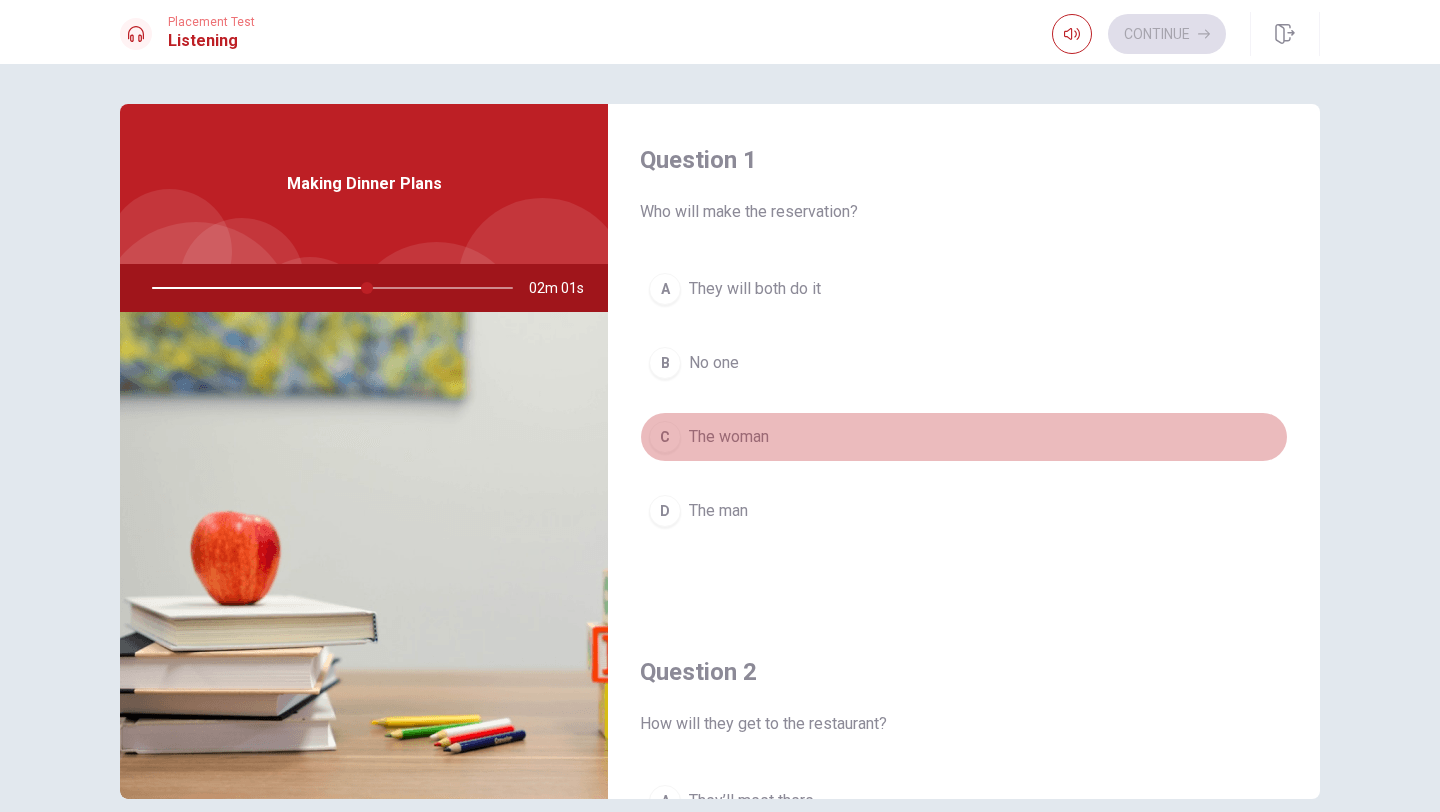 click on "C" at bounding box center (665, 437) 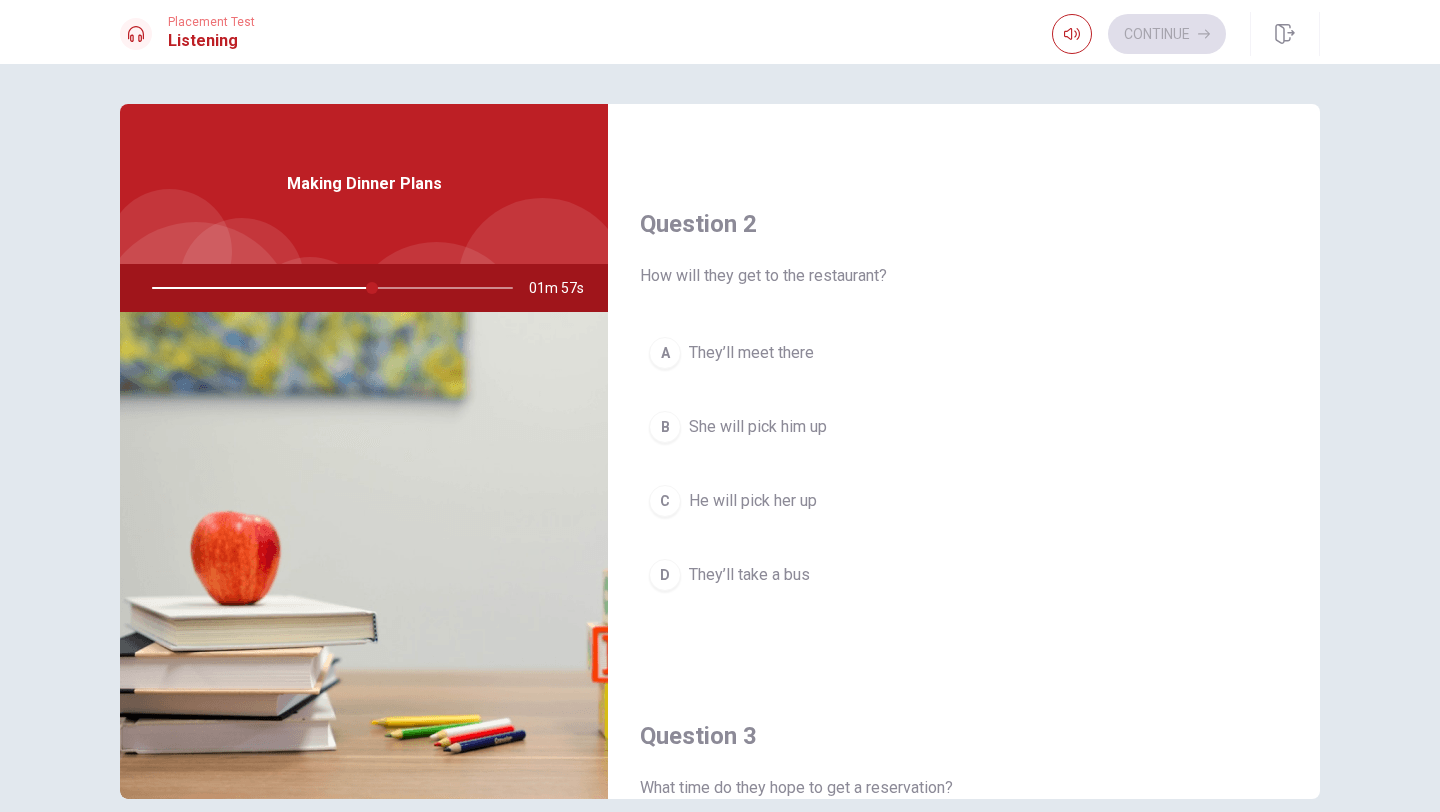scroll, scrollTop: 452, scrollLeft: 0, axis: vertical 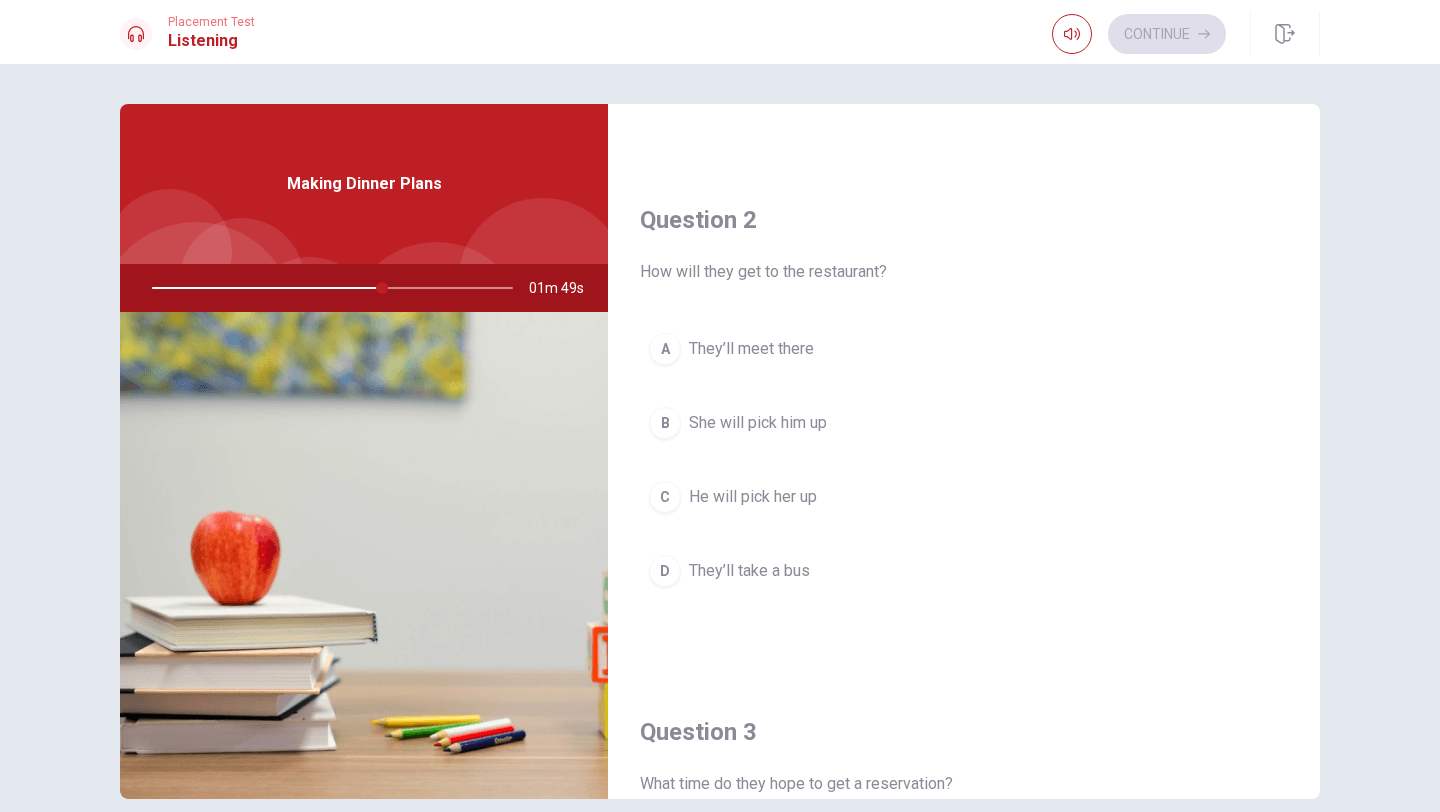 click on "A" at bounding box center [665, 349] 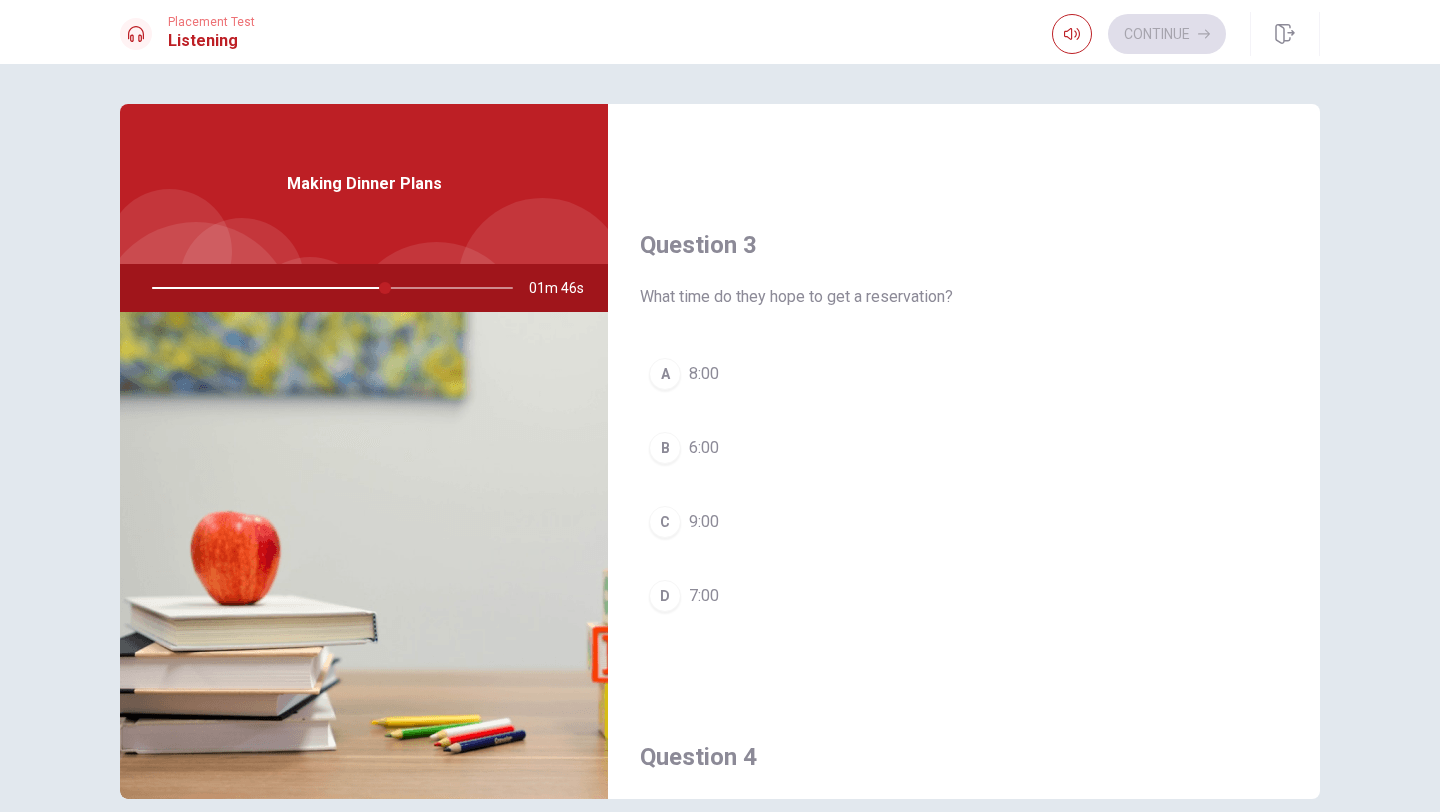scroll, scrollTop: 941, scrollLeft: 0, axis: vertical 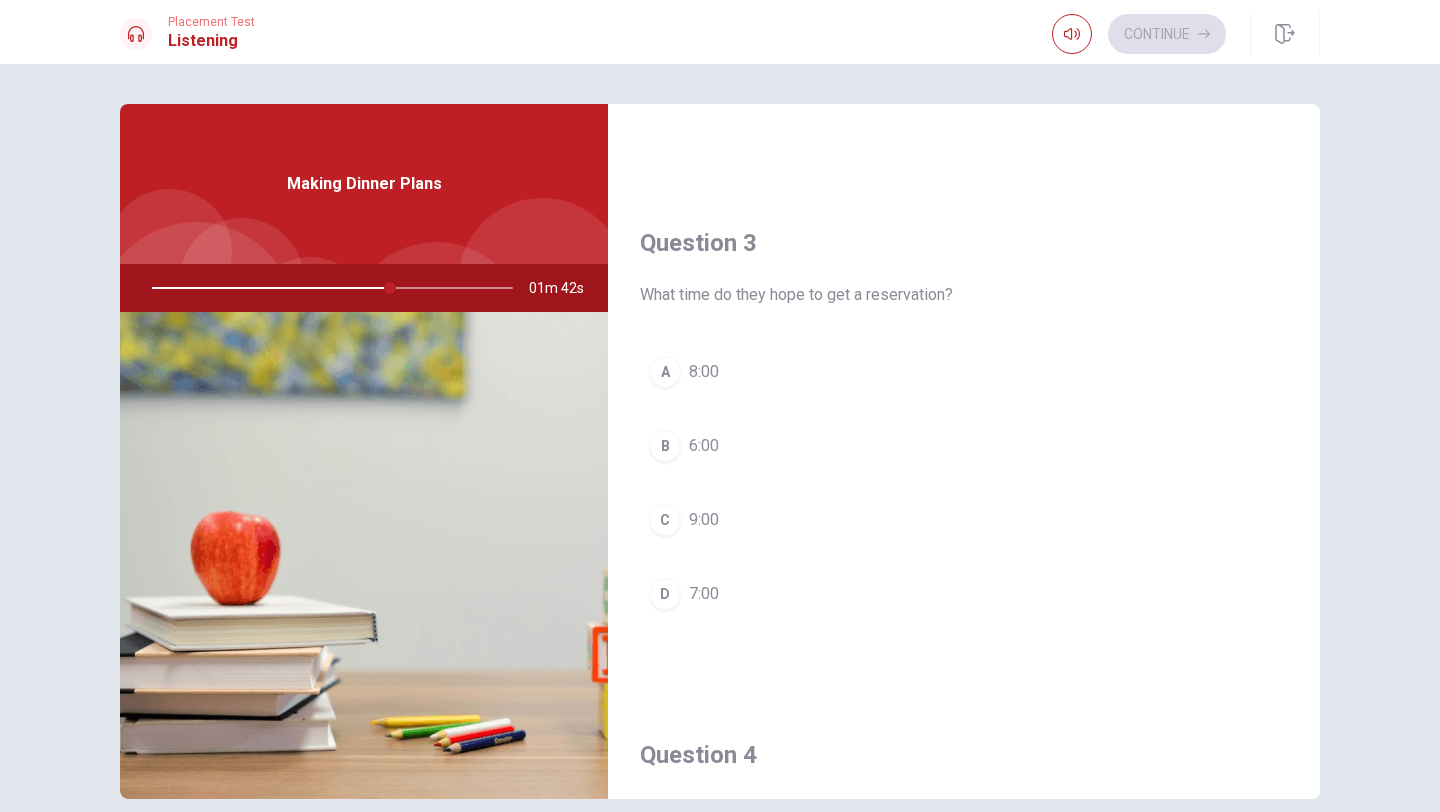 click on "D 7:00" at bounding box center [964, 594] 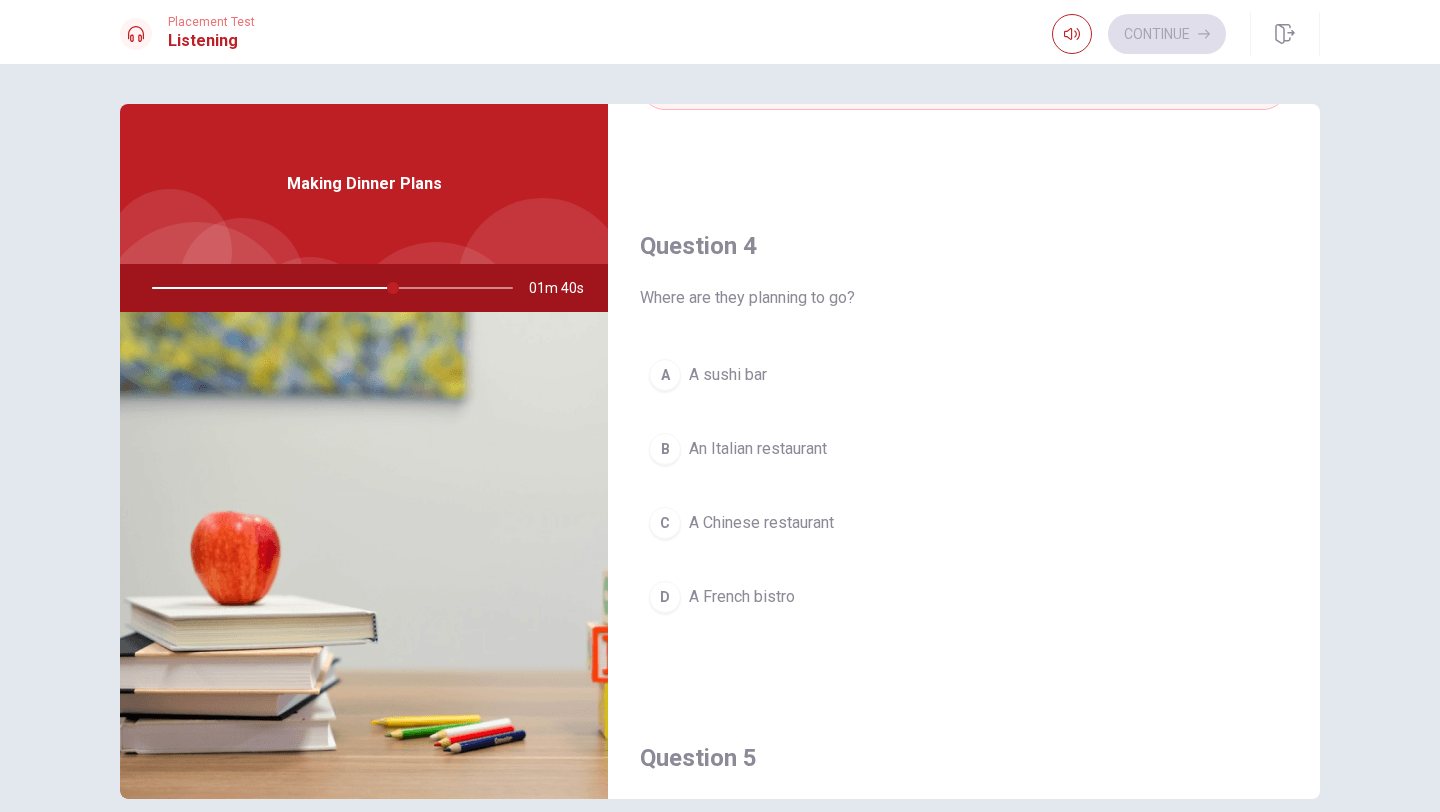 scroll, scrollTop: 1451, scrollLeft: 0, axis: vertical 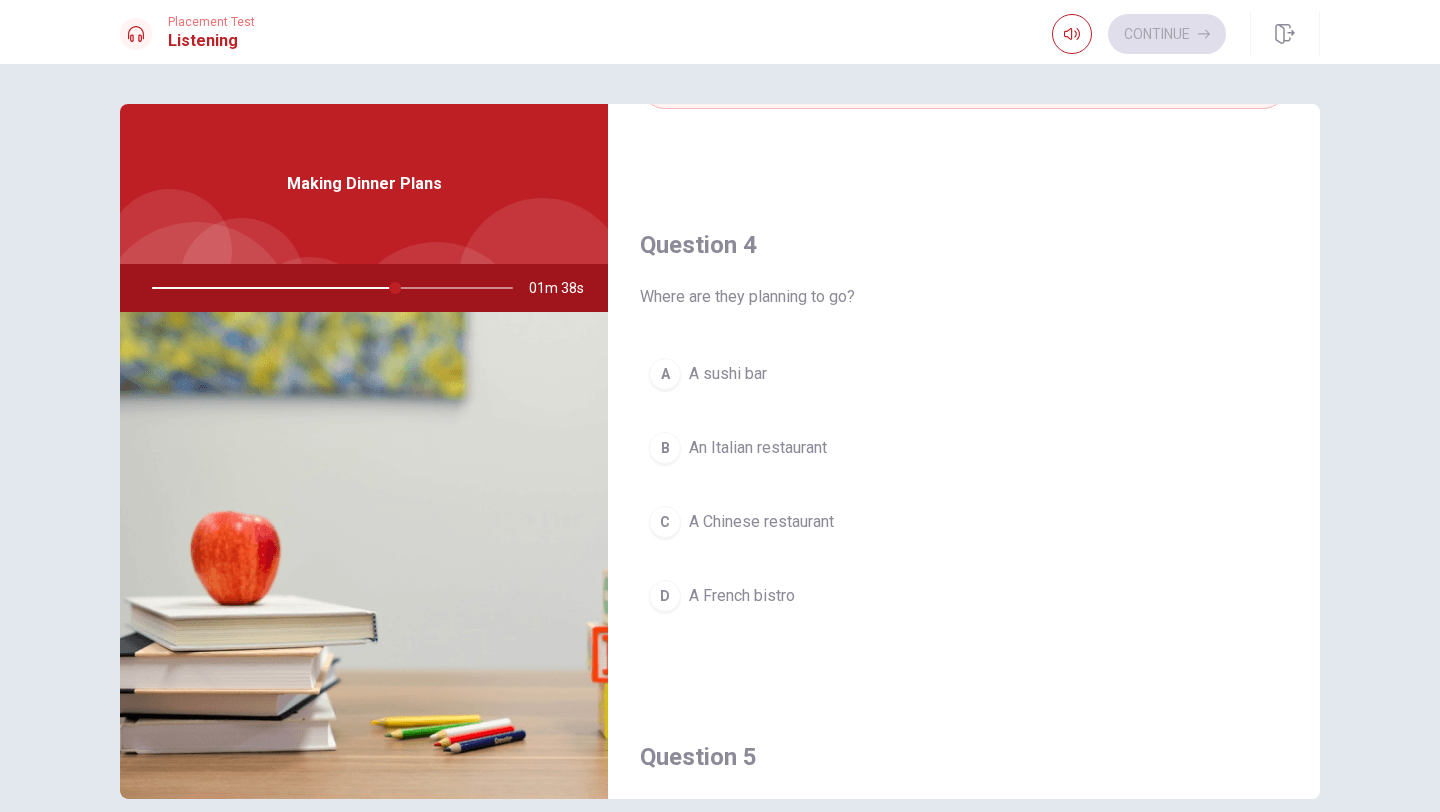click on "An Italian restaurant" at bounding box center (758, 448) 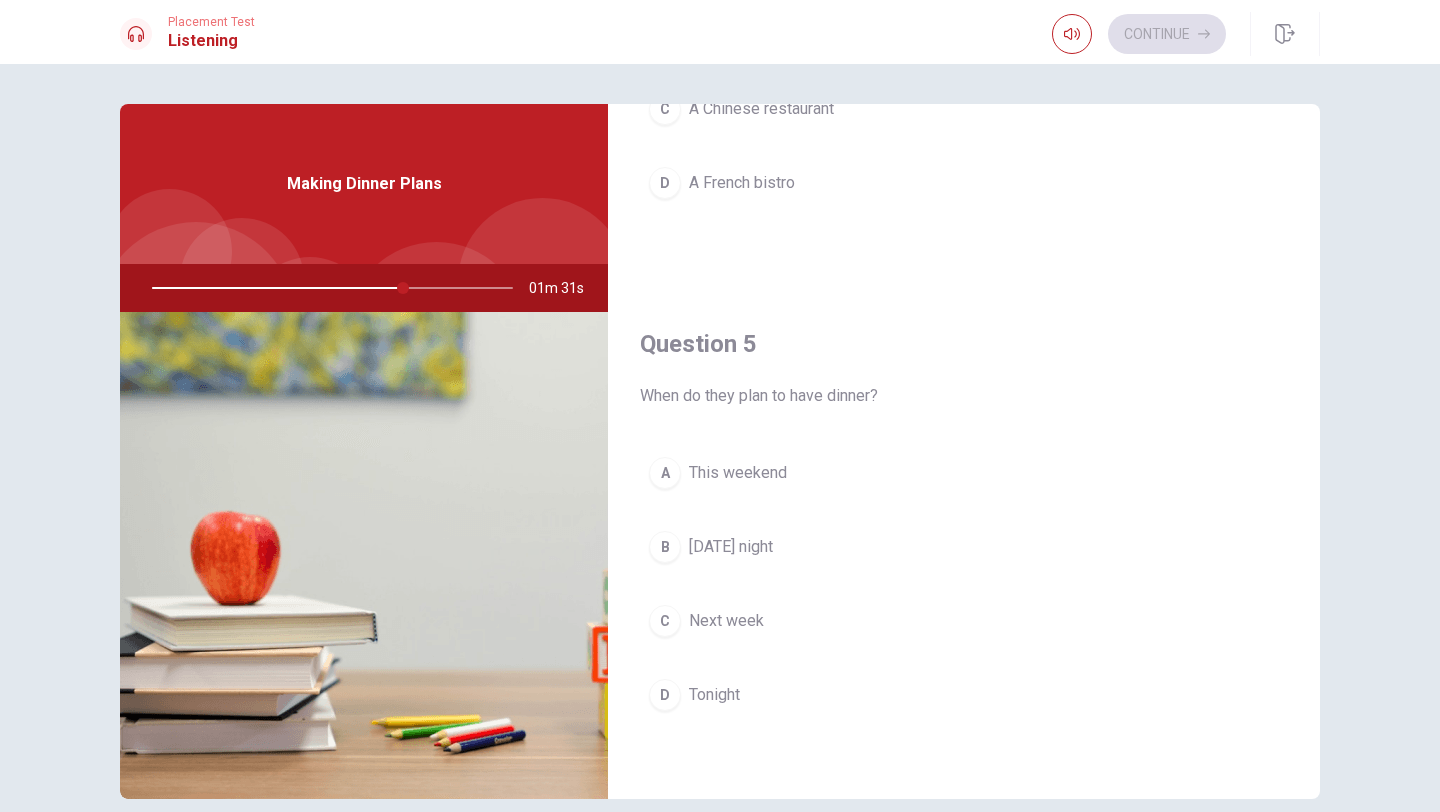 scroll, scrollTop: 1865, scrollLeft: 0, axis: vertical 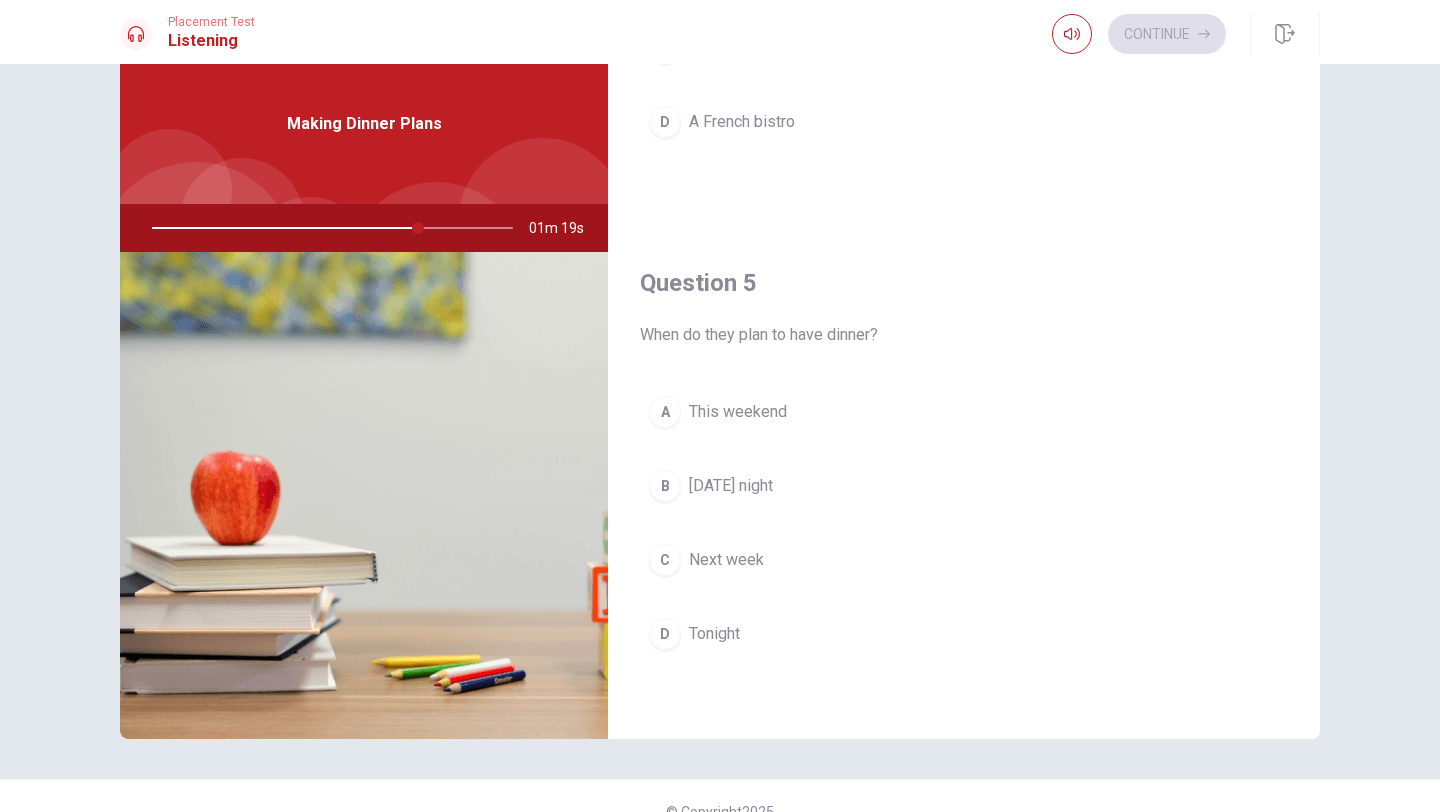 click on "[DATE] night" at bounding box center [731, 486] 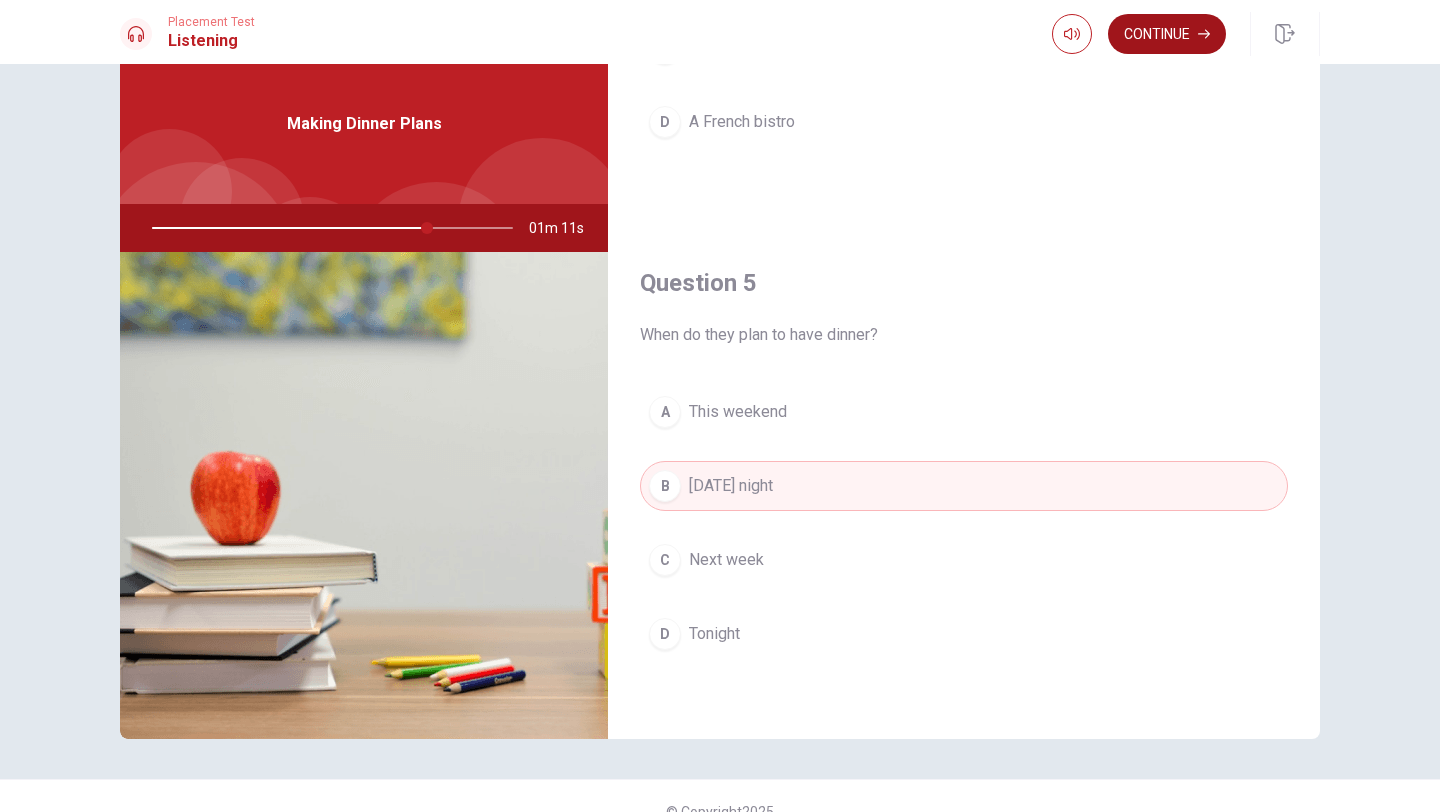click on "Continue" at bounding box center (1167, 34) 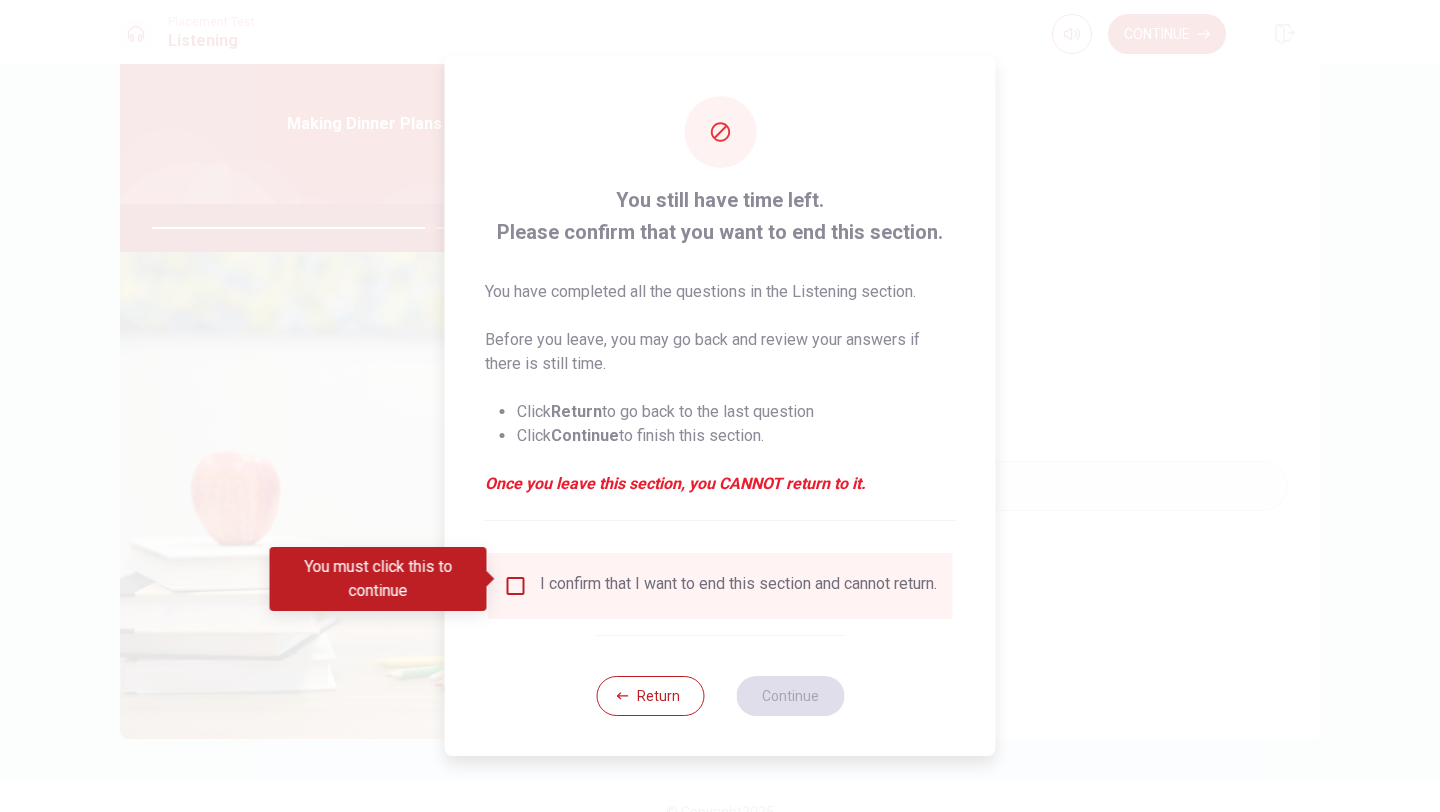 click at bounding box center (516, 586) 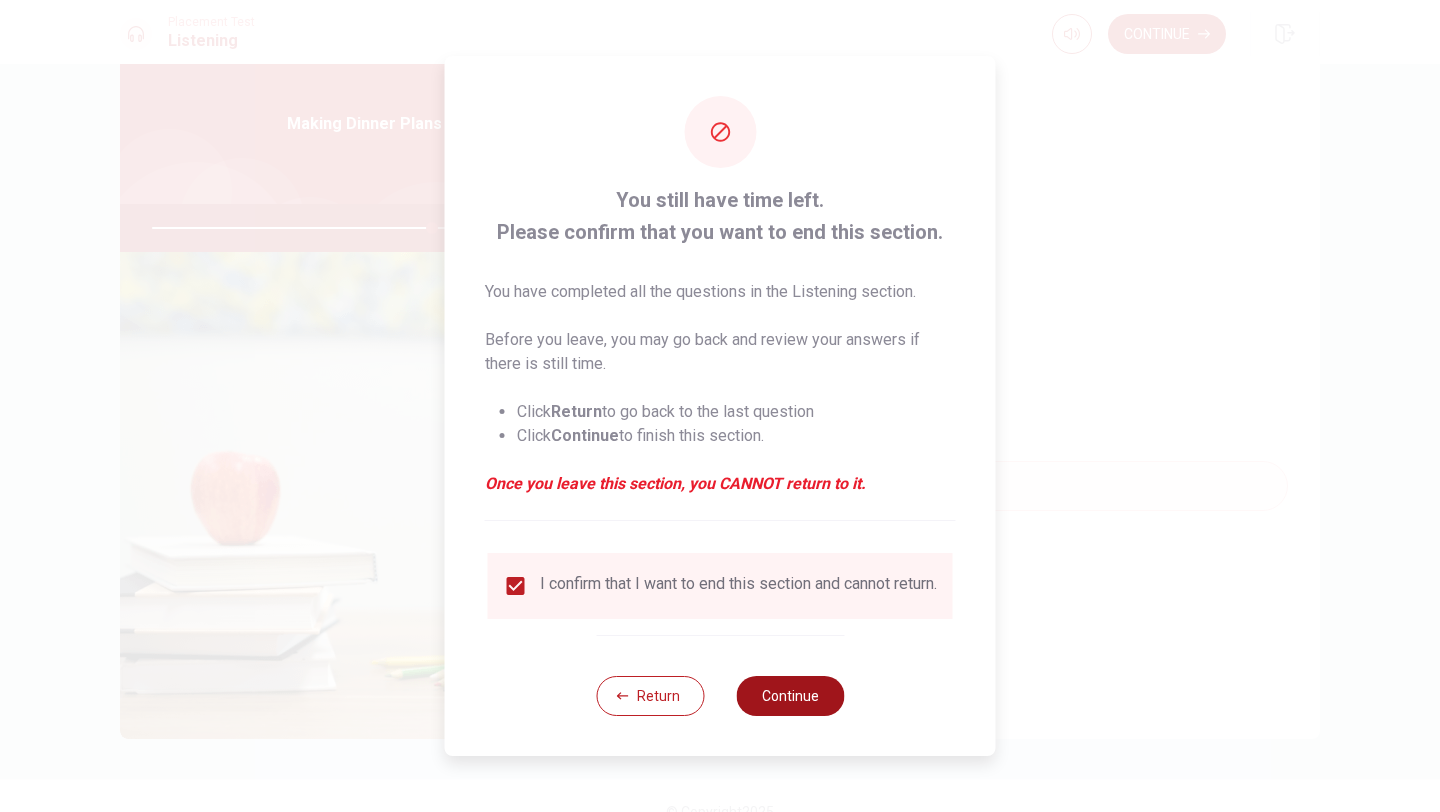 click on "Continue" at bounding box center (790, 696) 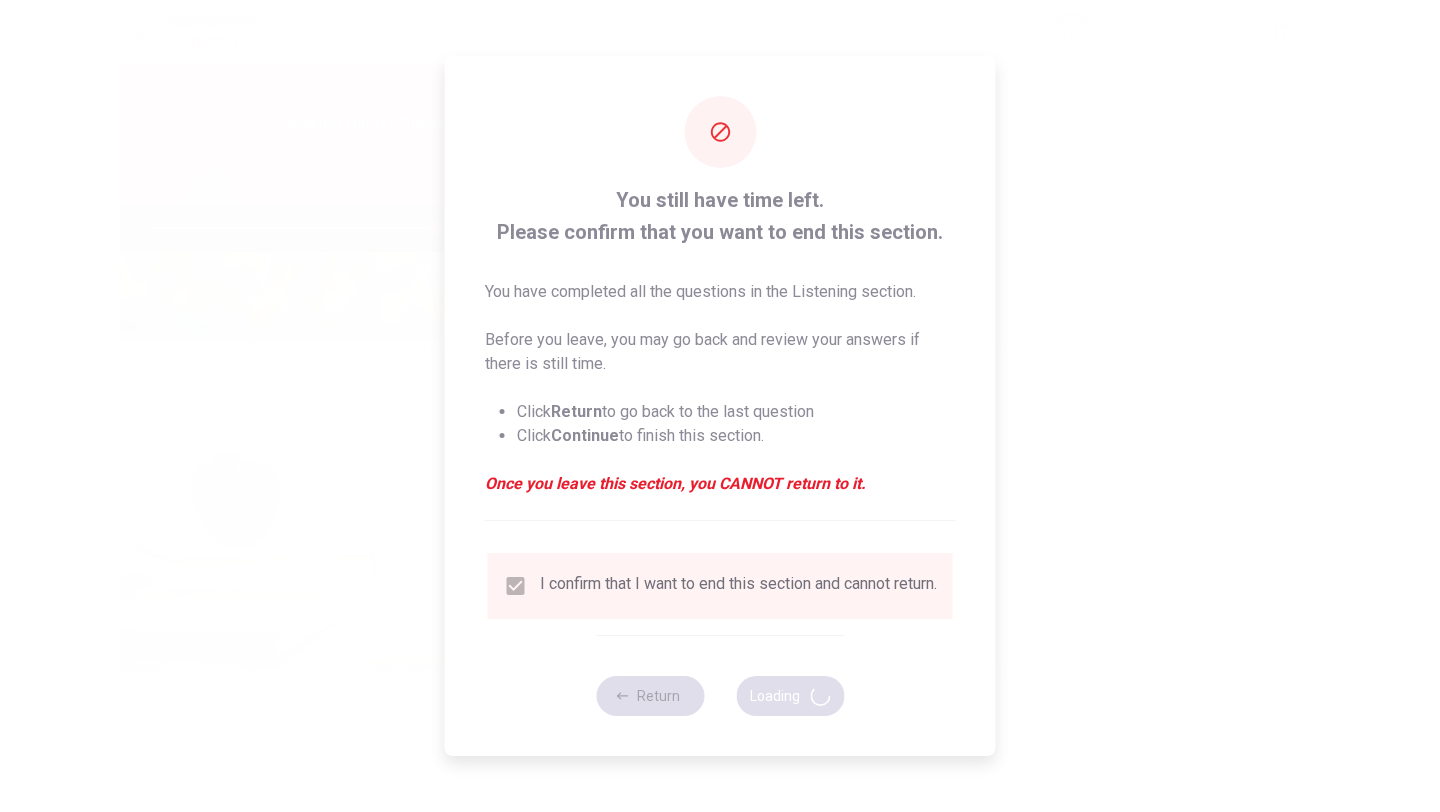 type on "79" 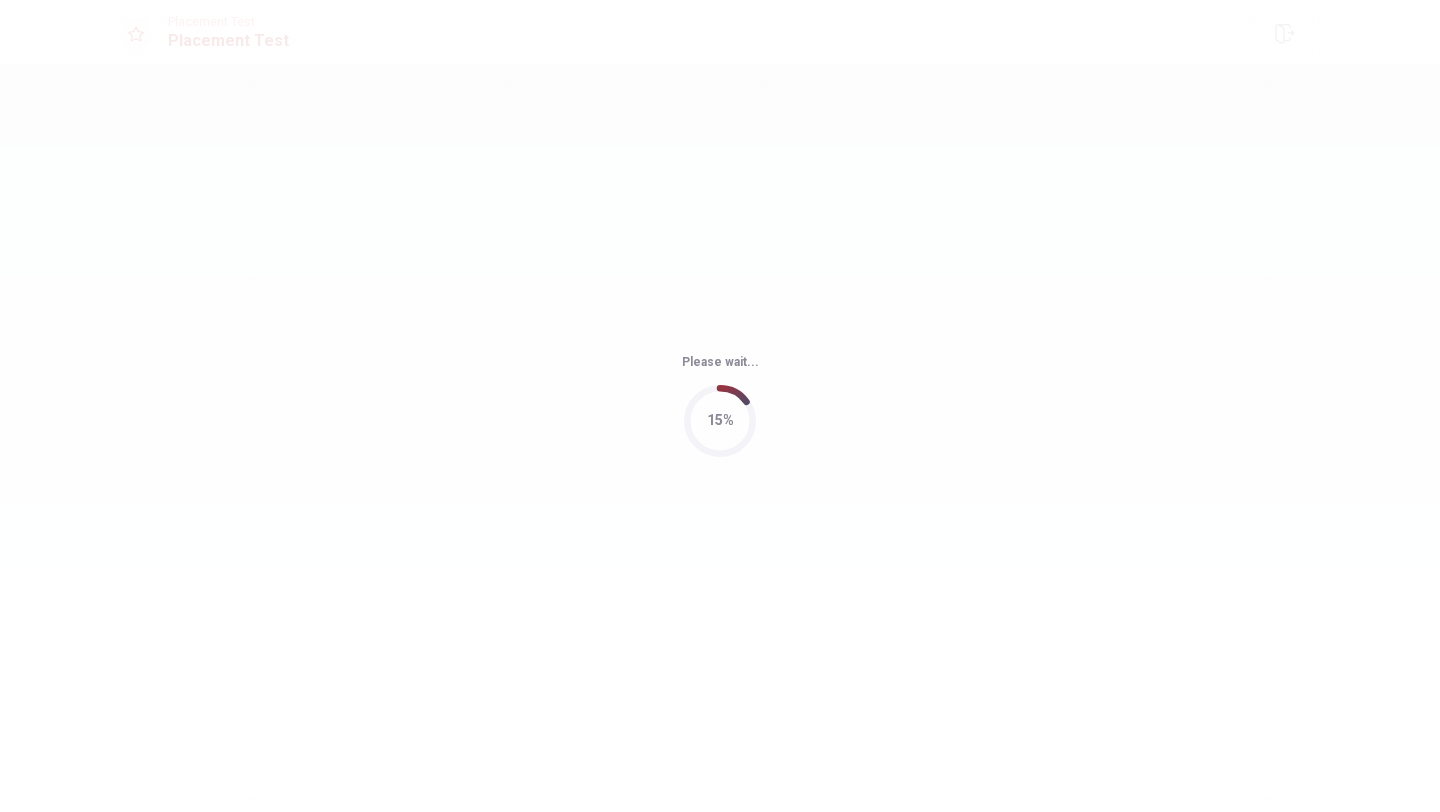 scroll, scrollTop: 0, scrollLeft: 0, axis: both 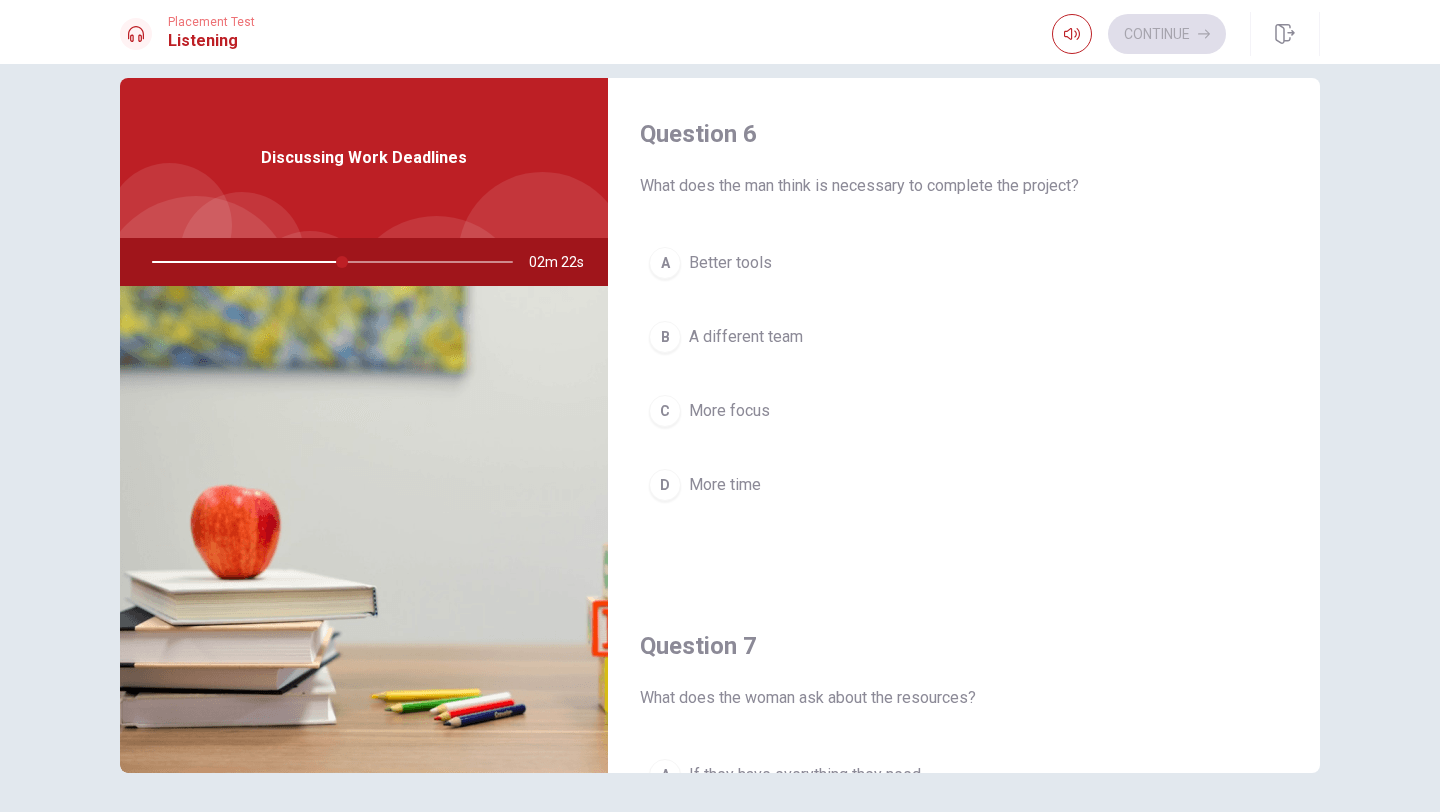 click on "More focus" at bounding box center [729, 411] 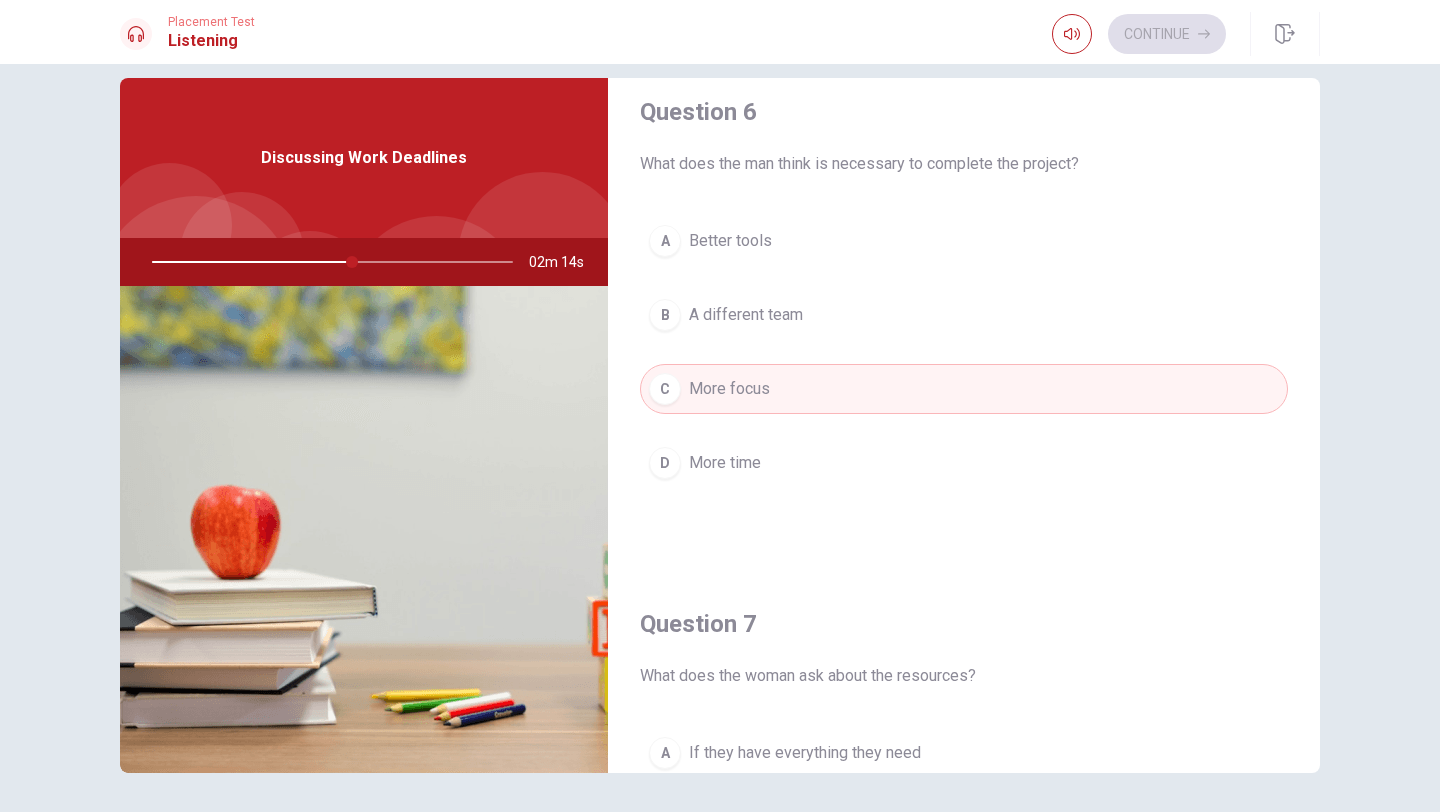 scroll, scrollTop: 0, scrollLeft: 0, axis: both 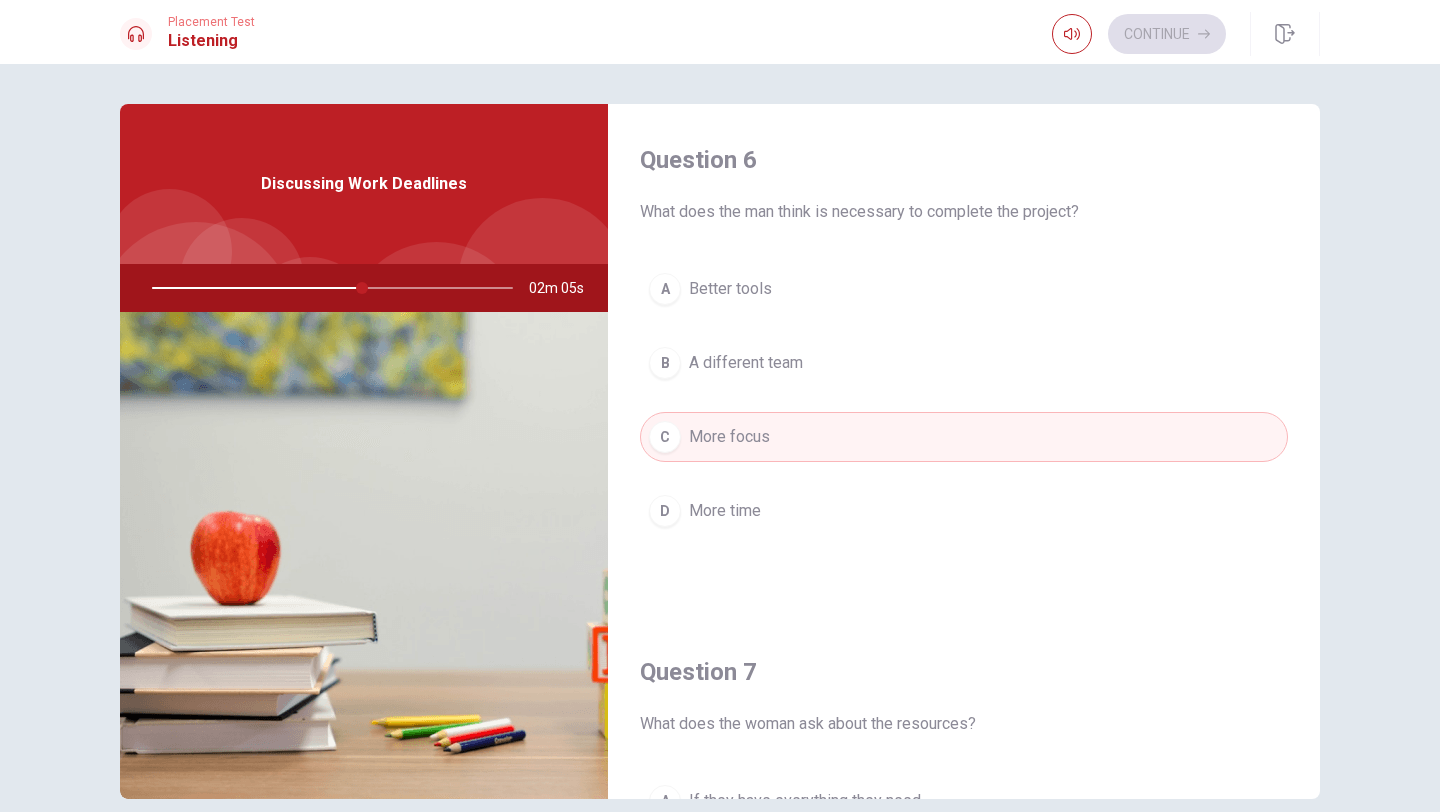 click on "D More time" at bounding box center (964, 511) 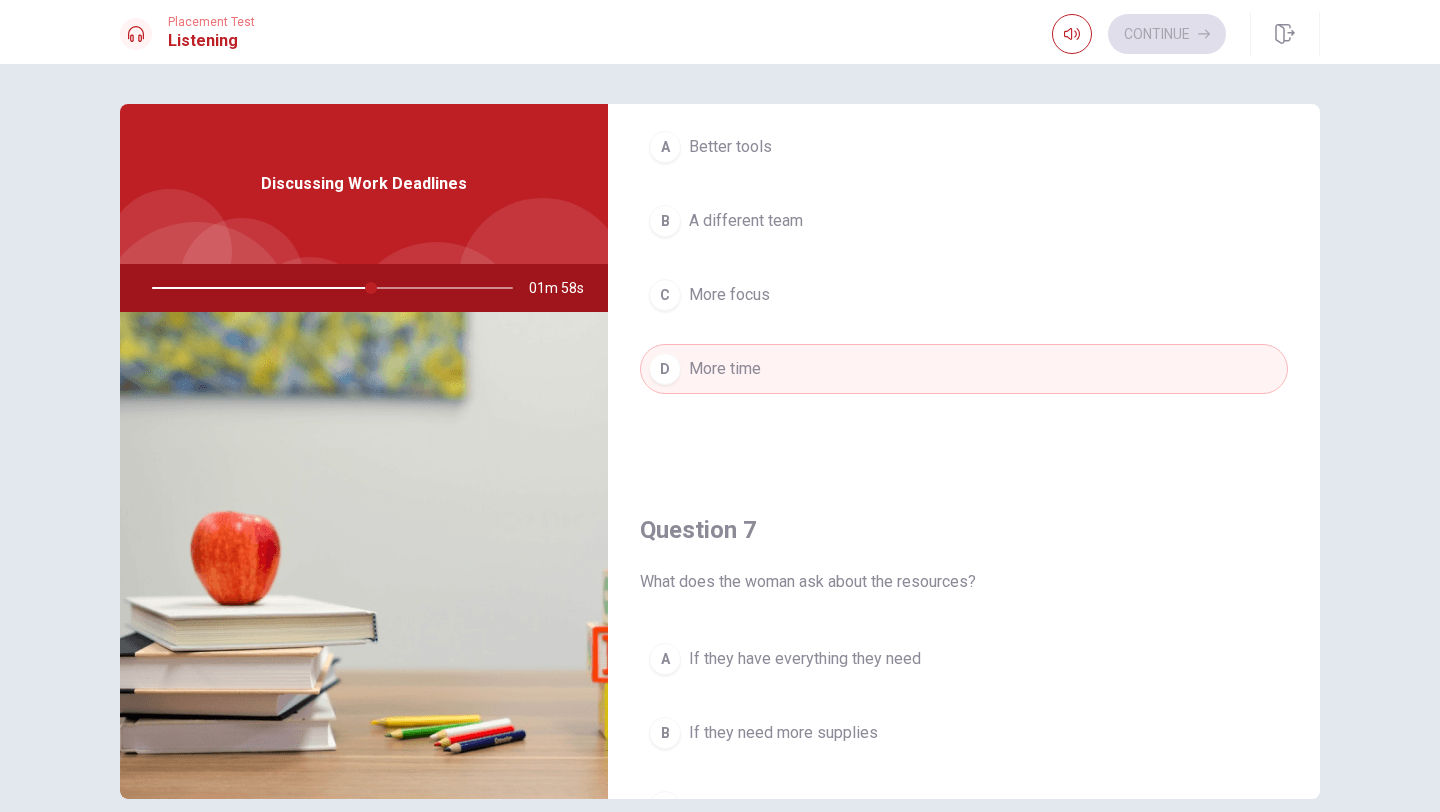 scroll, scrollTop: 141, scrollLeft: 0, axis: vertical 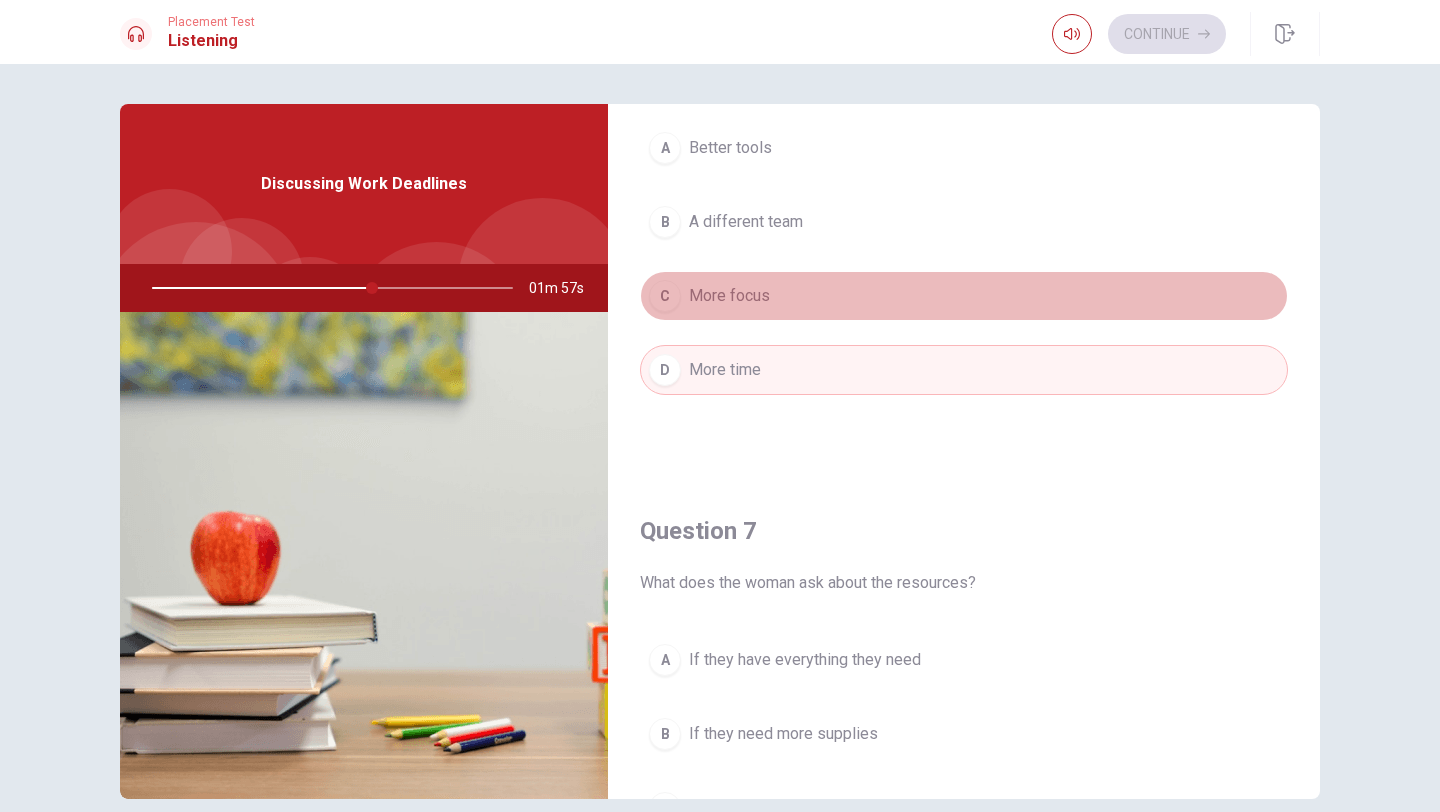 click on "More focus" at bounding box center (729, 296) 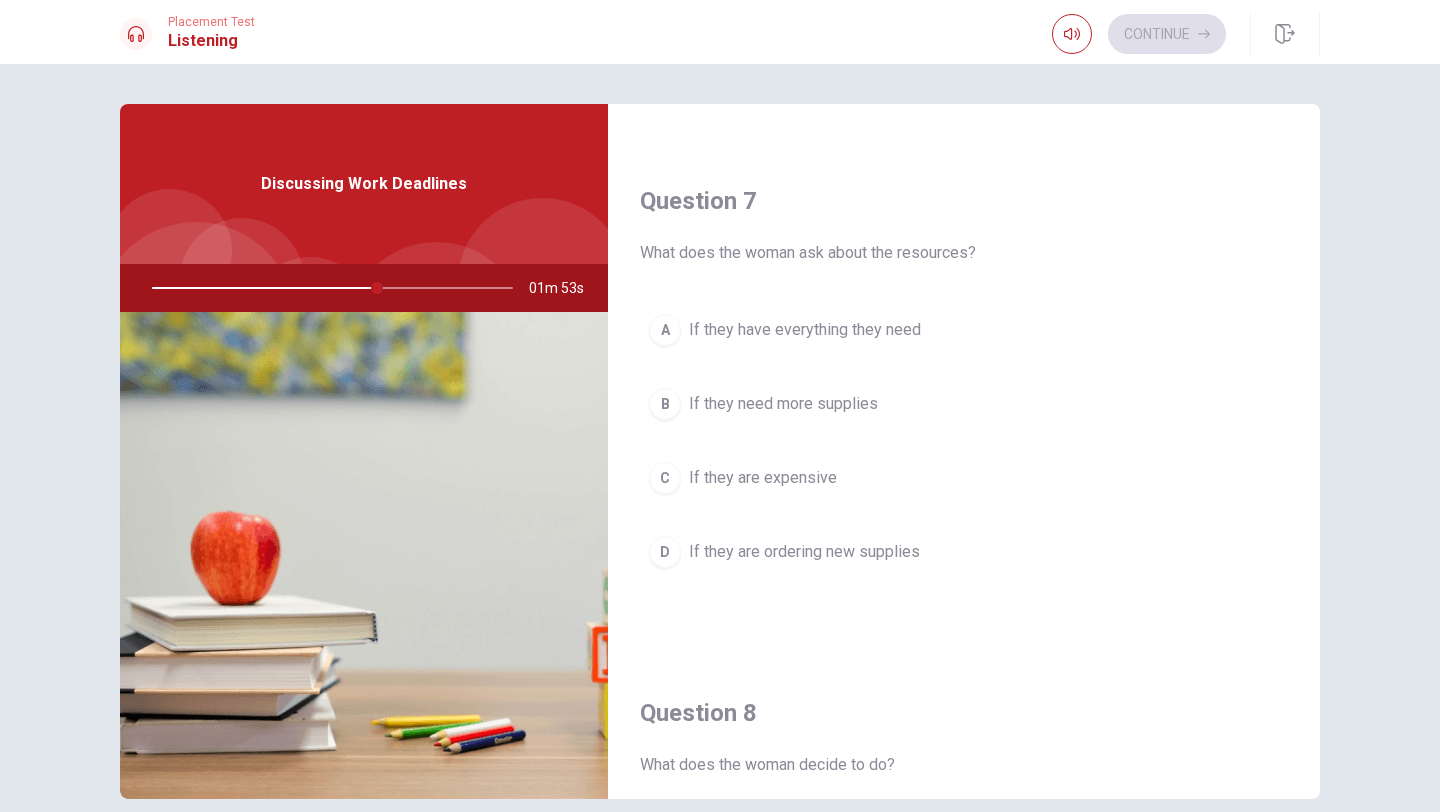 scroll, scrollTop: 468, scrollLeft: 0, axis: vertical 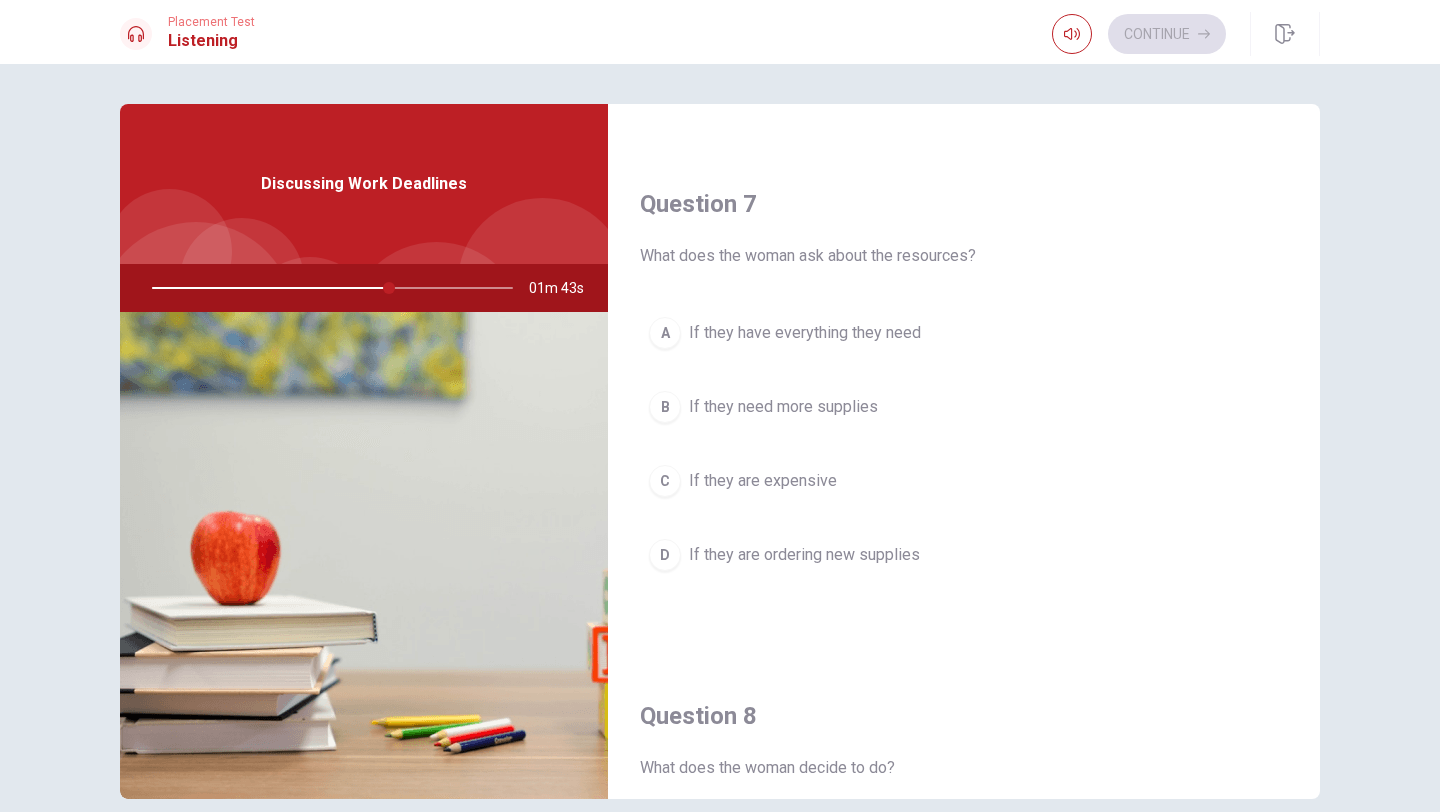 click on "If they have everything they need" at bounding box center [805, 333] 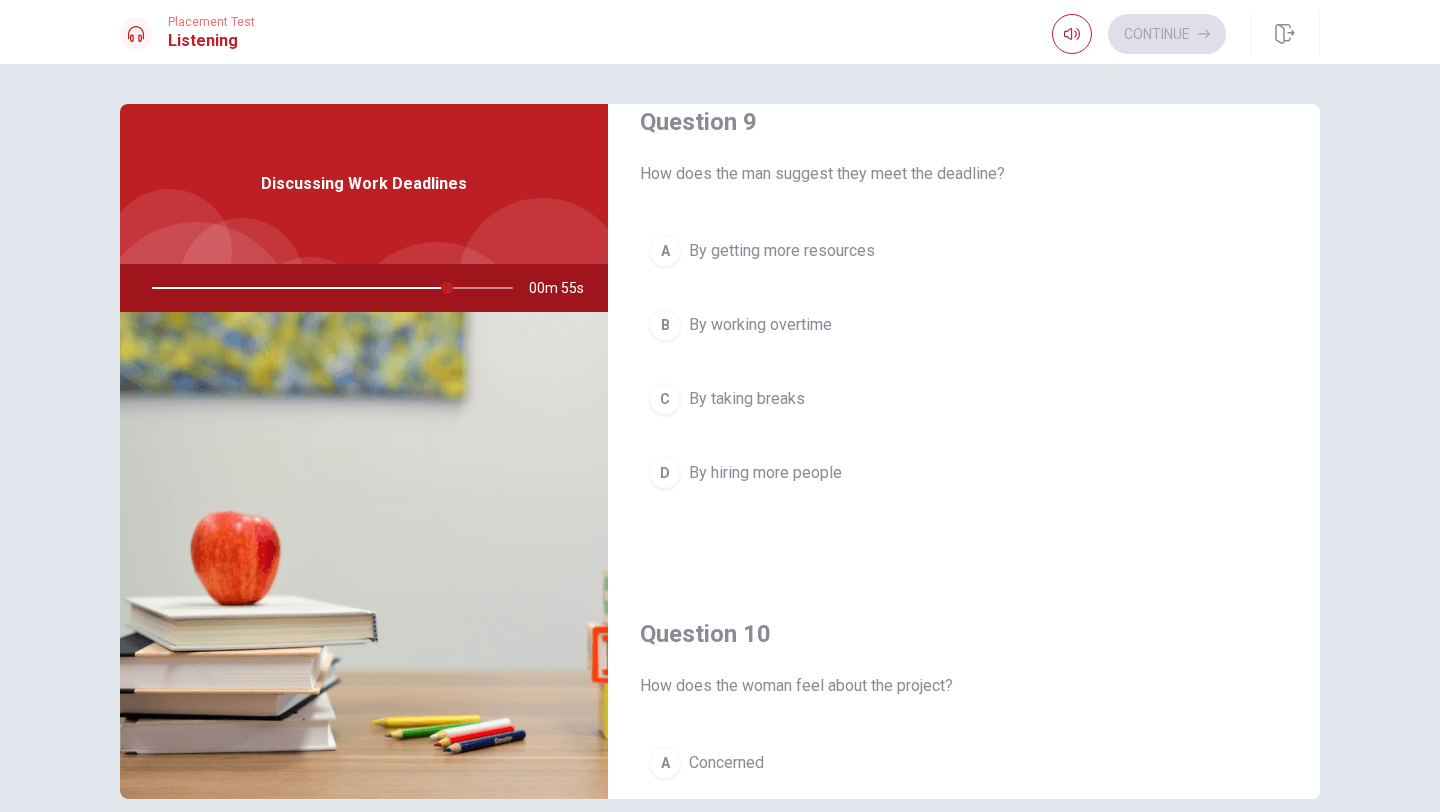 scroll, scrollTop: 1573, scrollLeft: 0, axis: vertical 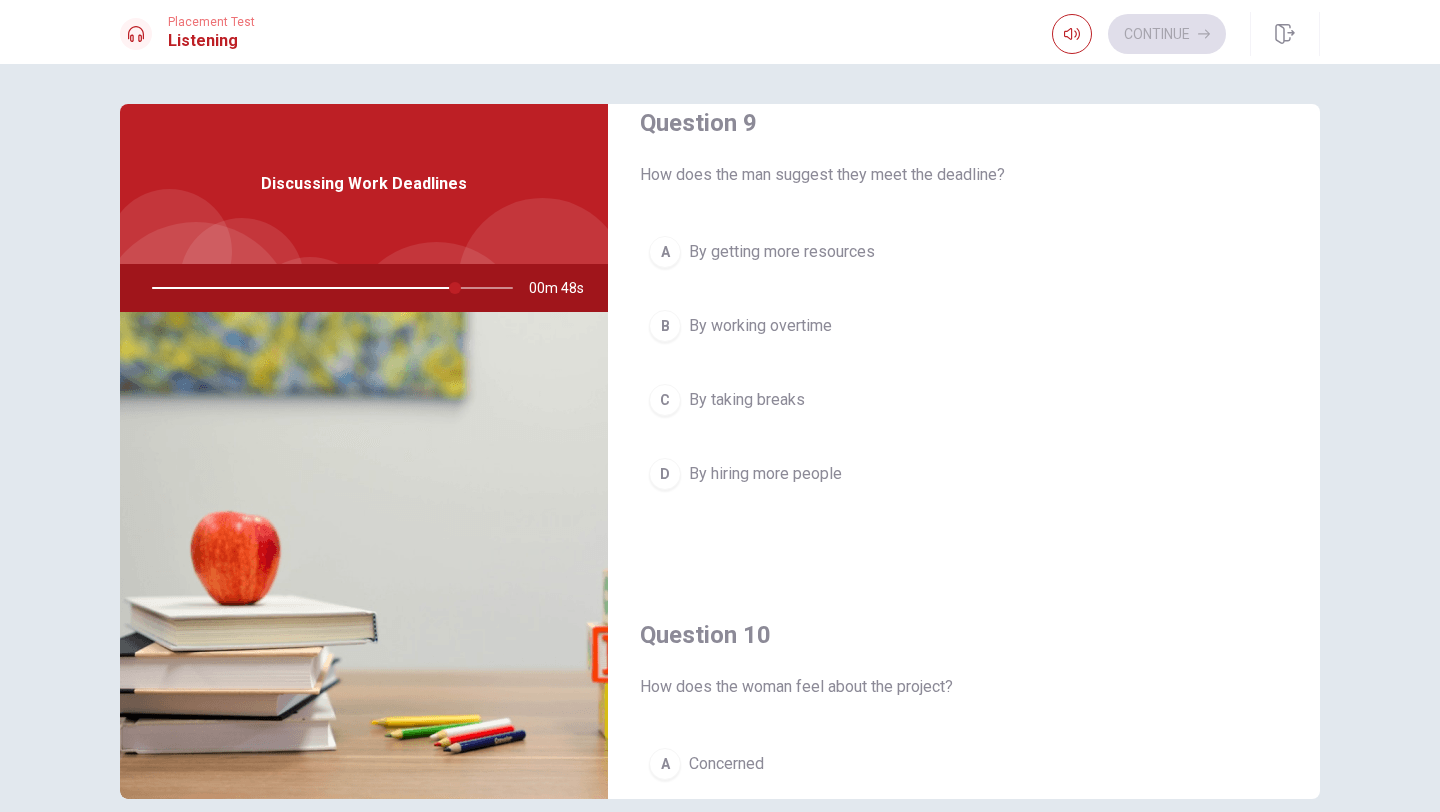 click on "B" at bounding box center [665, 326] 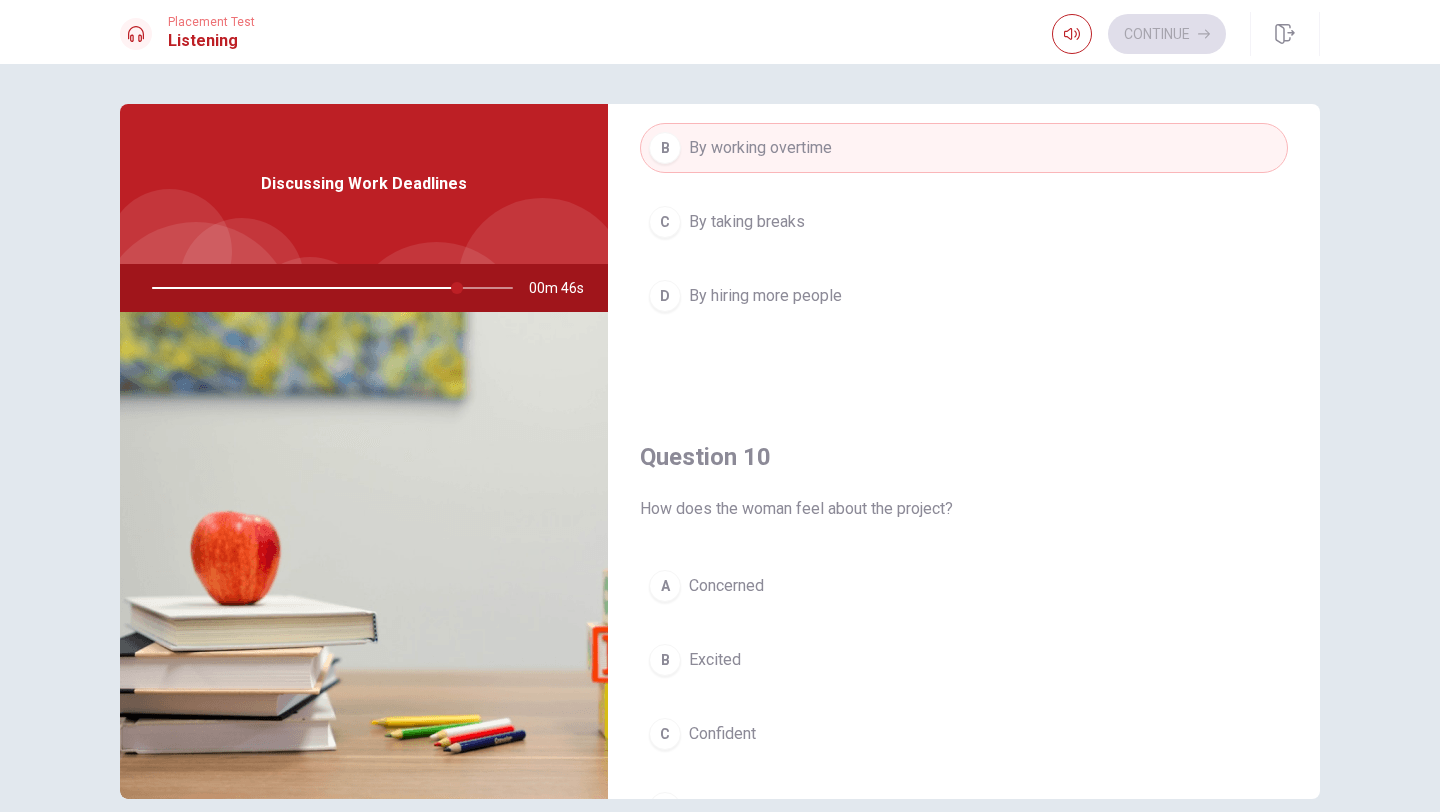 scroll, scrollTop: 1865, scrollLeft: 0, axis: vertical 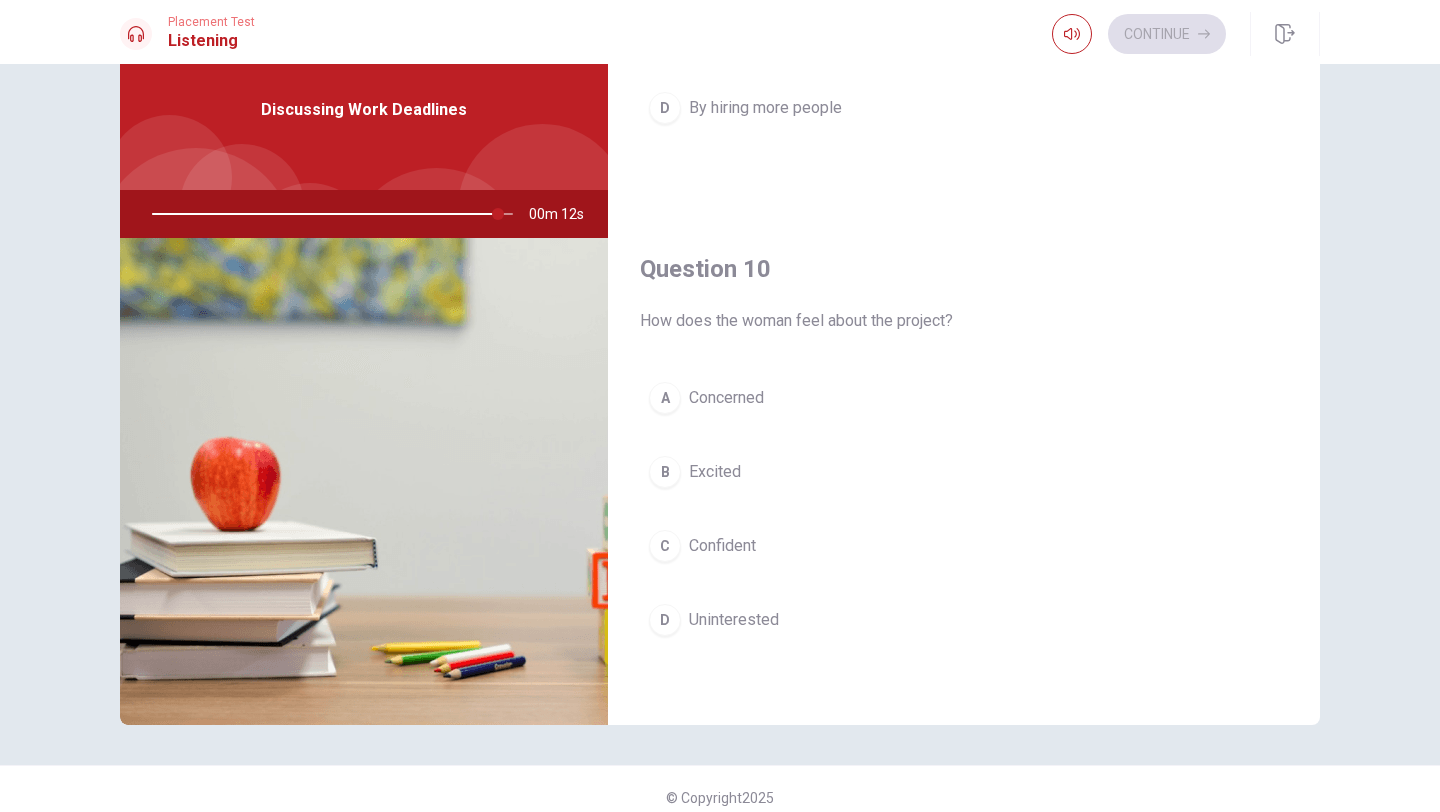 click on "A" at bounding box center (665, 398) 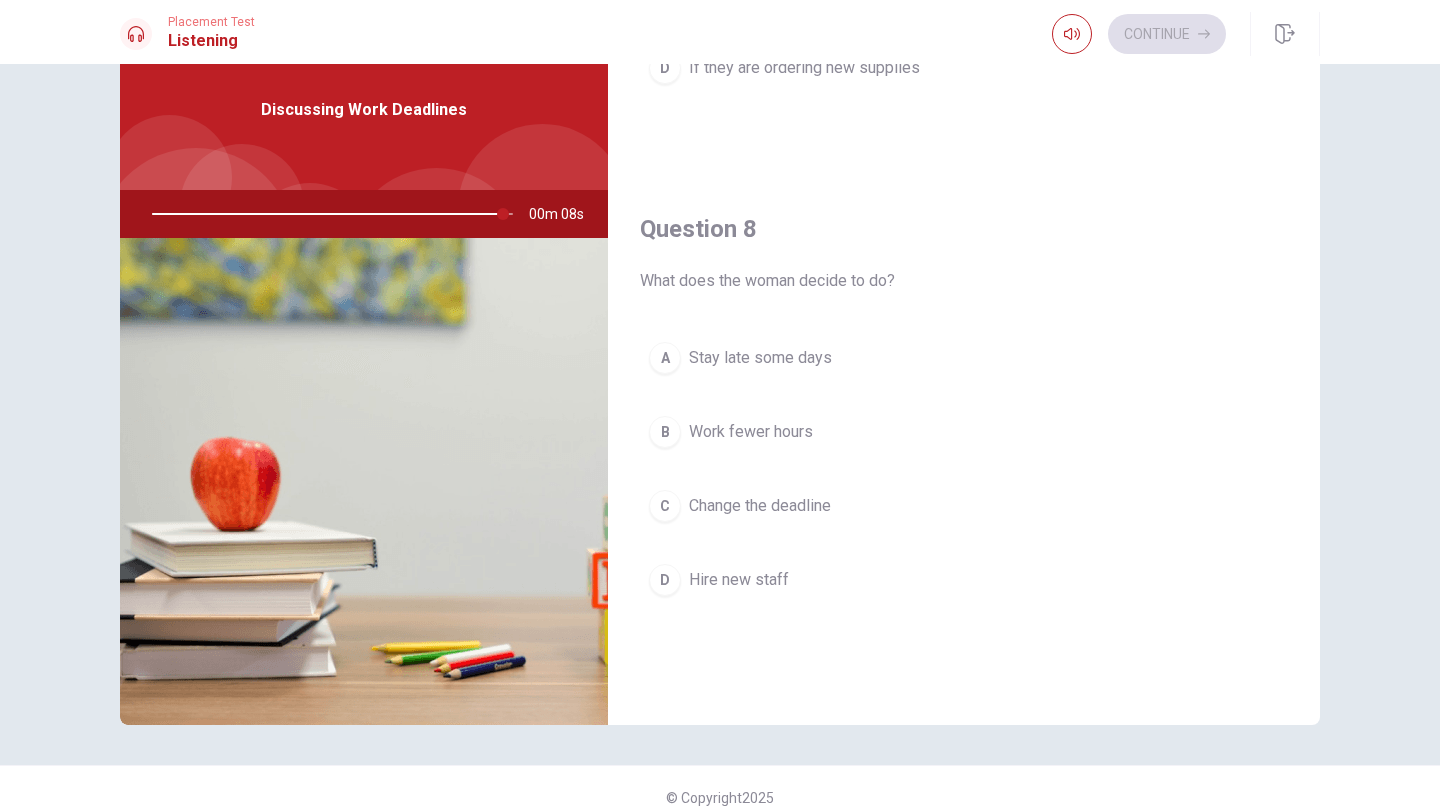 scroll, scrollTop: 873, scrollLeft: 0, axis: vertical 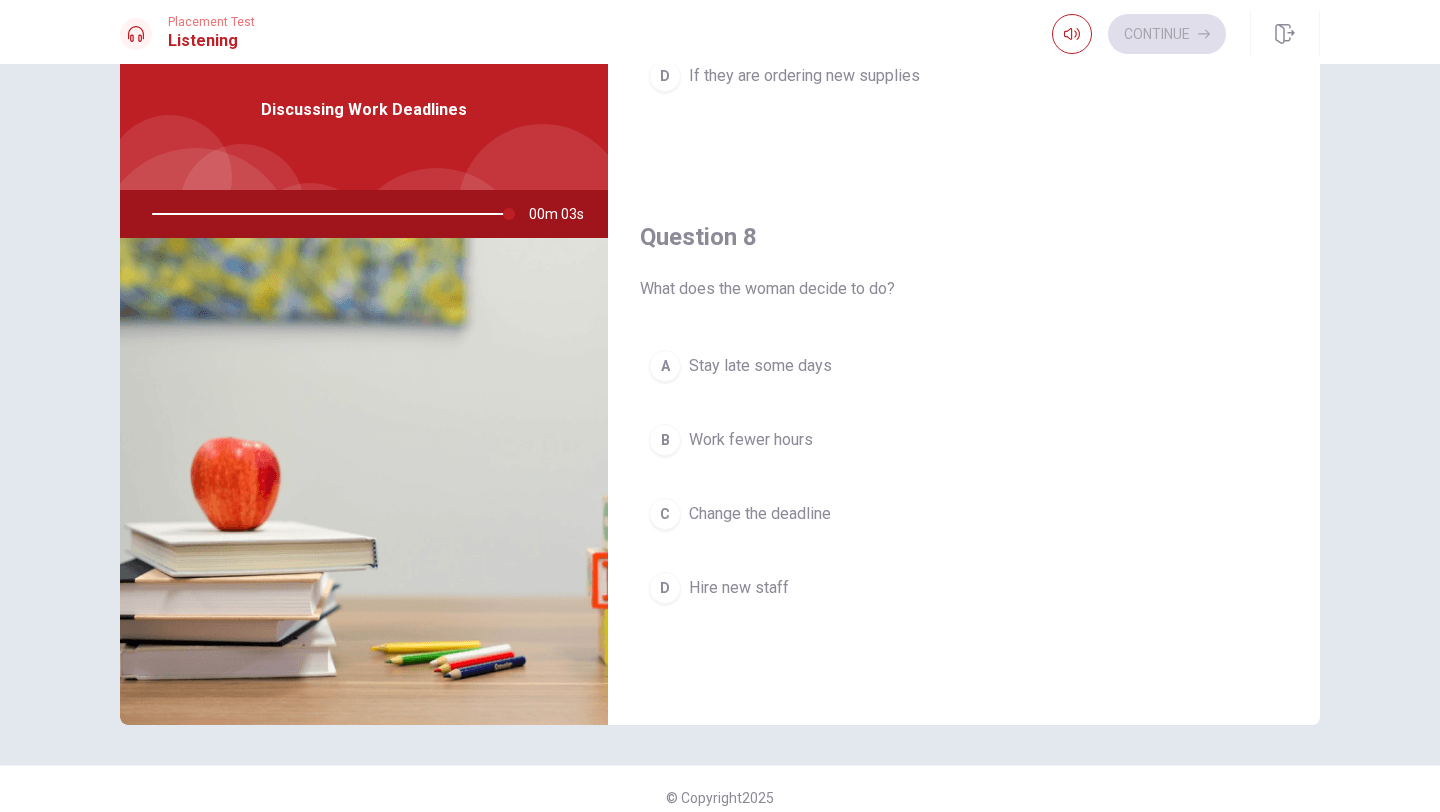click on "B" at bounding box center (665, 440) 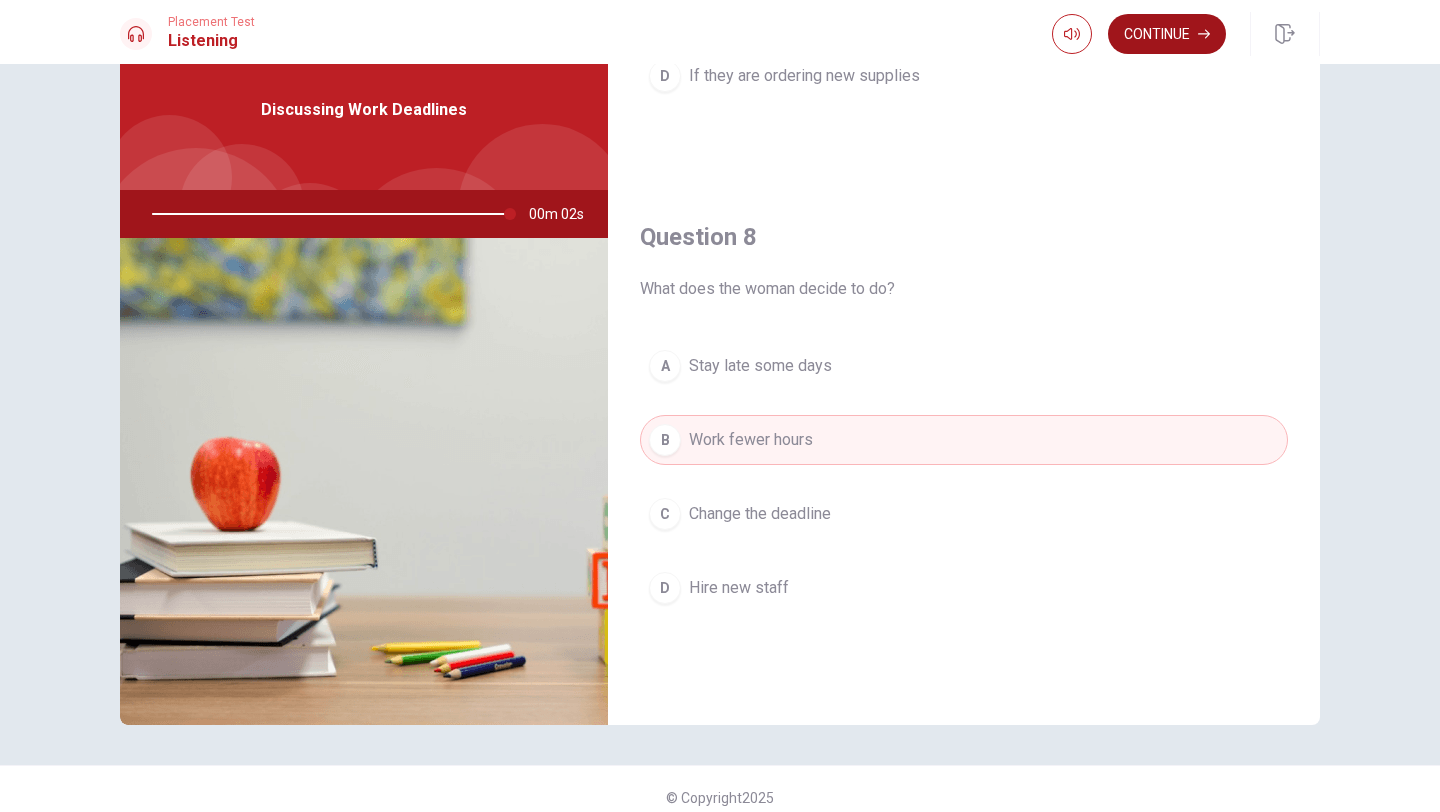 click on "Continue" at bounding box center [1167, 34] 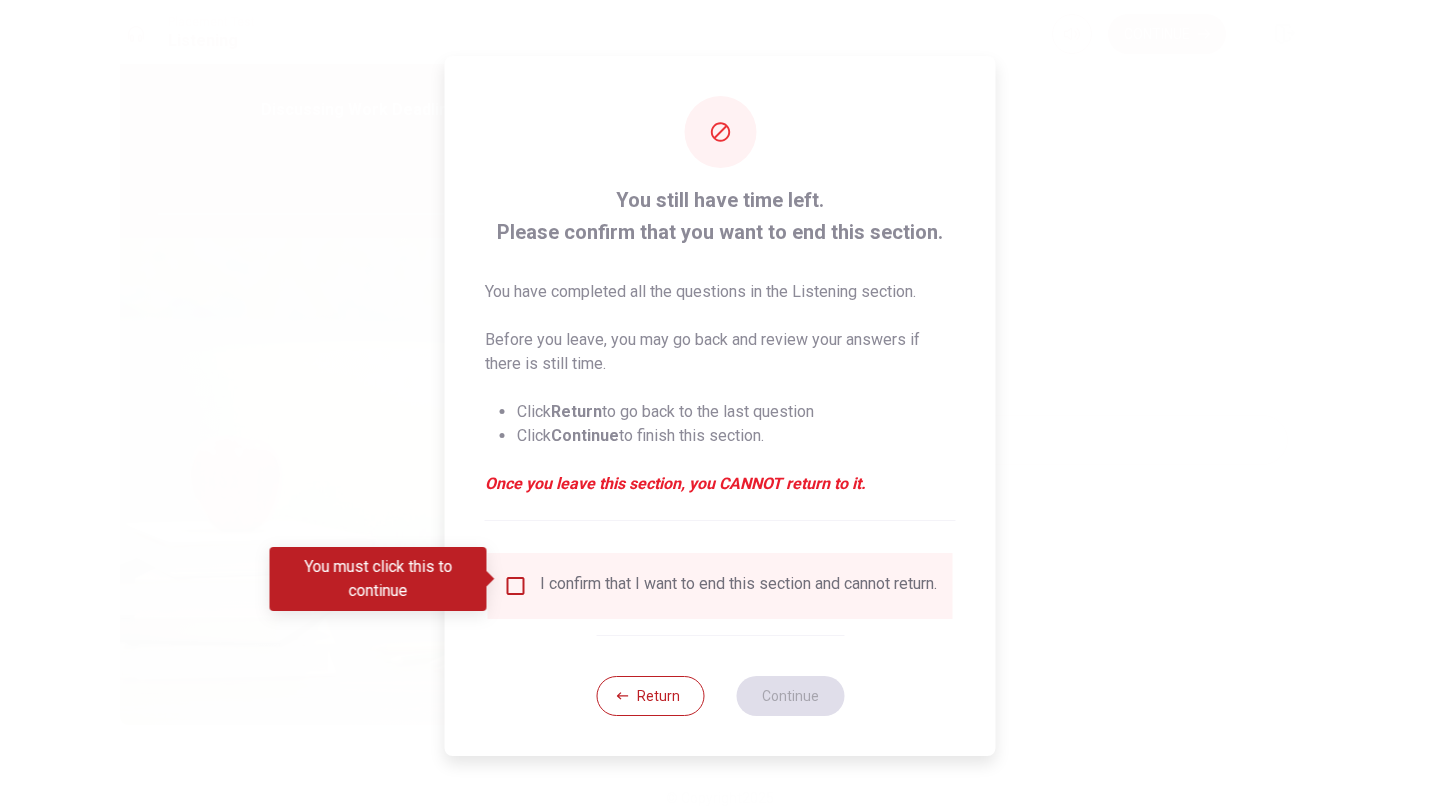 type on "0" 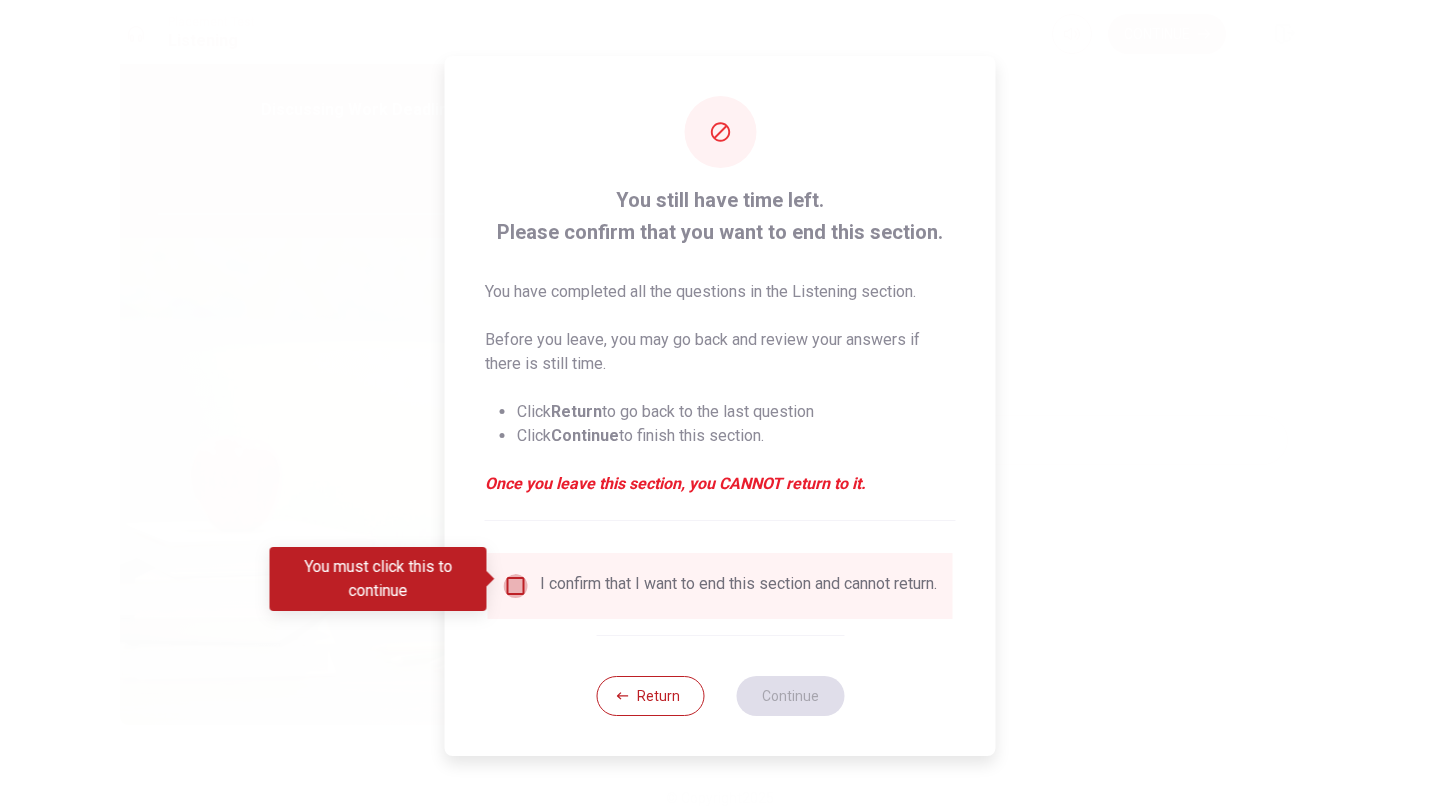 click at bounding box center [516, 586] 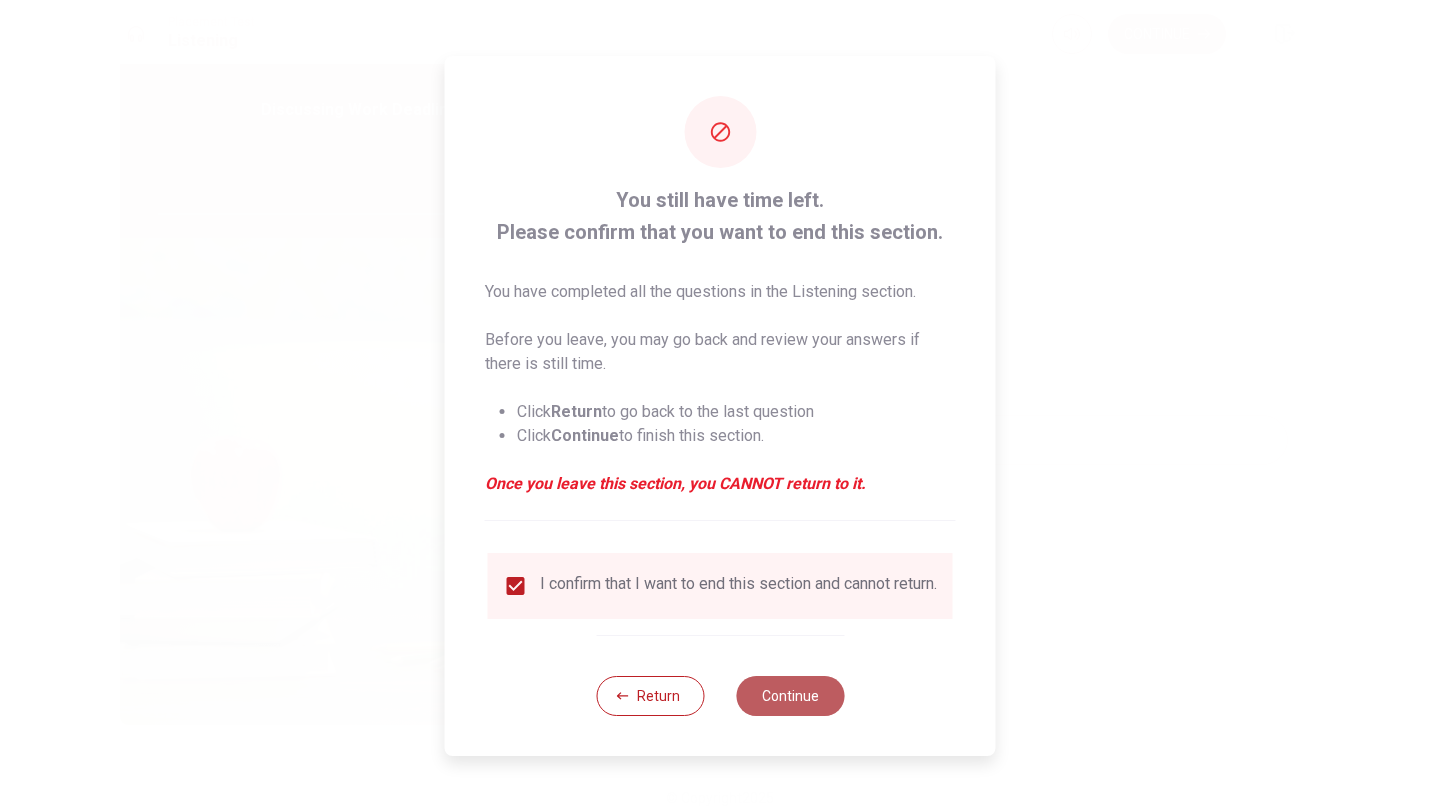 click on "Continue" at bounding box center [790, 696] 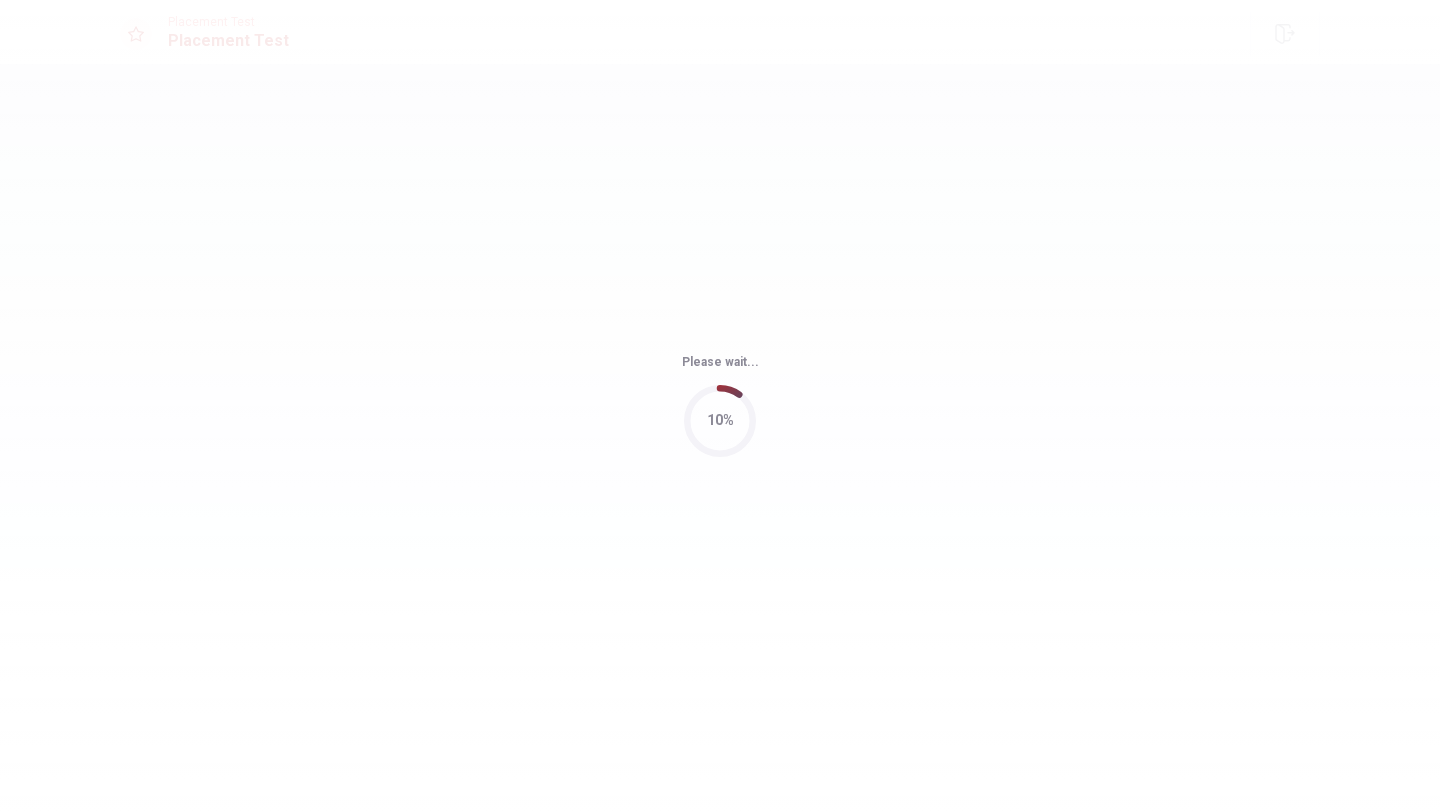scroll, scrollTop: 0, scrollLeft: 0, axis: both 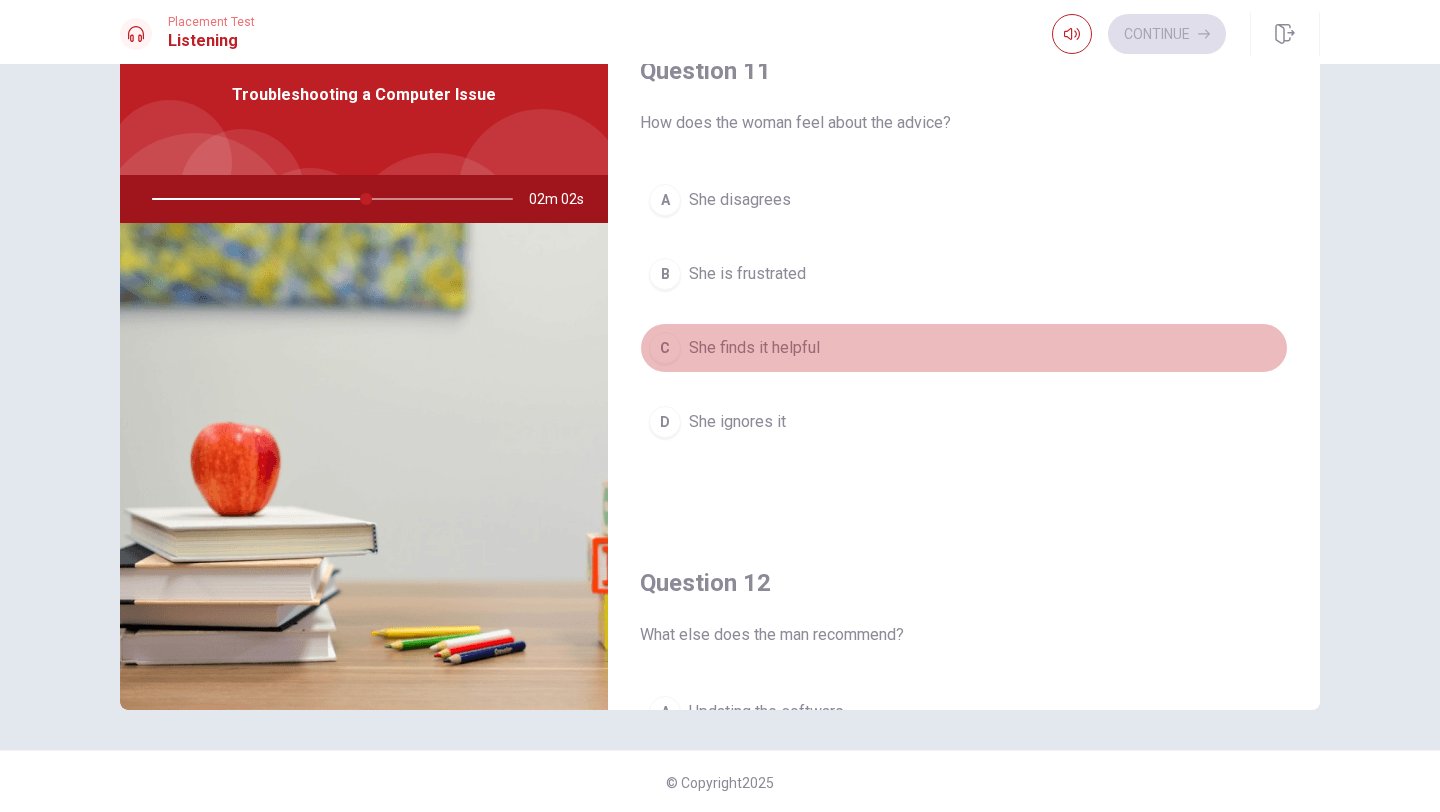 click on "She finds it helpful" at bounding box center [754, 348] 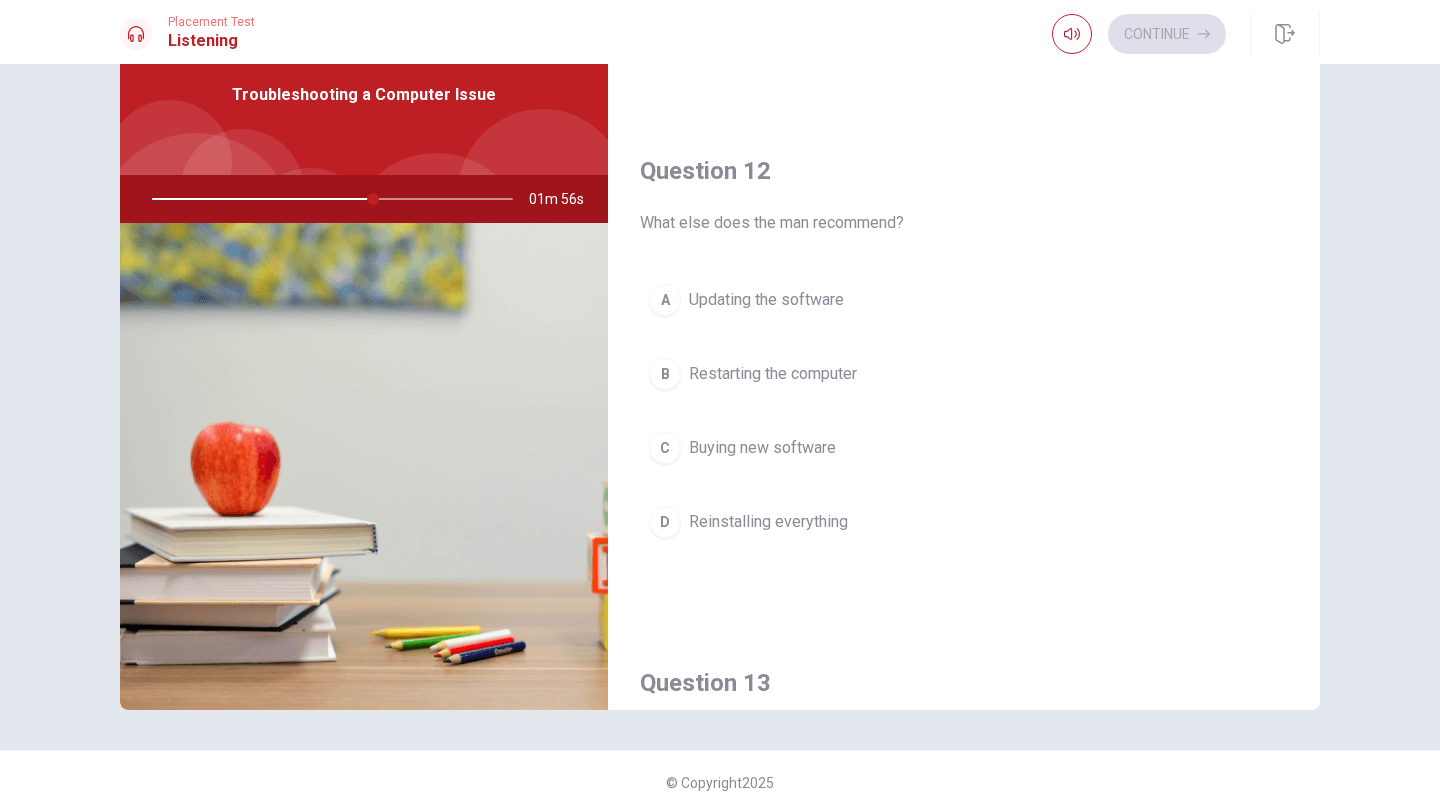 scroll, scrollTop: 414, scrollLeft: 0, axis: vertical 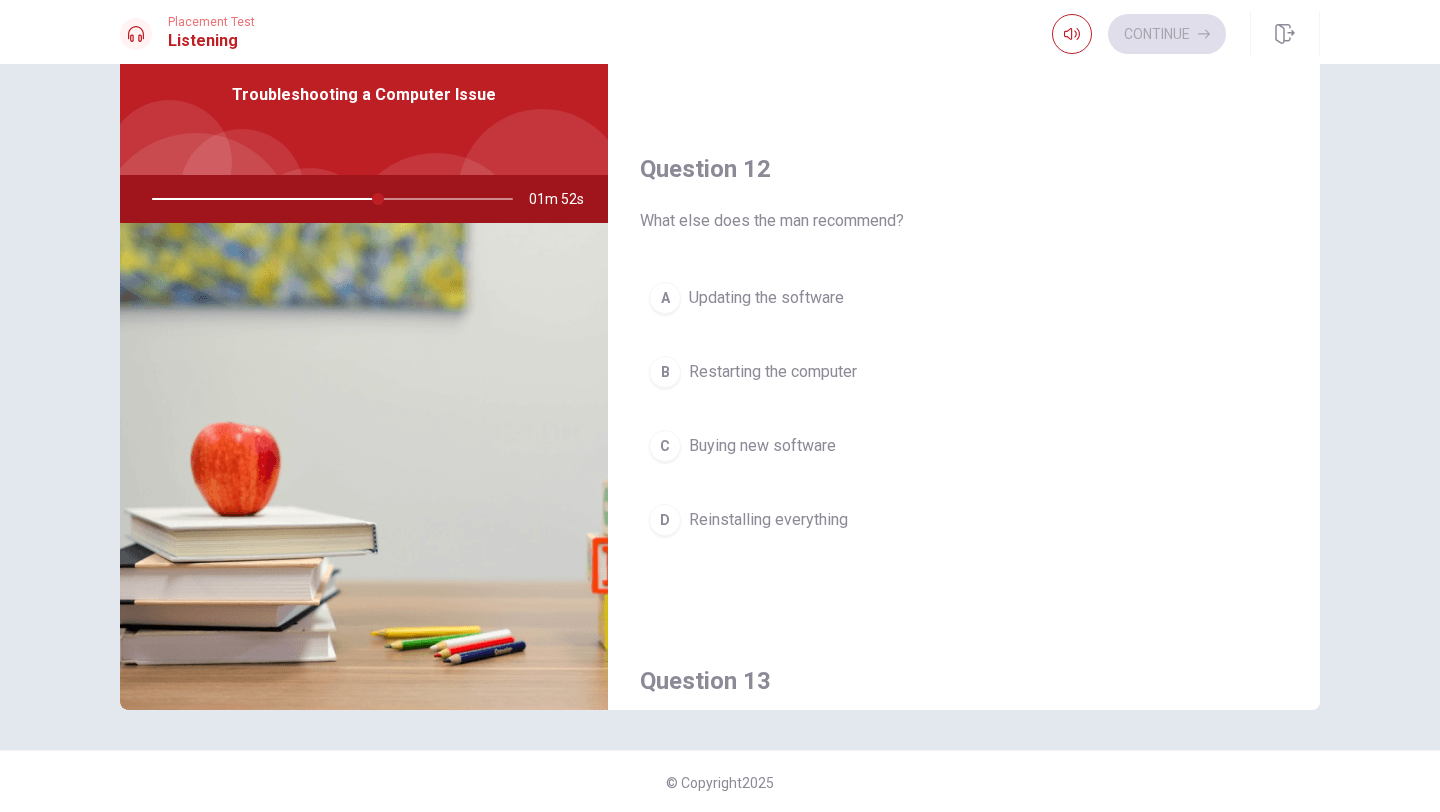 drag, startPoint x: 683, startPoint y: 225, endPoint x: 705, endPoint y: 225, distance: 22 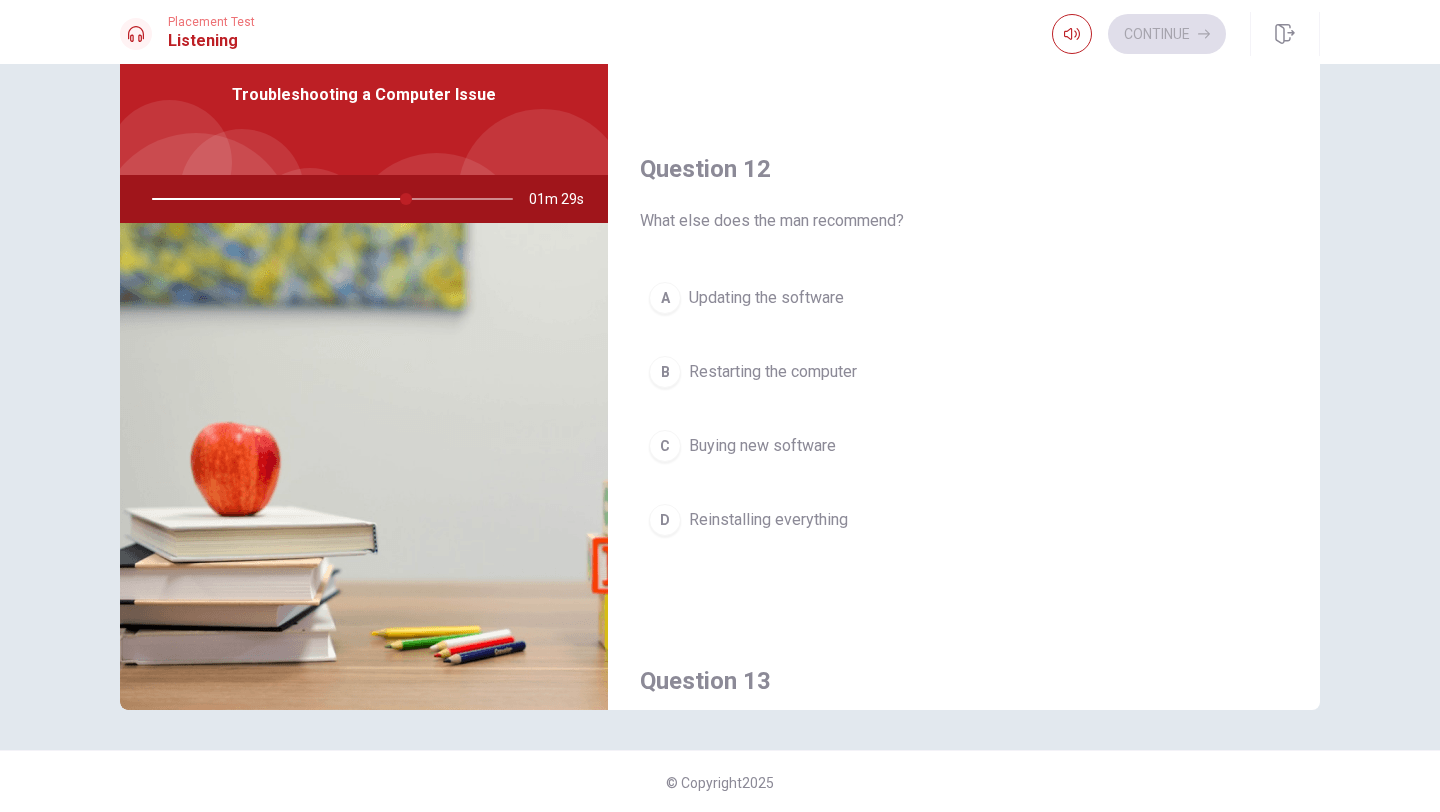 click on "A" at bounding box center [665, 298] 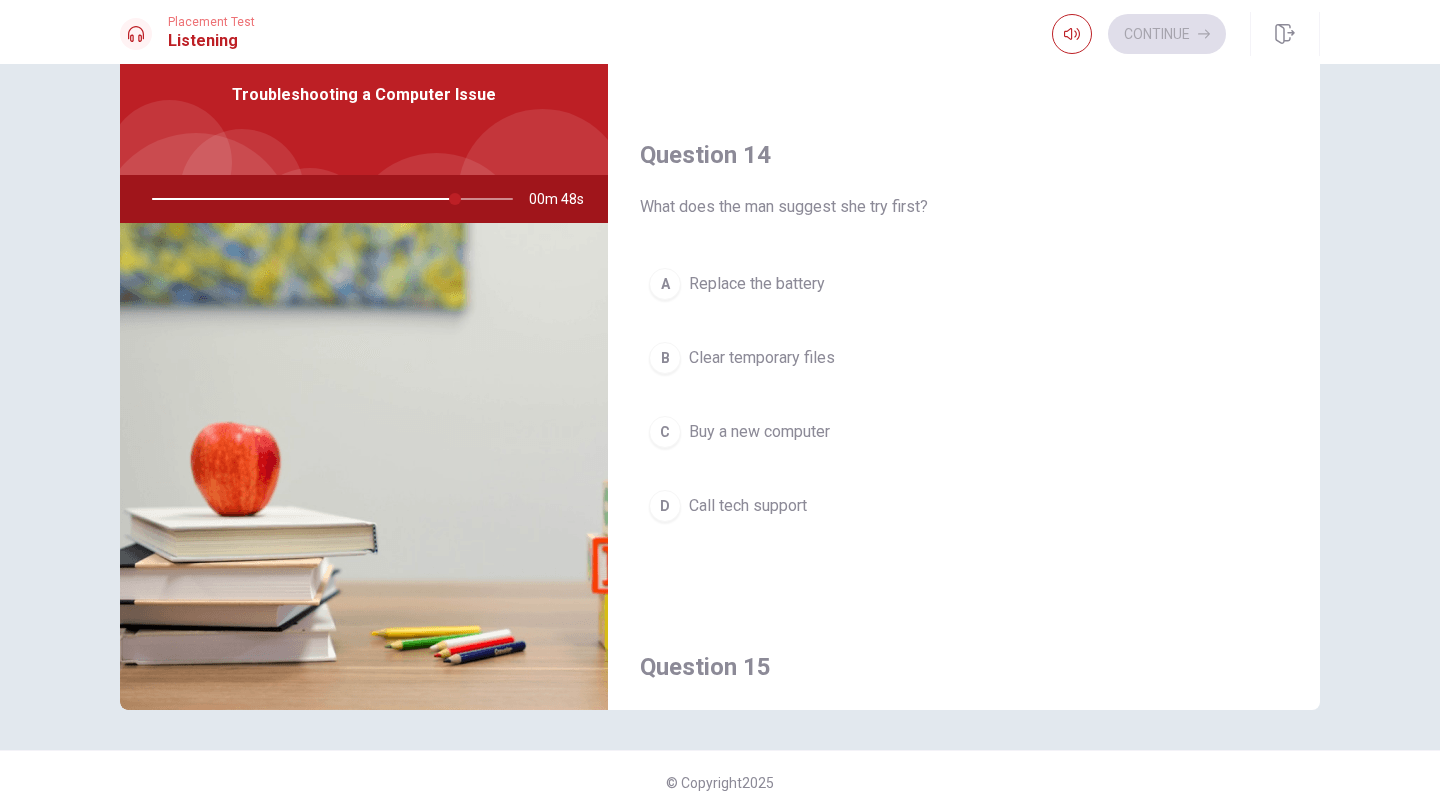 scroll, scrollTop: 1458, scrollLeft: 0, axis: vertical 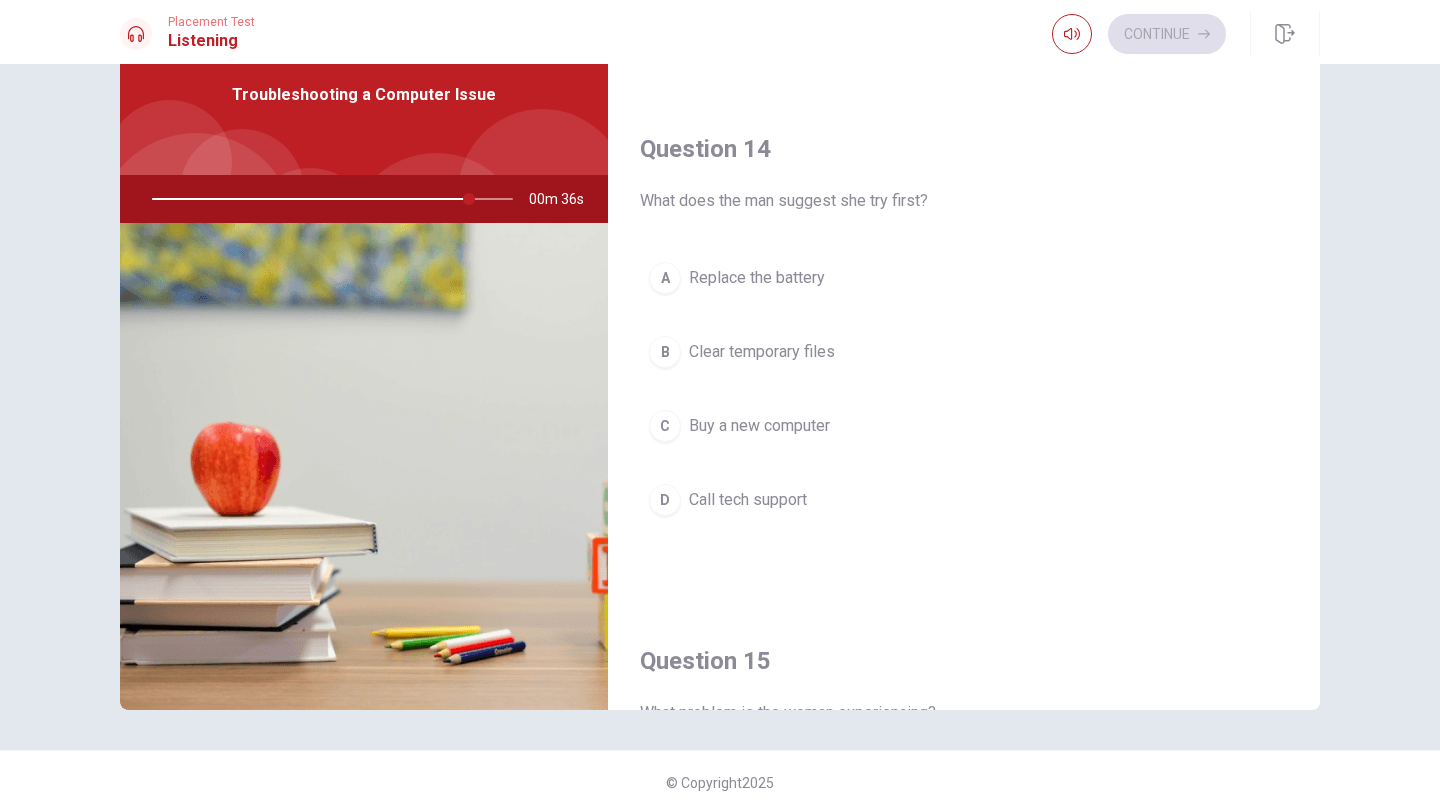 click on "Clear temporary files" at bounding box center [762, 352] 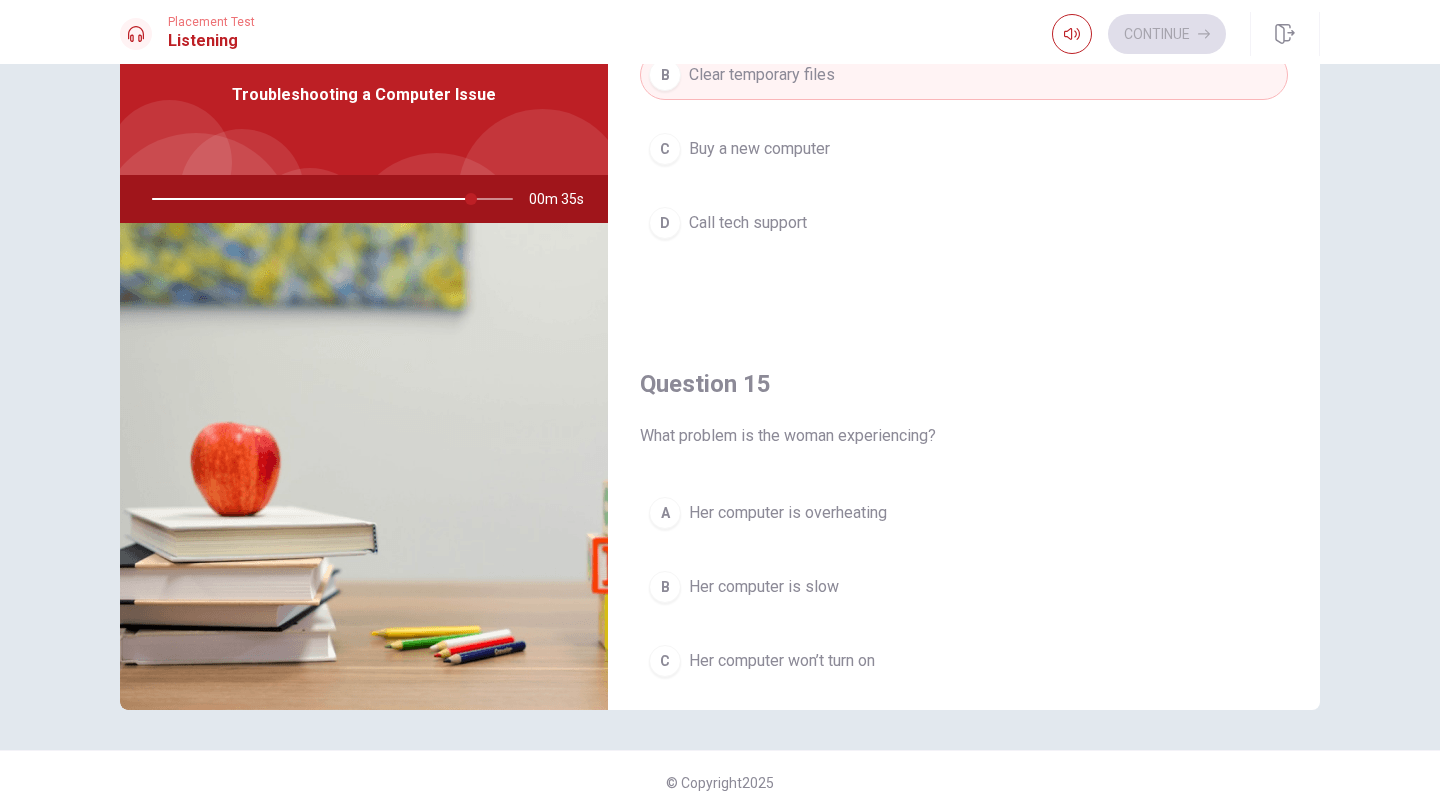 scroll, scrollTop: 1865, scrollLeft: 0, axis: vertical 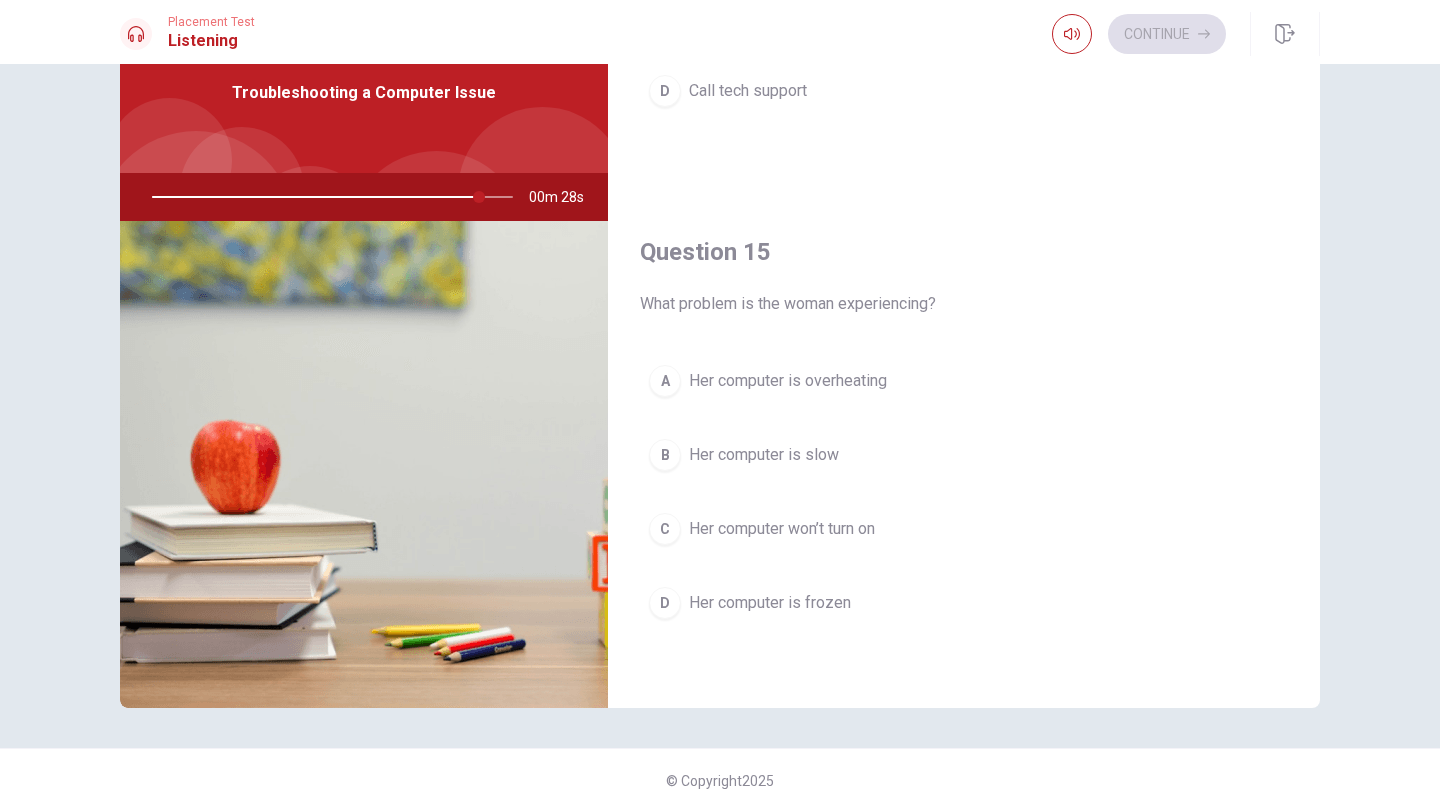 click on "Her computer is slow" at bounding box center (764, 455) 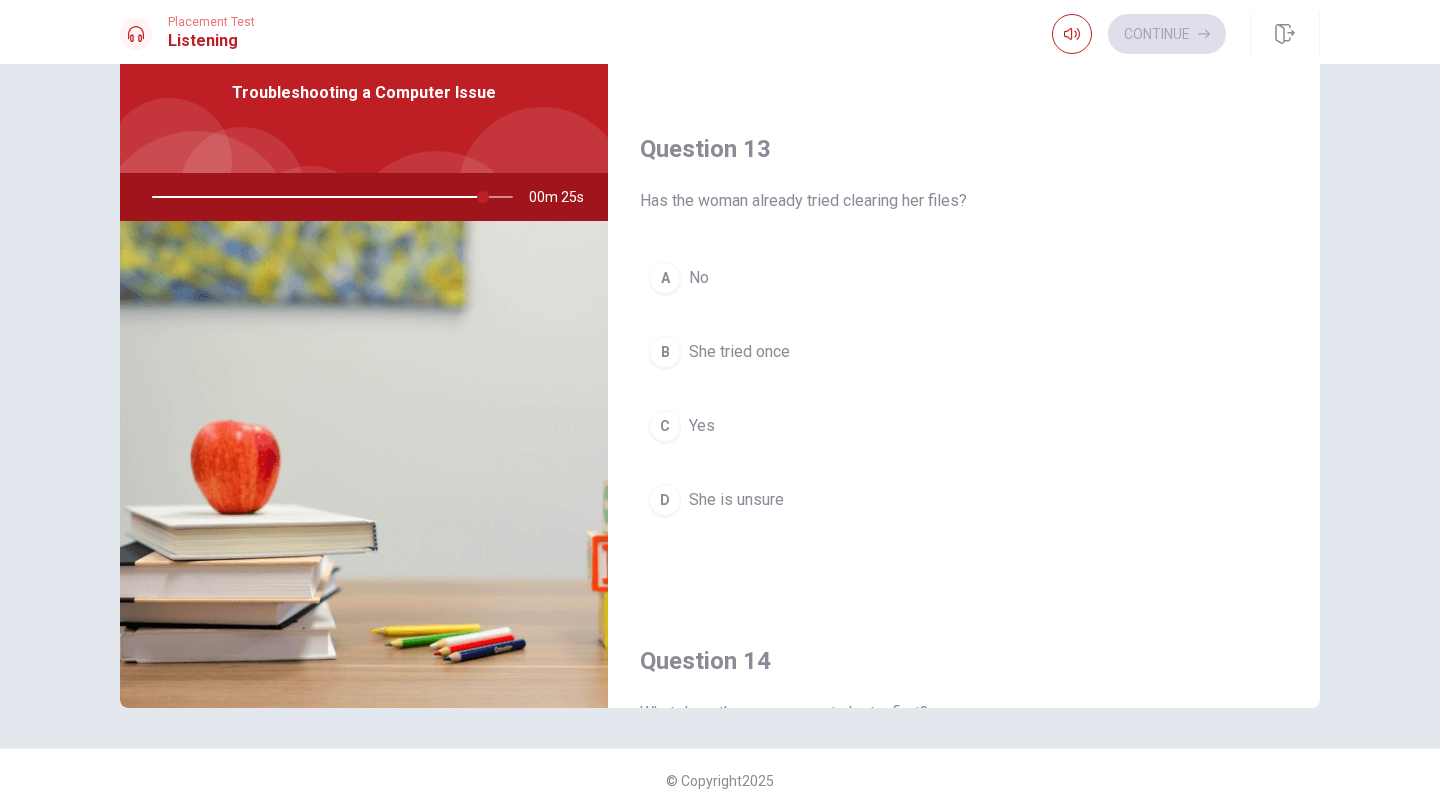scroll, scrollTop: 940, scrollLeft: 0, axis: vertical 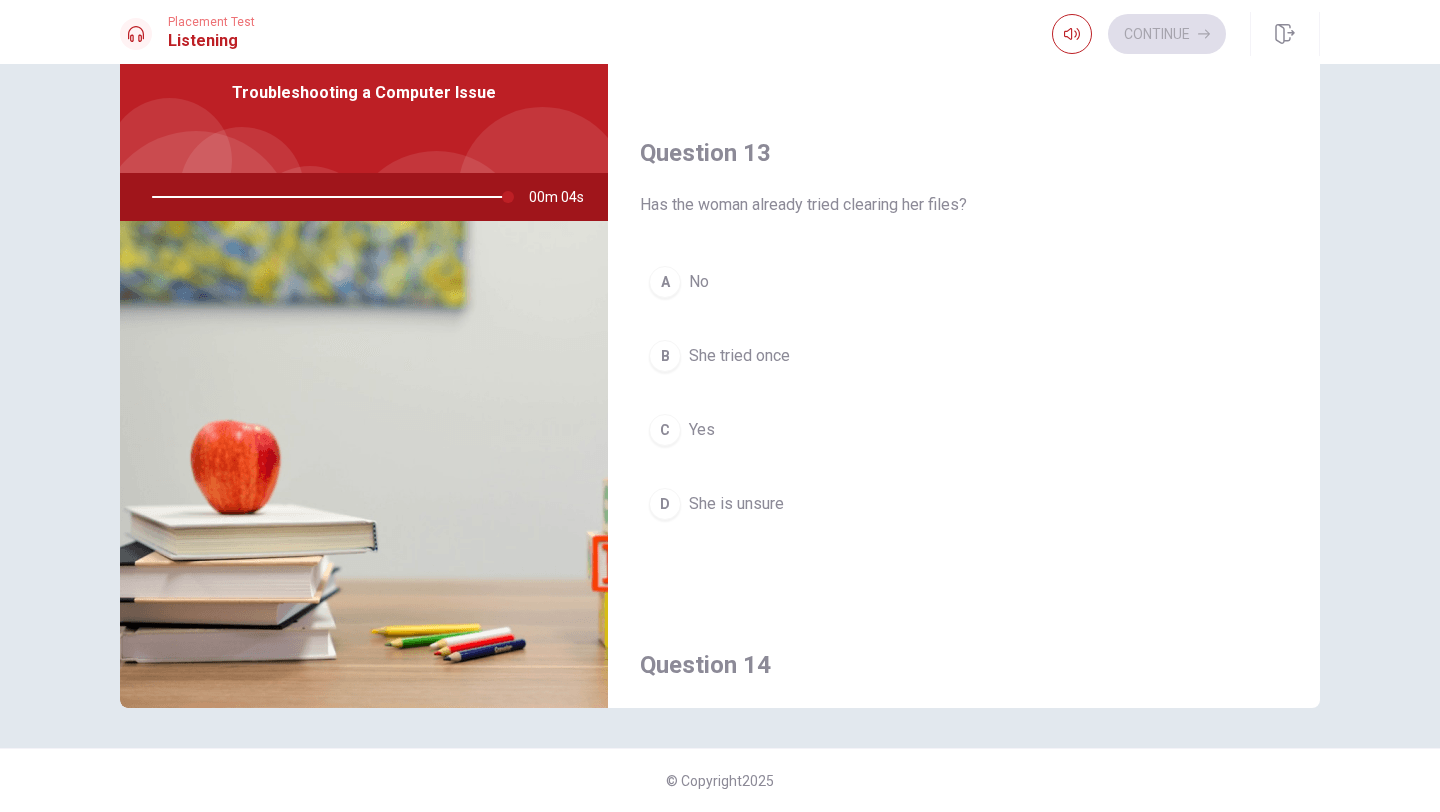 click on "A No" at bounding box center (964, 282) 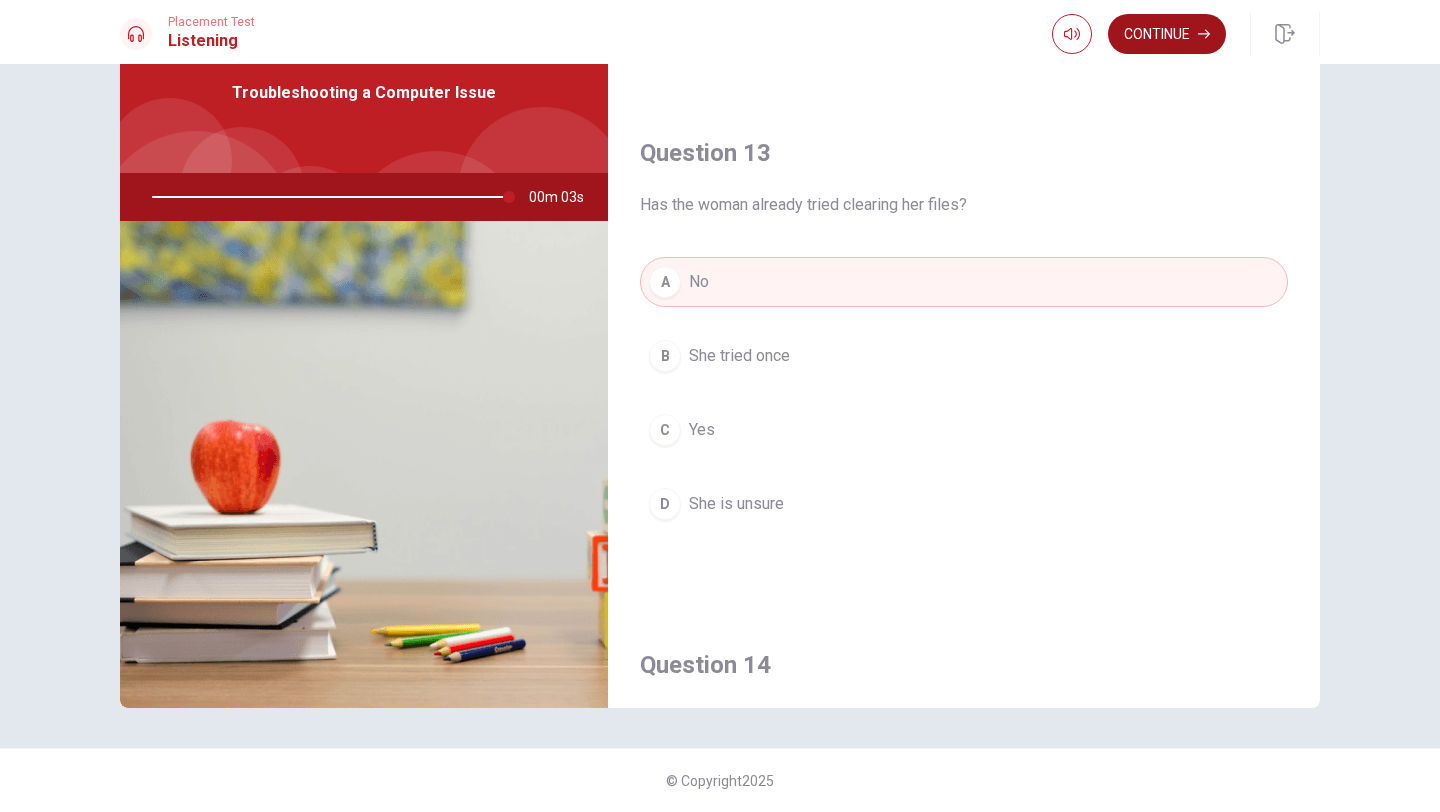 click on "Continue" at bounding box center (1167, 34) 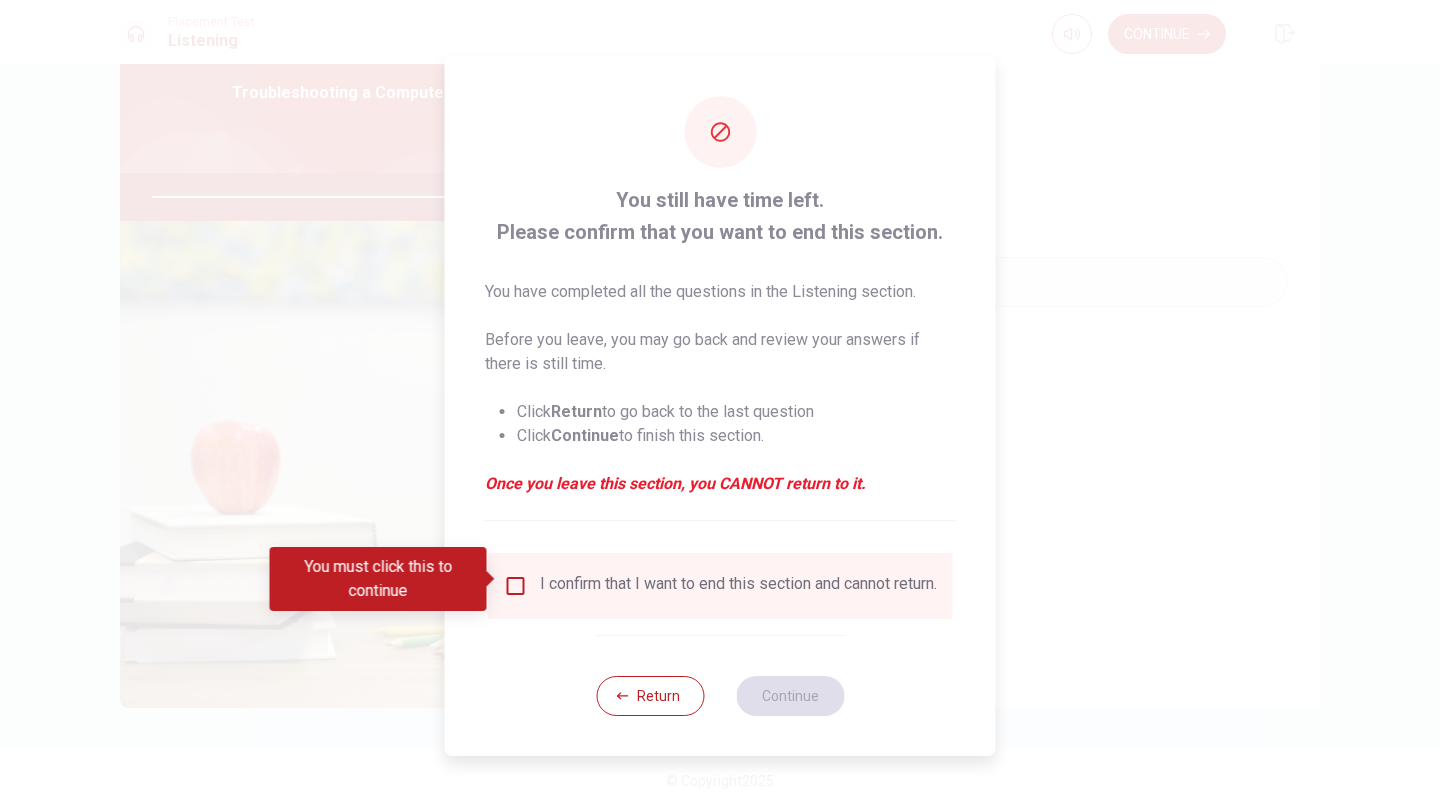 click at bounding box center [516, 586] 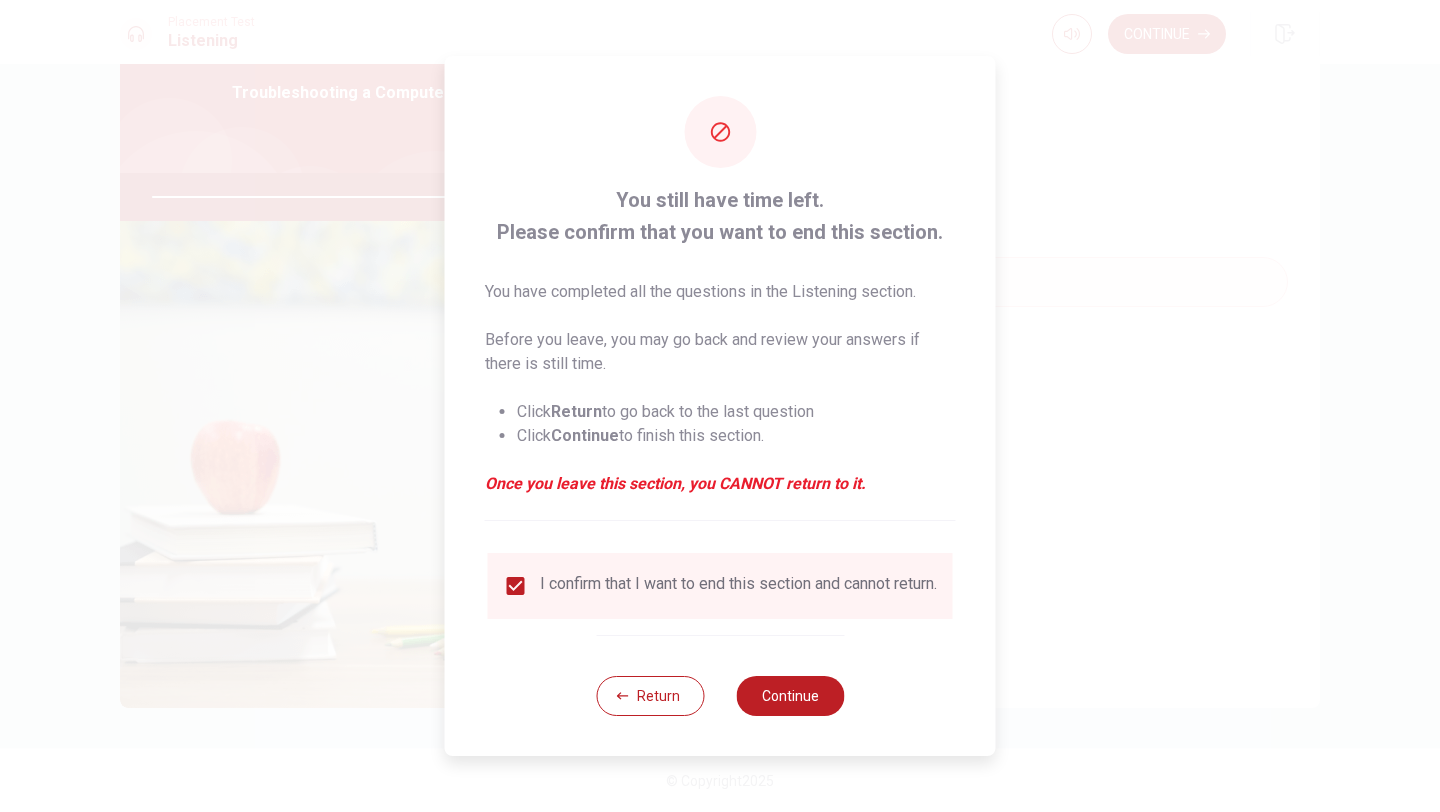 type on "0" 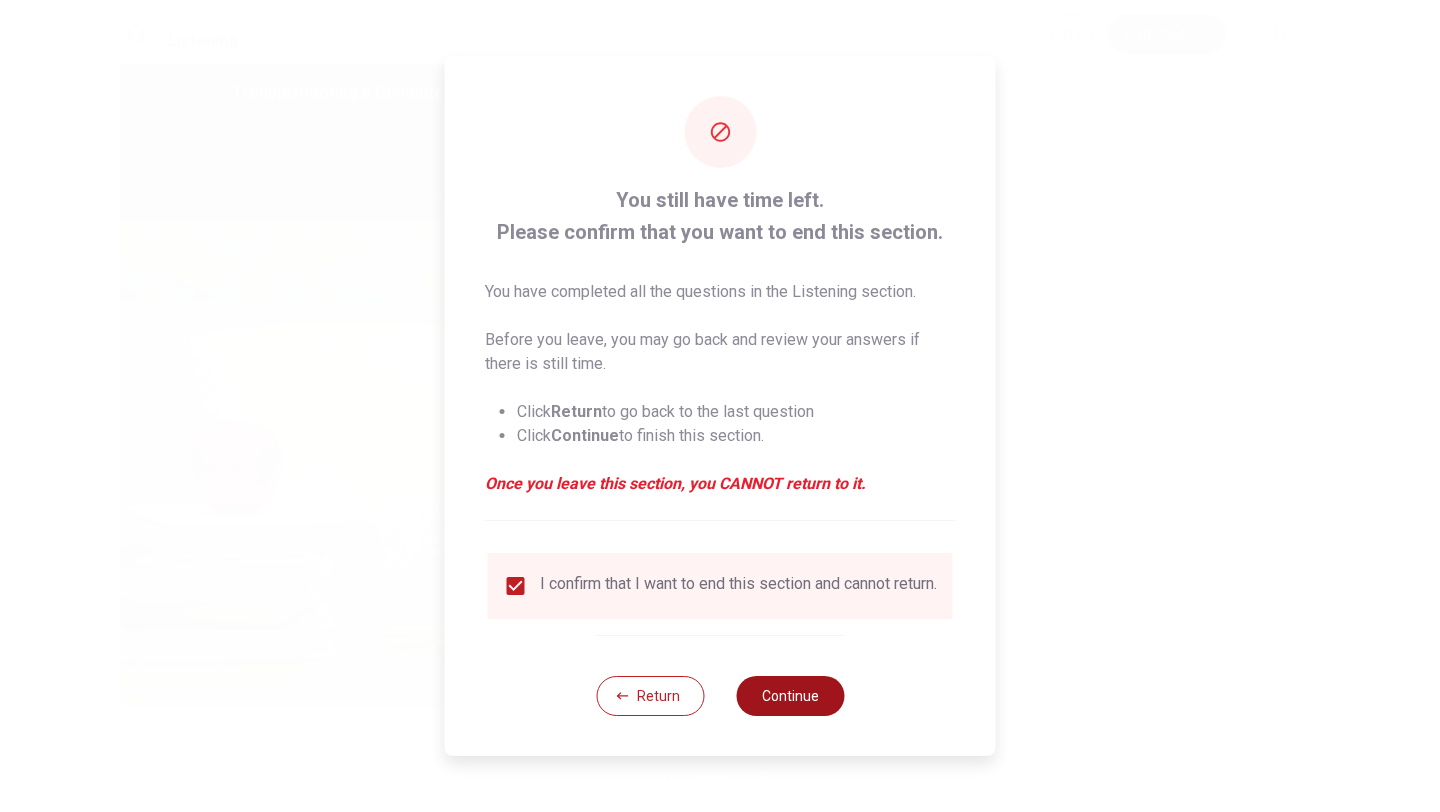 click on "Continue" at bounding box center [790, 696] 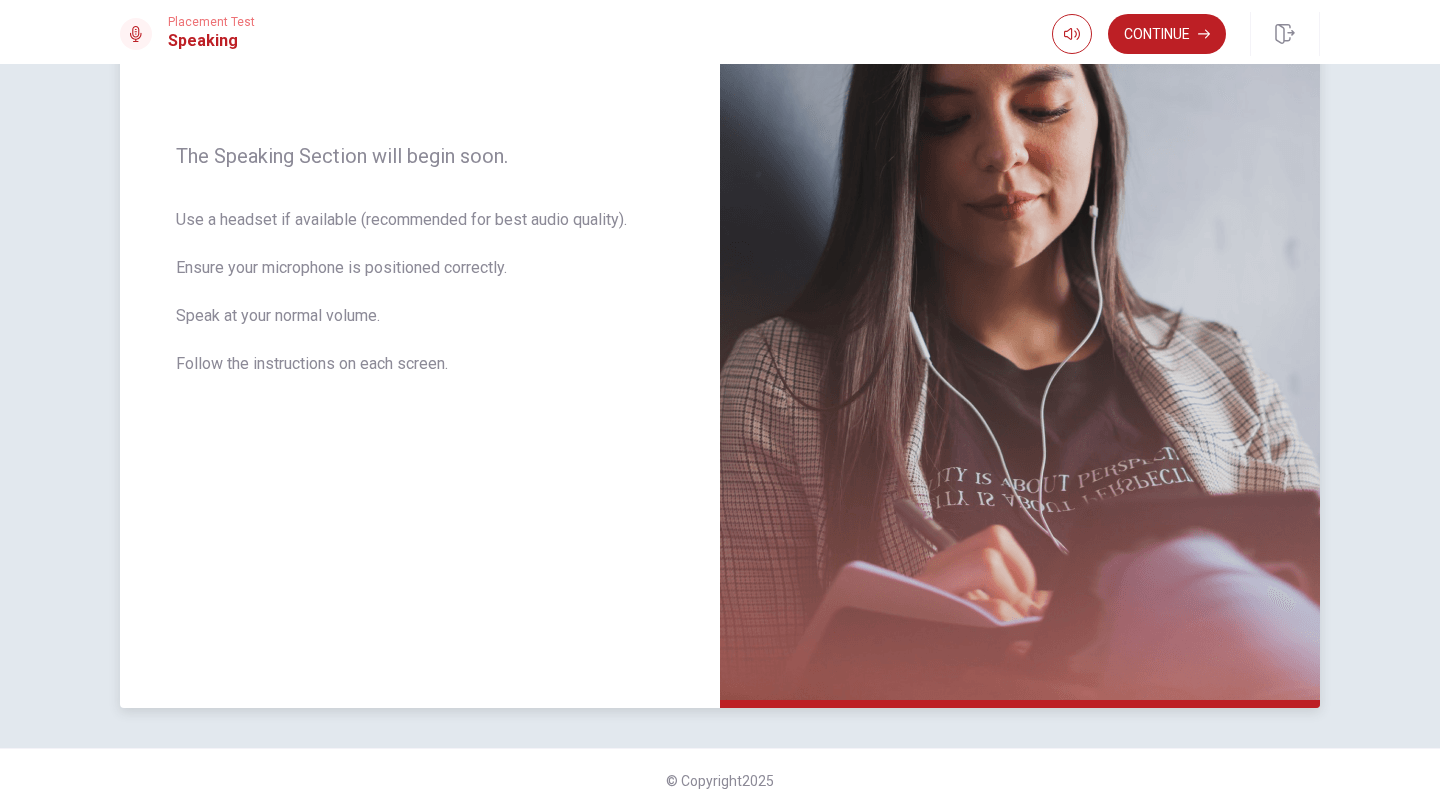 scroll, scrollTop: 0, scrollLeft: 0, axis: both 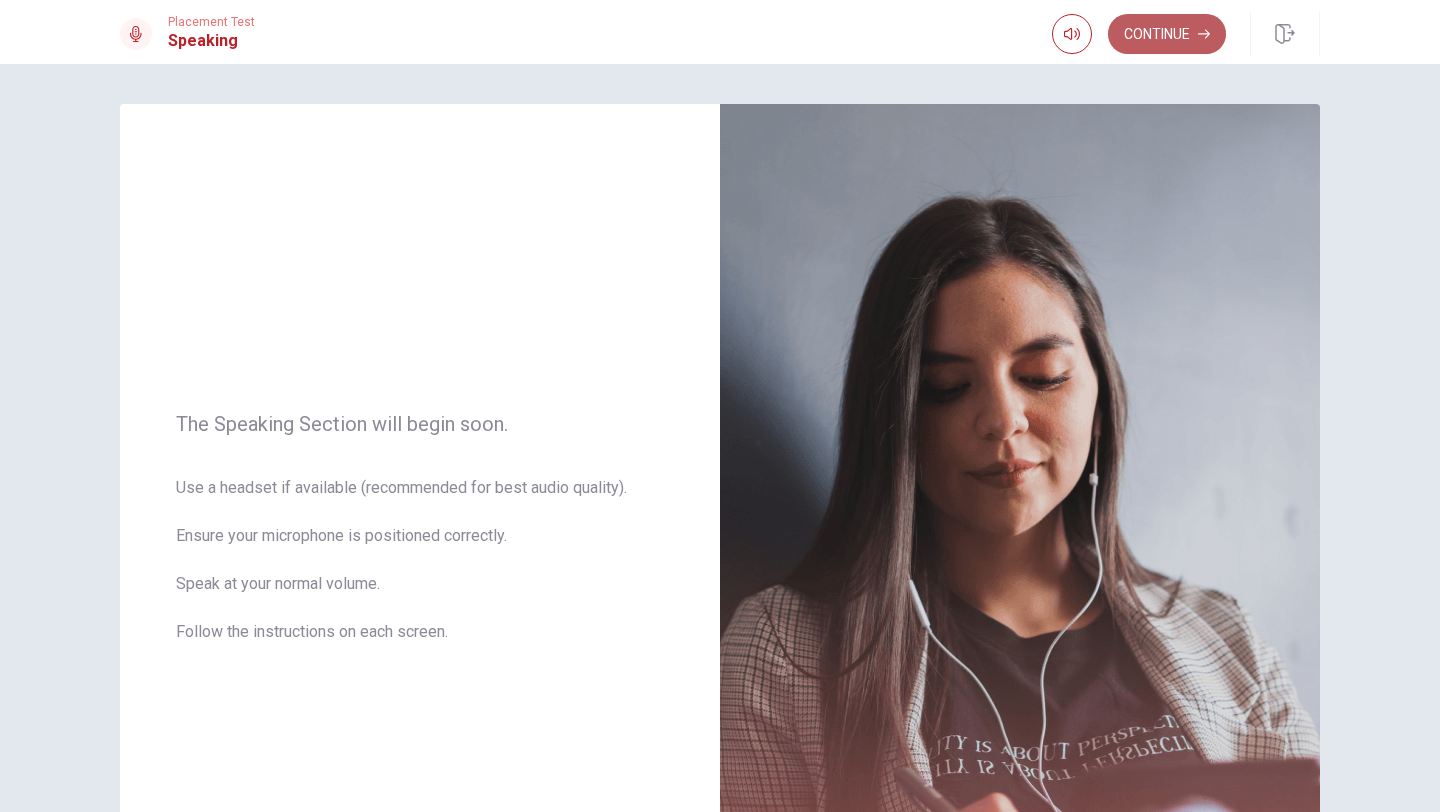 click on "Continue" at bounding box center [1167, 34] 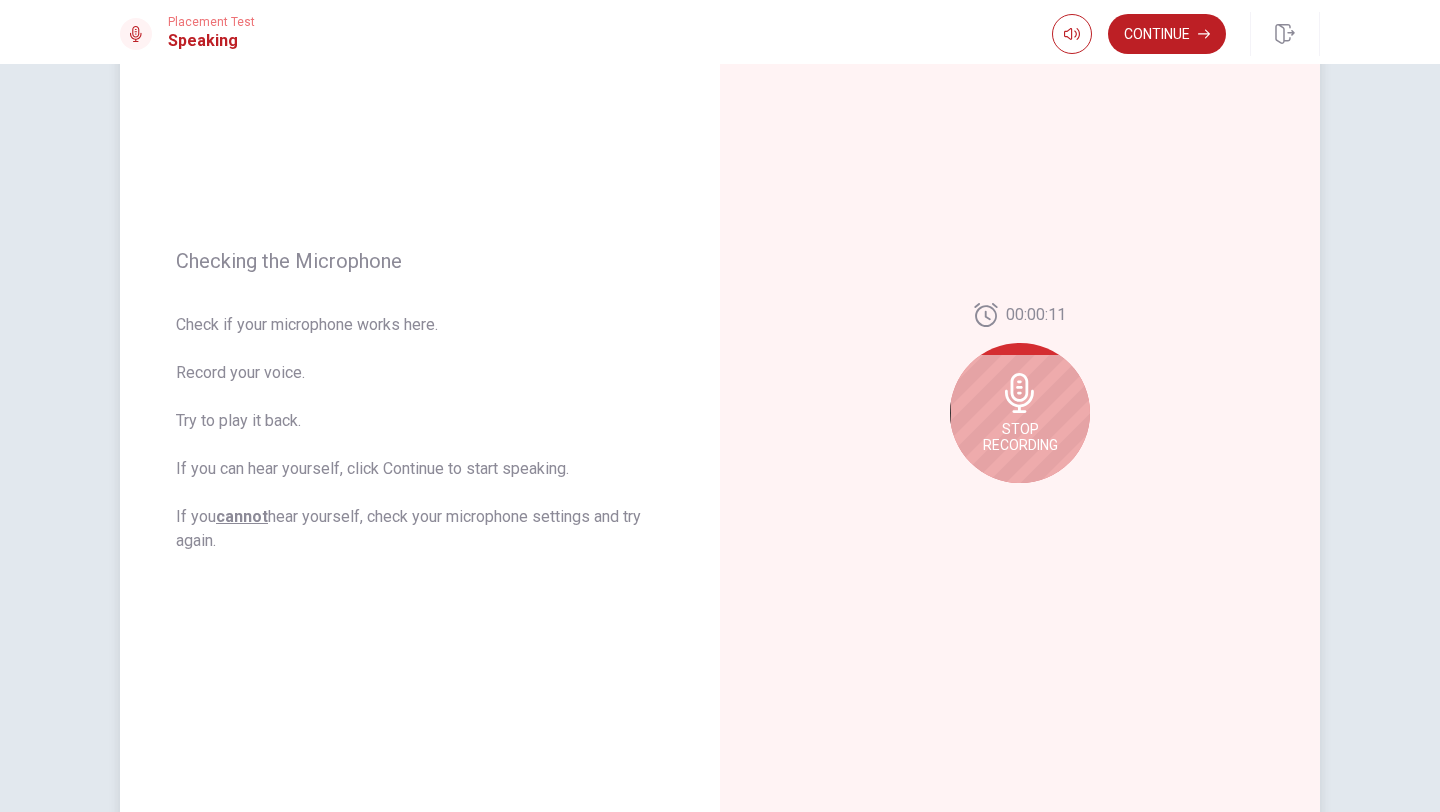 scroll, scrollTop: 186, scrollLeft: 0, axis: vertical 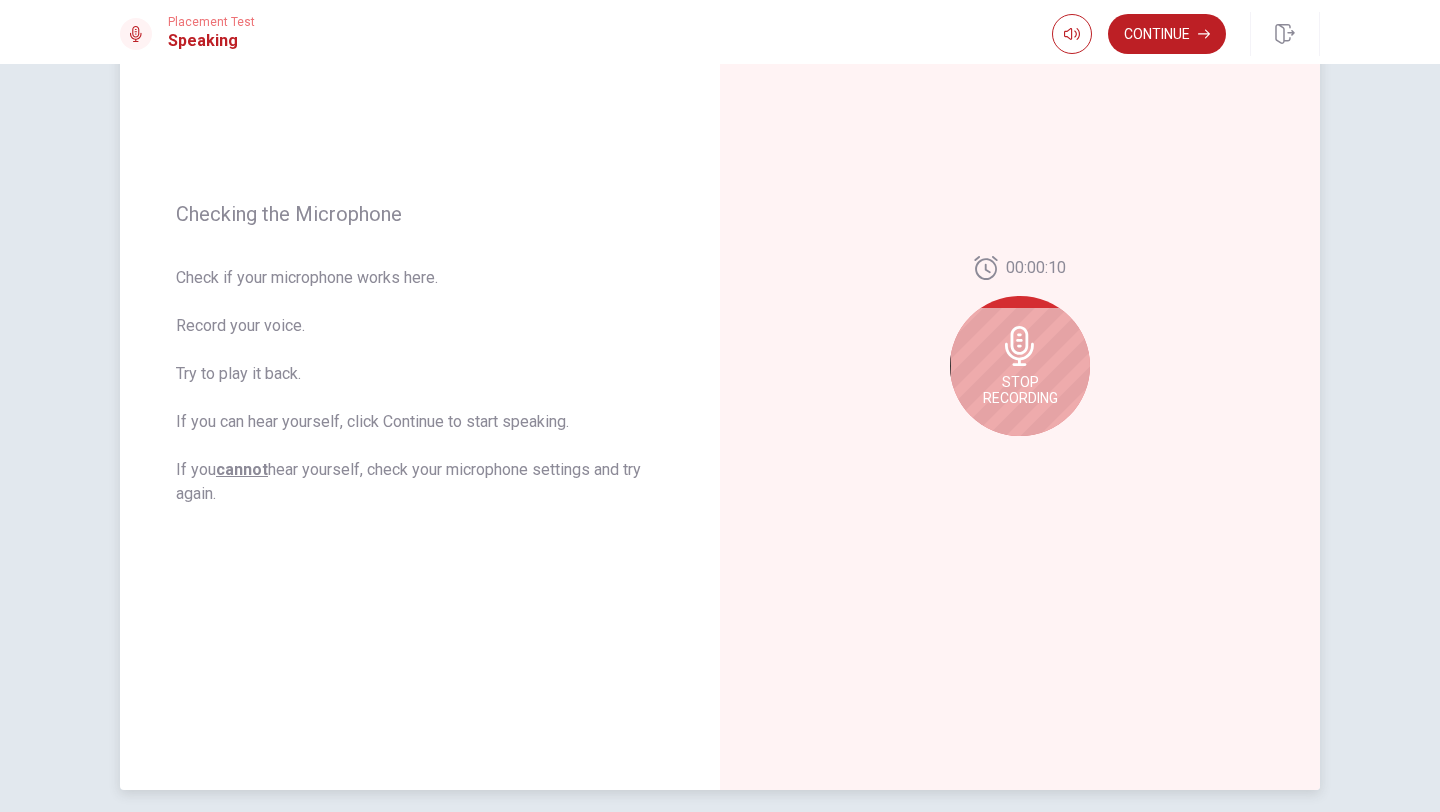 click on "Stop   Recording" at bounding box center [1020, 366] 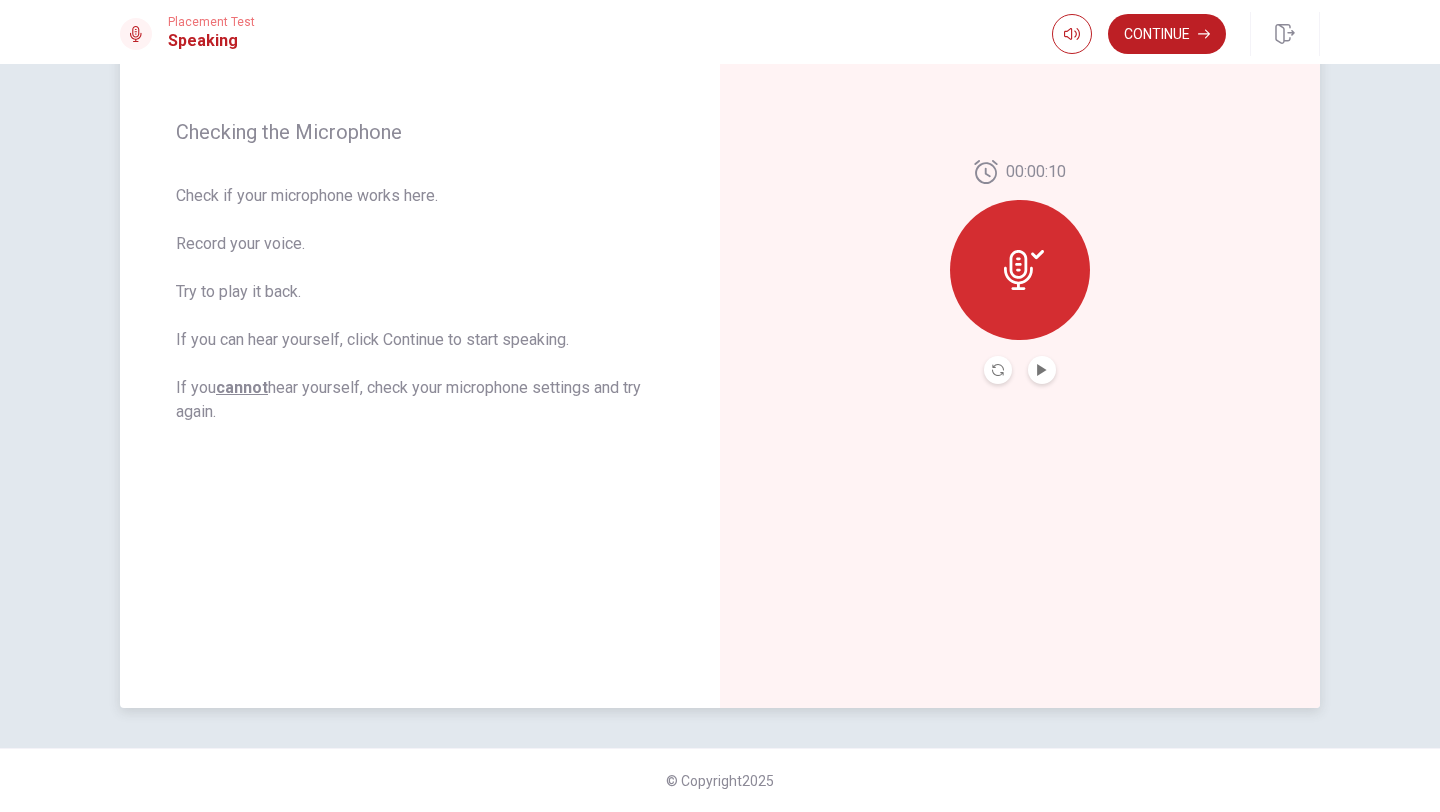 scroll, scrollTop: 262, scrollLeft: 0, axis: vertical 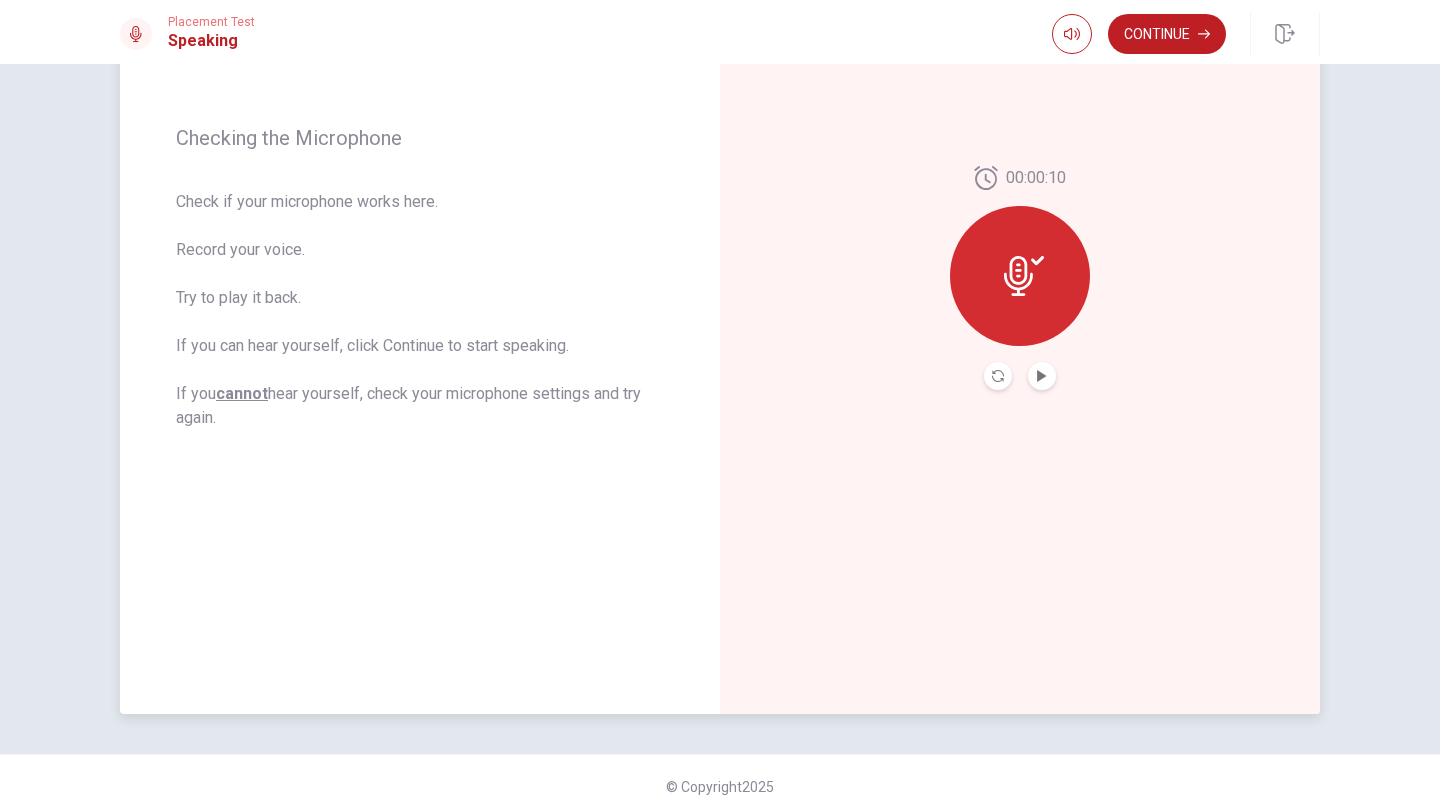 click at bounding box center [1042, 376] 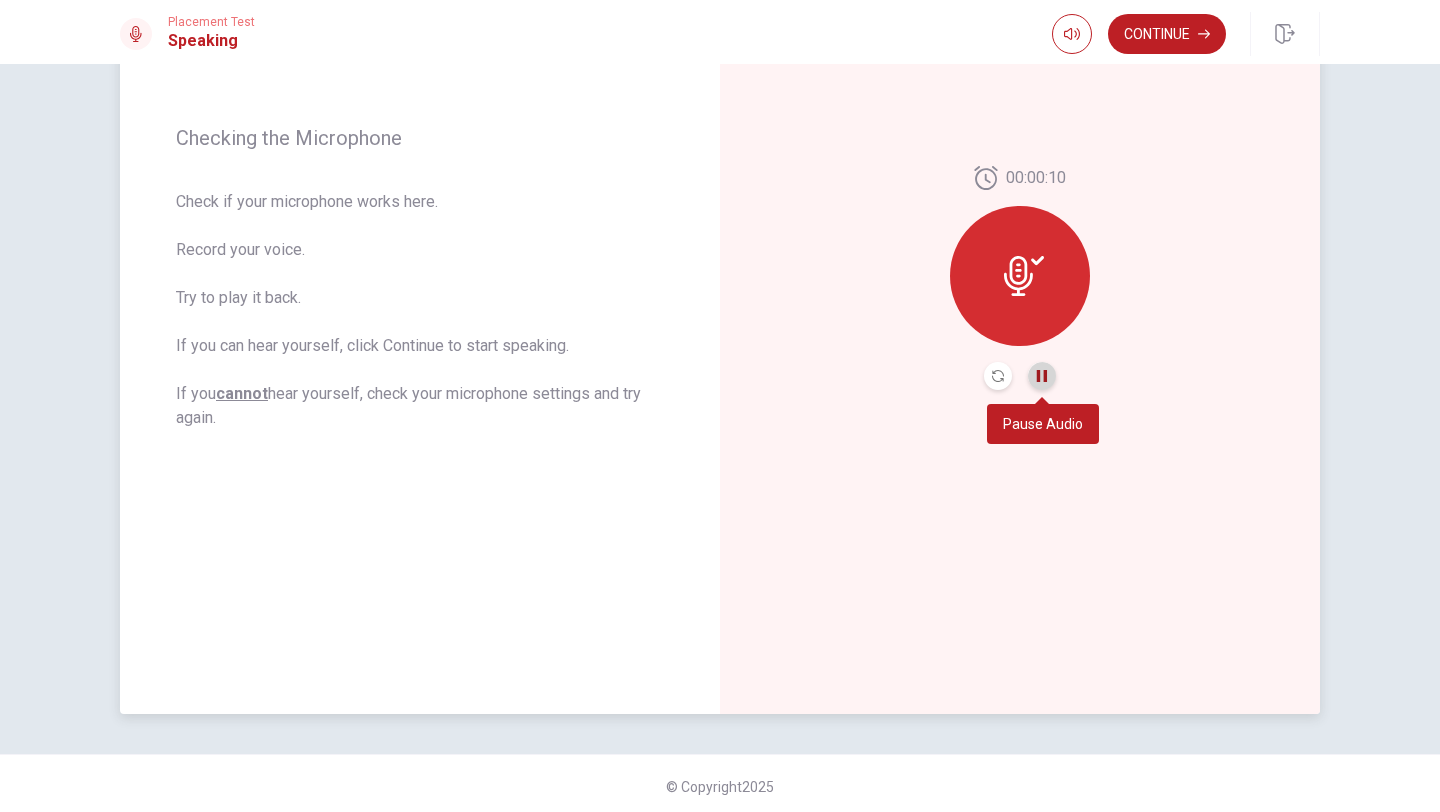 click 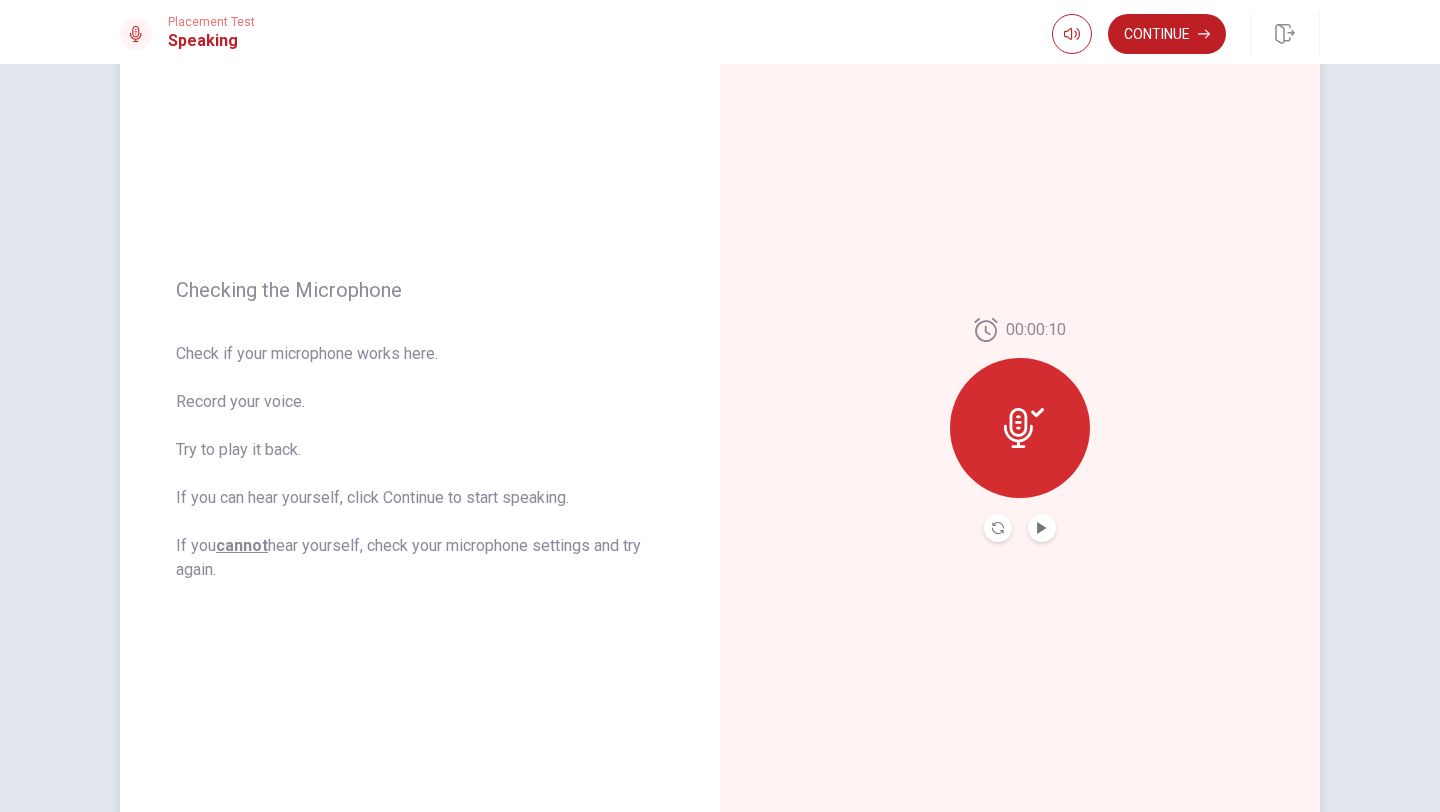 scroll, scrollTop: 101, scrollLeft: 0, axis: vertical 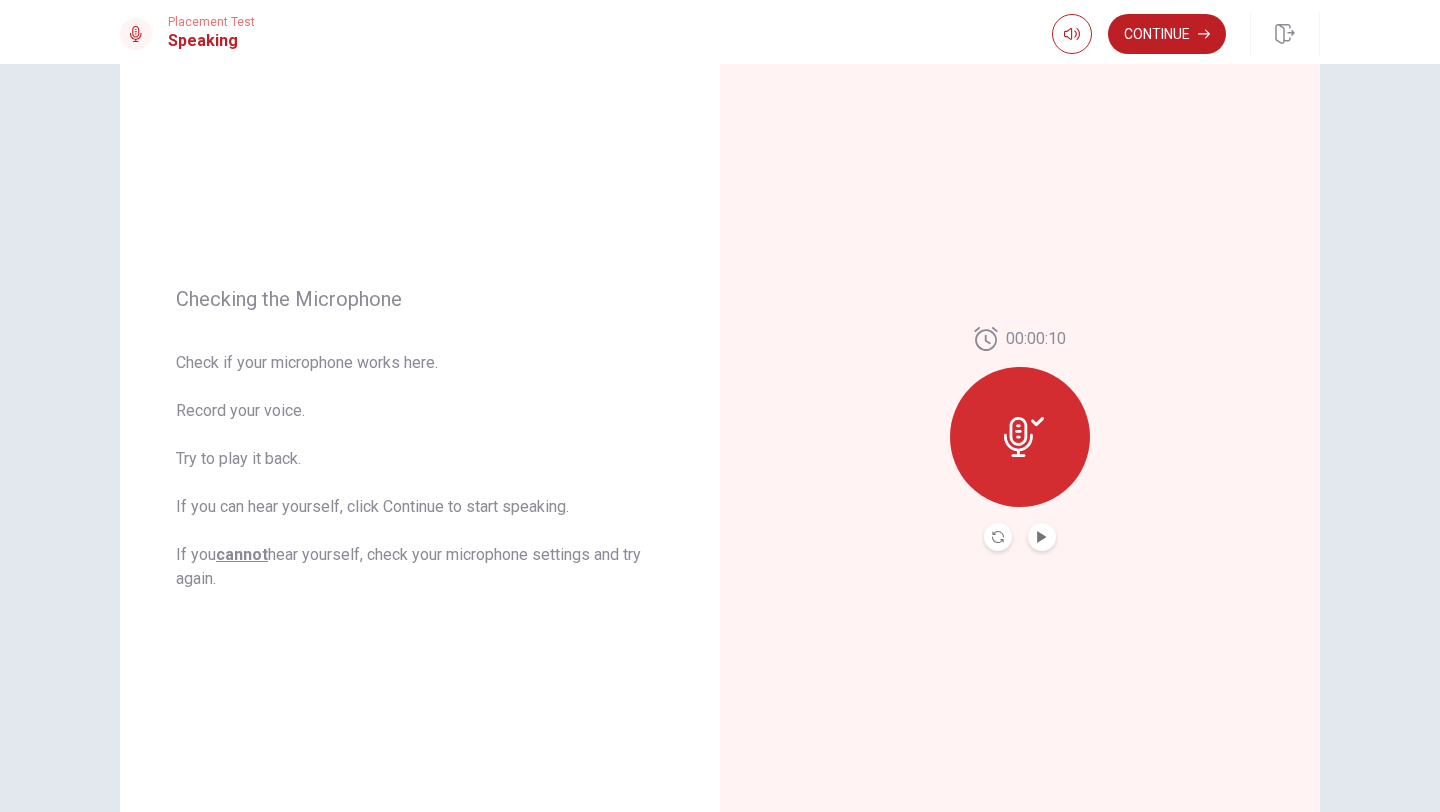click on "Continue" at bounding box center [1167, 34] 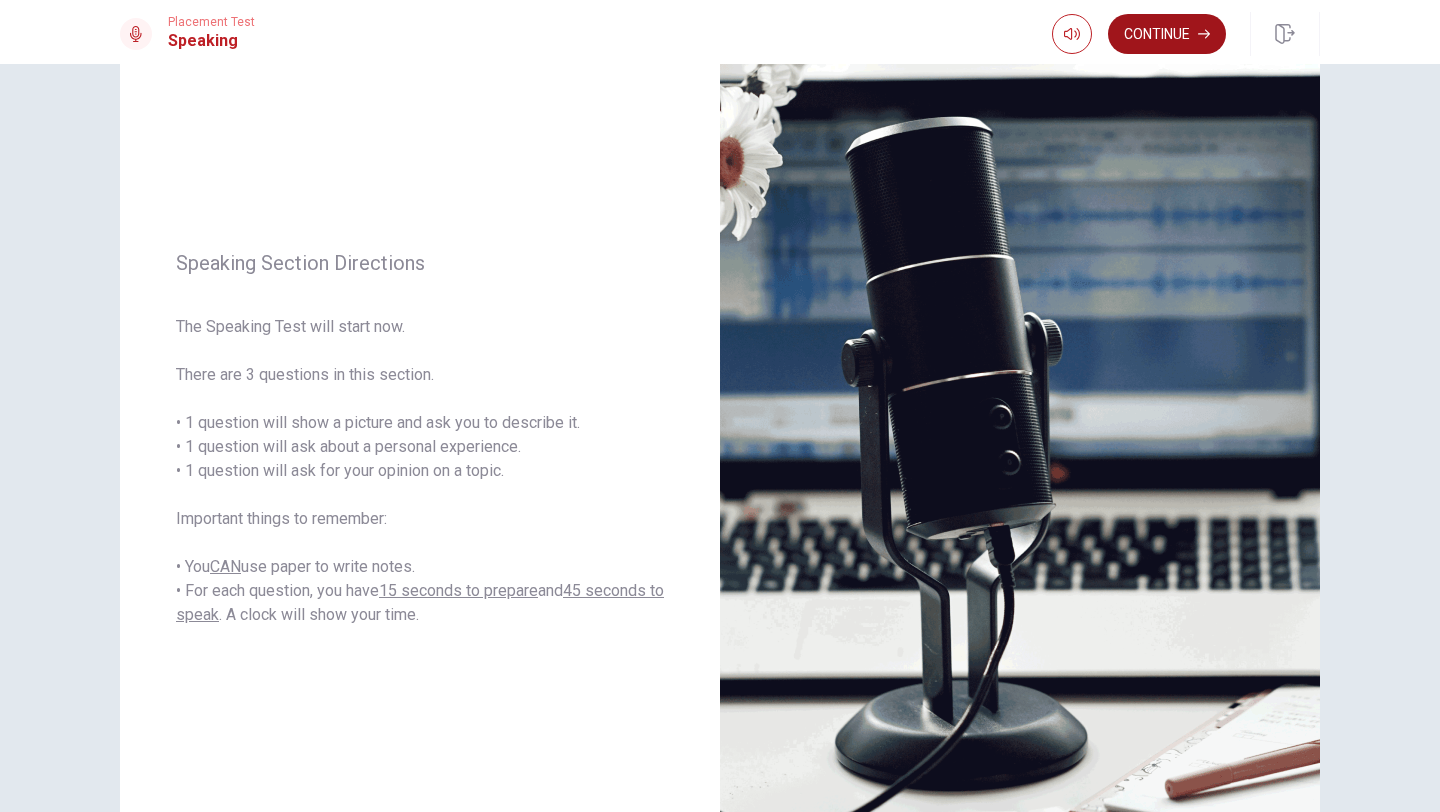 click on "Continue" at bounding box center (1167, 34) 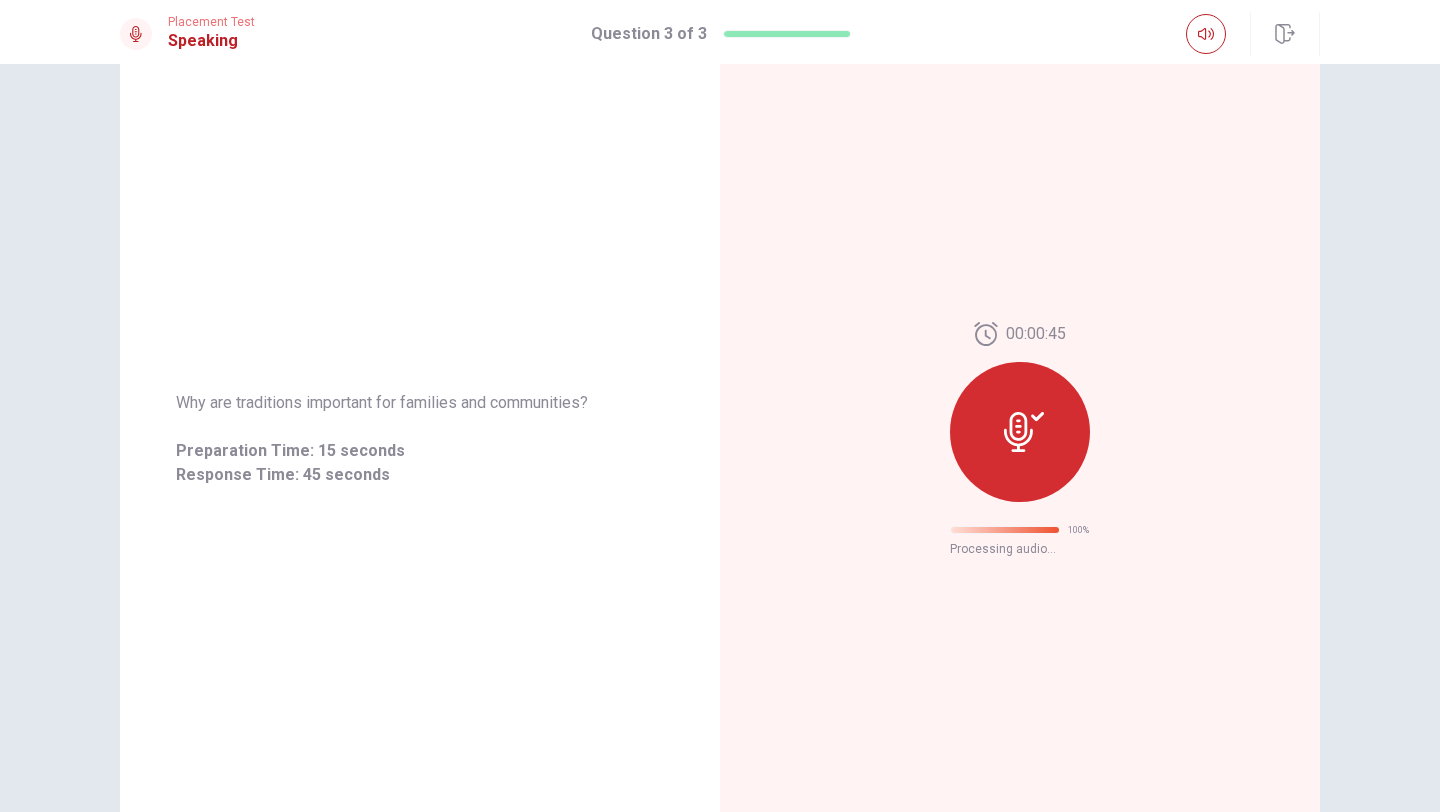 scroll, scrollTop: 0, scrollLeft: 0, axis: both 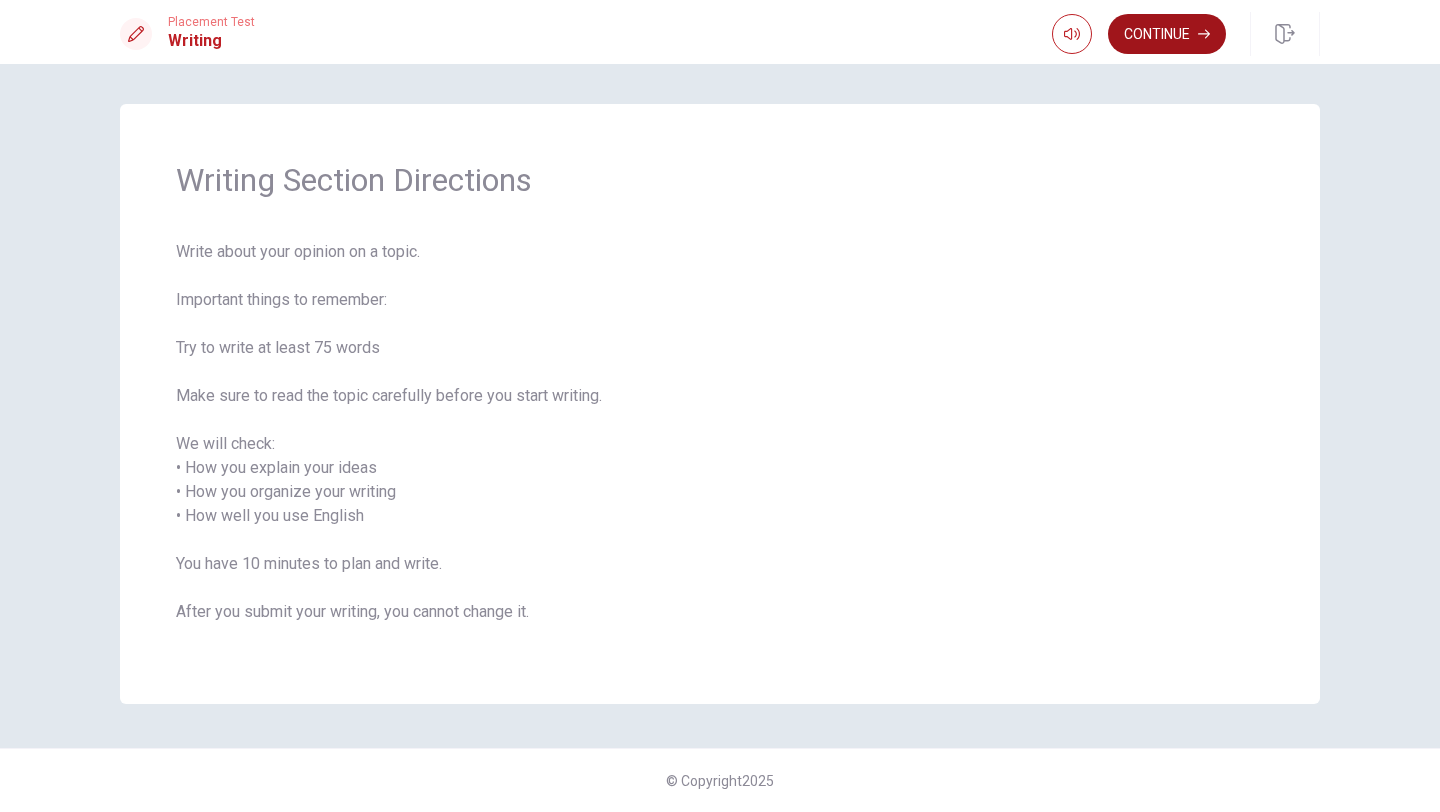 click on "Continue" at bounding box center (1167, 34) 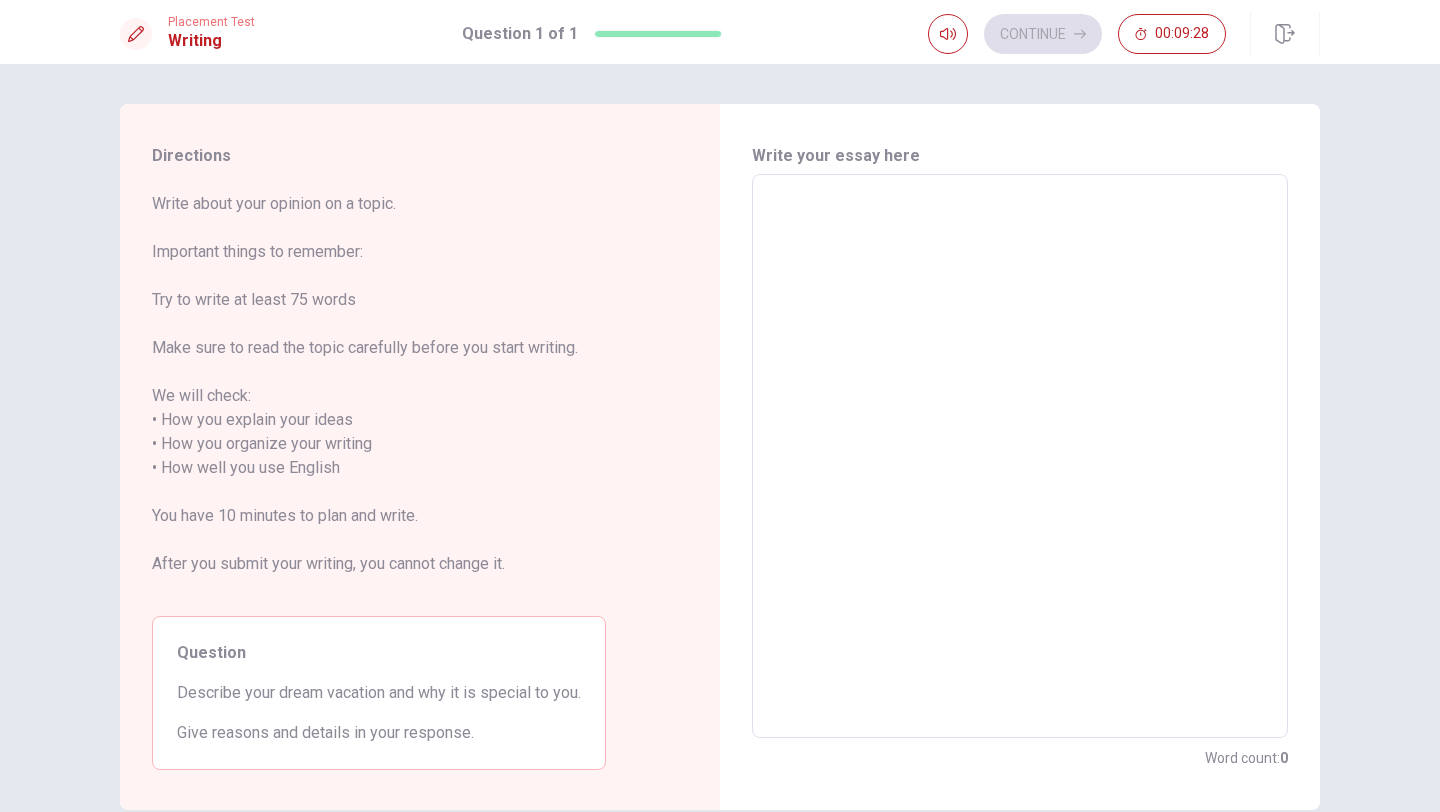 click at bounding box center [1020, 456] 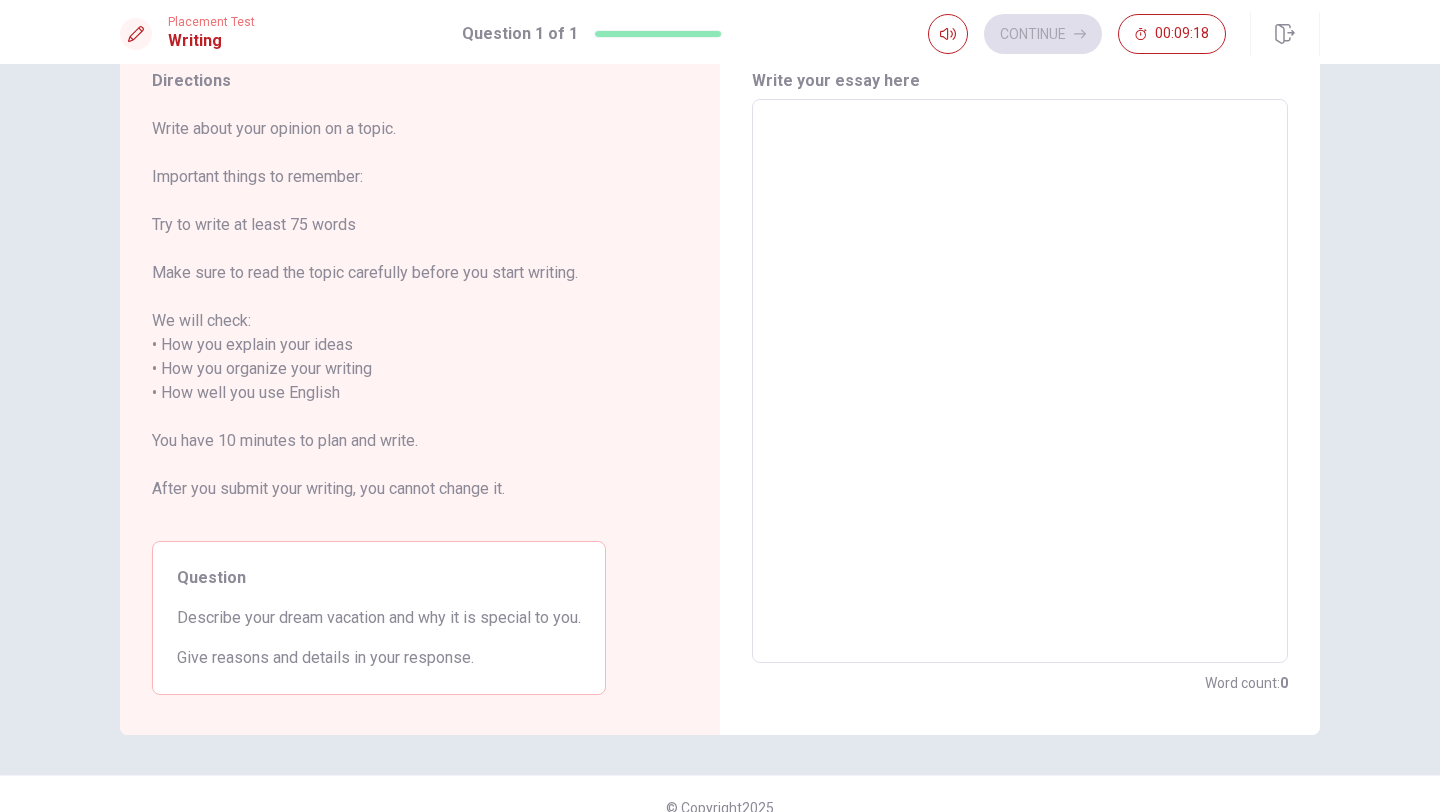 scroll, scrollTop: 89, scrollLeft: 0, axis: vertical 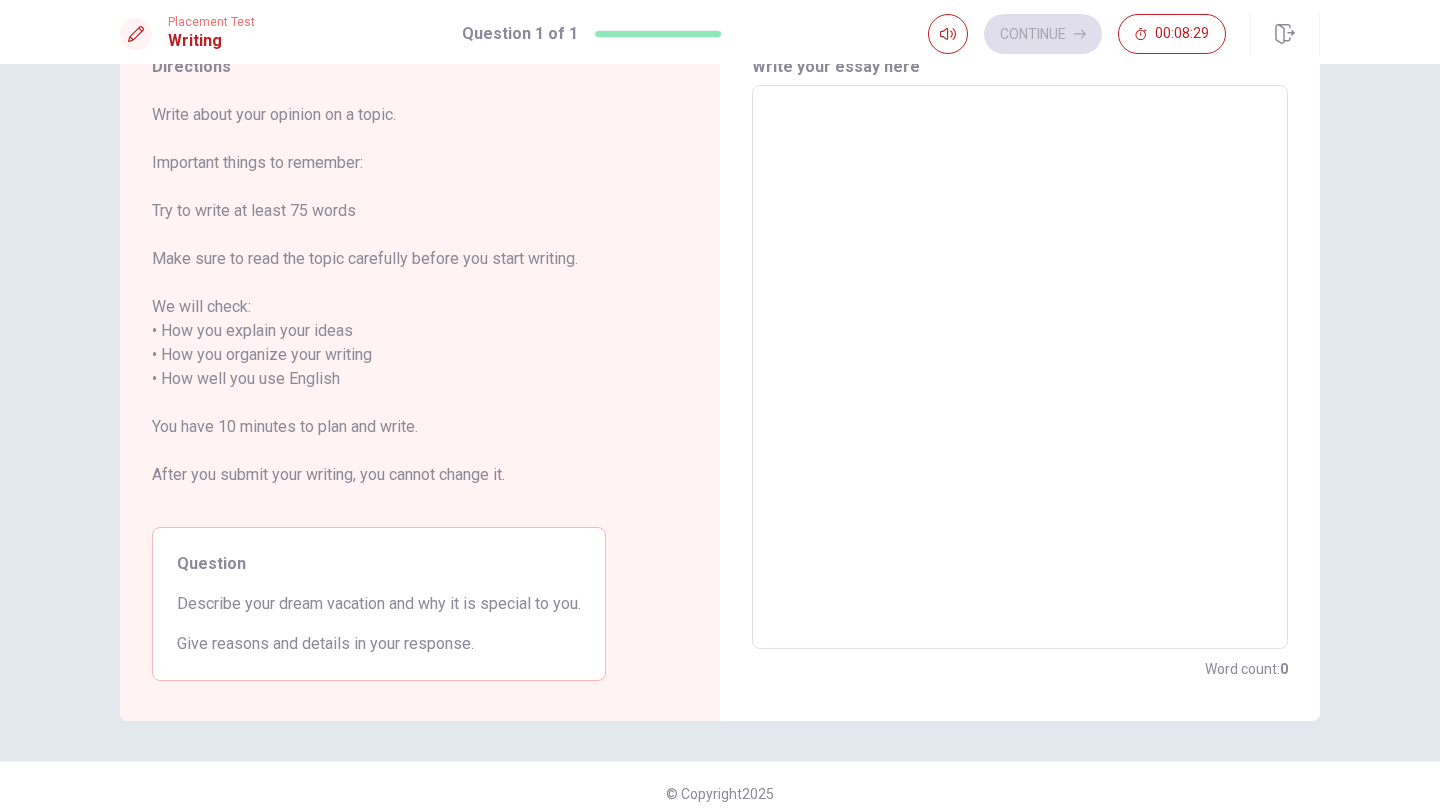 type on "m" 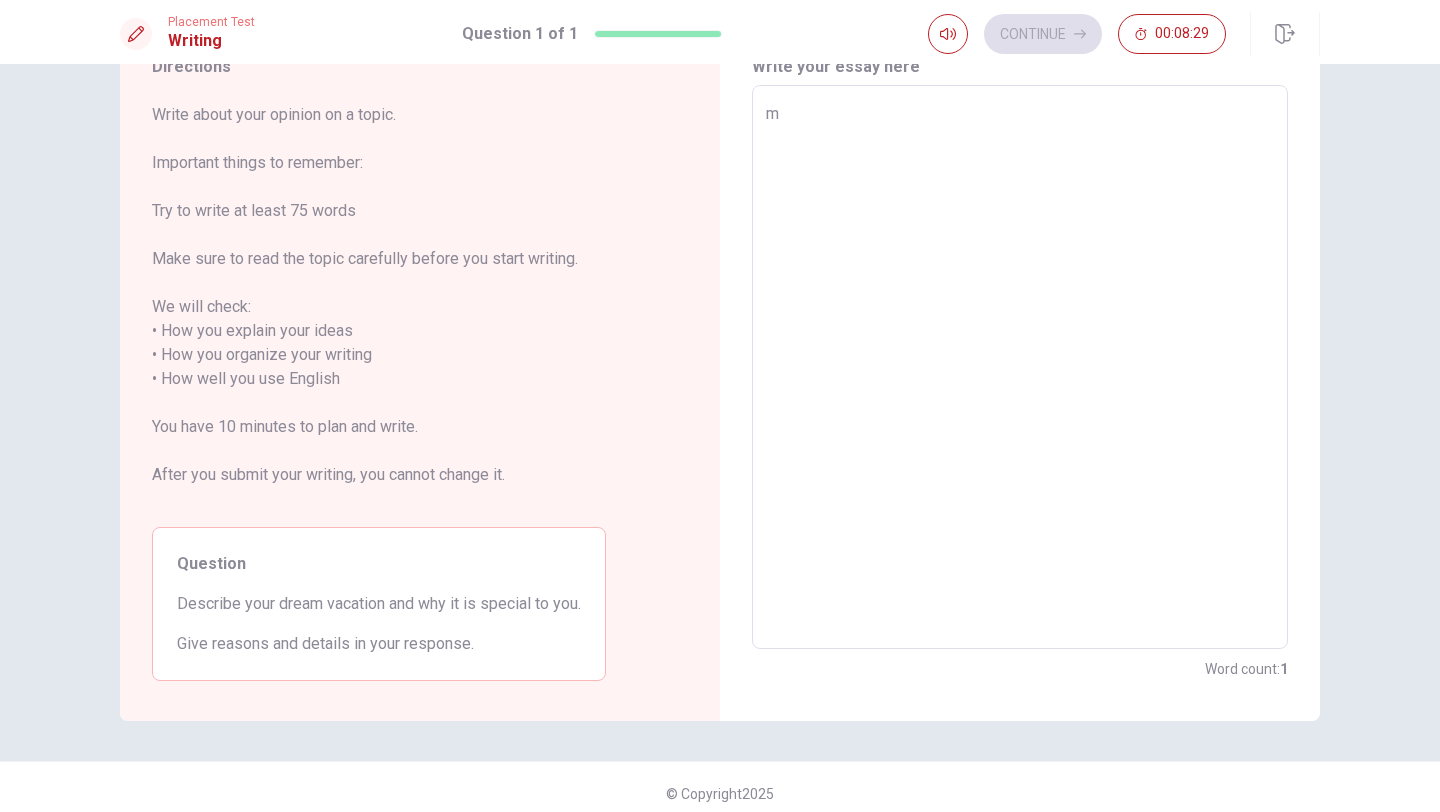 type on "x" 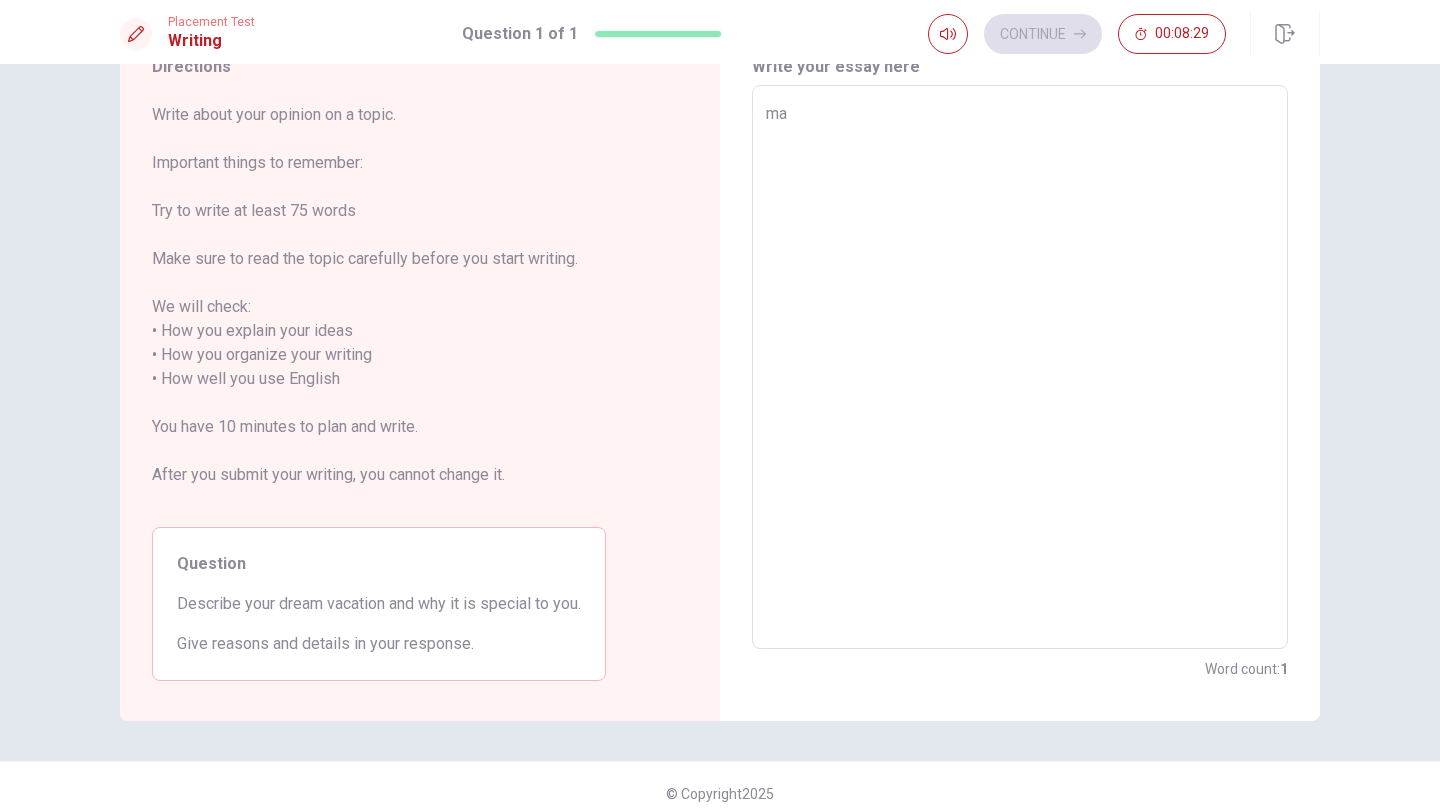 type on "x" 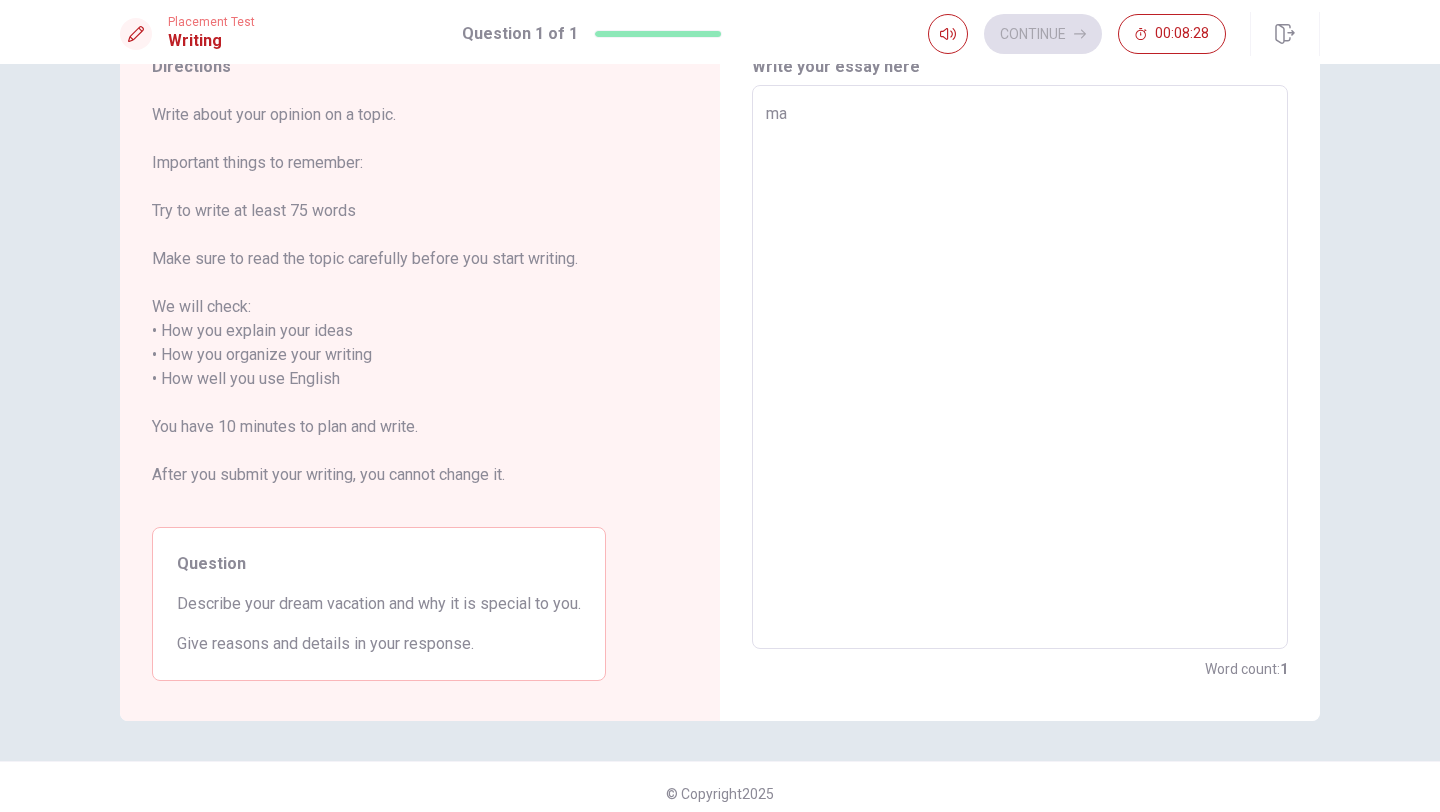 type on "m" 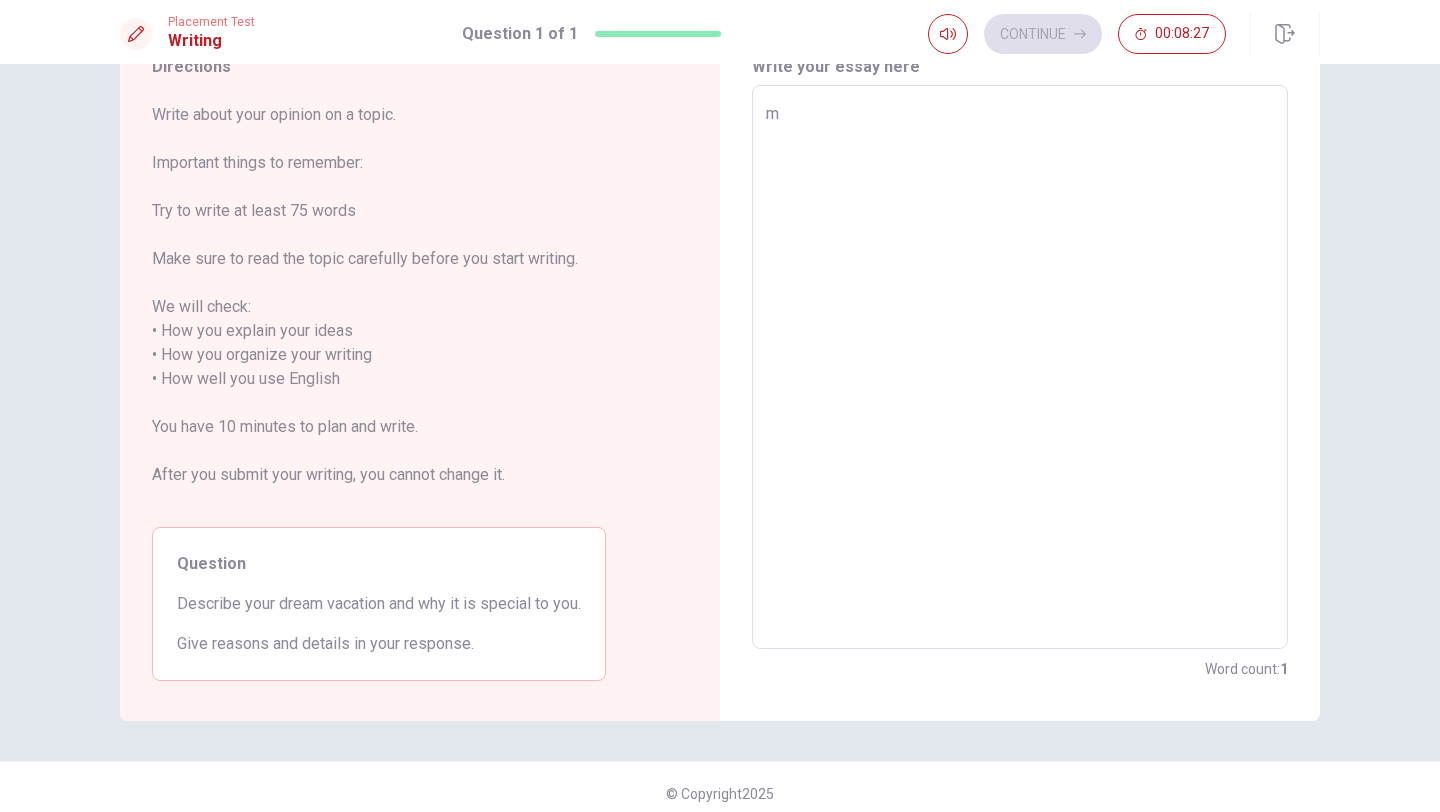 type on "x" 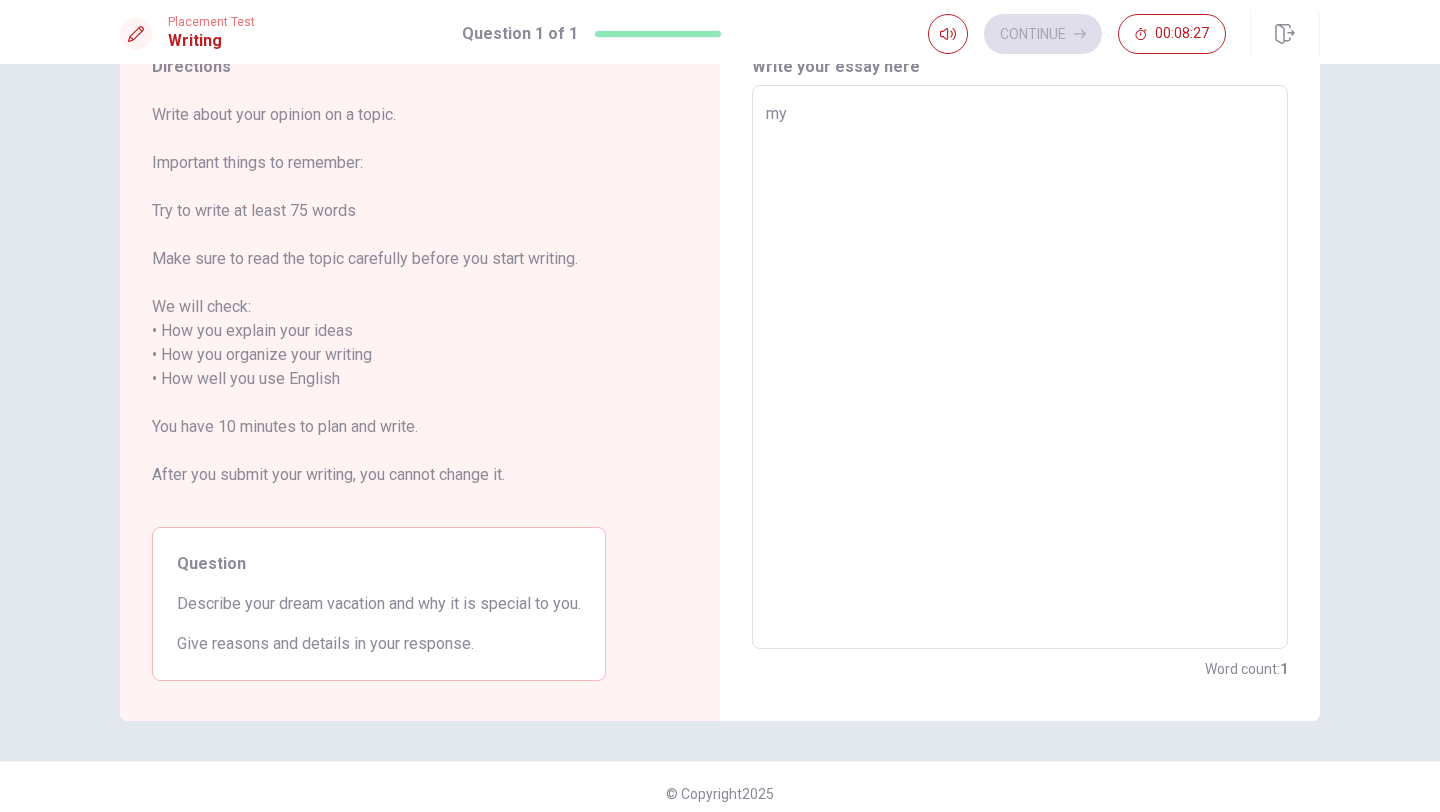 type on "x" 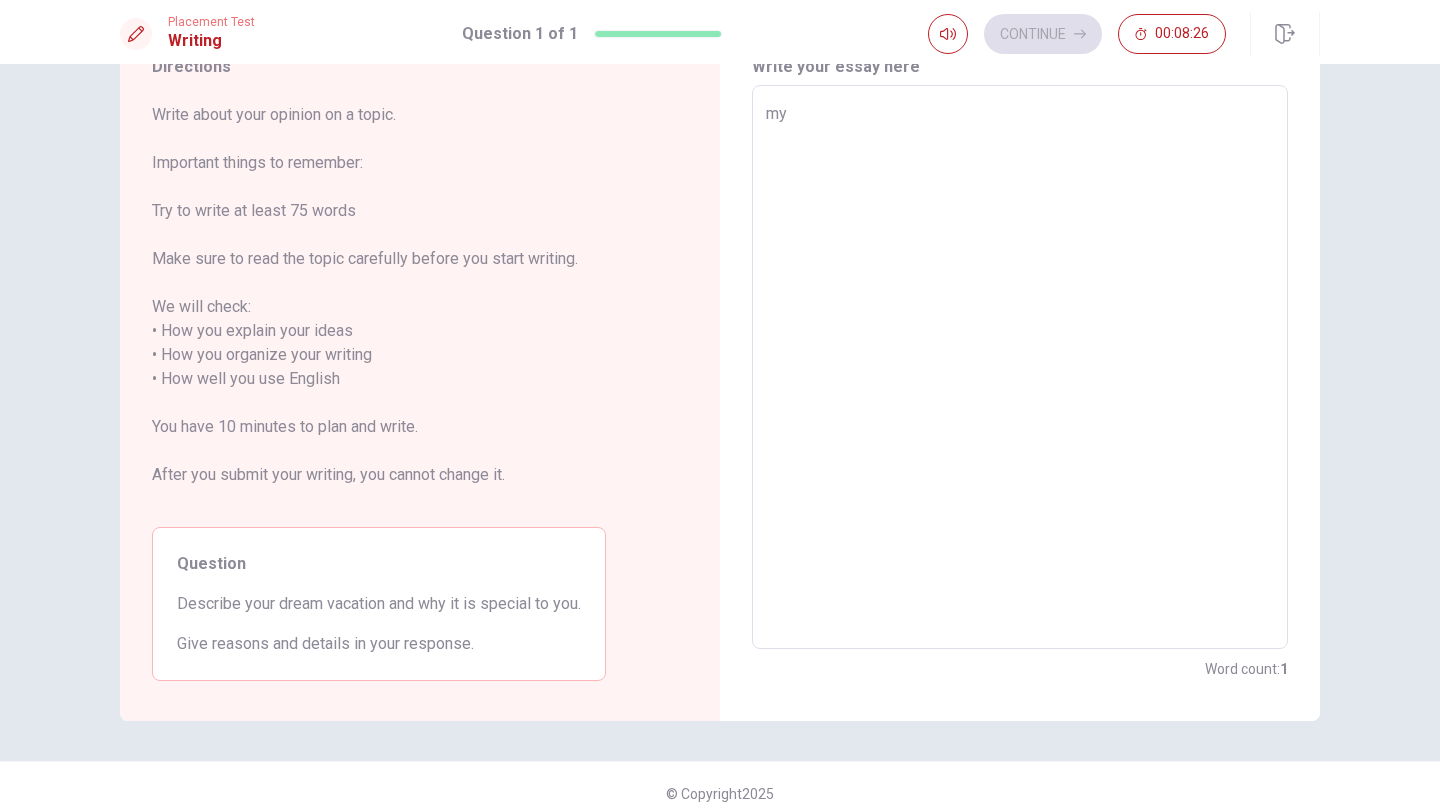 type on "m" 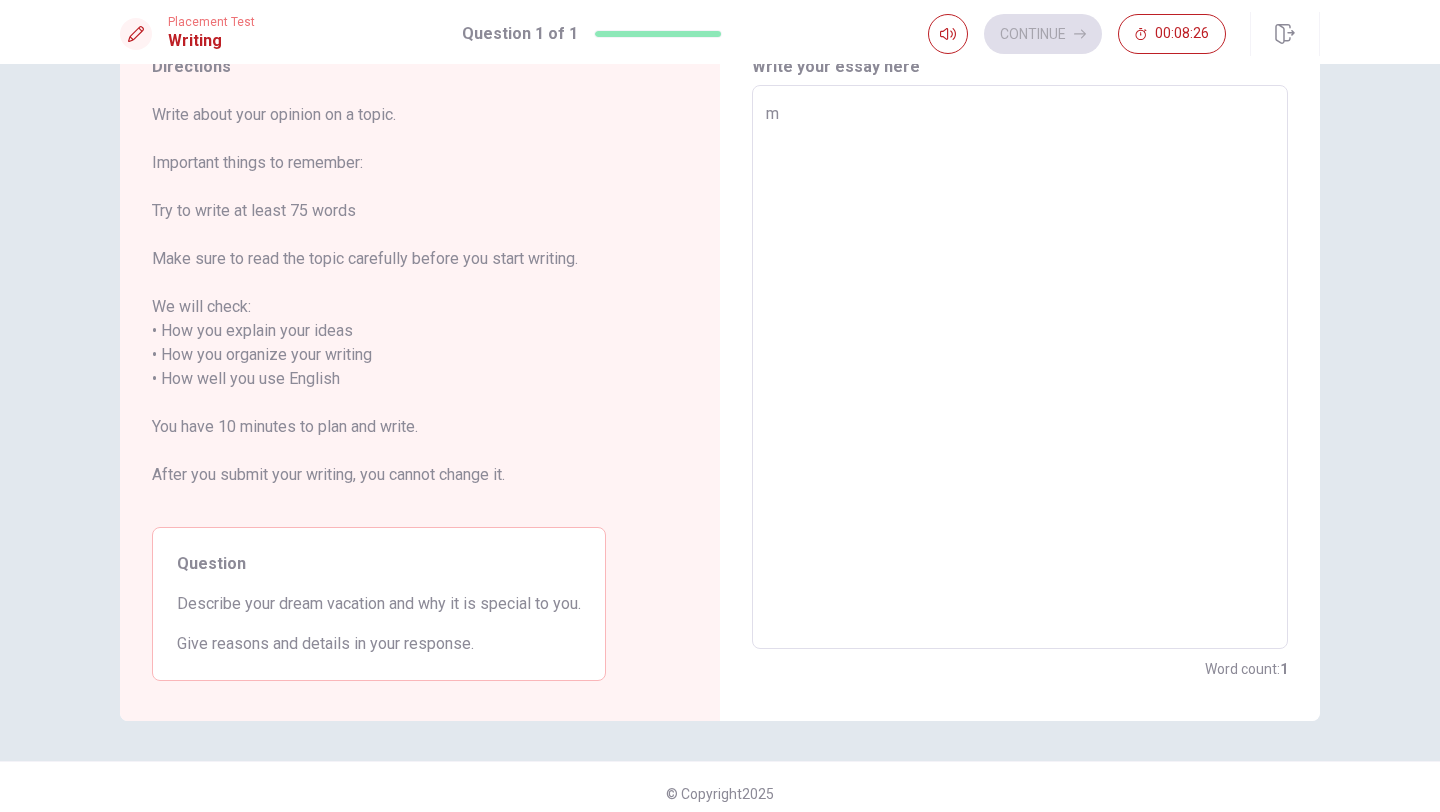 type on "x" 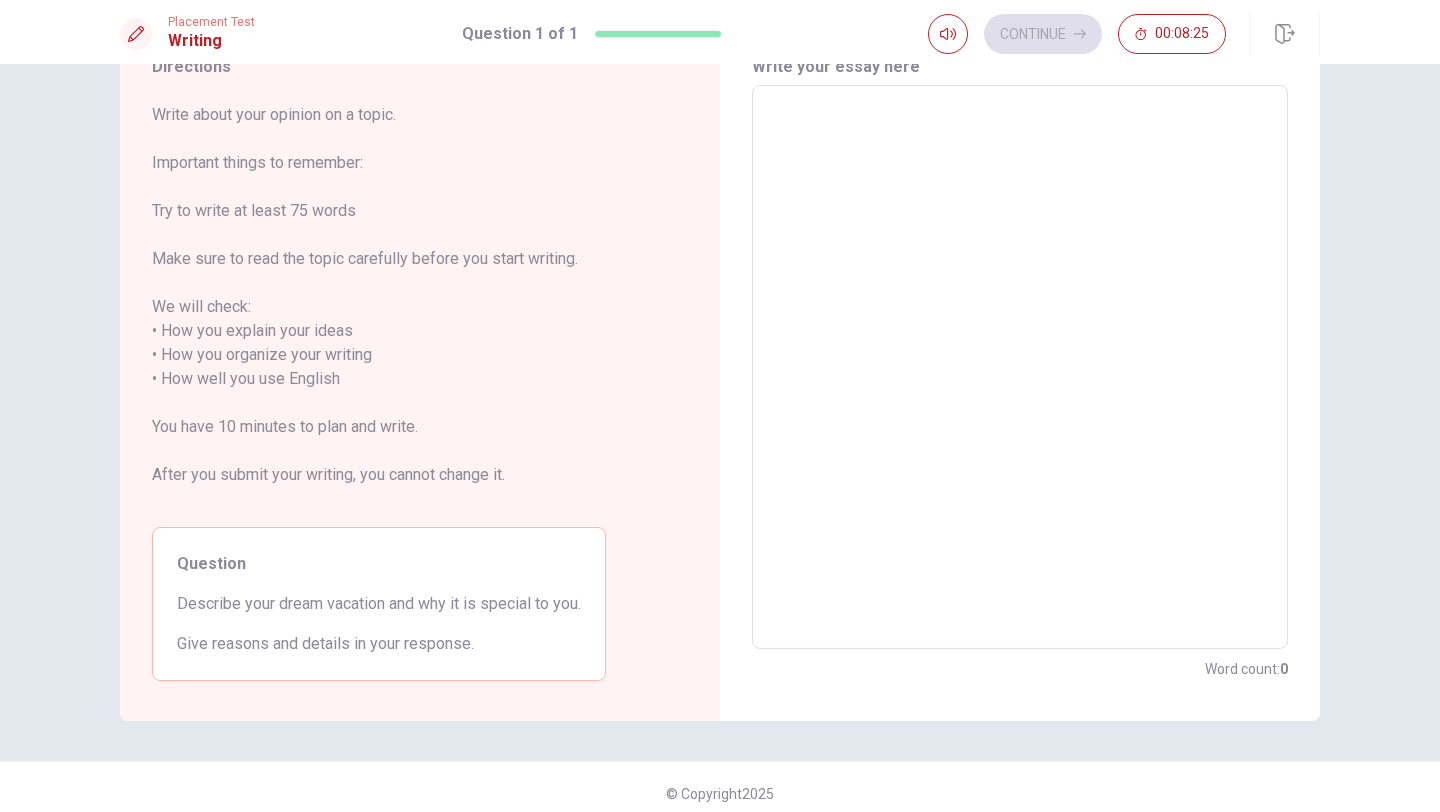 type on "M" 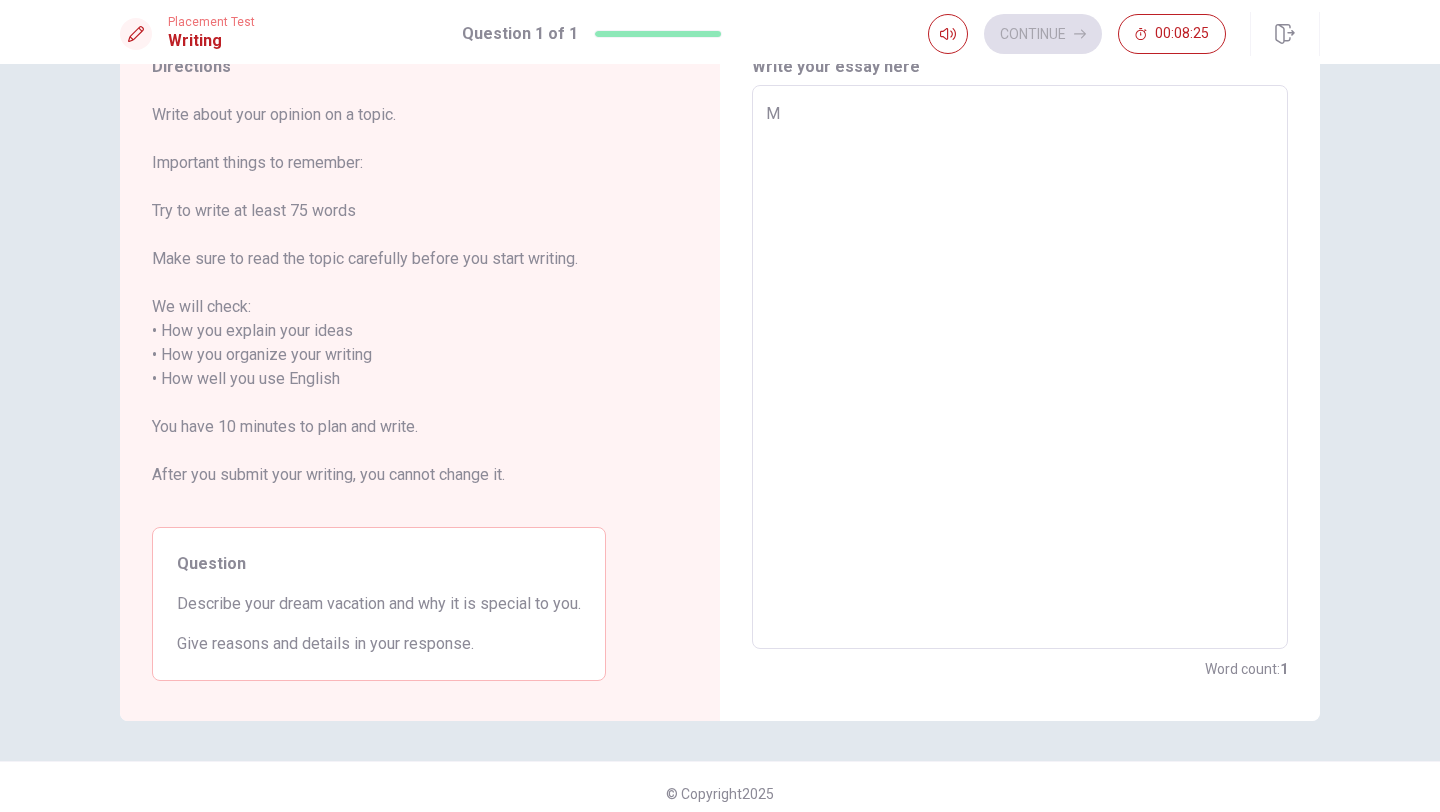 type on "x" 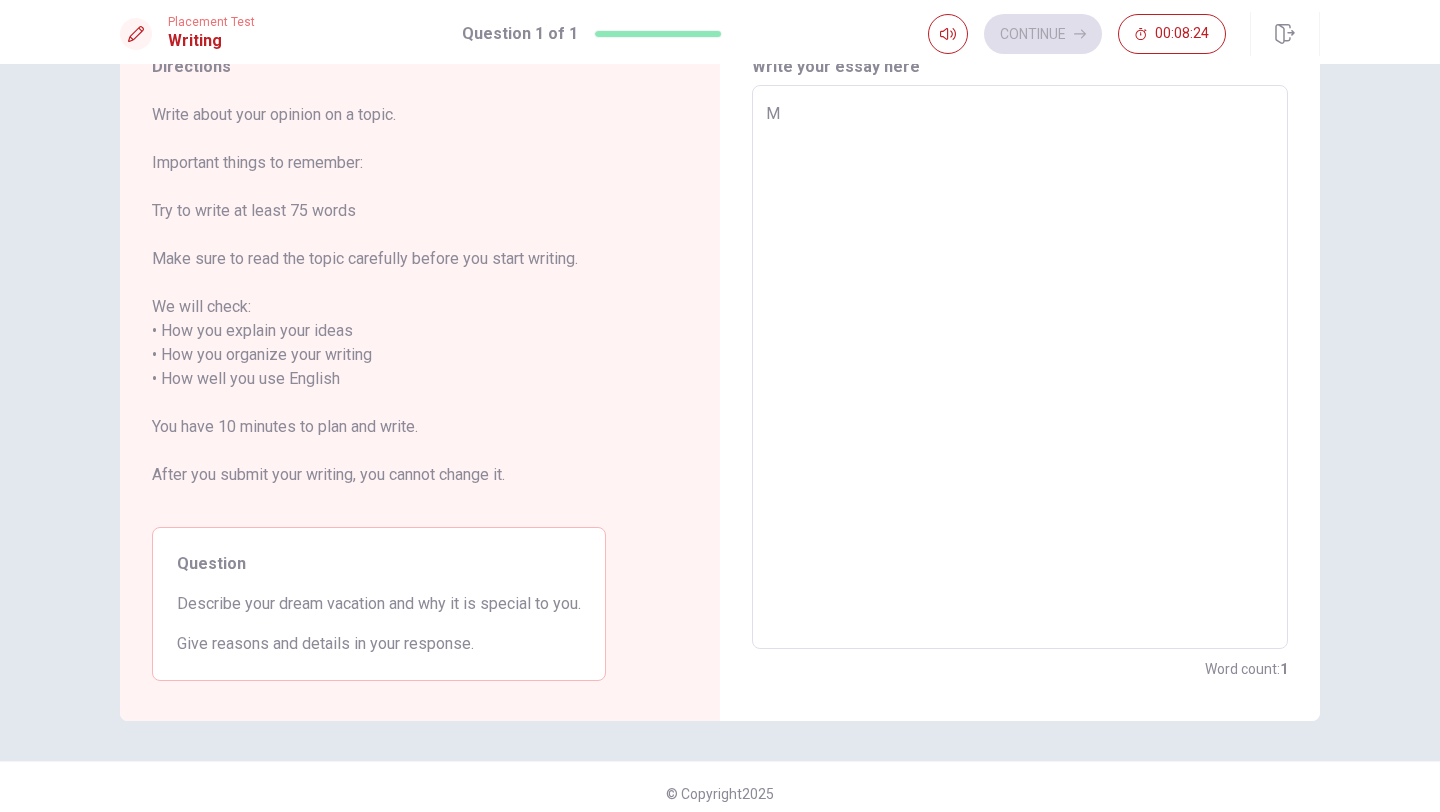 type on "My" 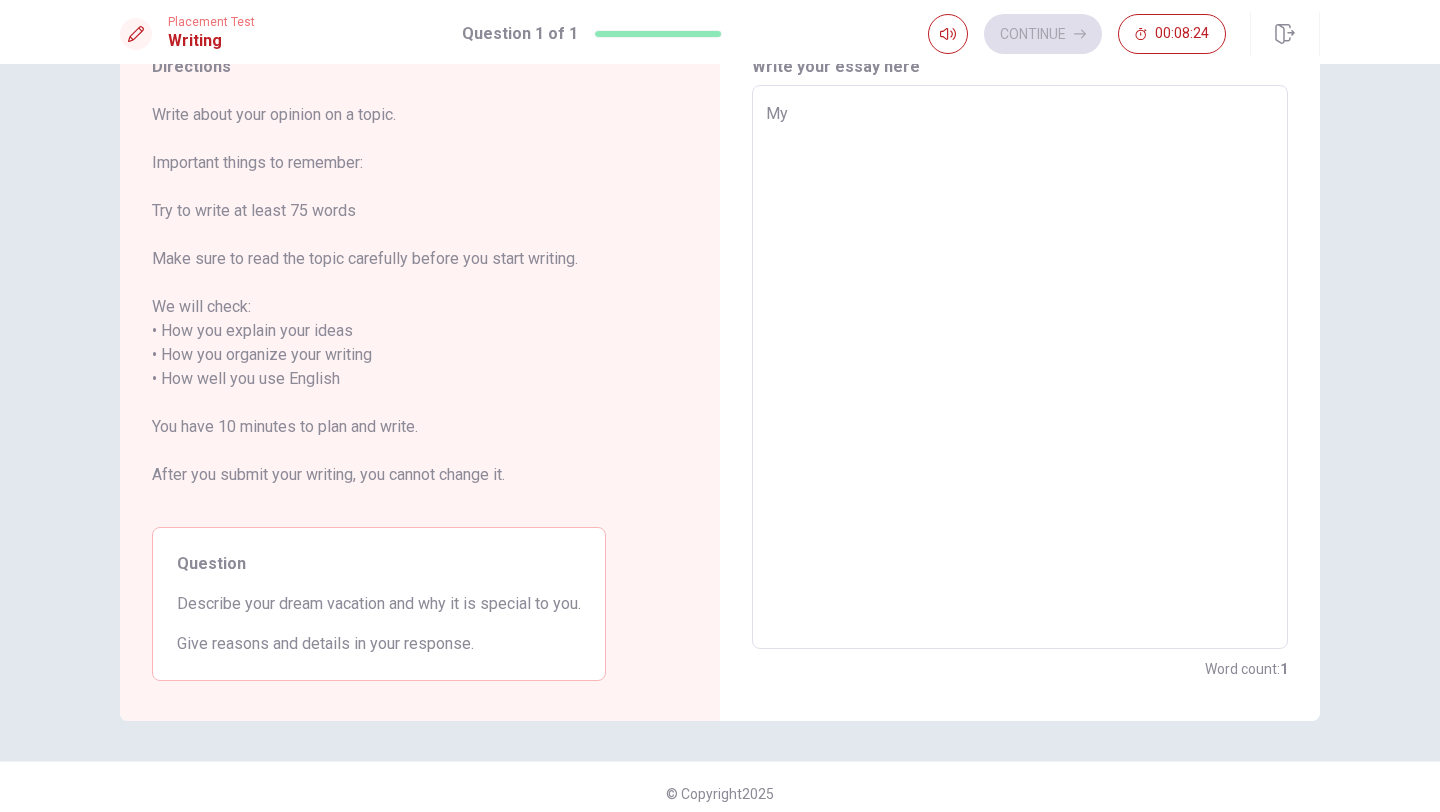 type on "x" 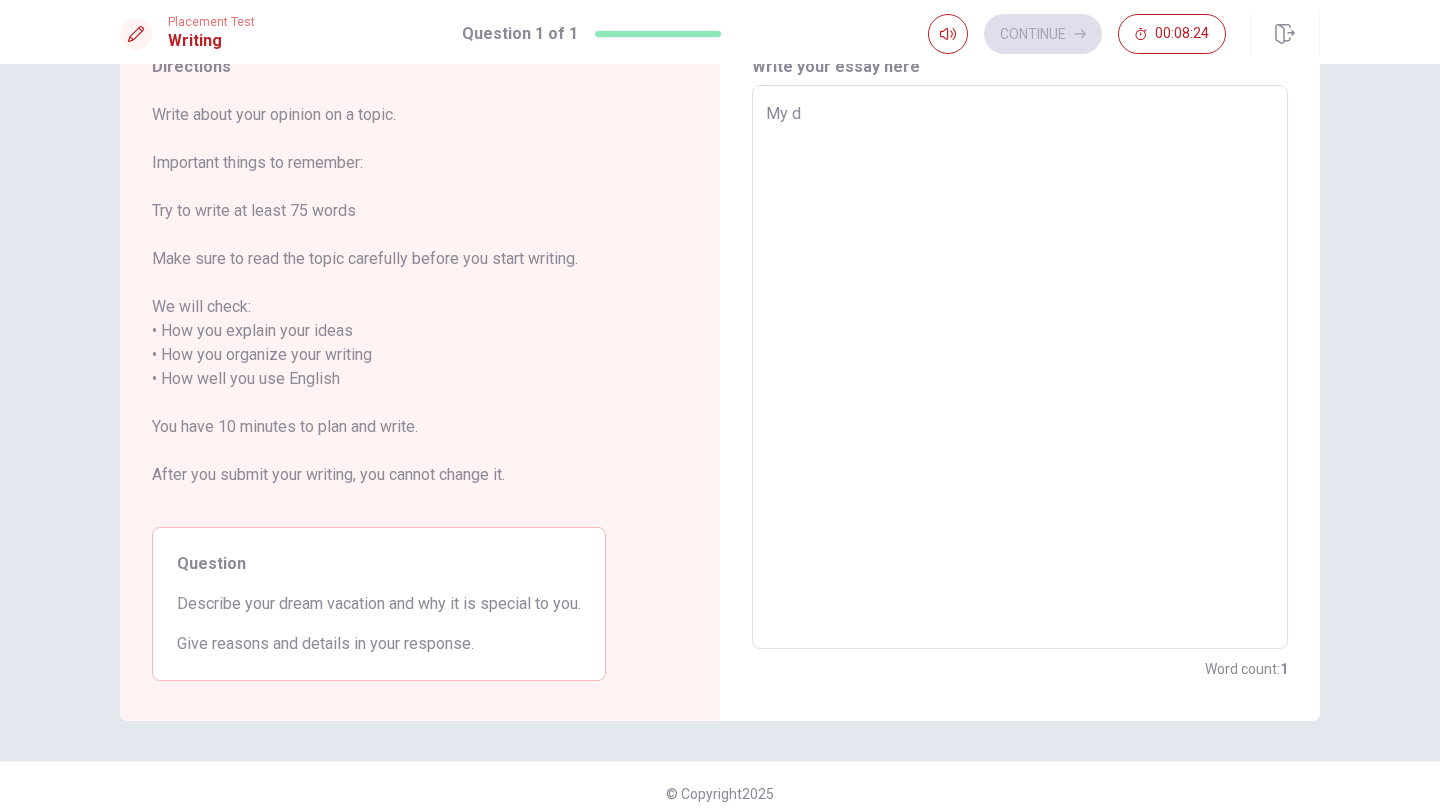type on "x" 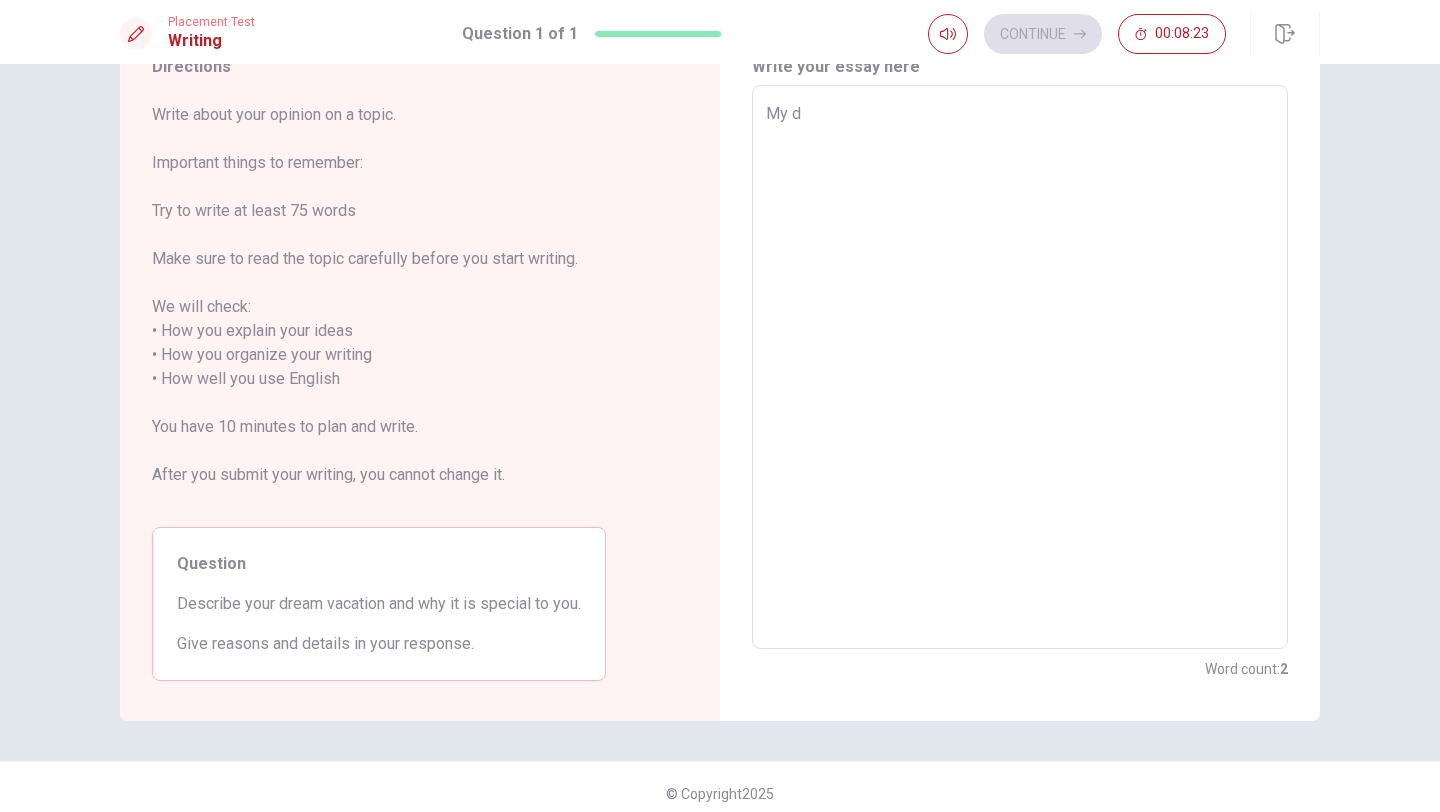 type on "My dr" 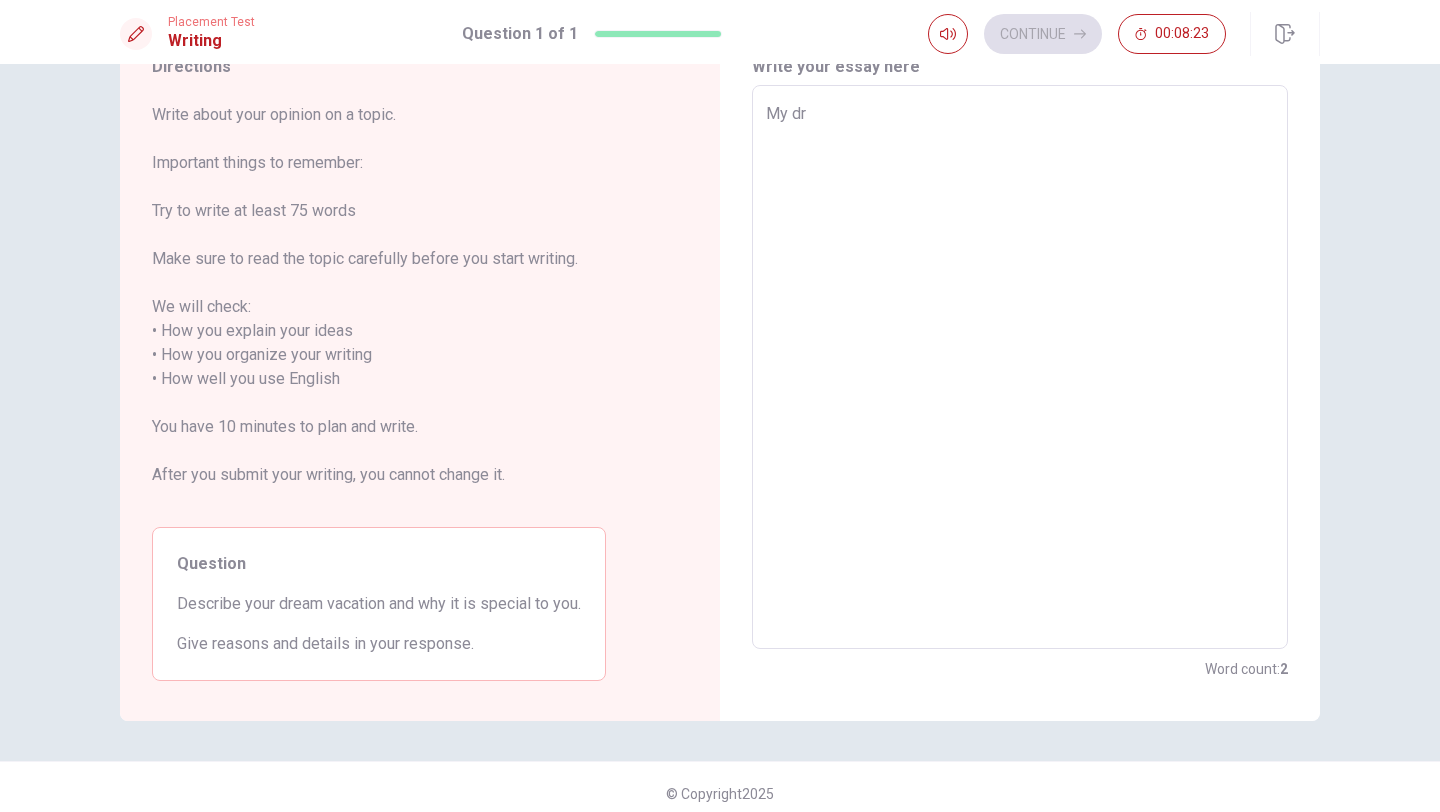 type on "x" 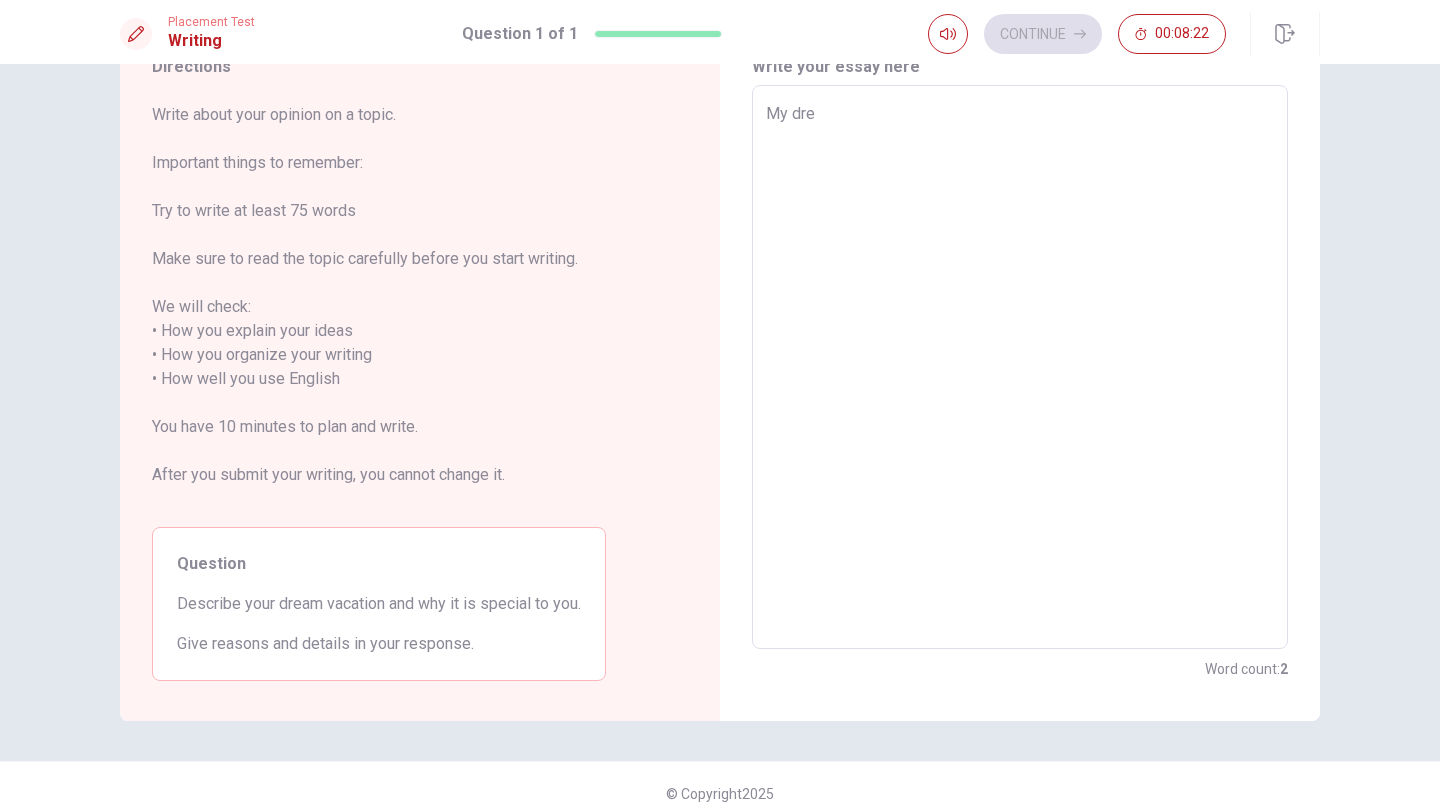 type on "x" 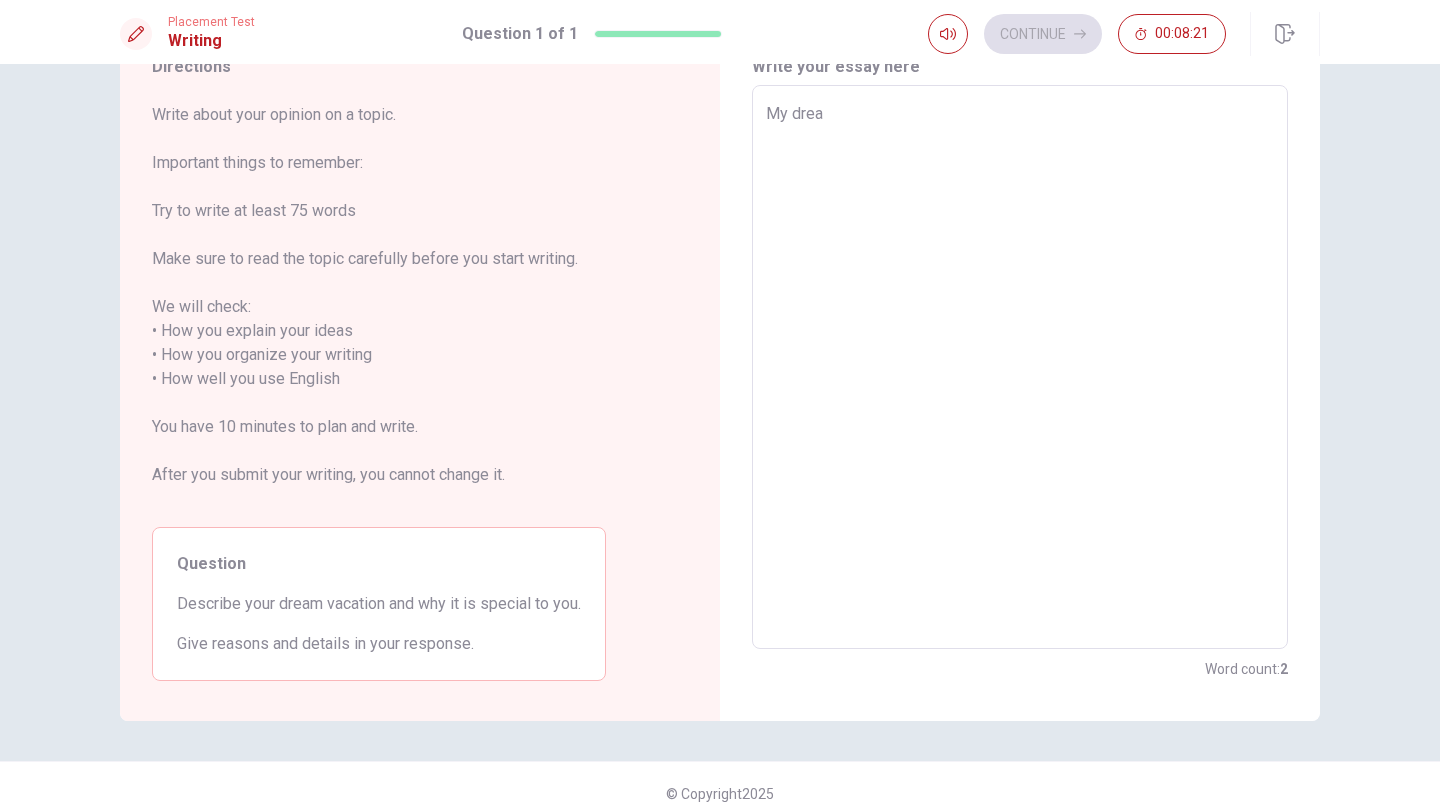 type on "x" 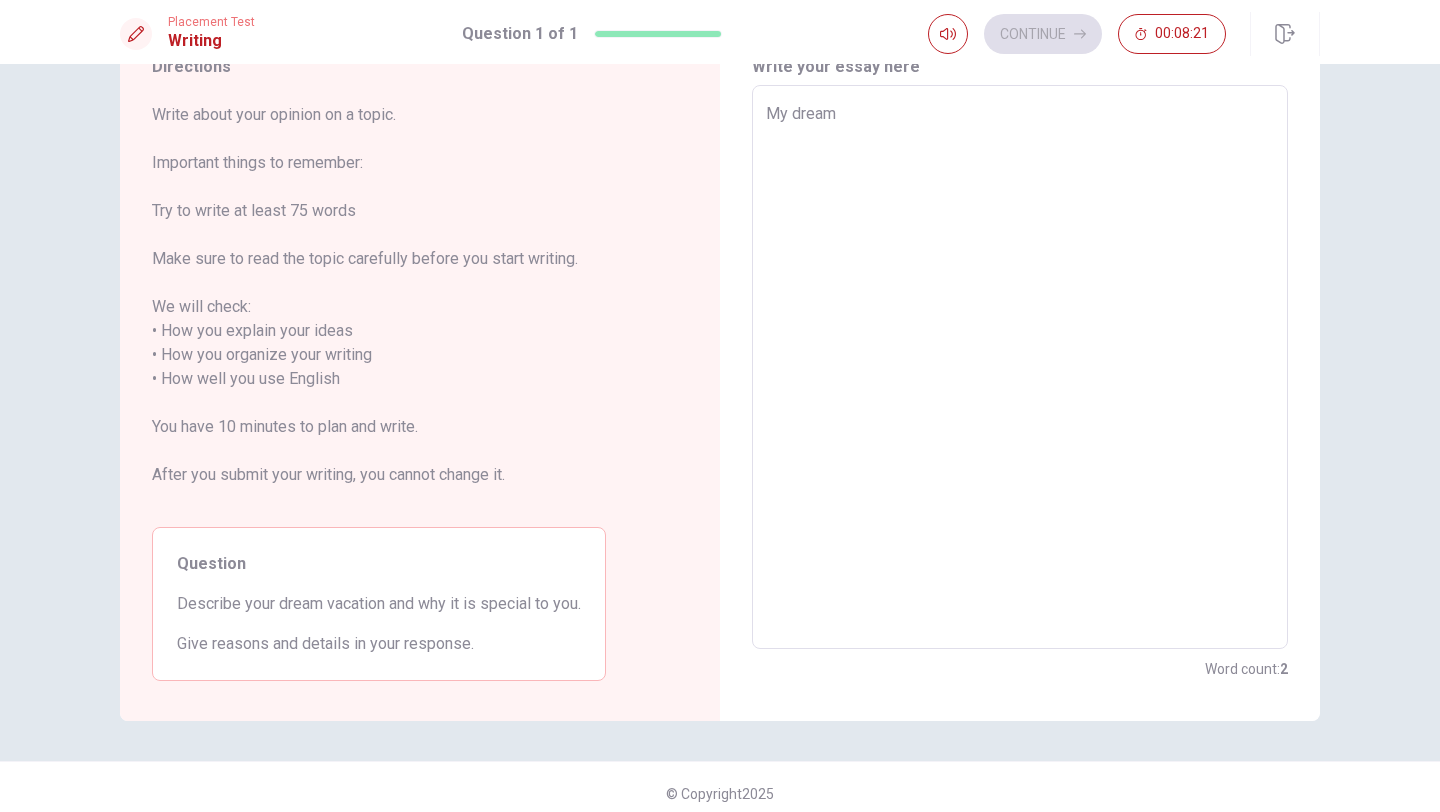 type on "x" 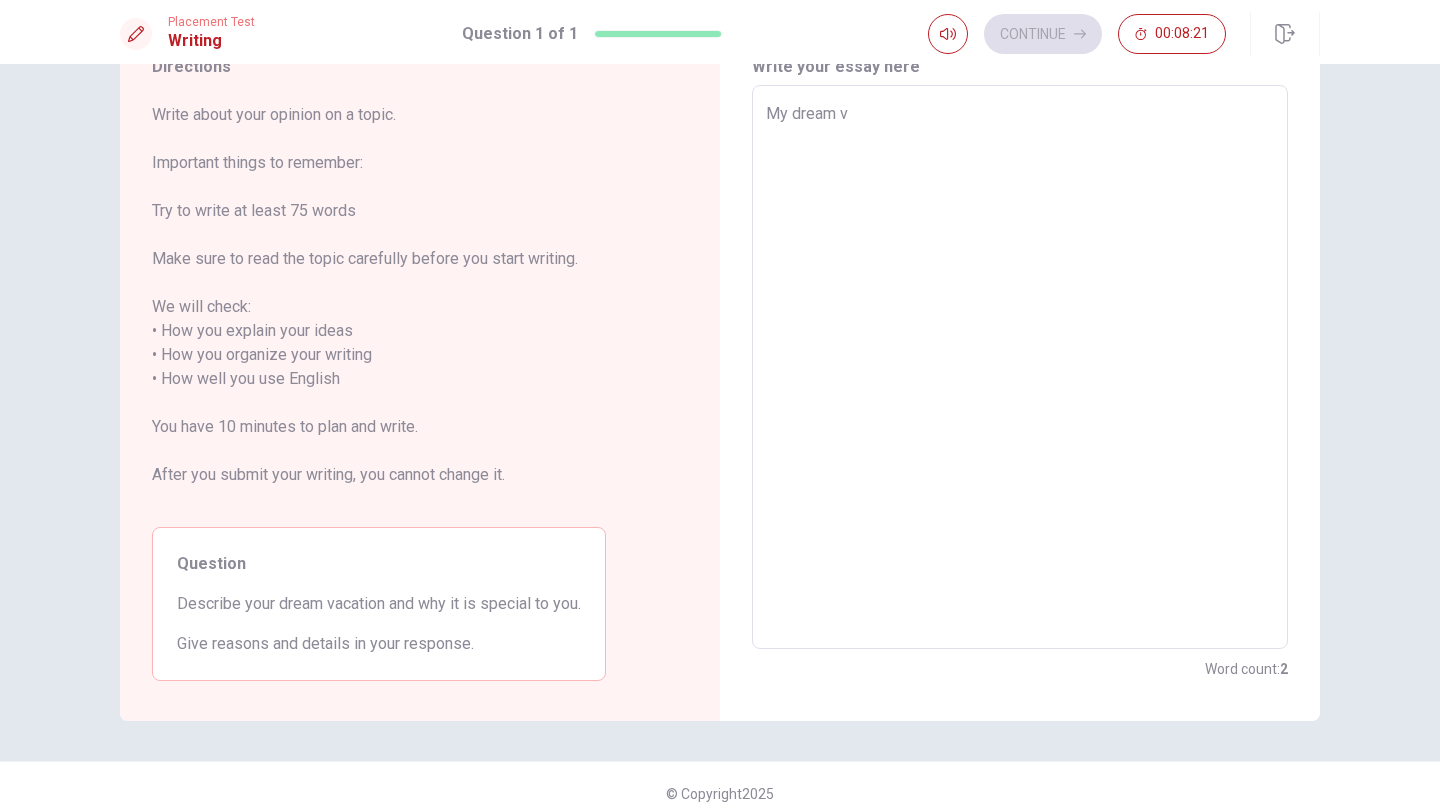 type on "x" 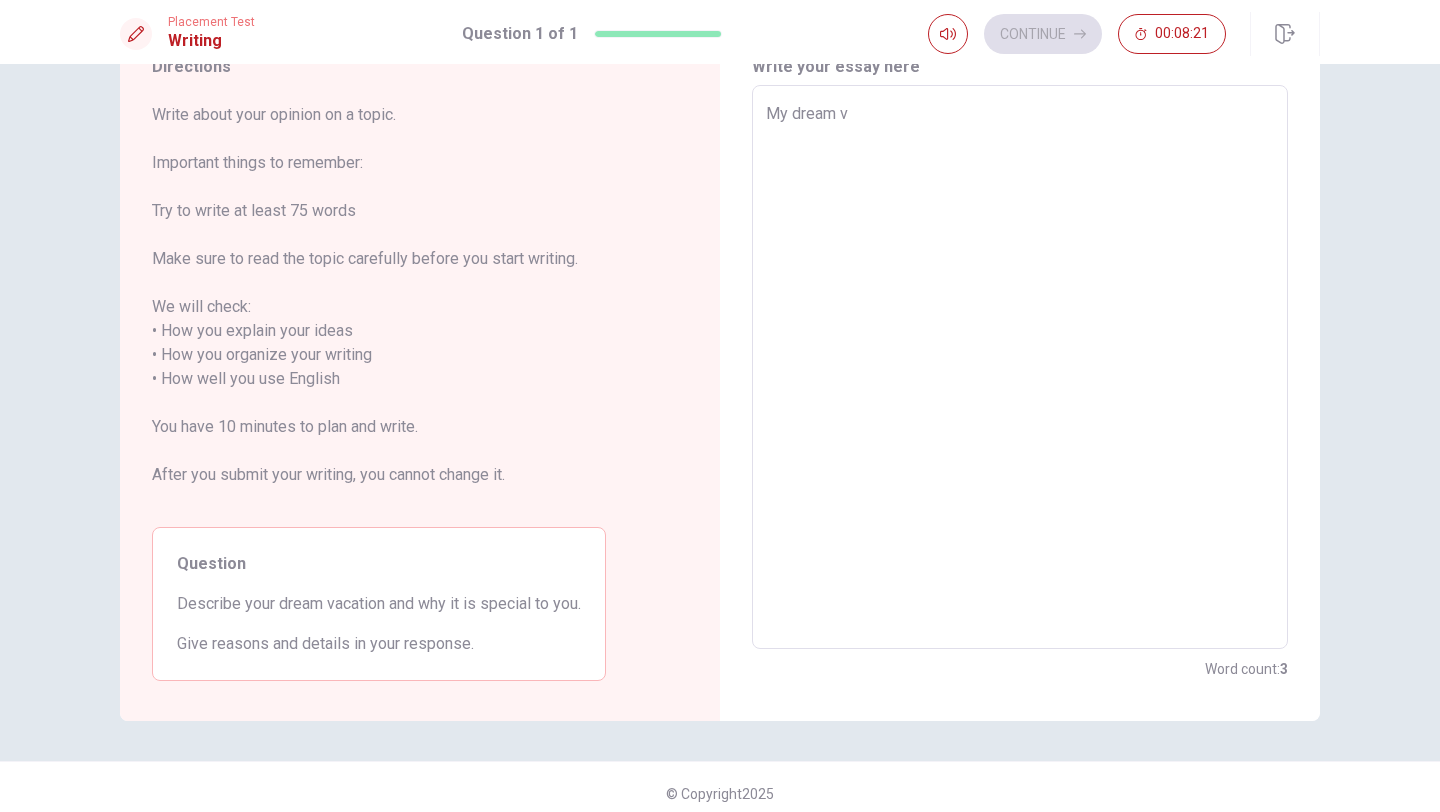 type on "My dream va" 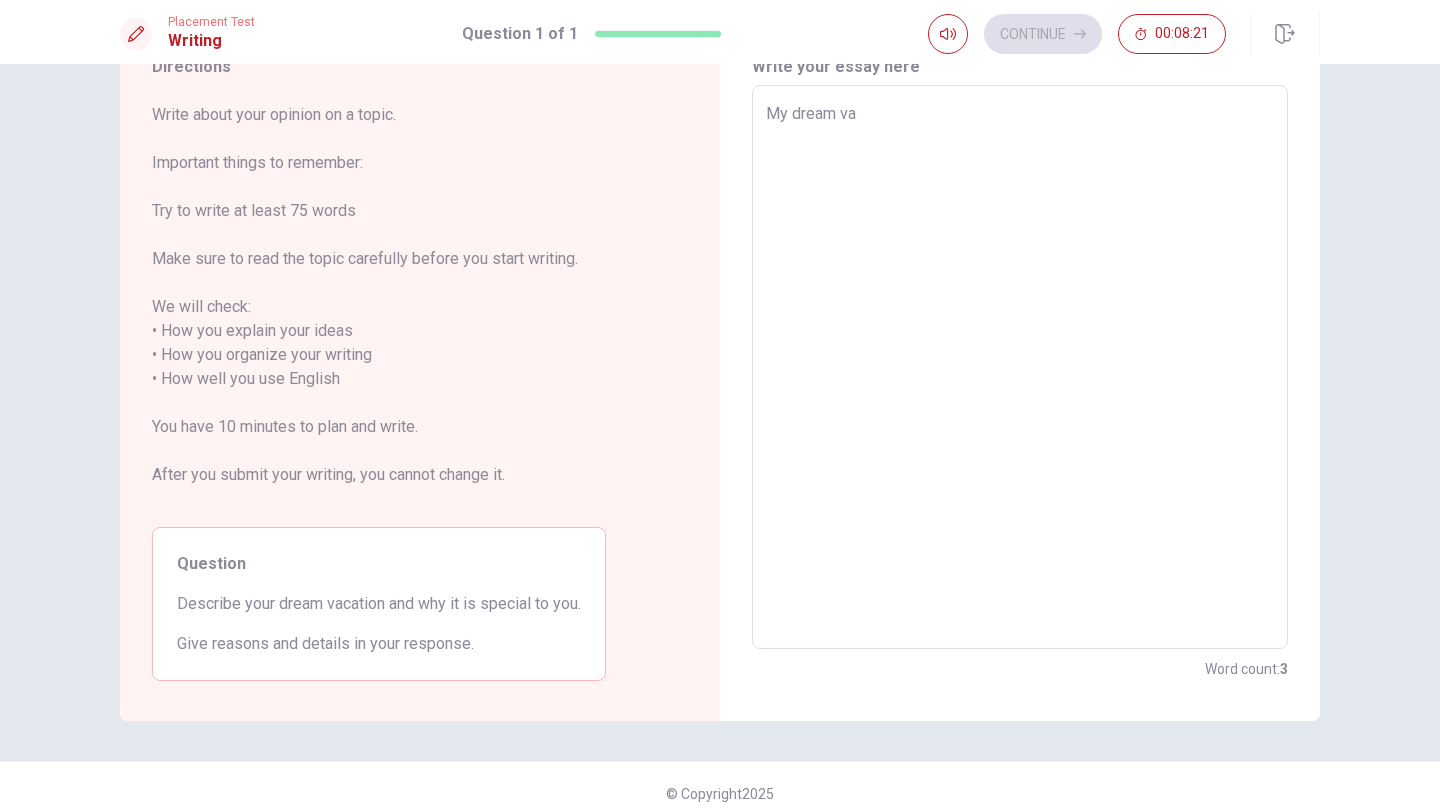 type on "x" 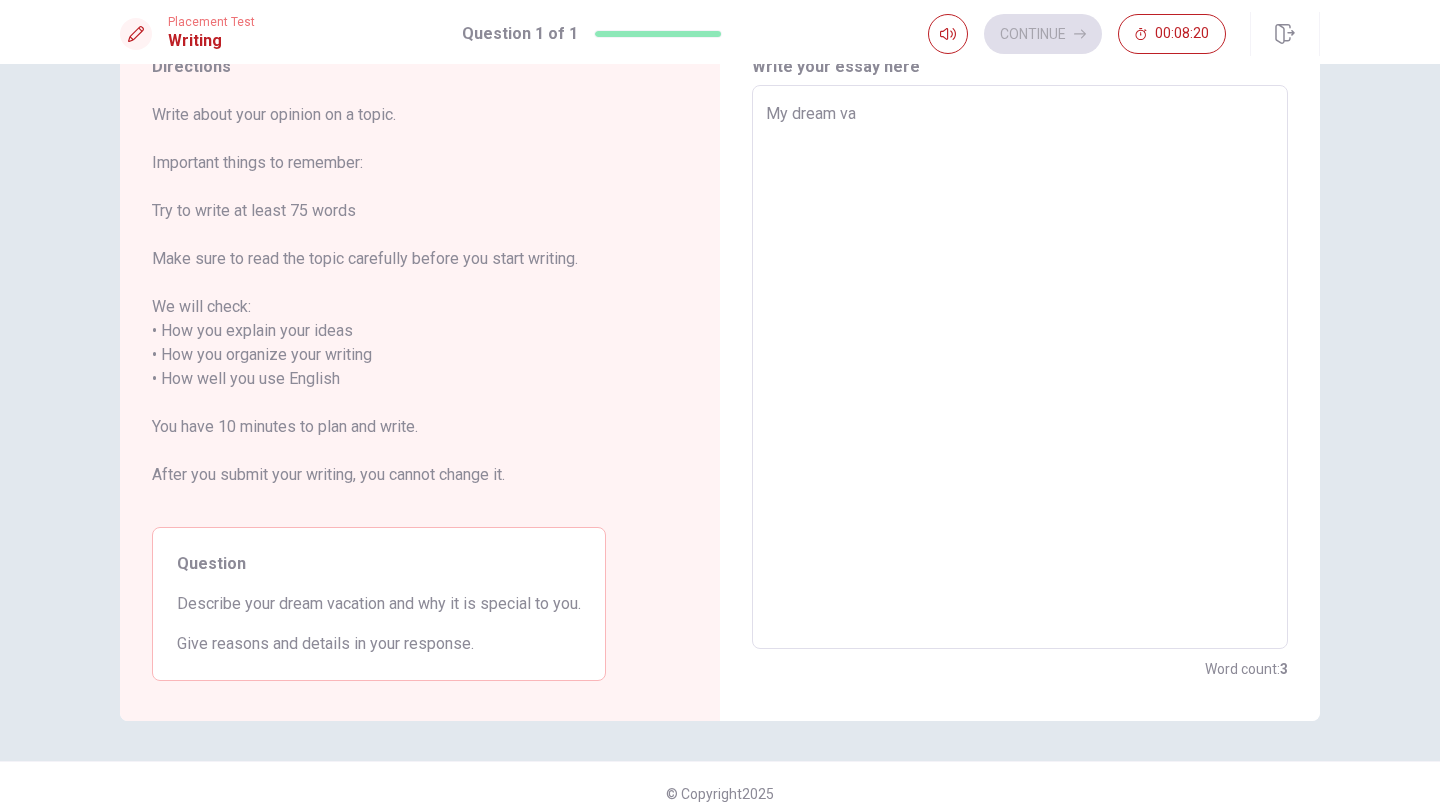 type on "My dream vac" 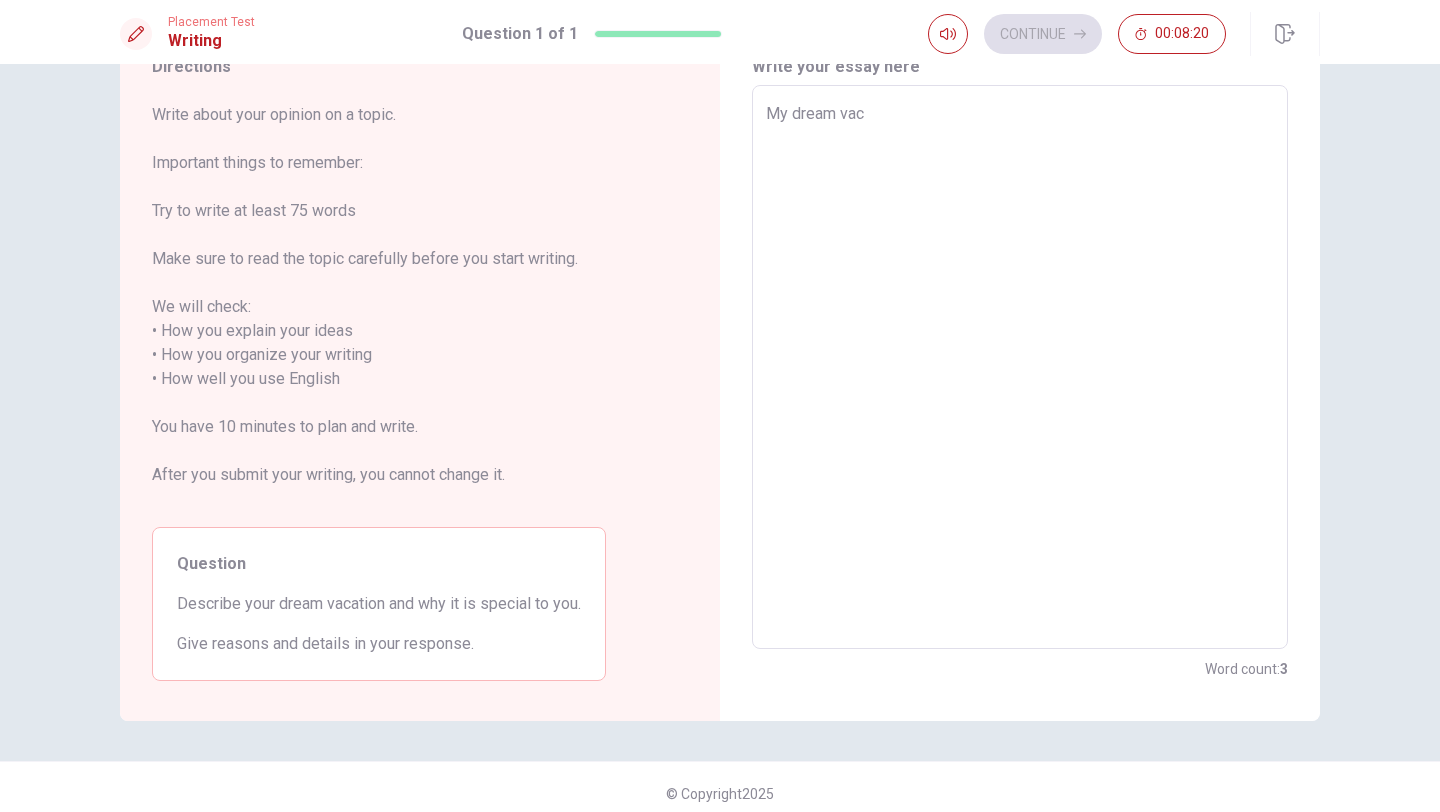 type on "x" 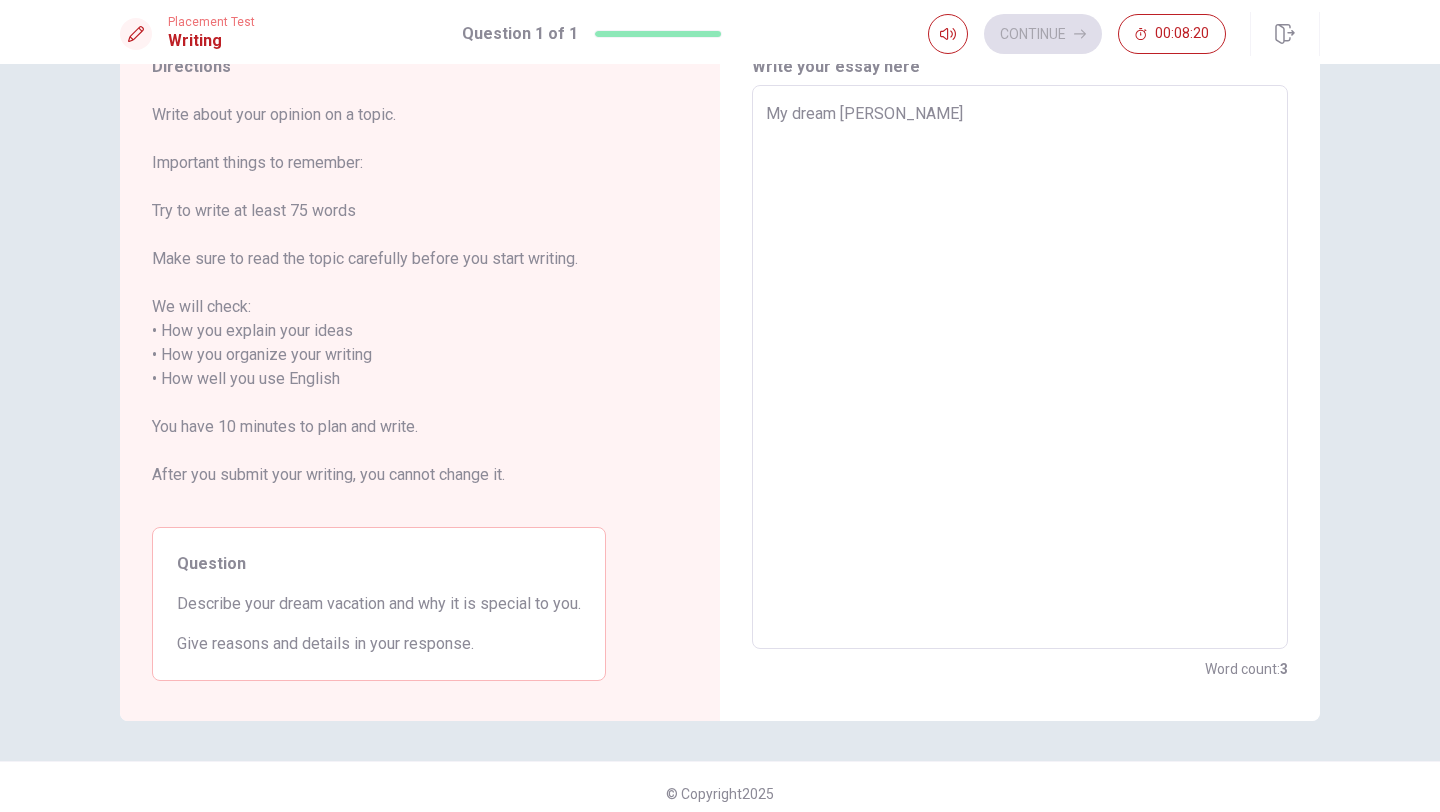 type on "x" 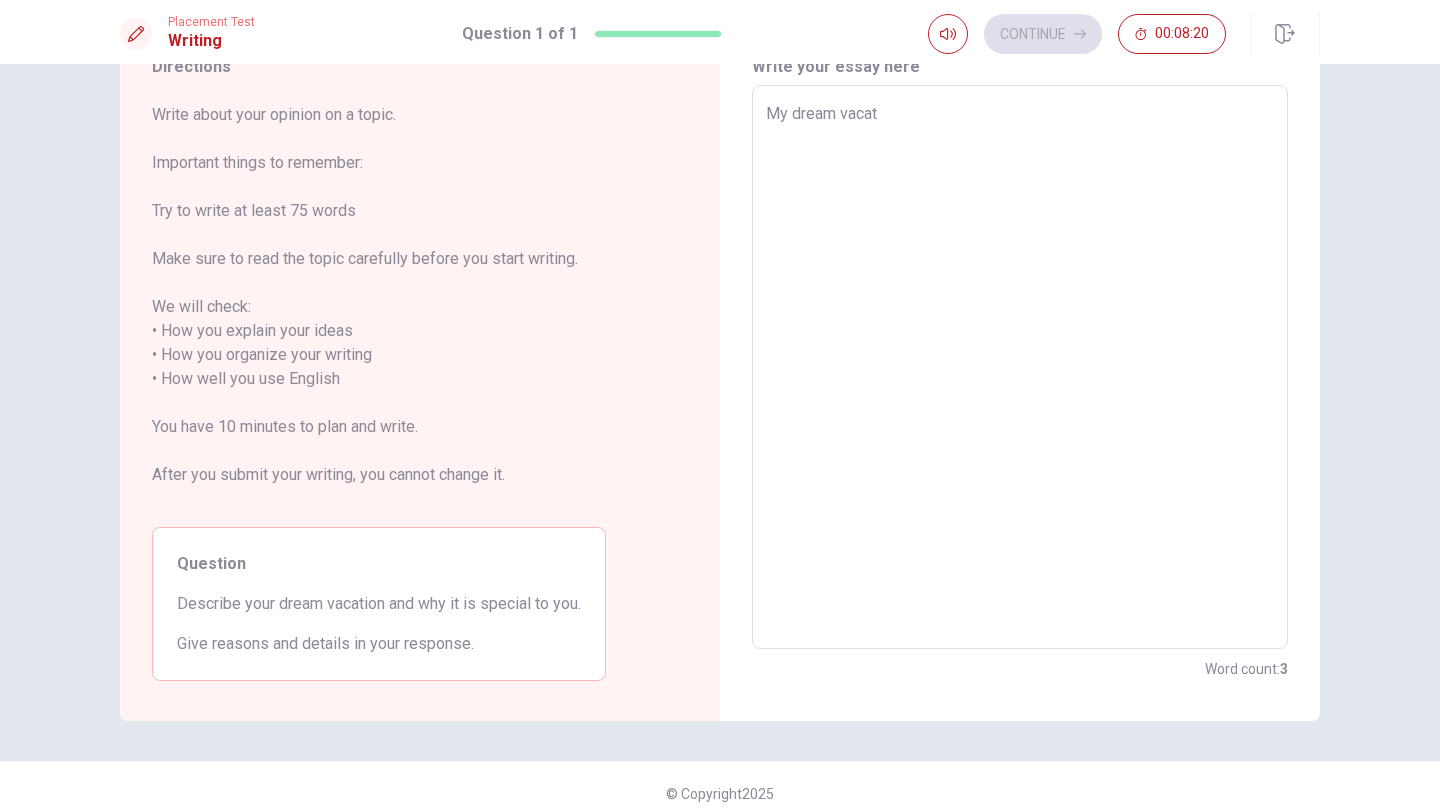 type on "x" 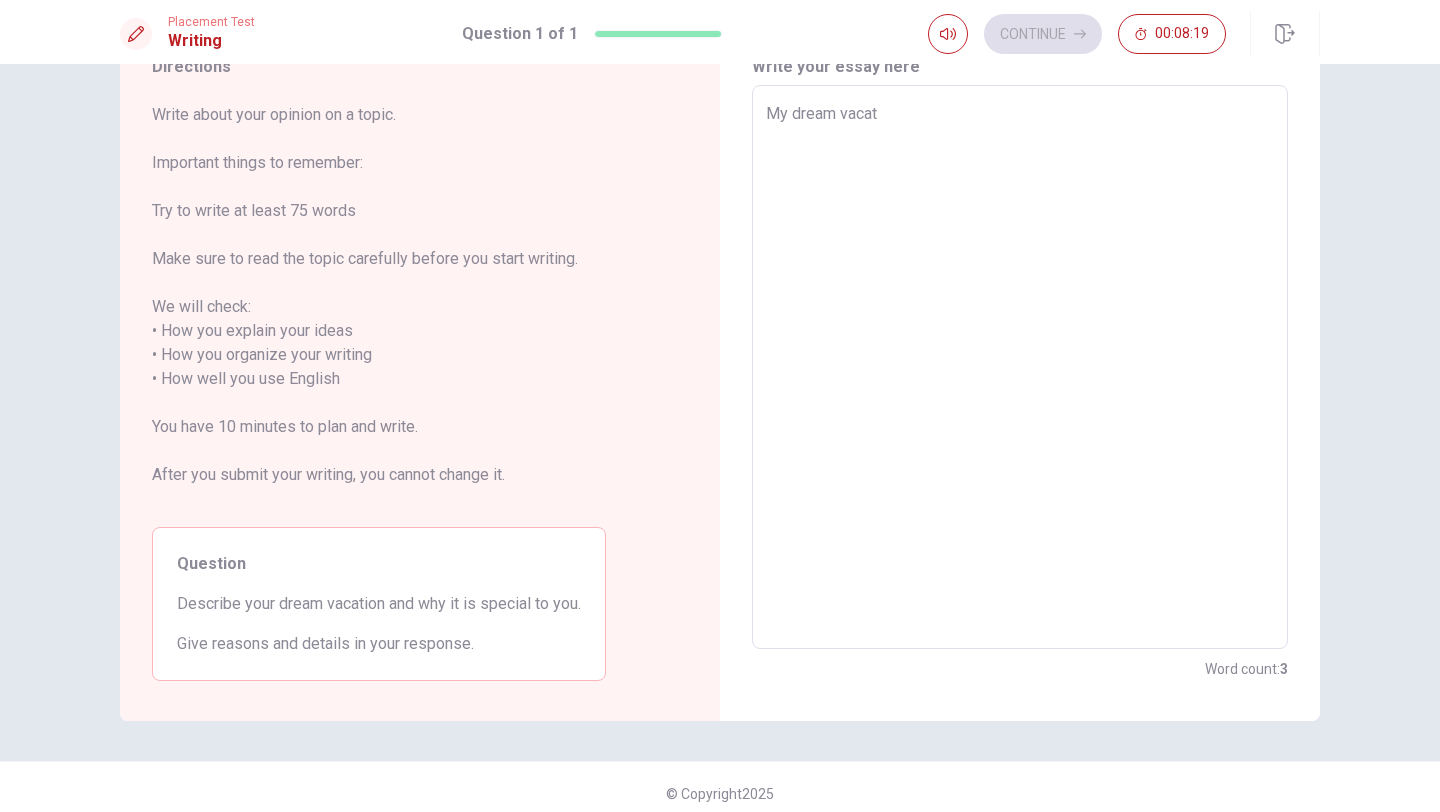 type on "My dream vacati" 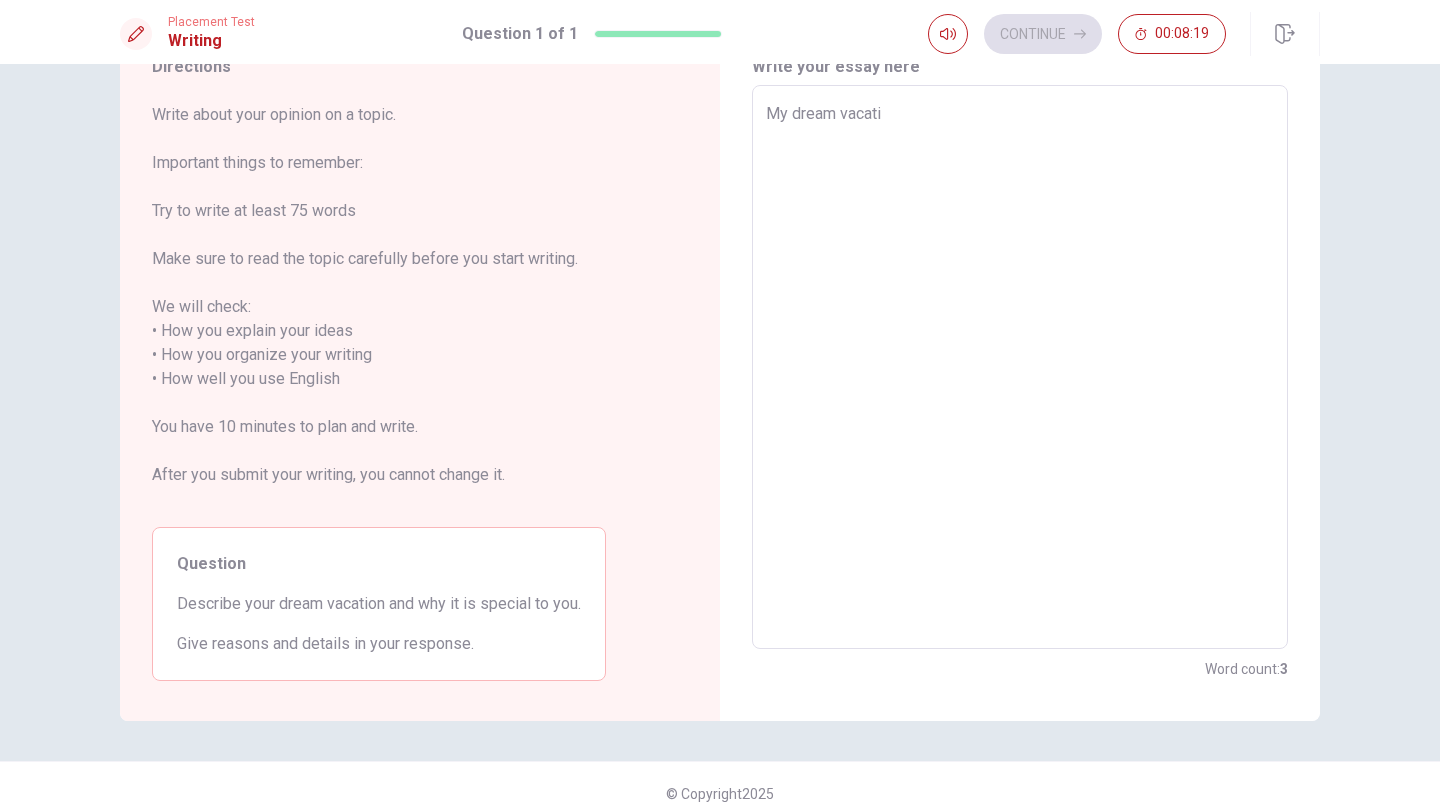 type on "x" 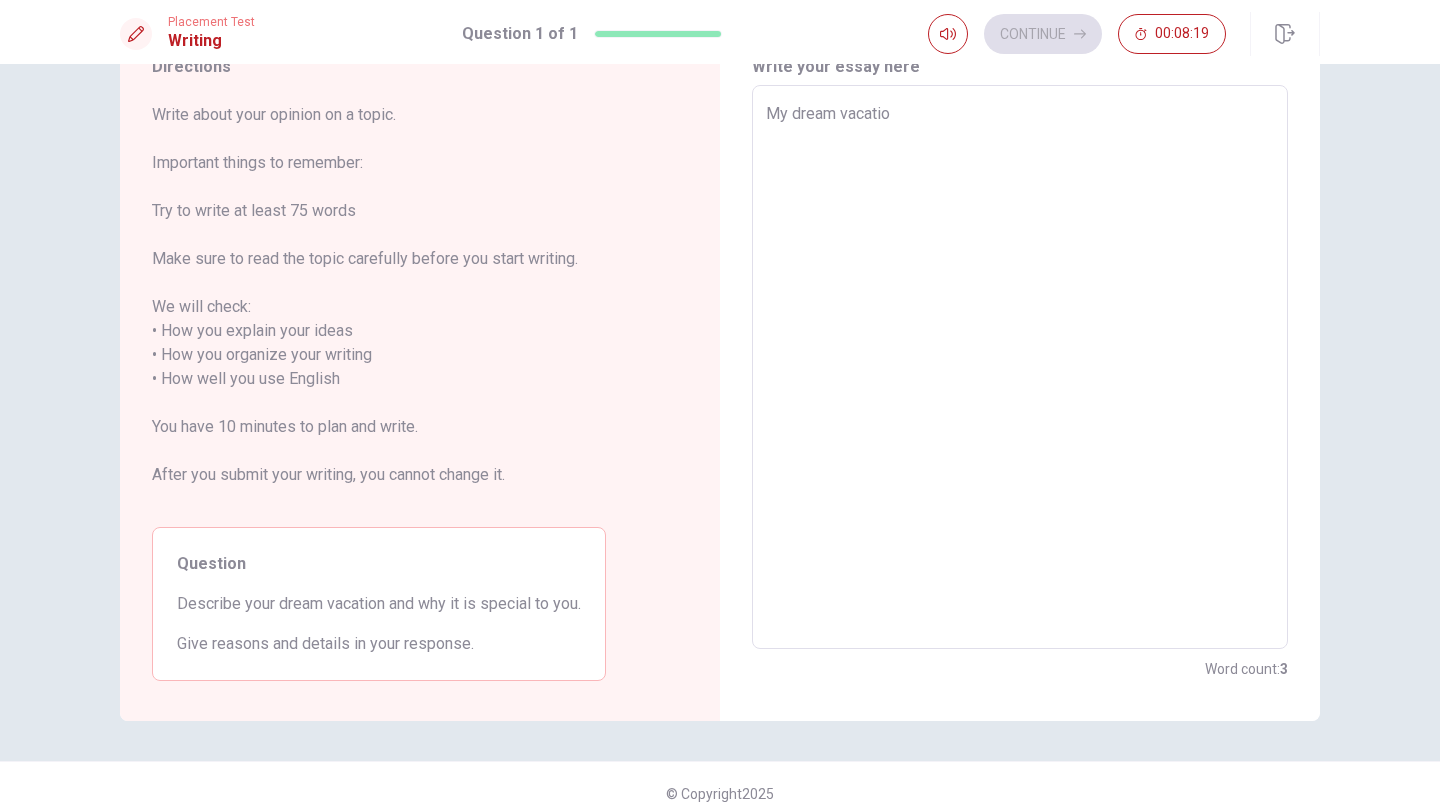 type on "x" 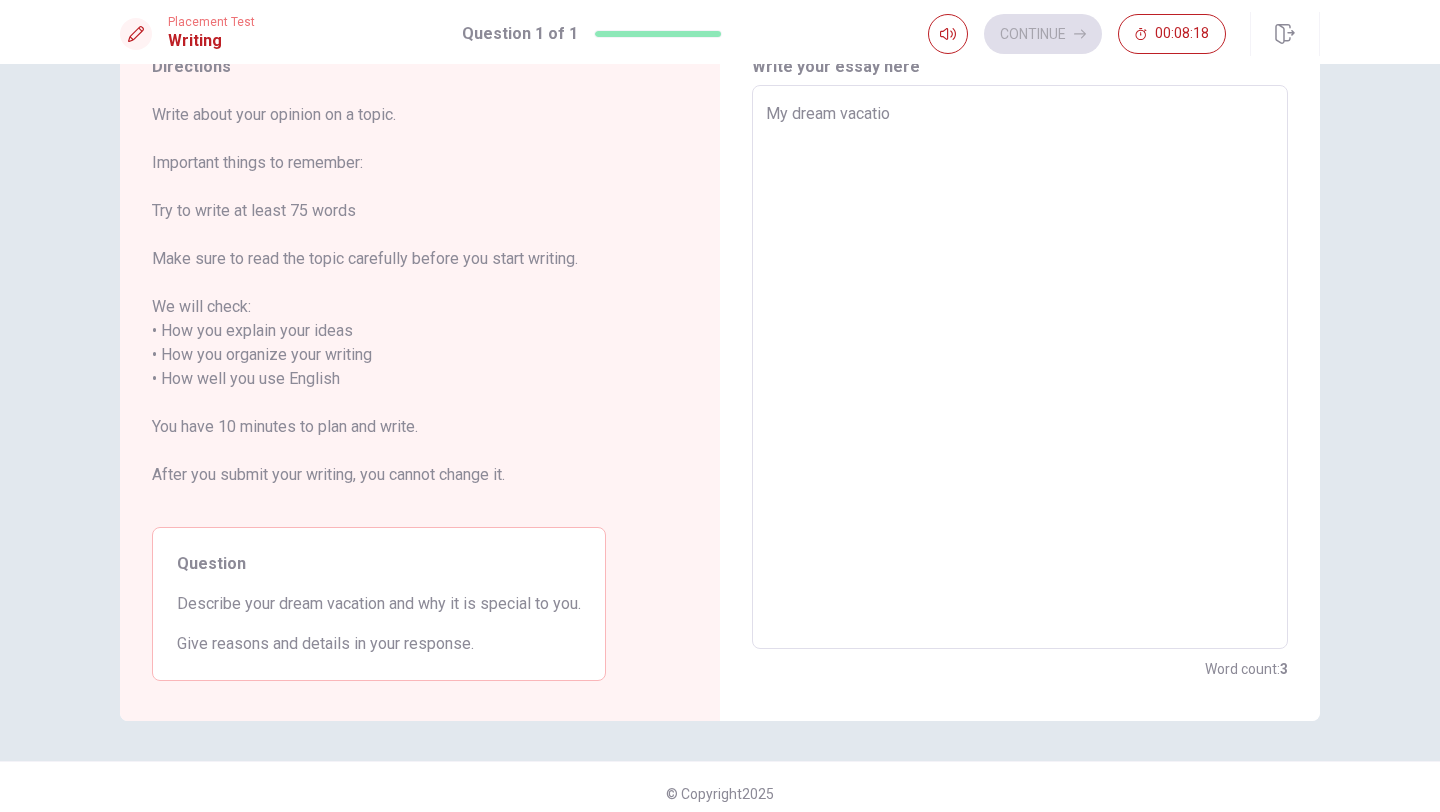 type on "My dream vacation" 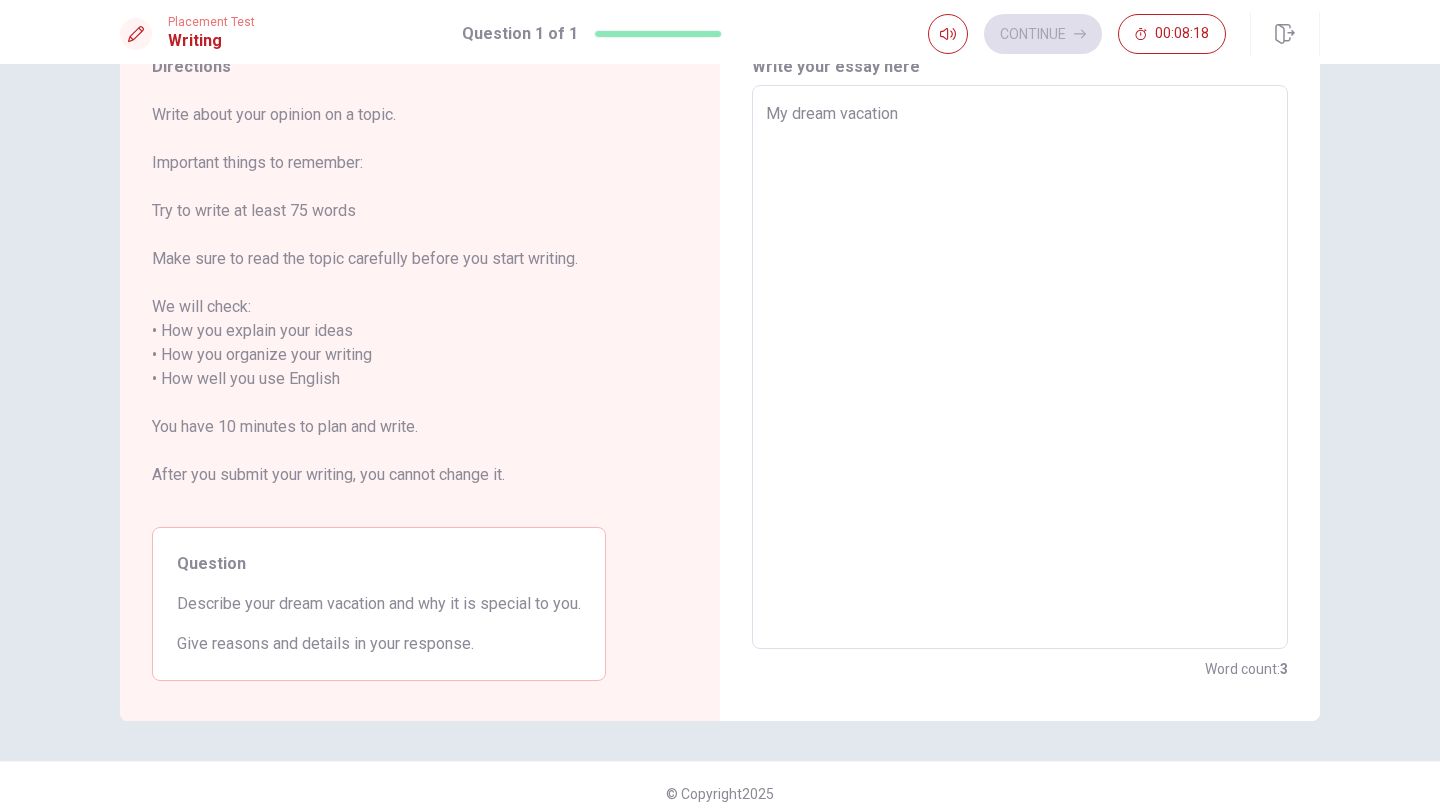 type on "x" 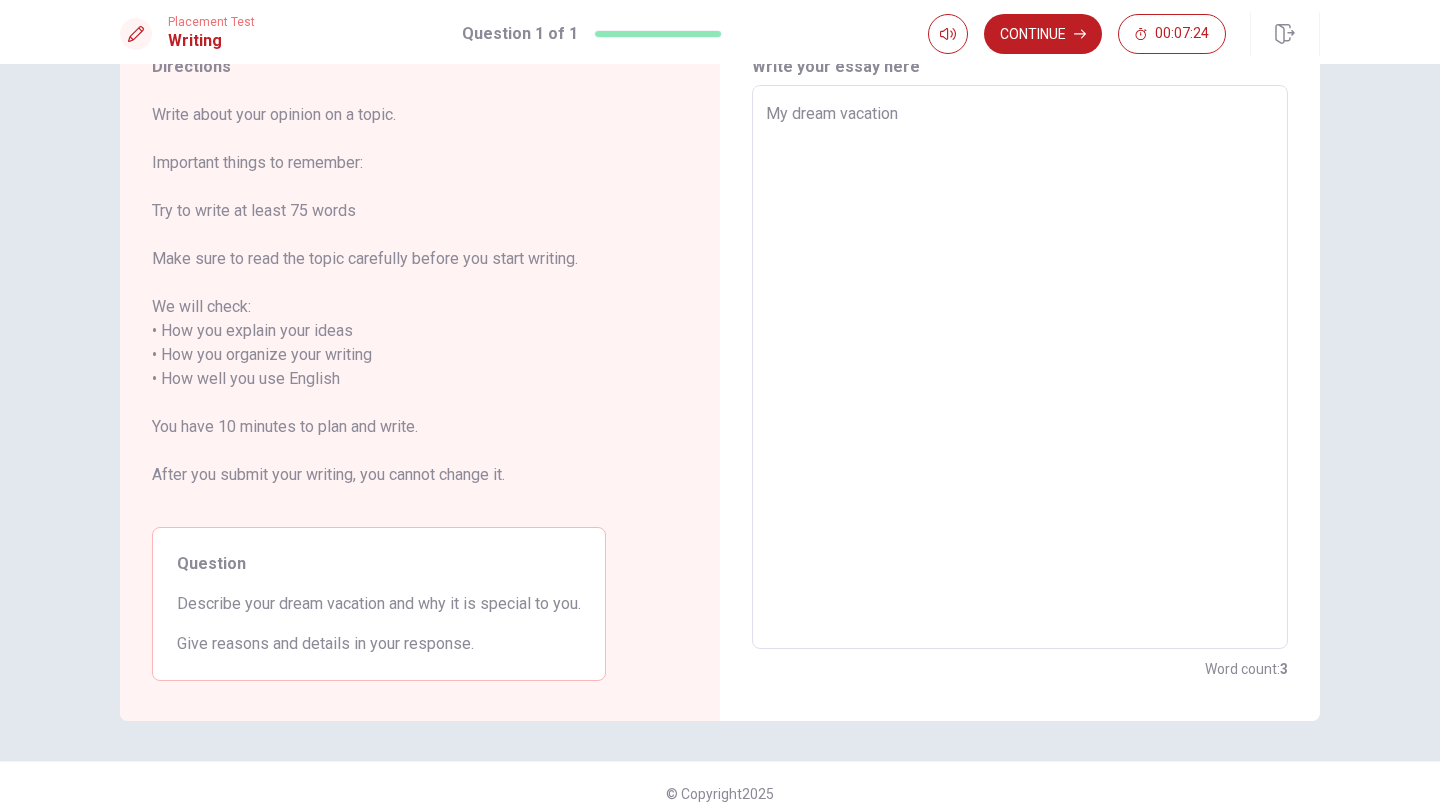 type on "x" 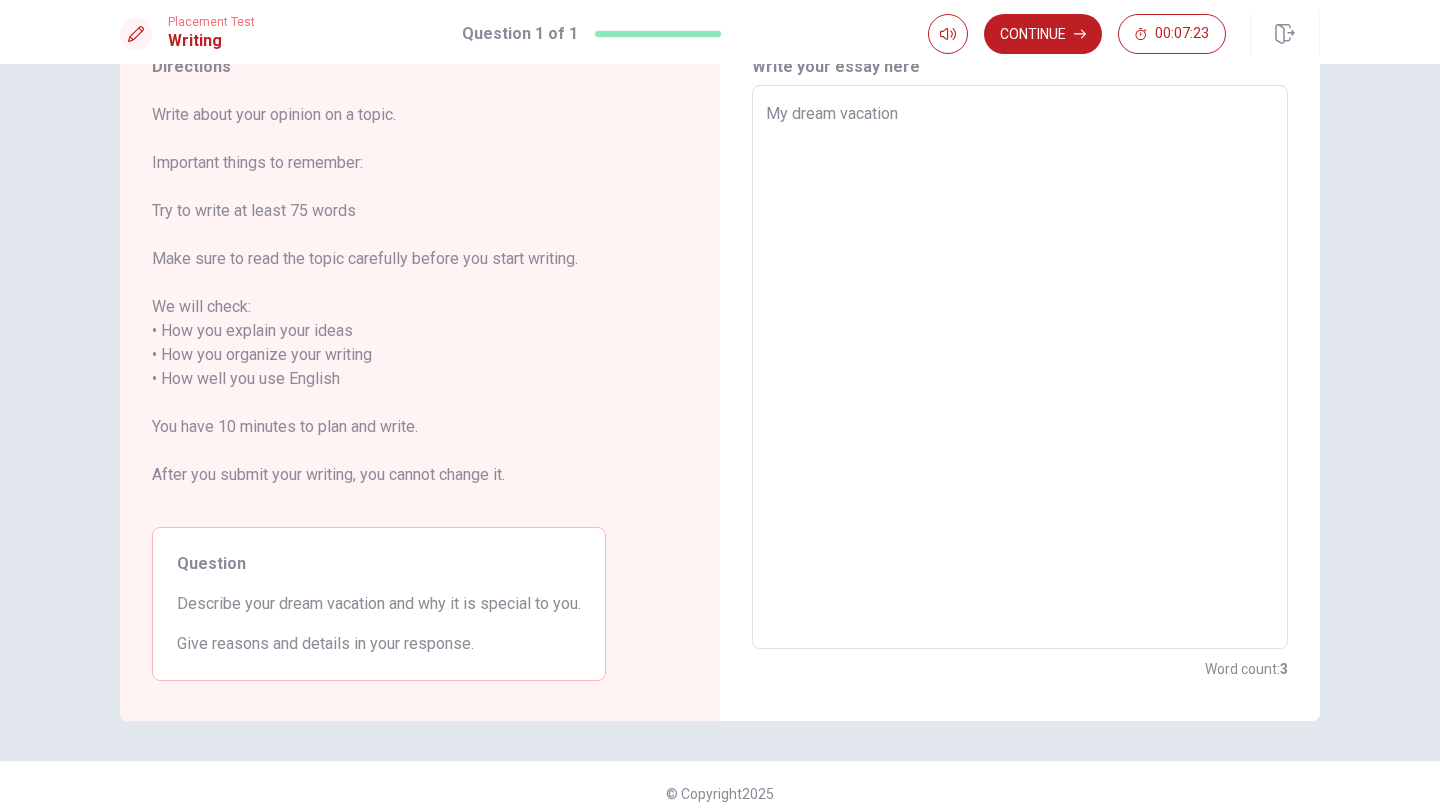 type on "My dream vacation i" 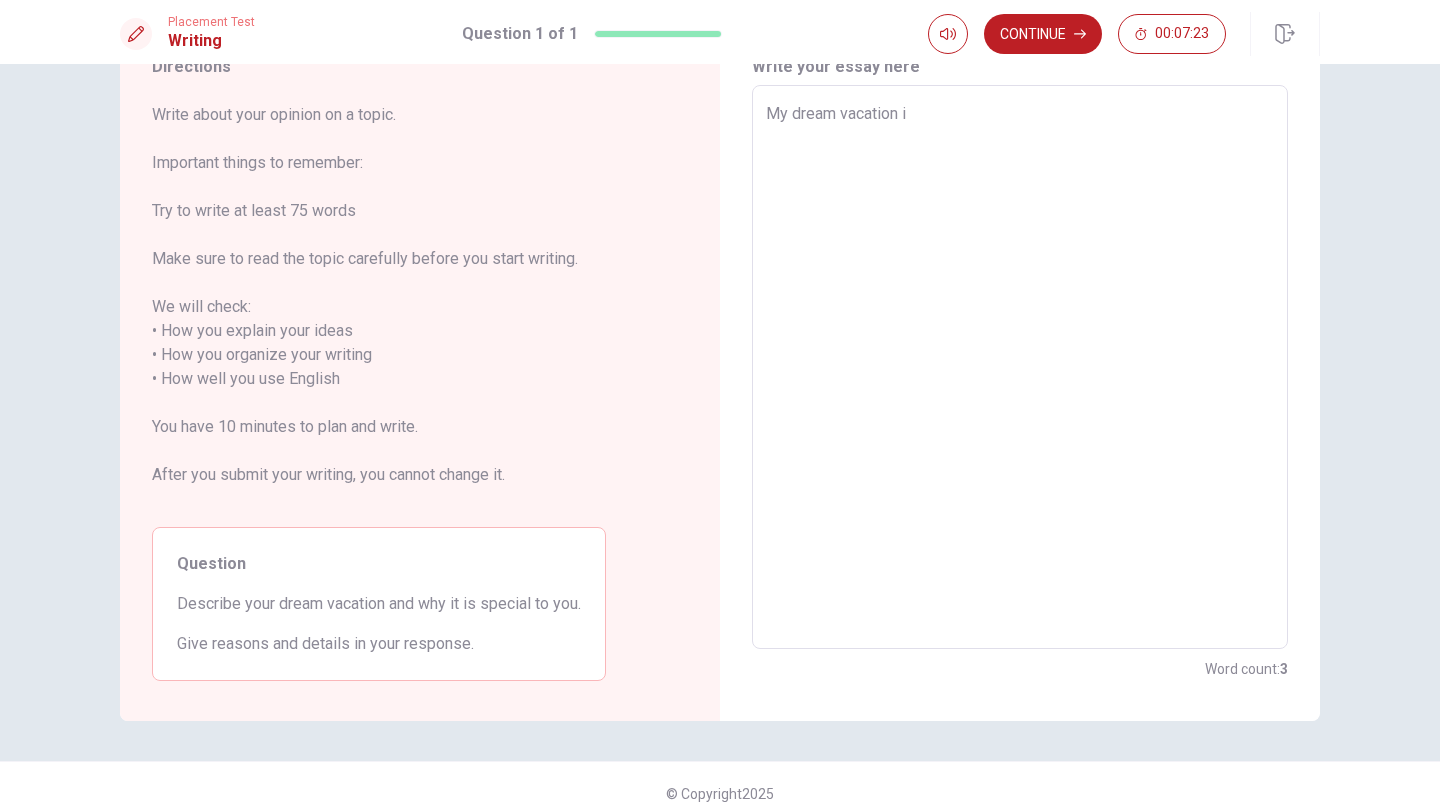 type on "x" 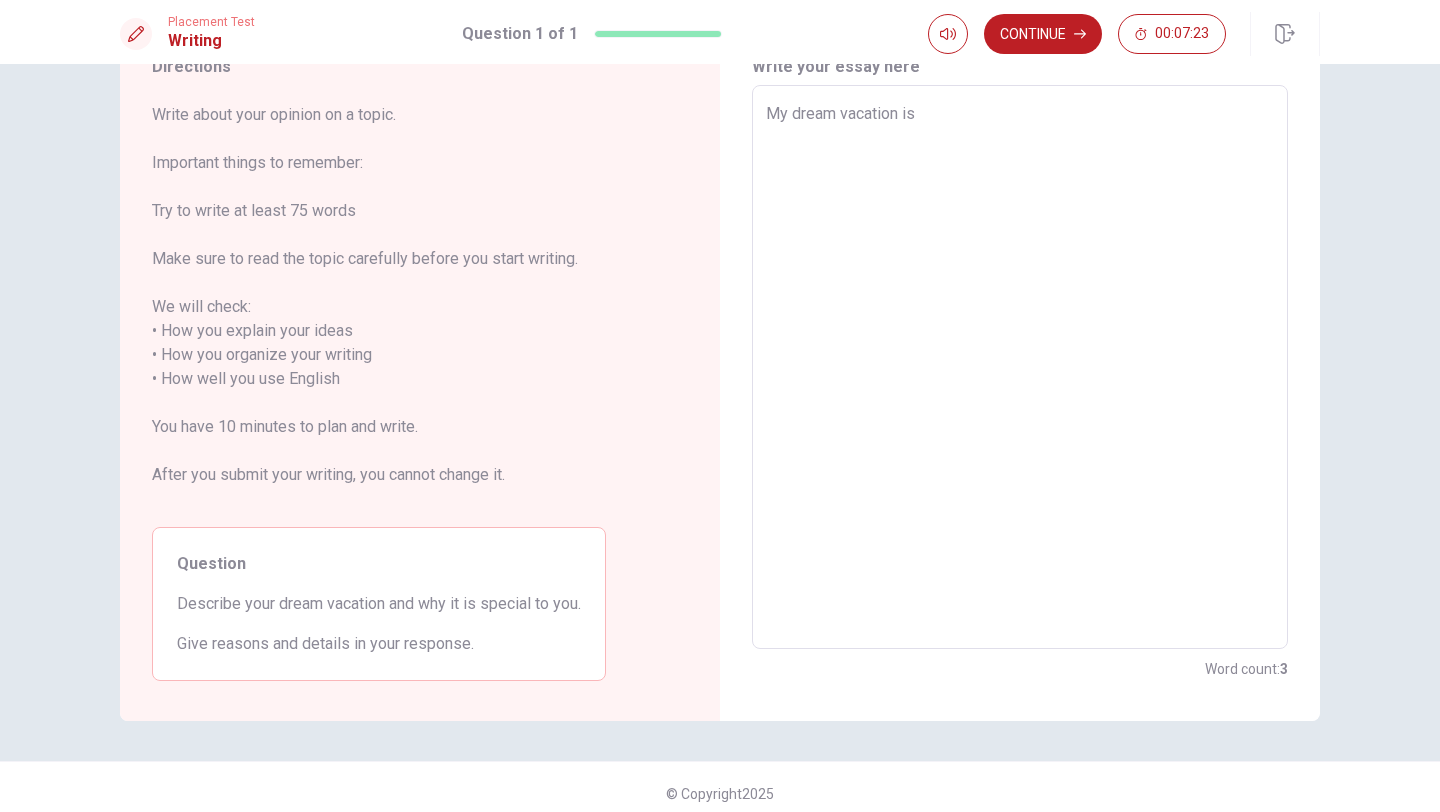 type on "x" 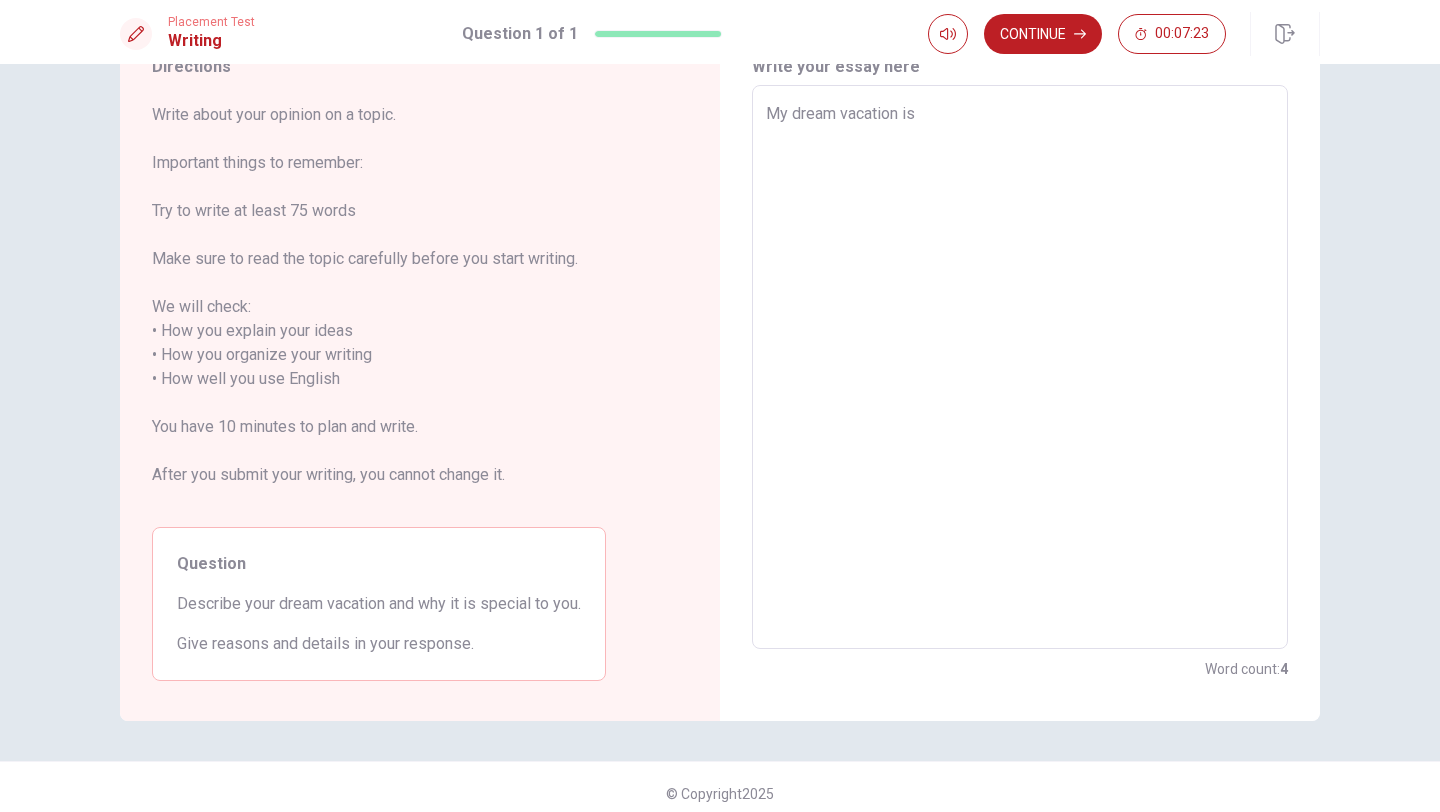 type on "My dream vacation is" 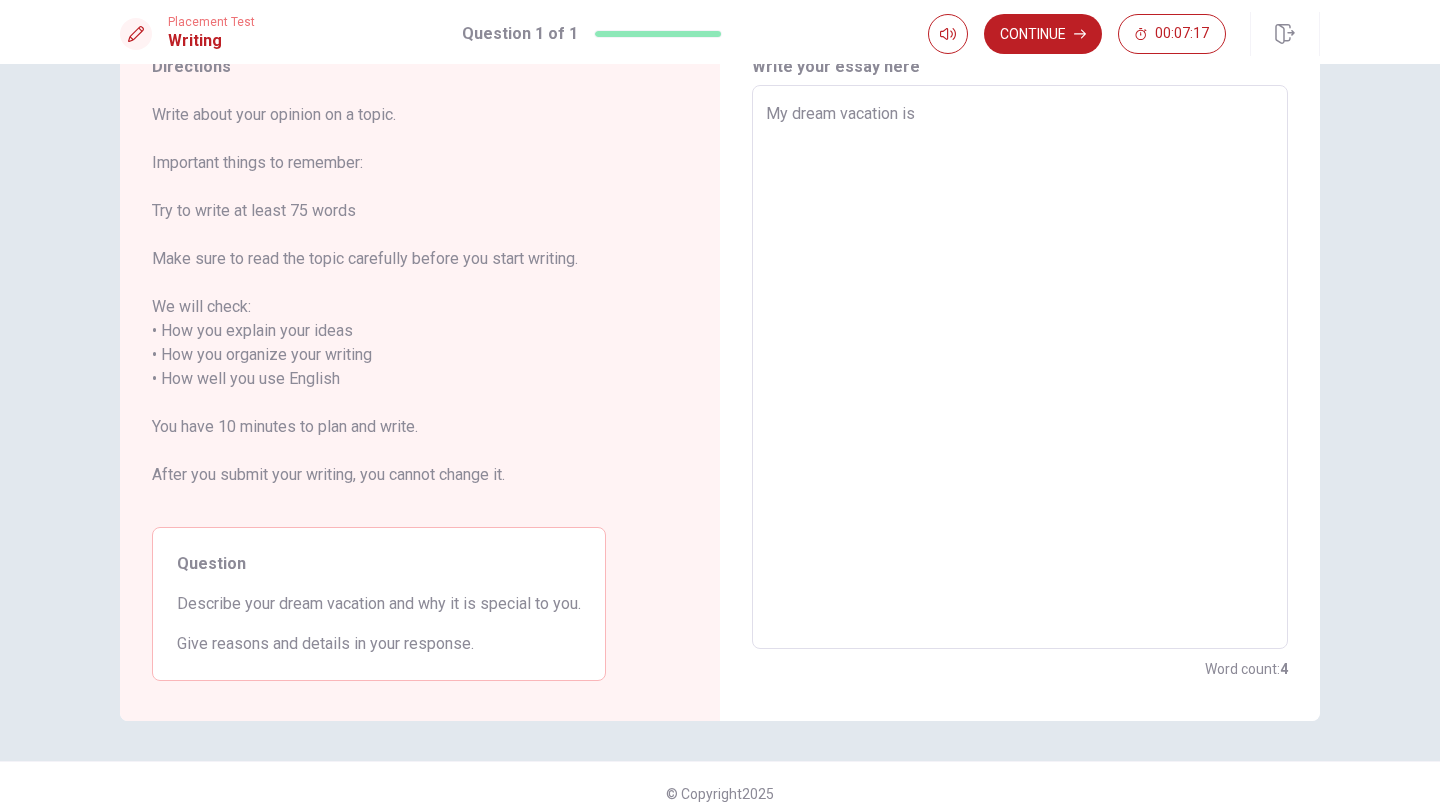 type on "x" 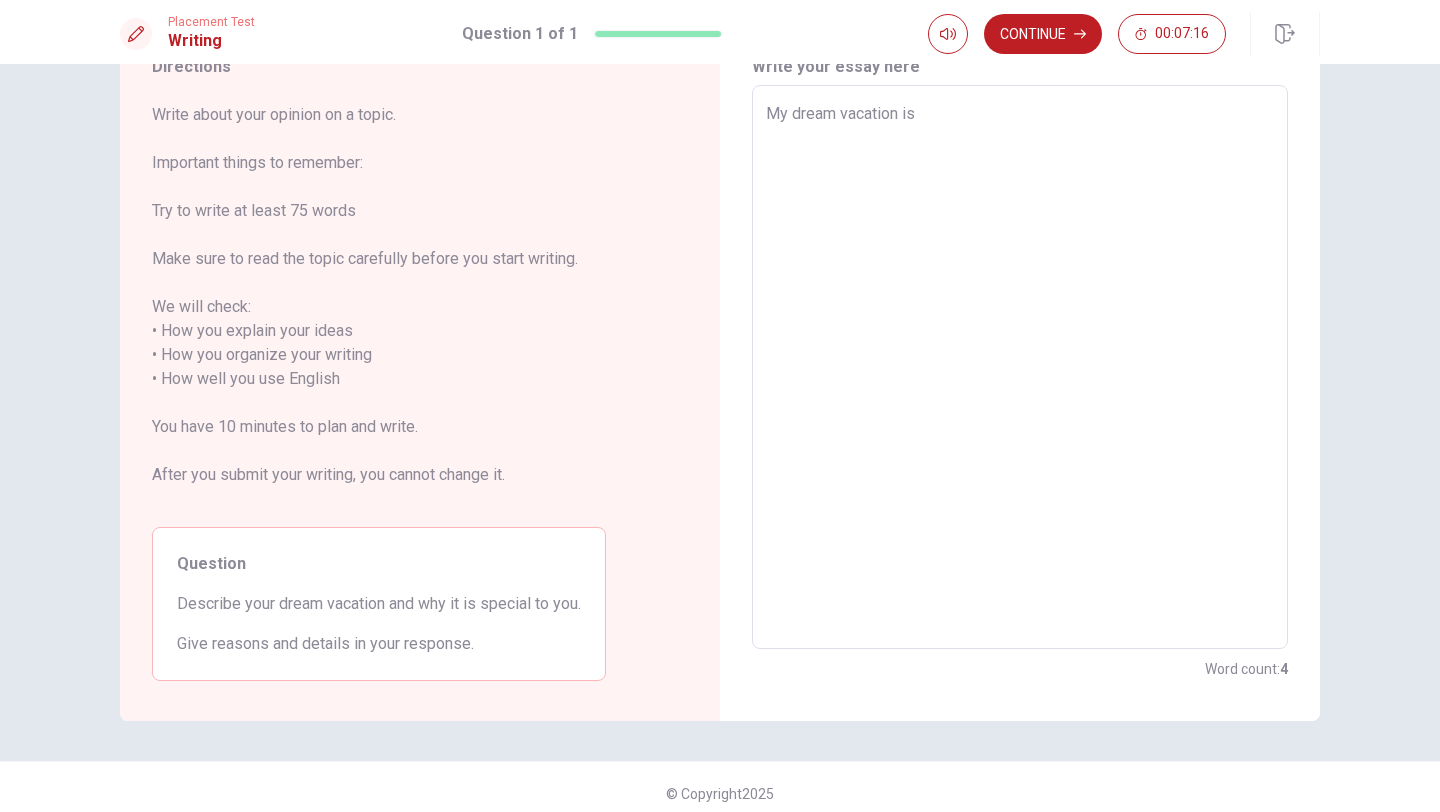 type on "My dream vacation is t" 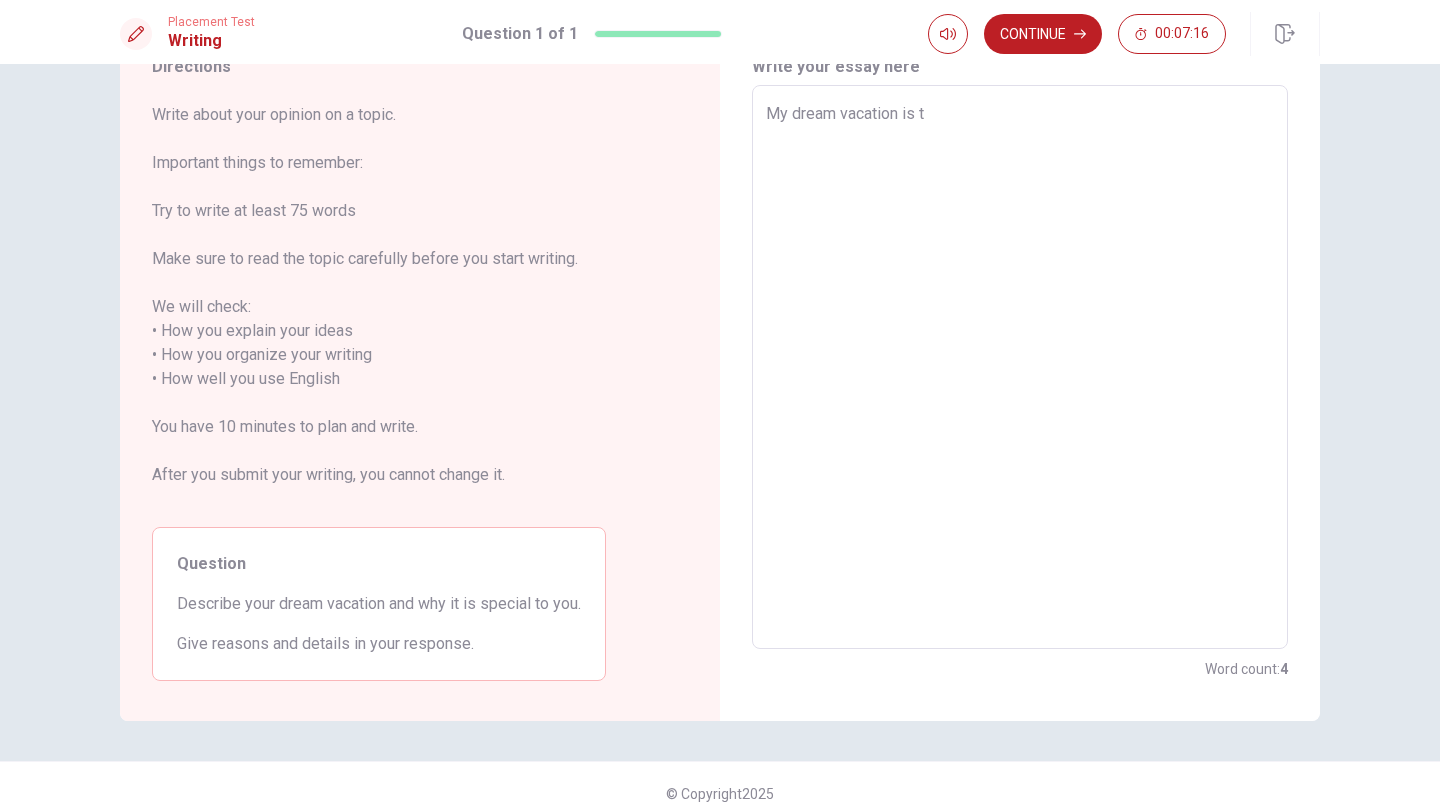 type on "x" 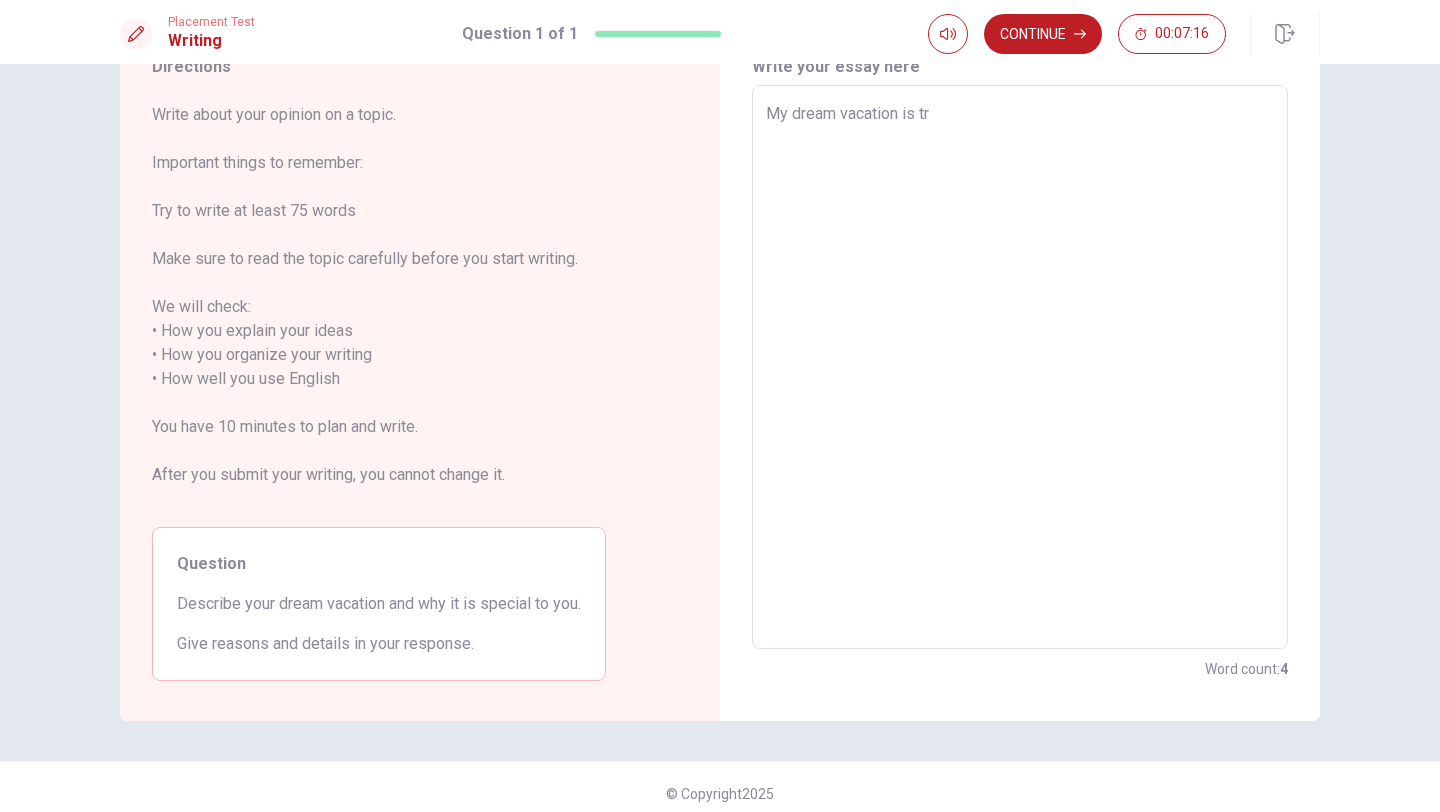 type on "x" 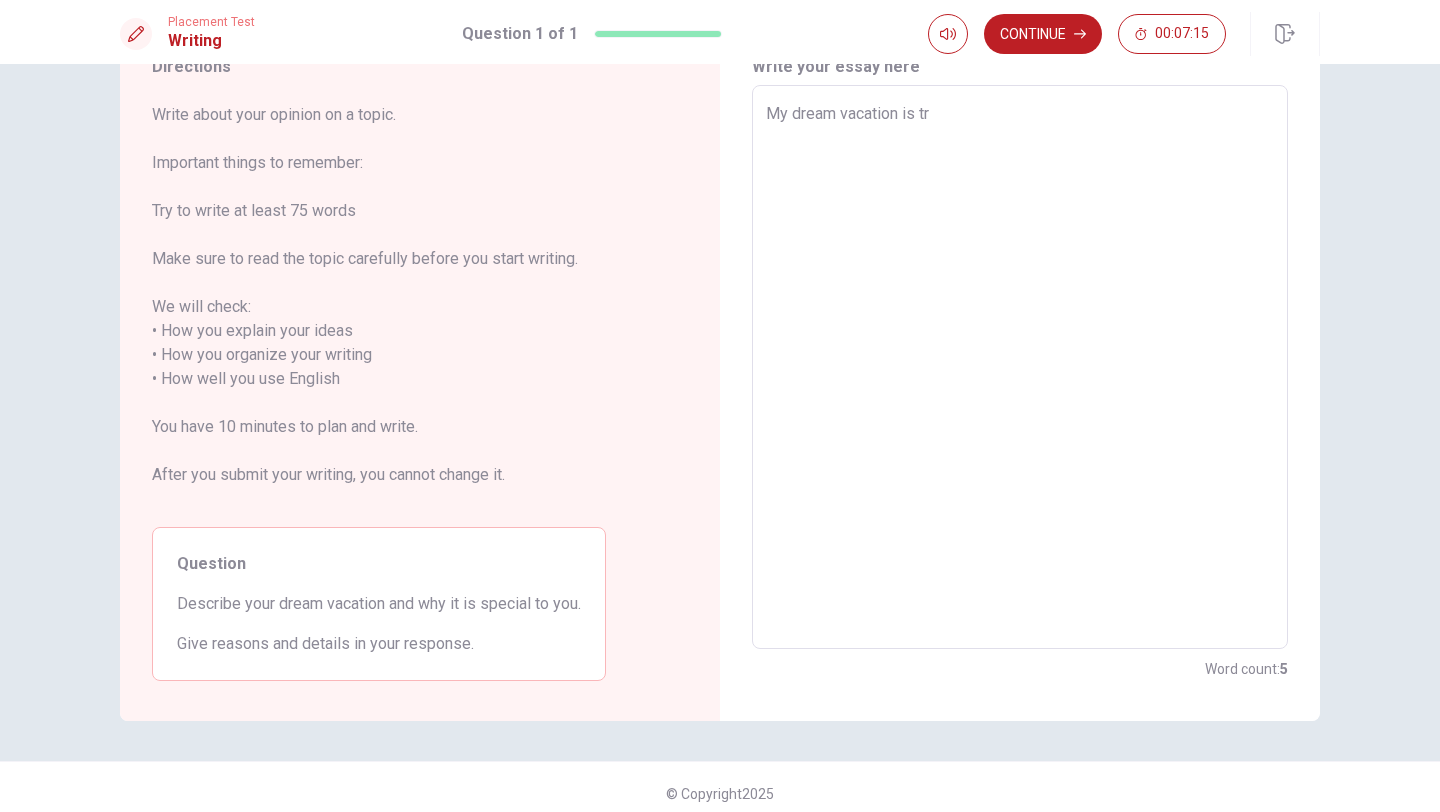 type on "My dream vacation is tra" 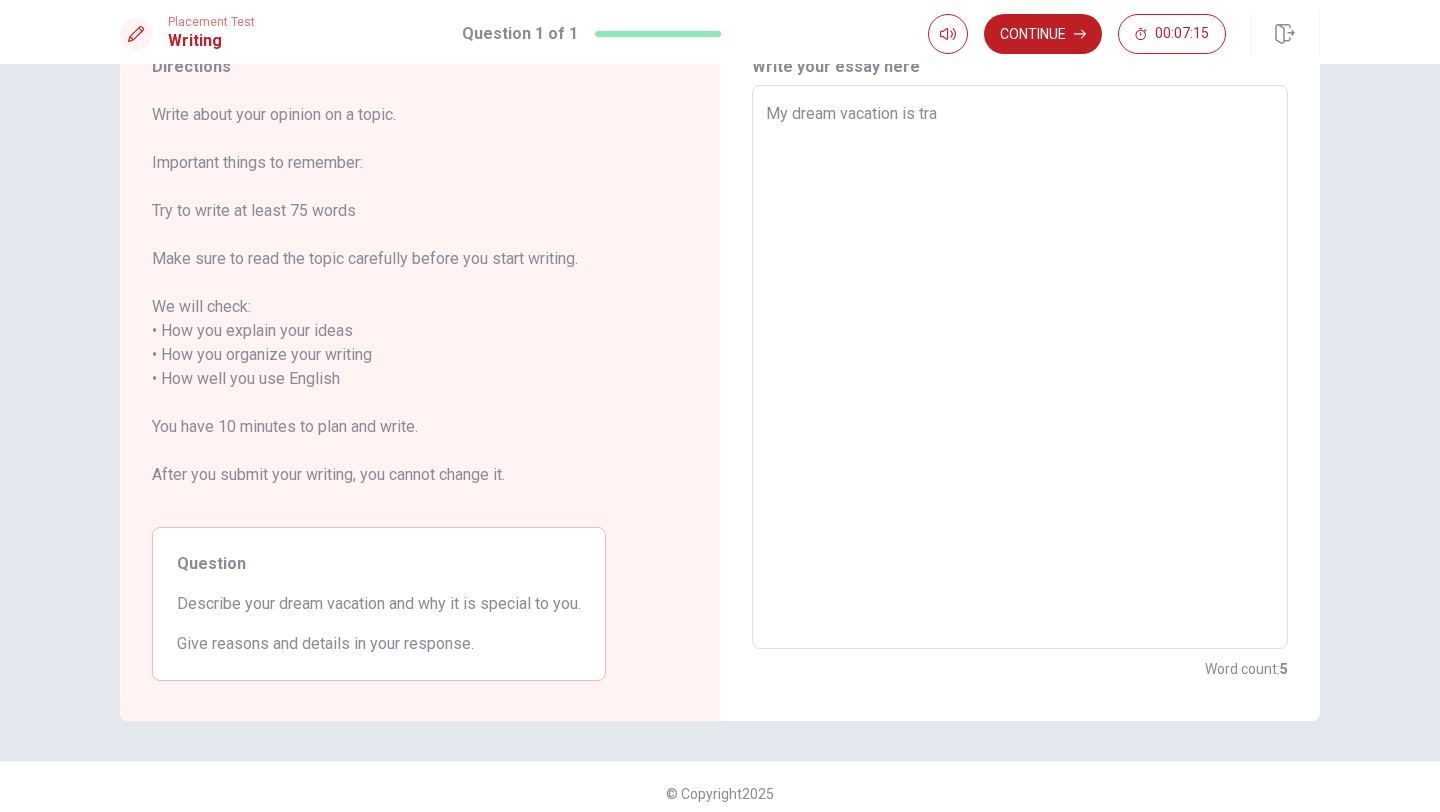 type on "x" 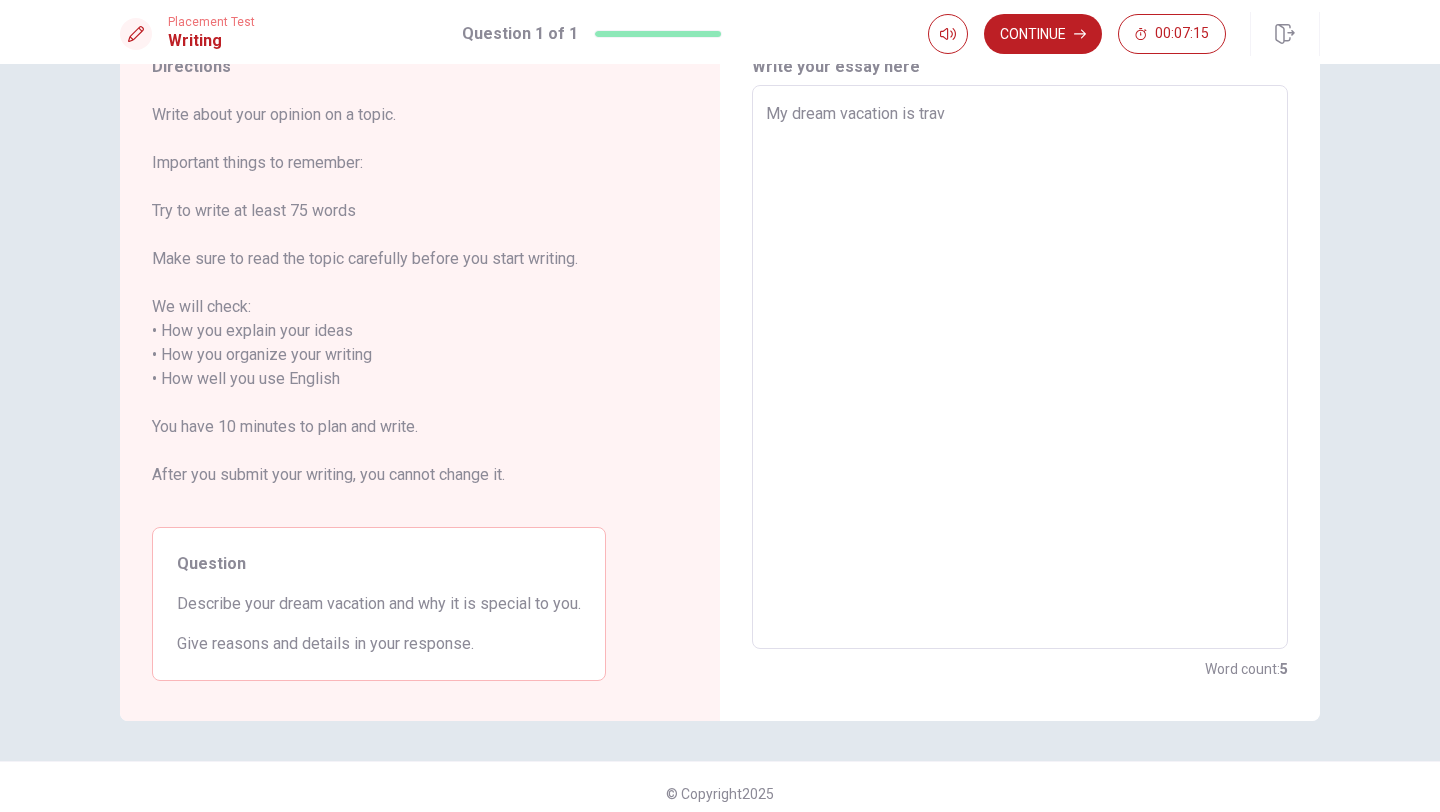 type on "x" 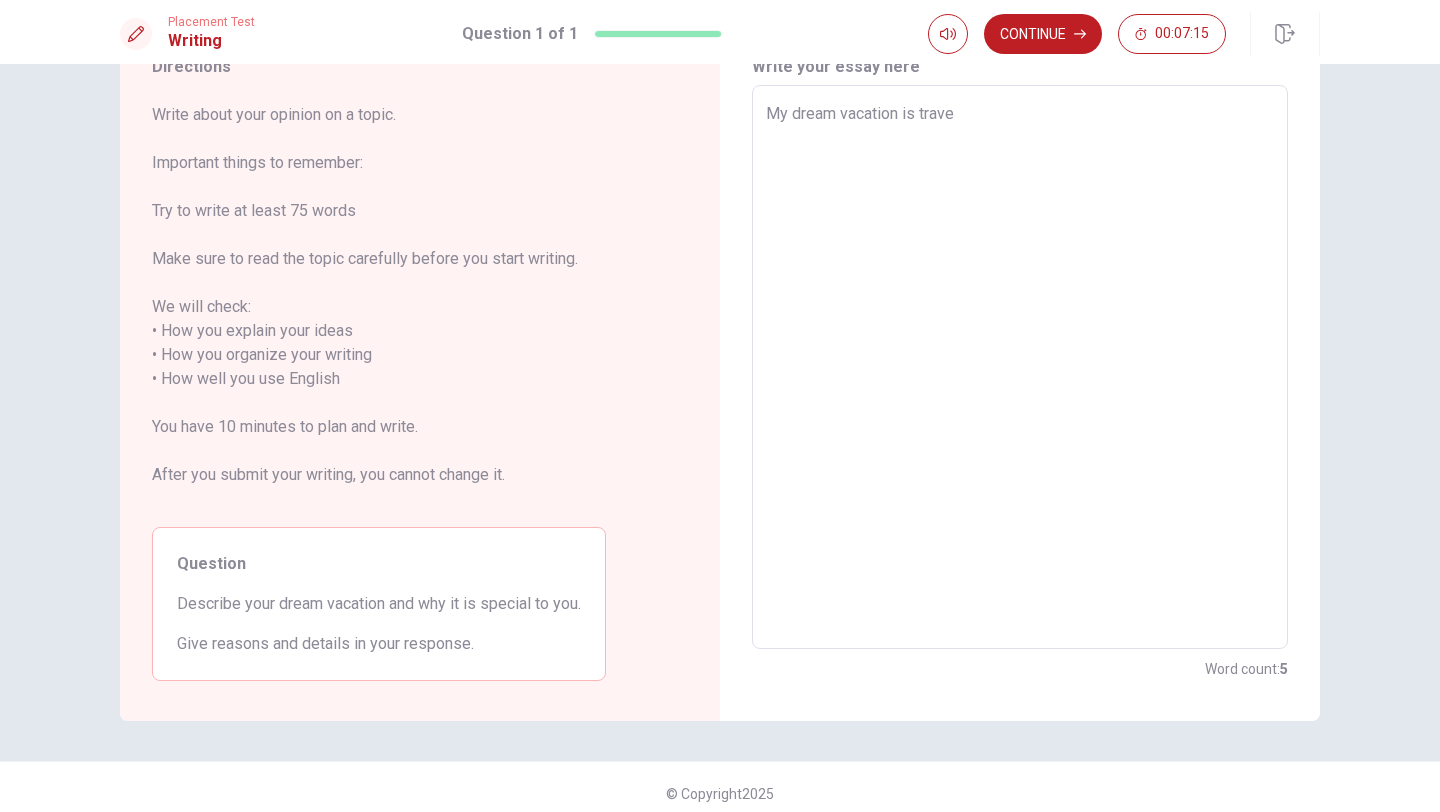 type on "x" 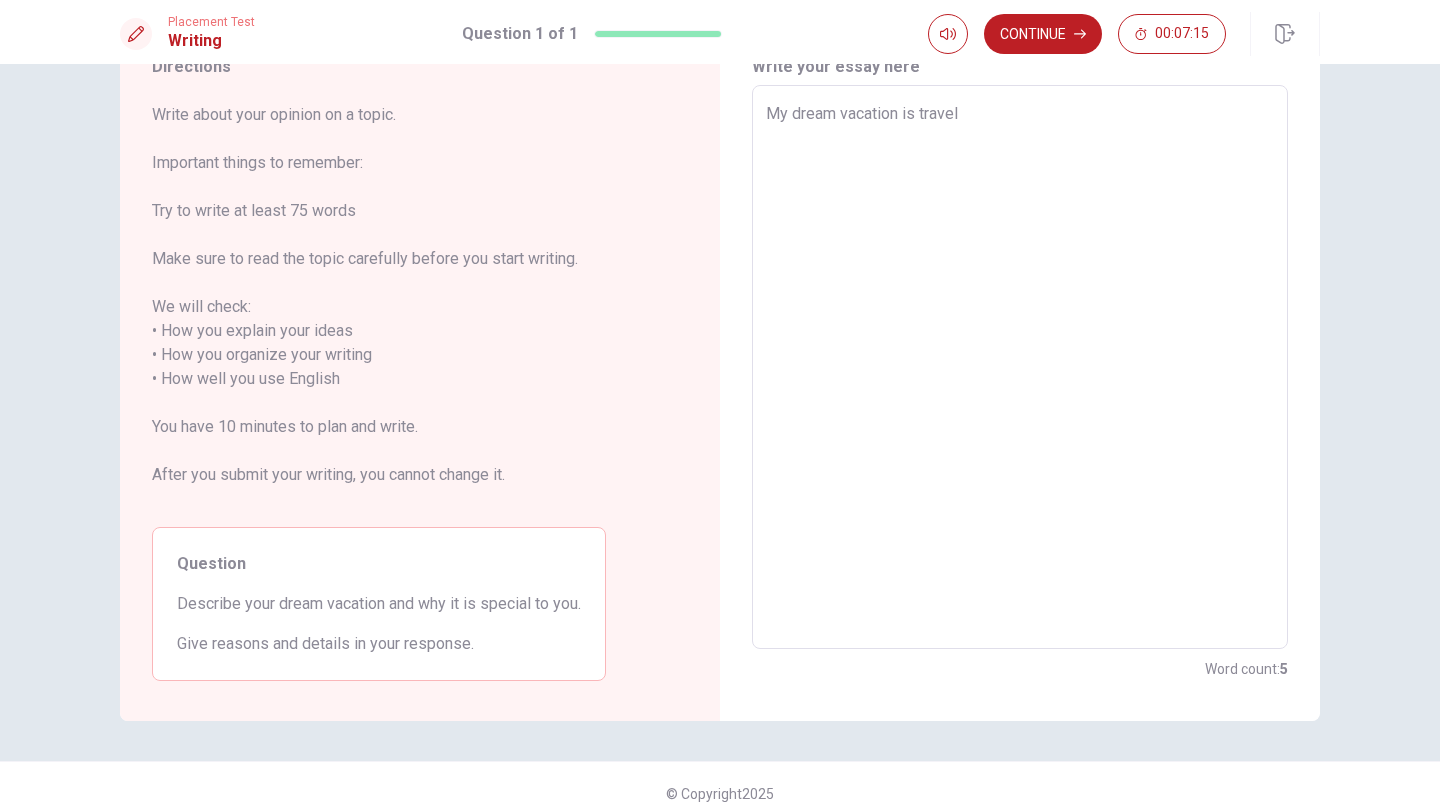 type on "x" 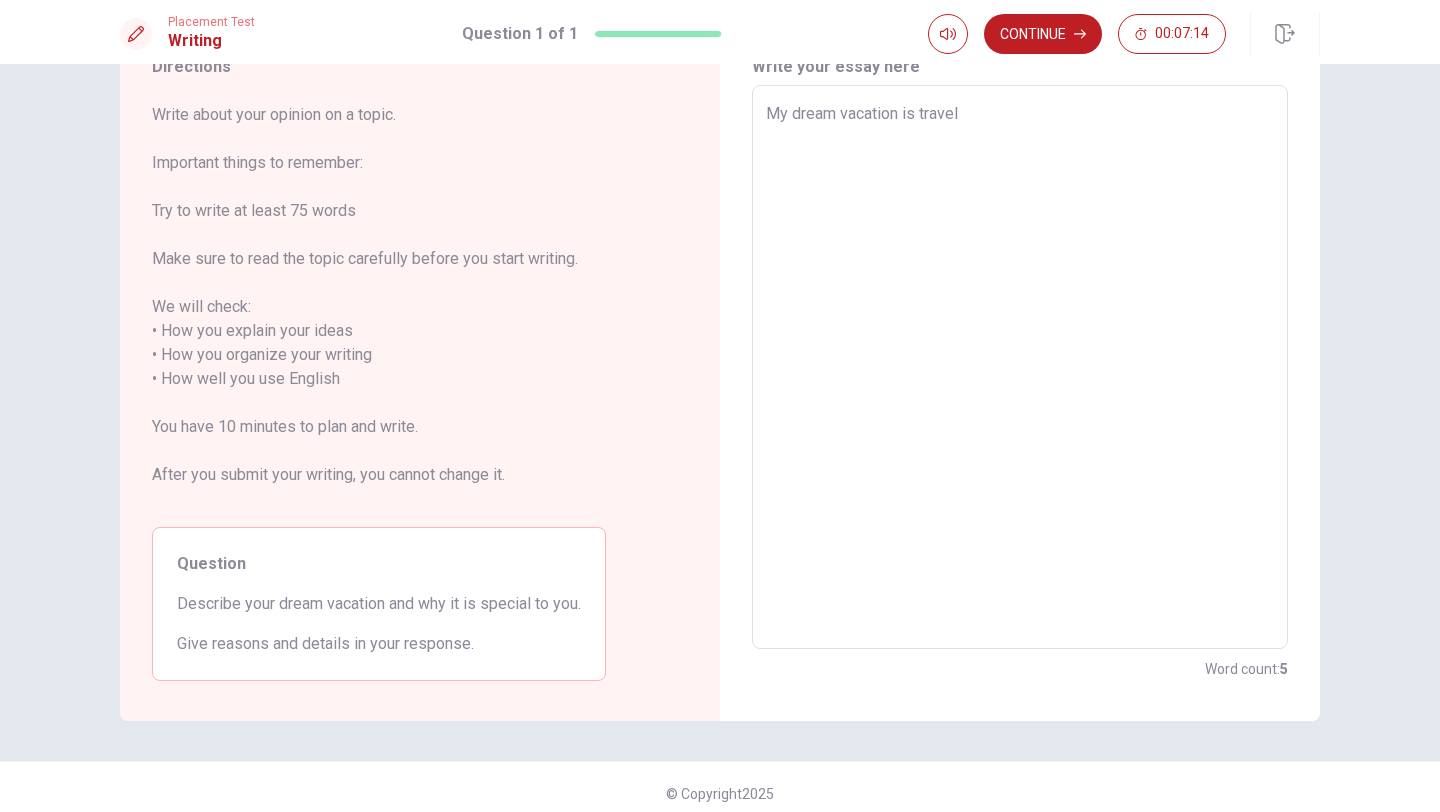 type on "My dream vacation is travel" 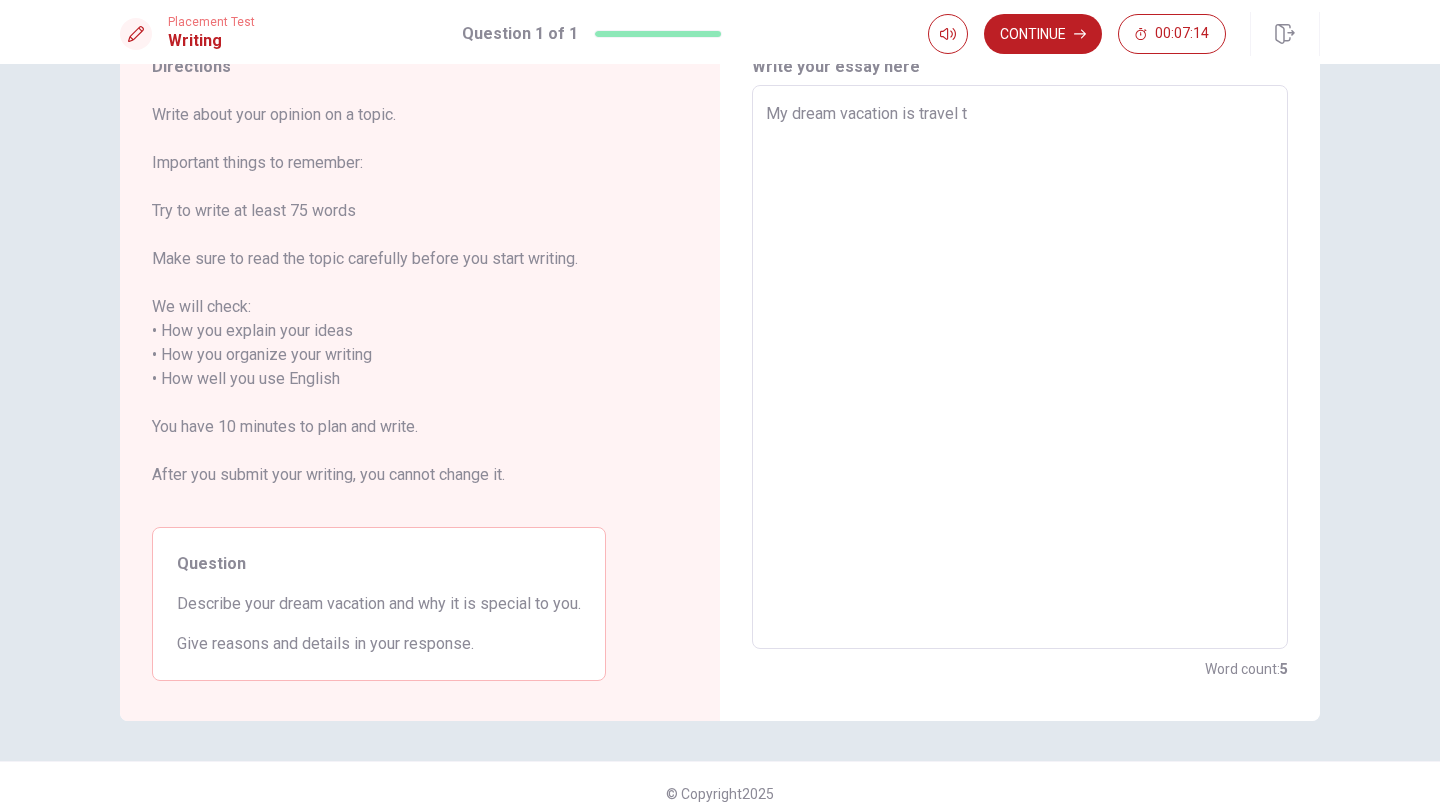 type on "x" 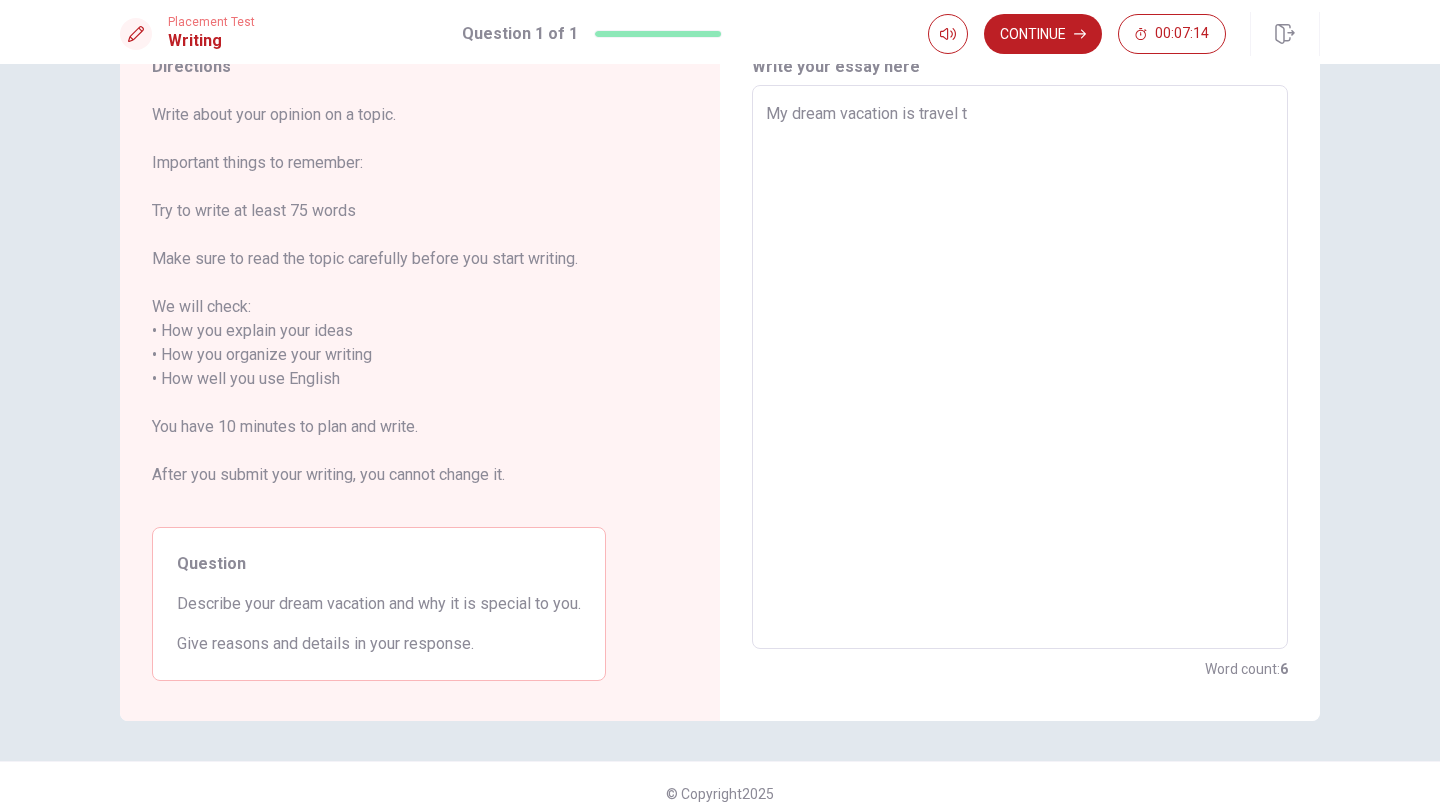 type on "My dream vacation is travel to" 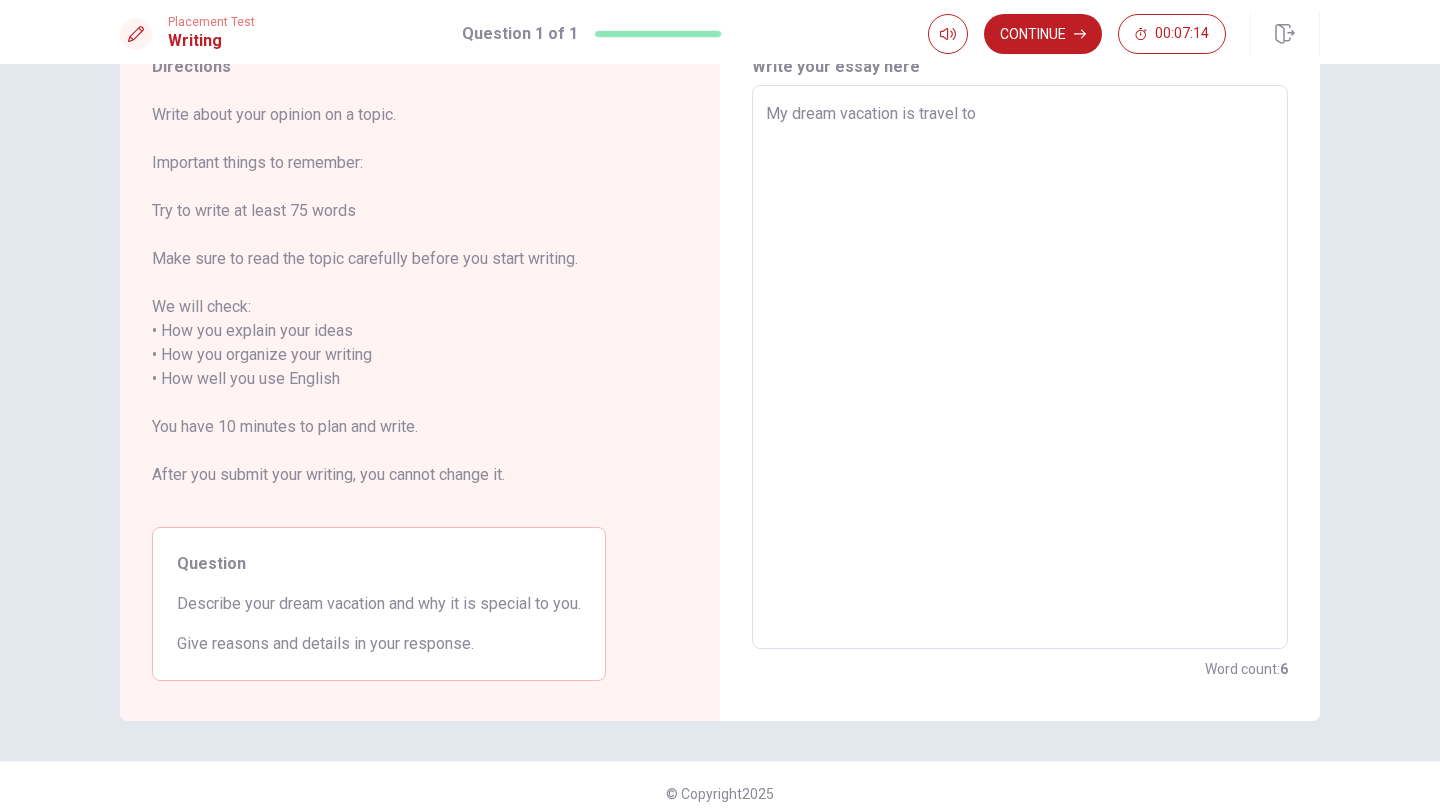 type on "x" 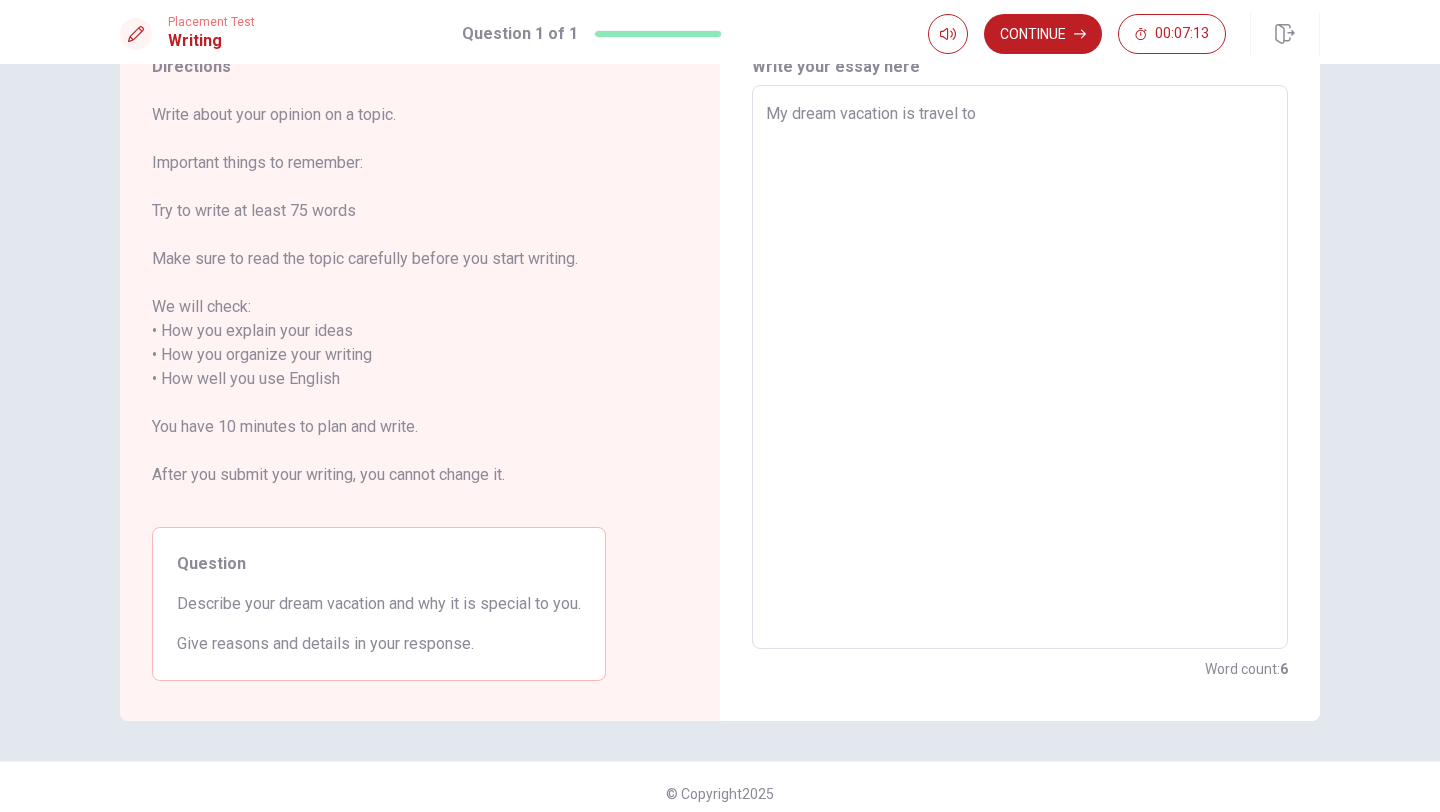 type on "My dream vacation is travel to s" 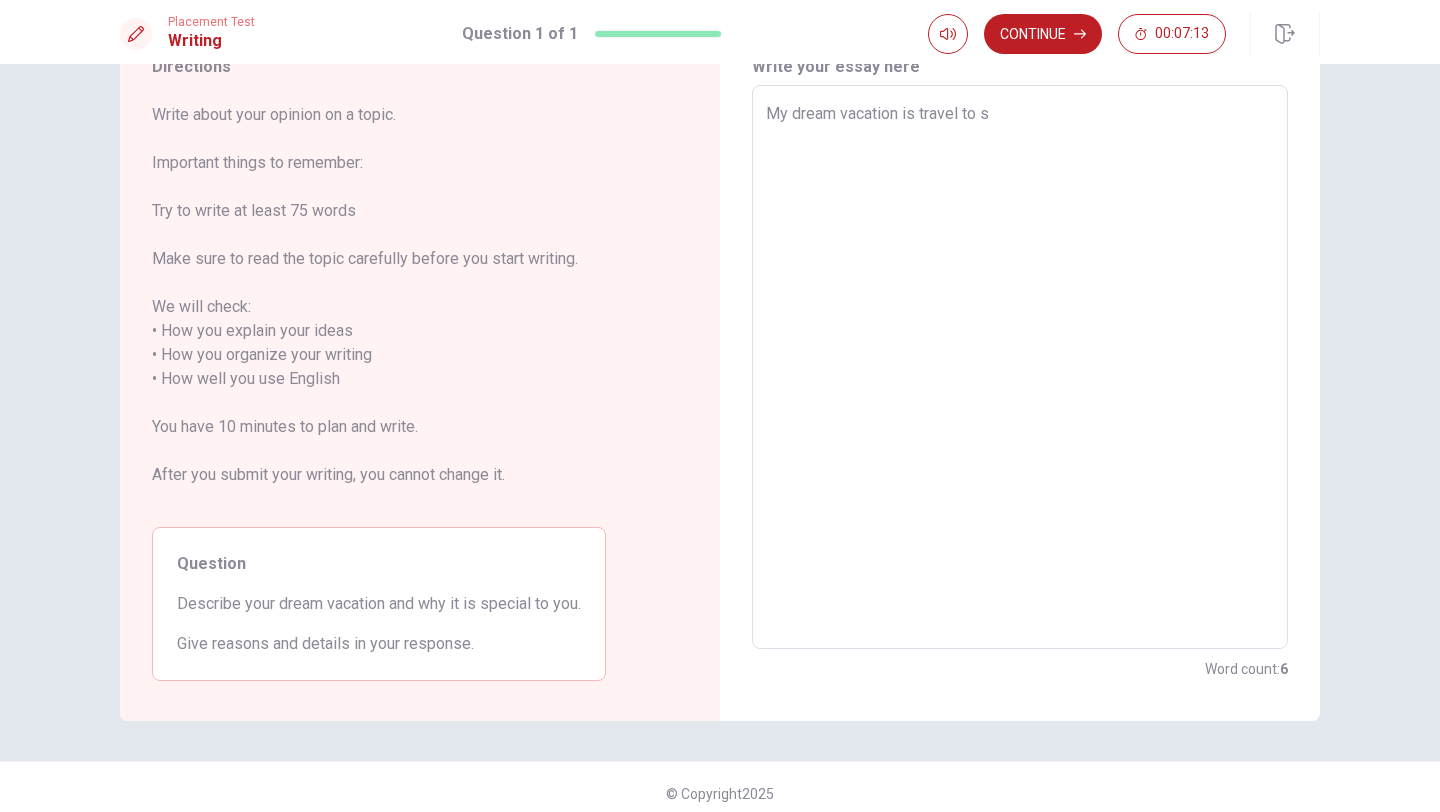 type on "x" 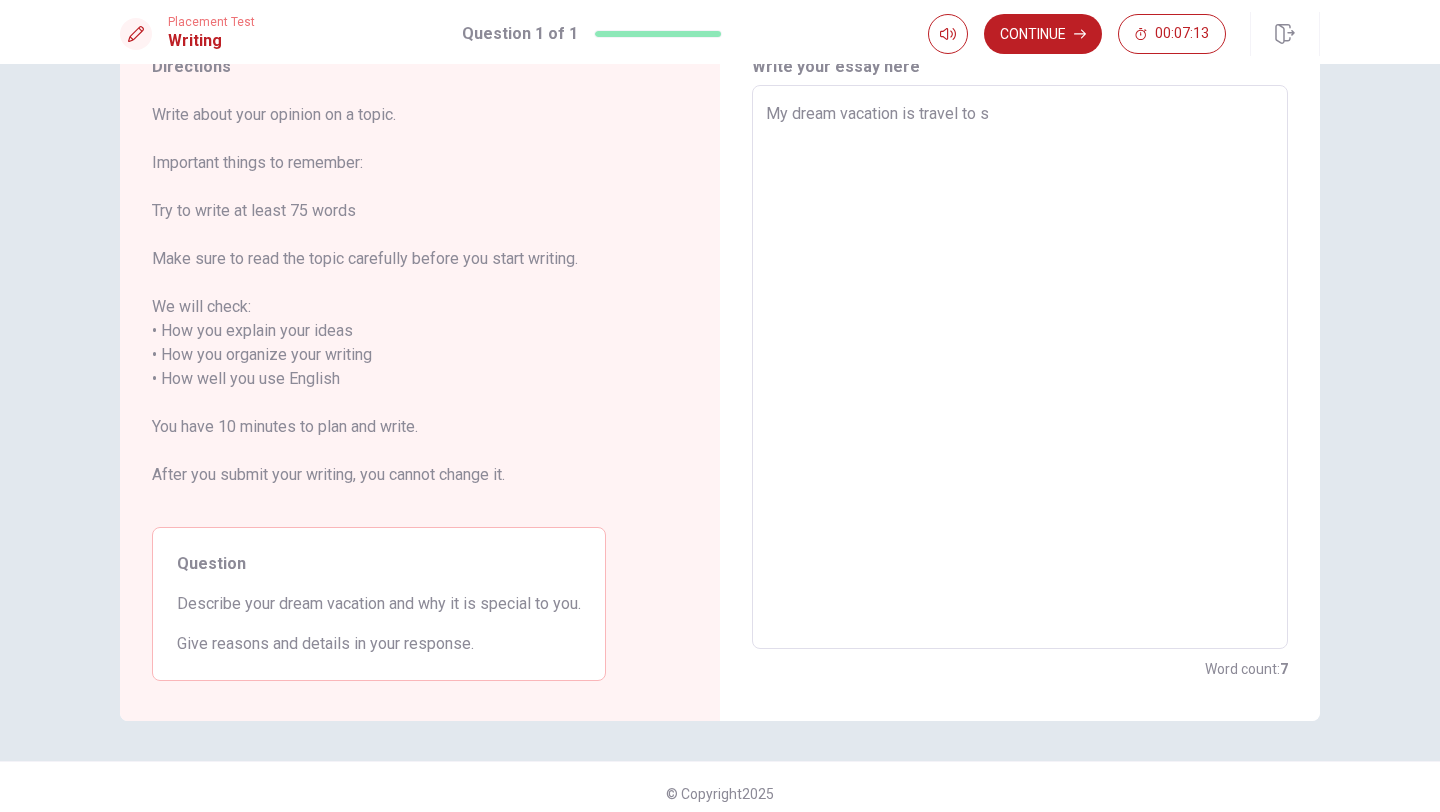 type on "x" 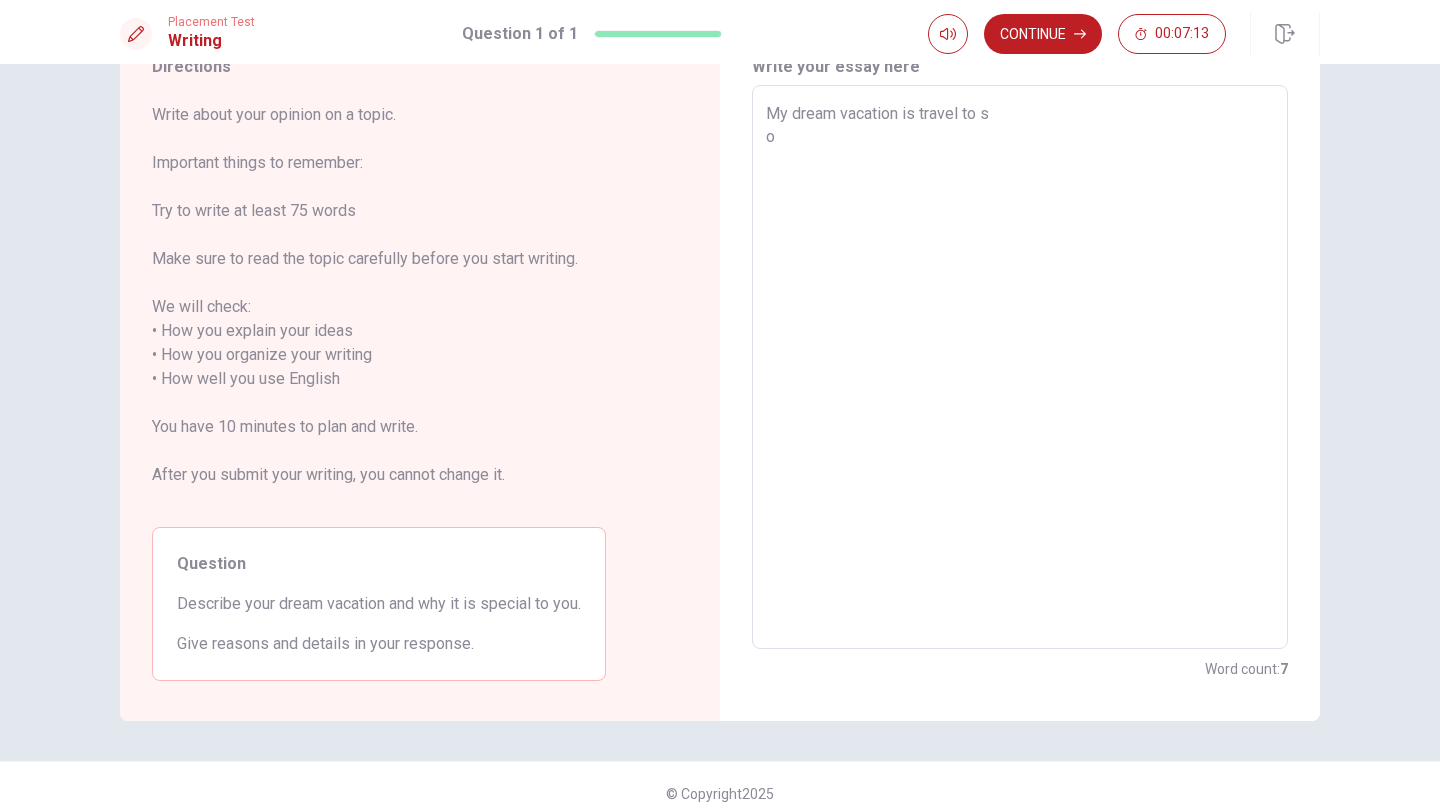 type on "x" 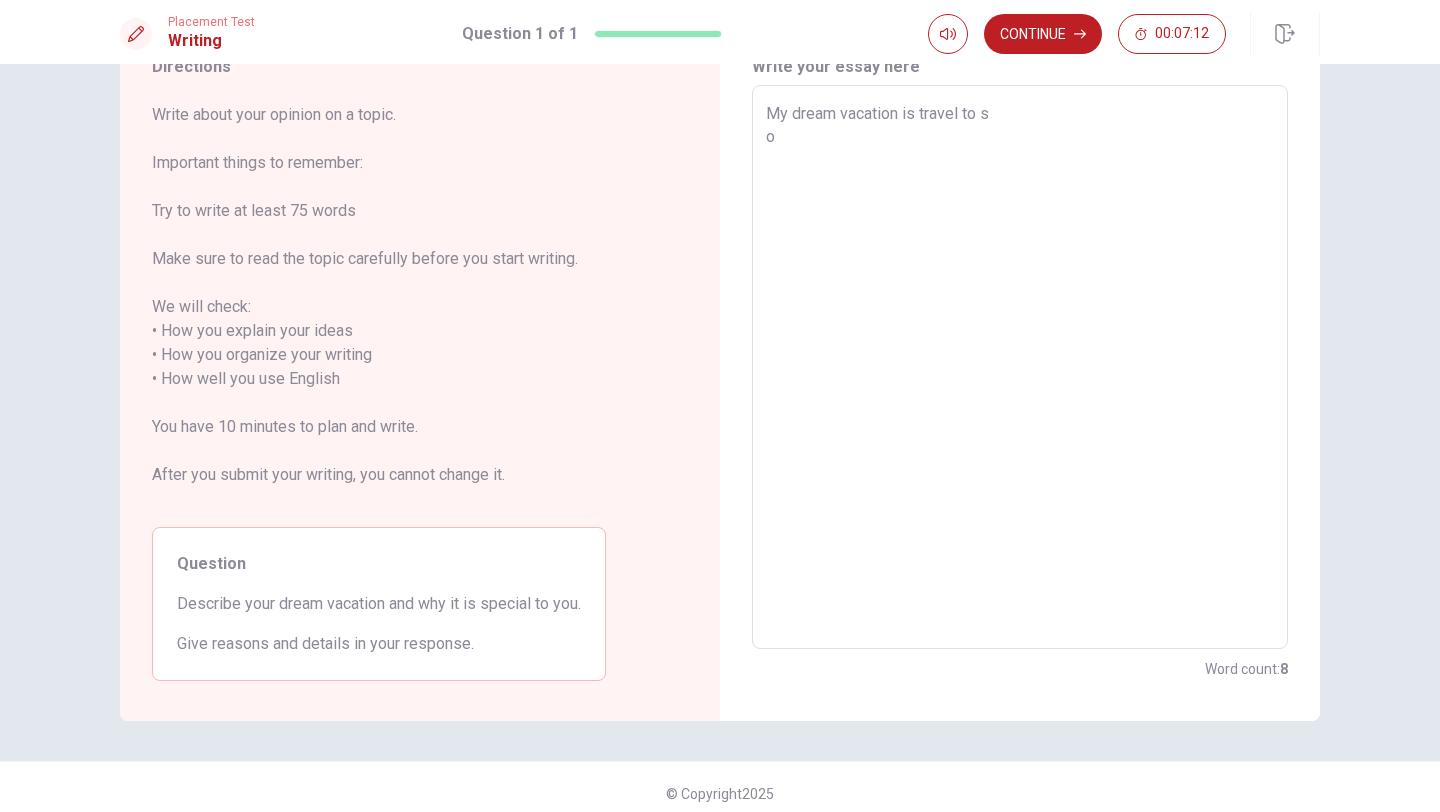 type on "My dream vacation is travel to s" 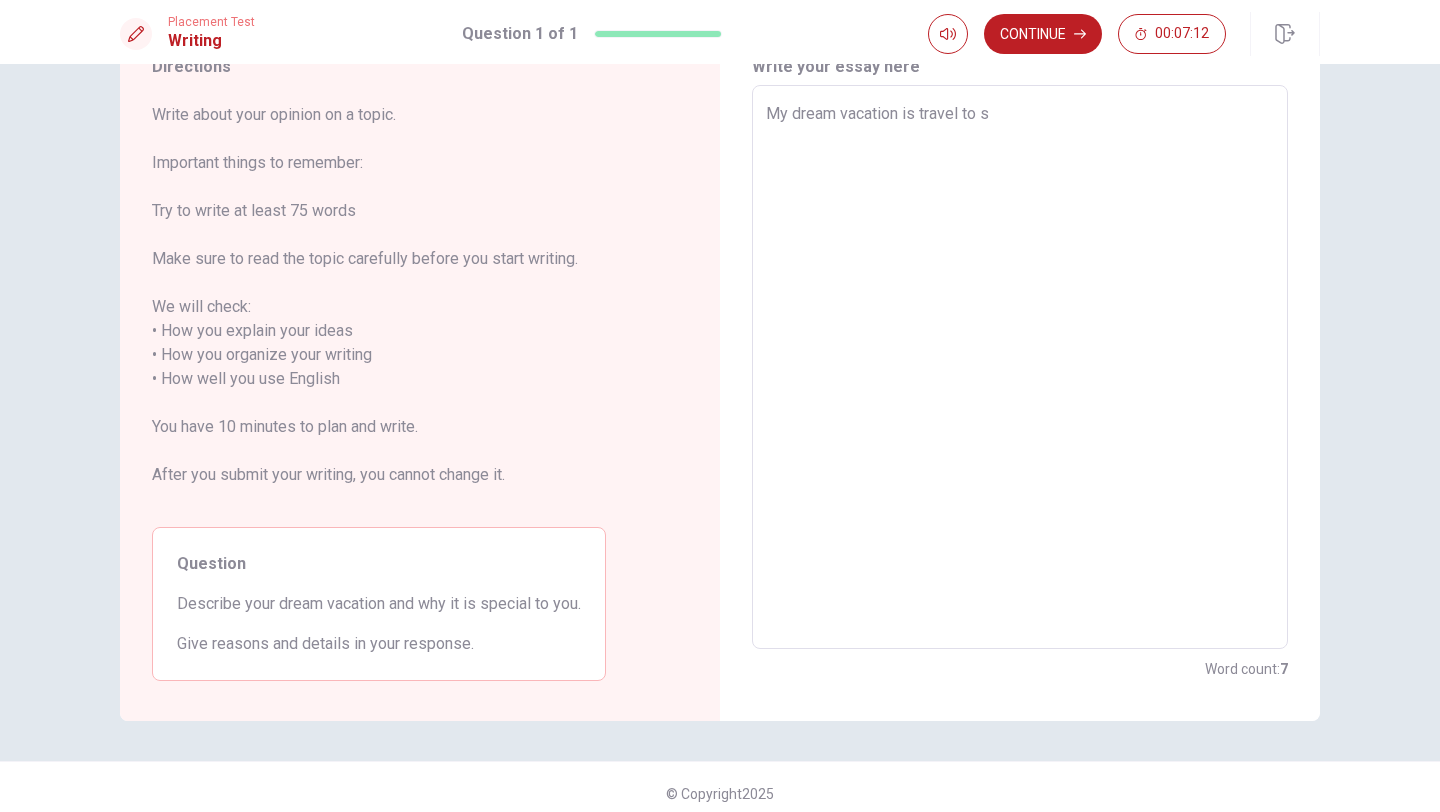 type on "x" 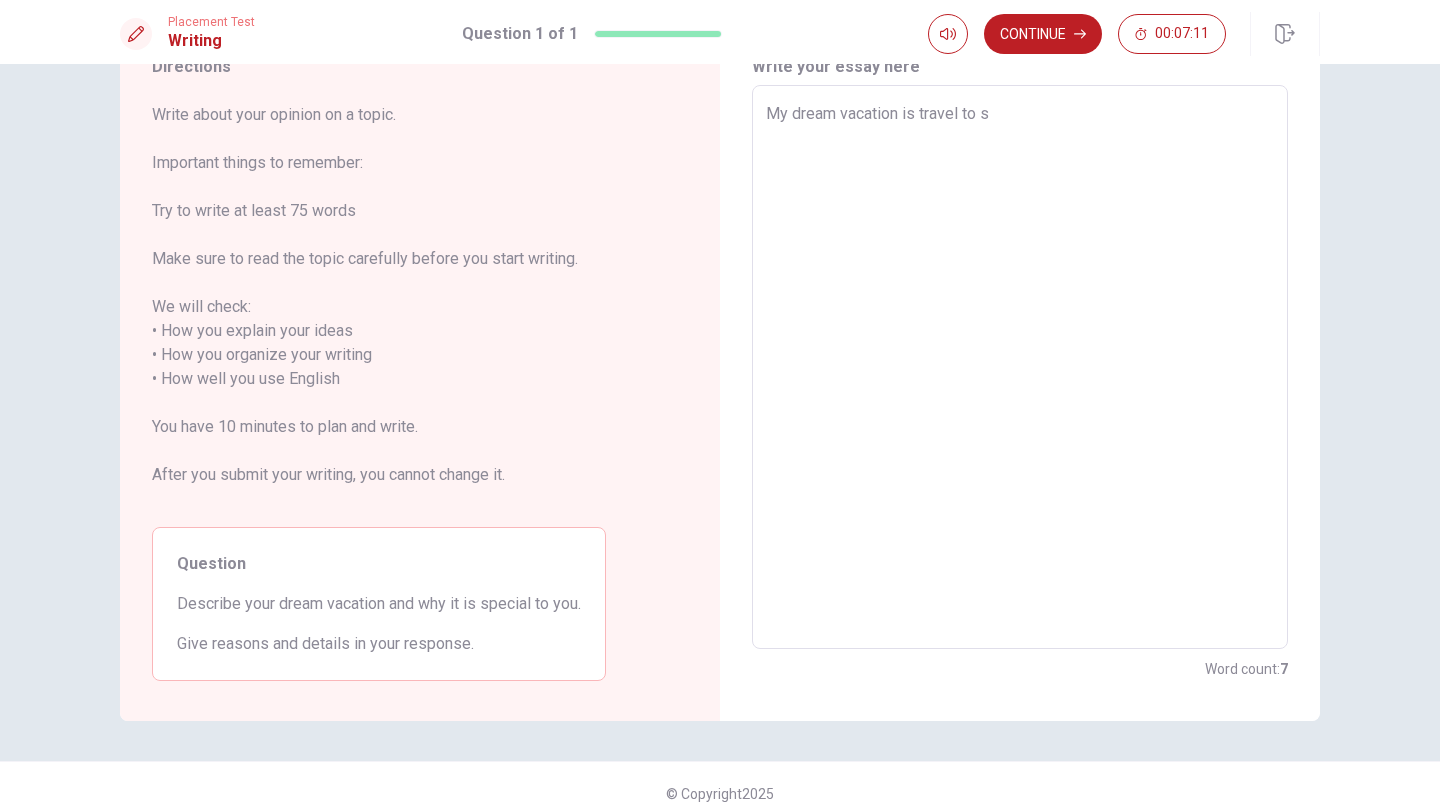 type on "My dream vacation is travel to s" 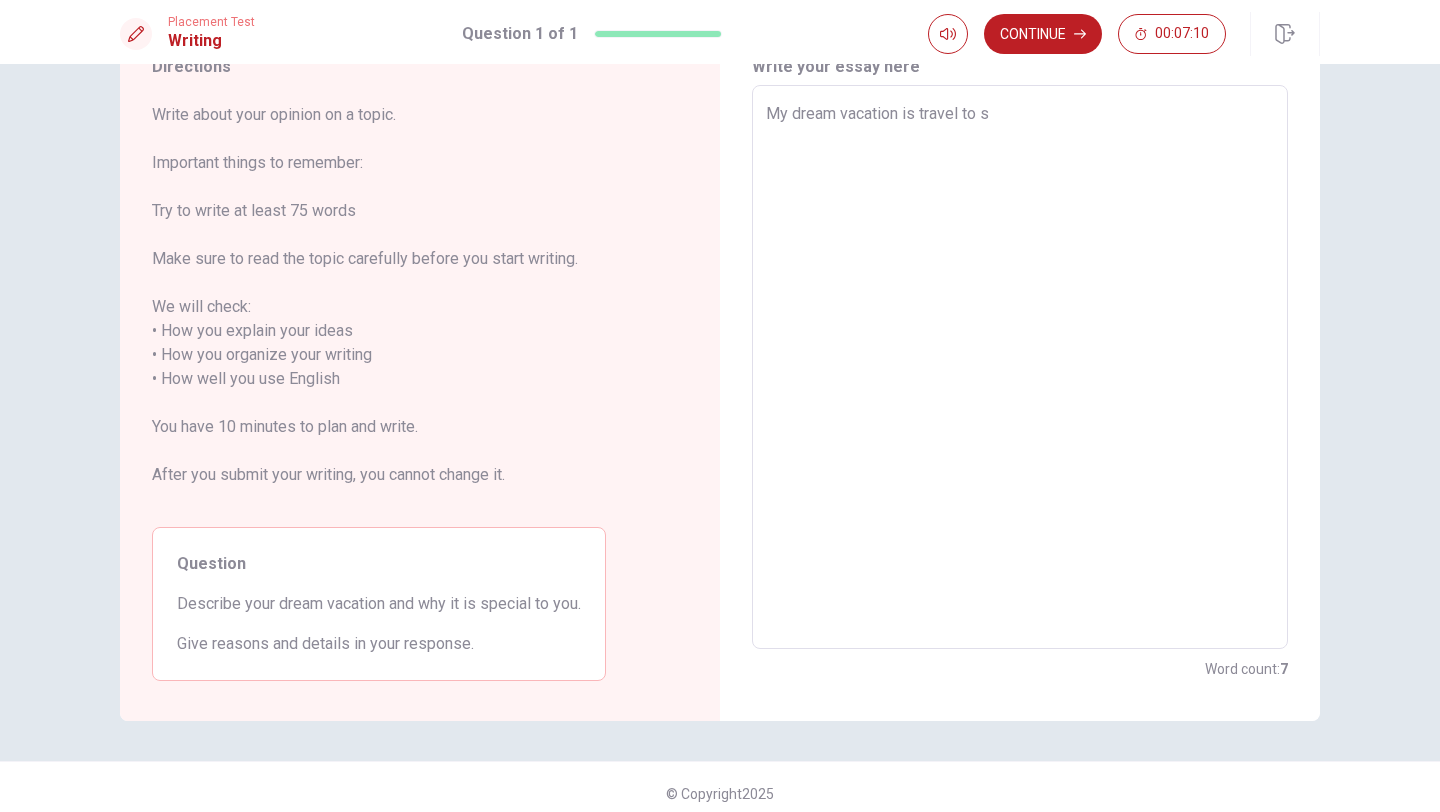 type on "x" 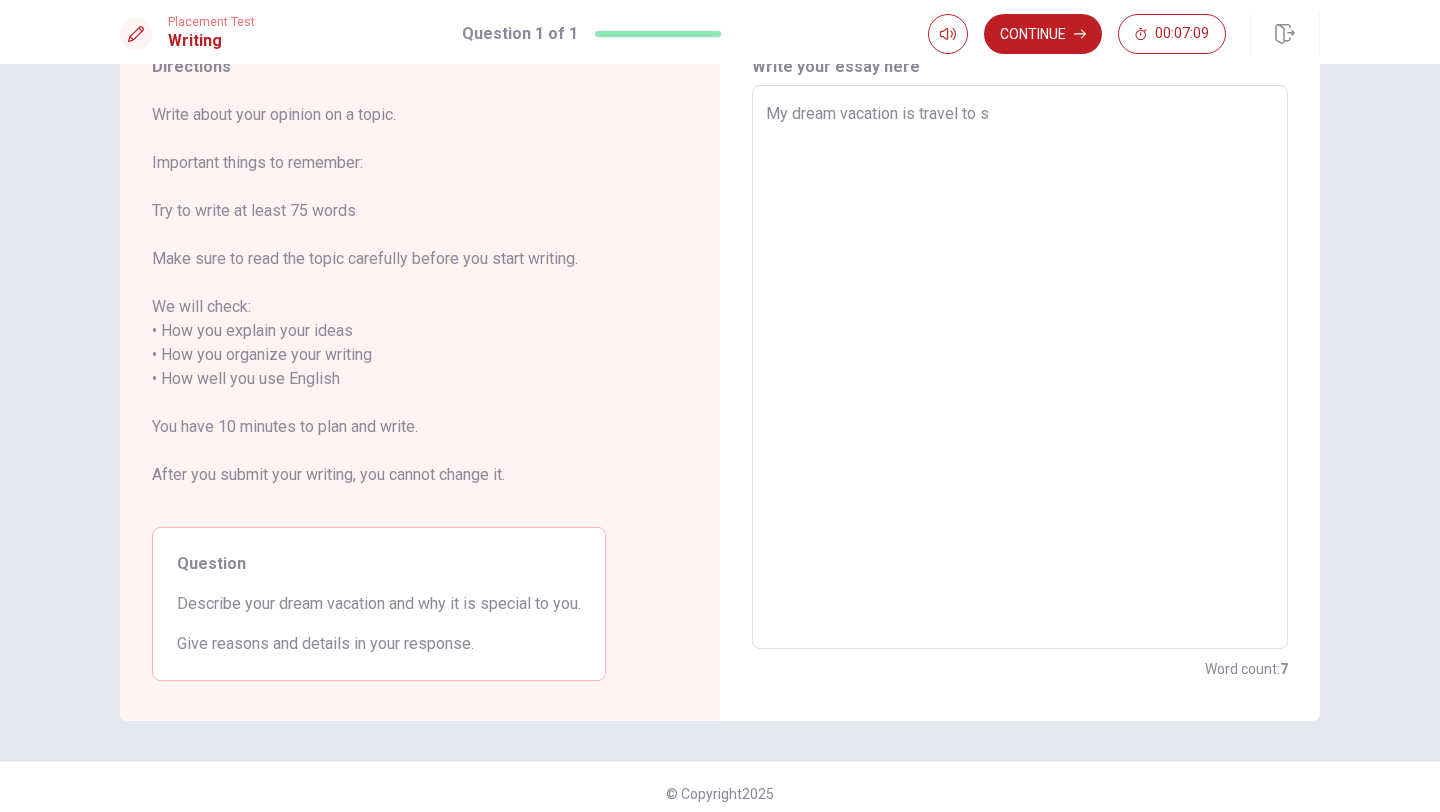 type on "My dream vacation is travel to su" 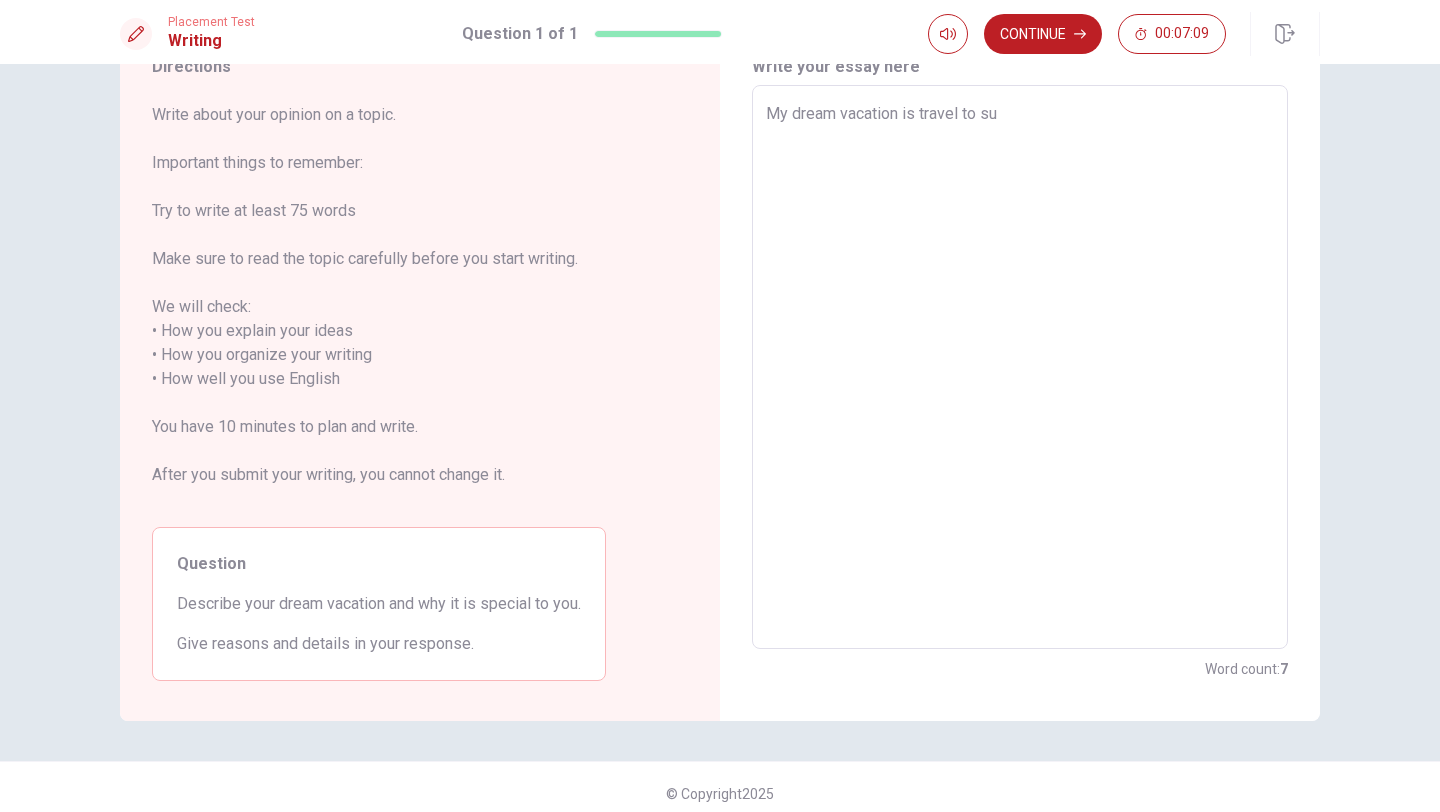 type on "x" 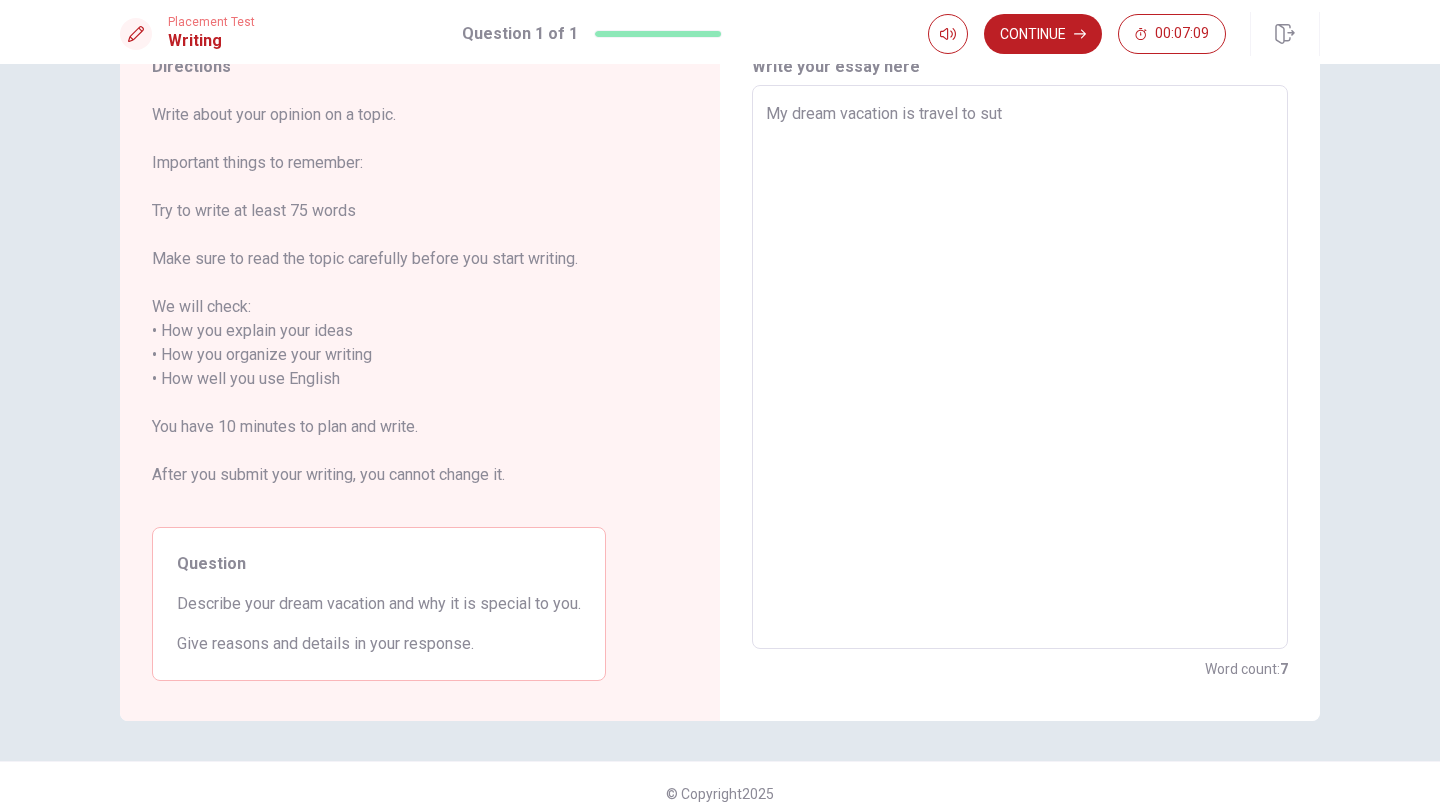 type on "x" 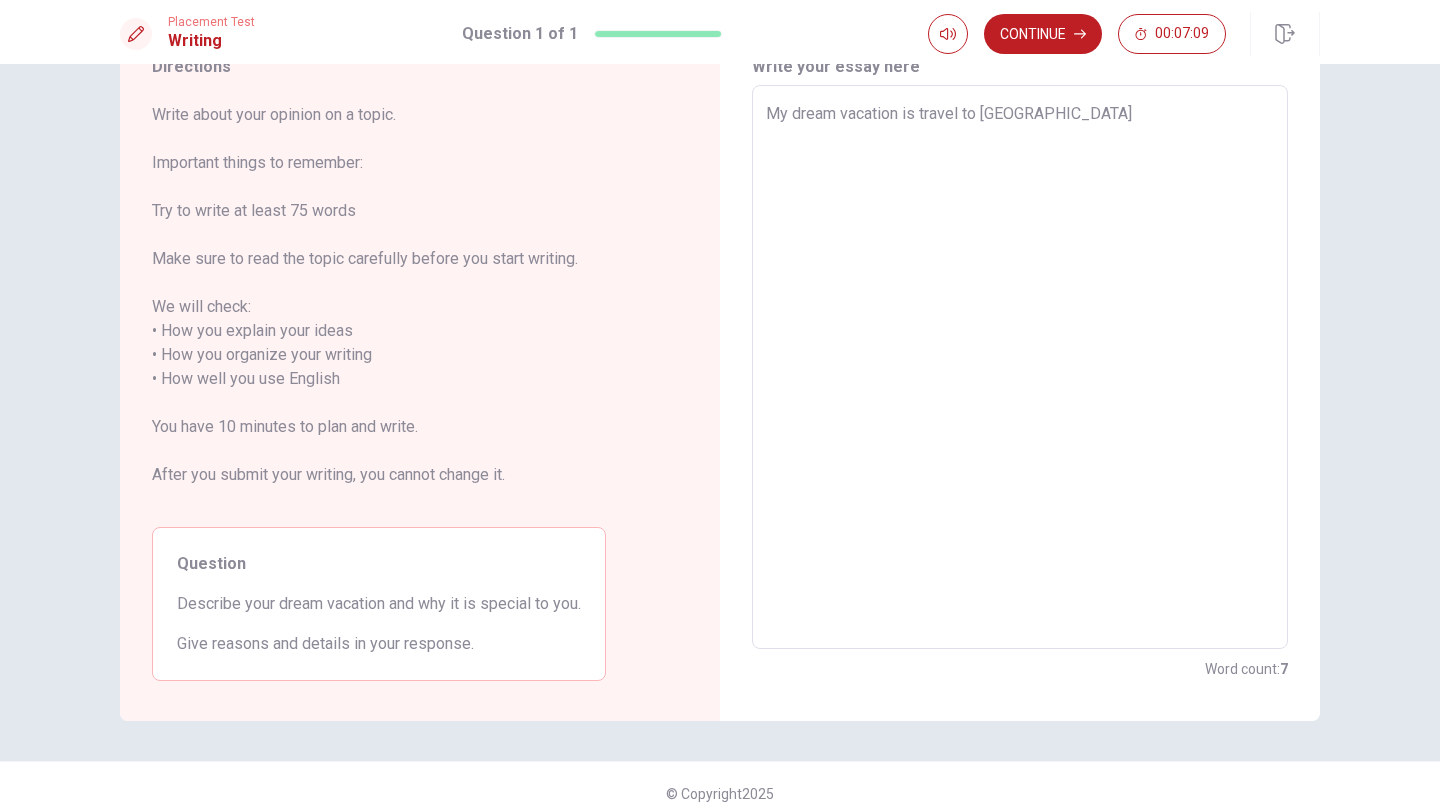 type on "x" 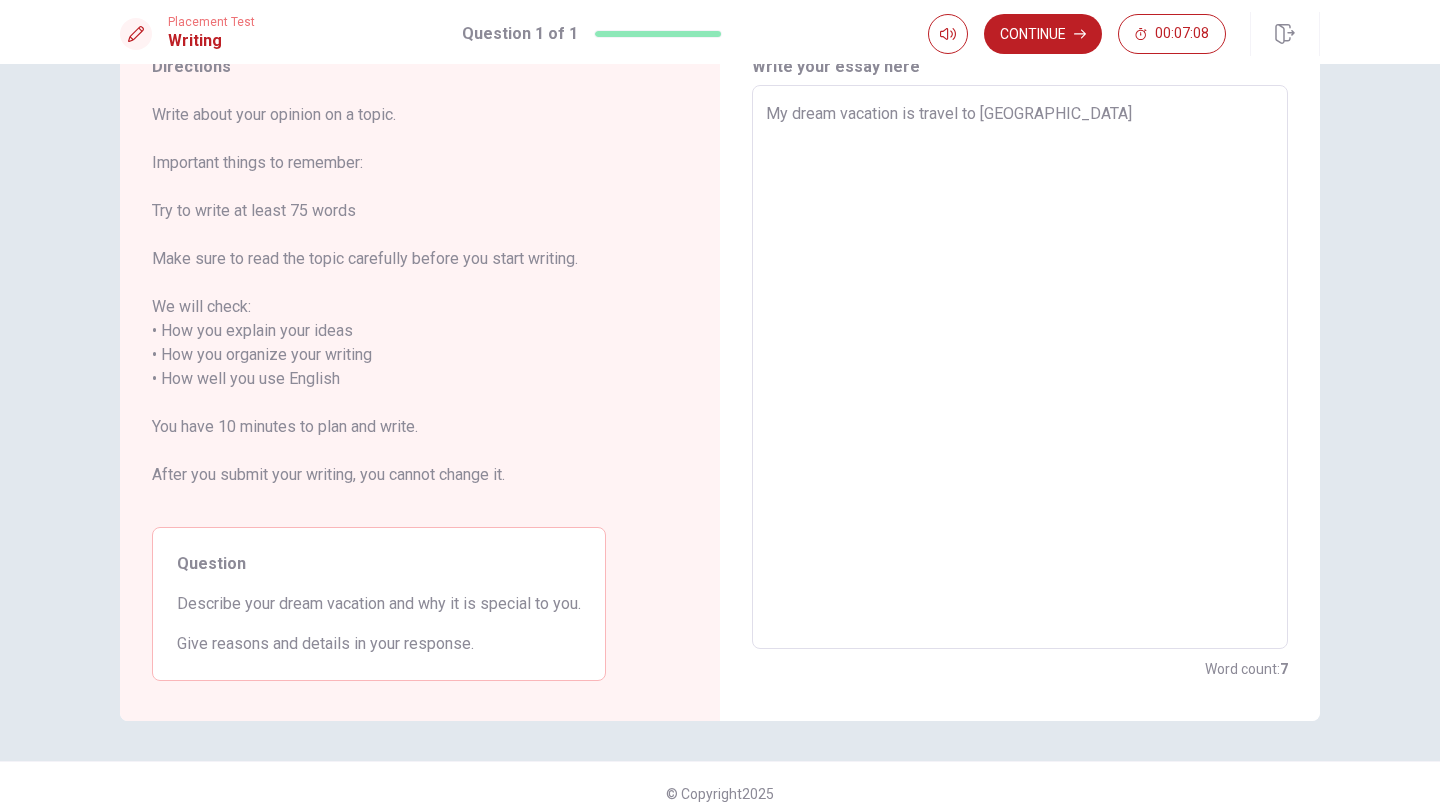 type on "My dream vacation is travel to suth a" 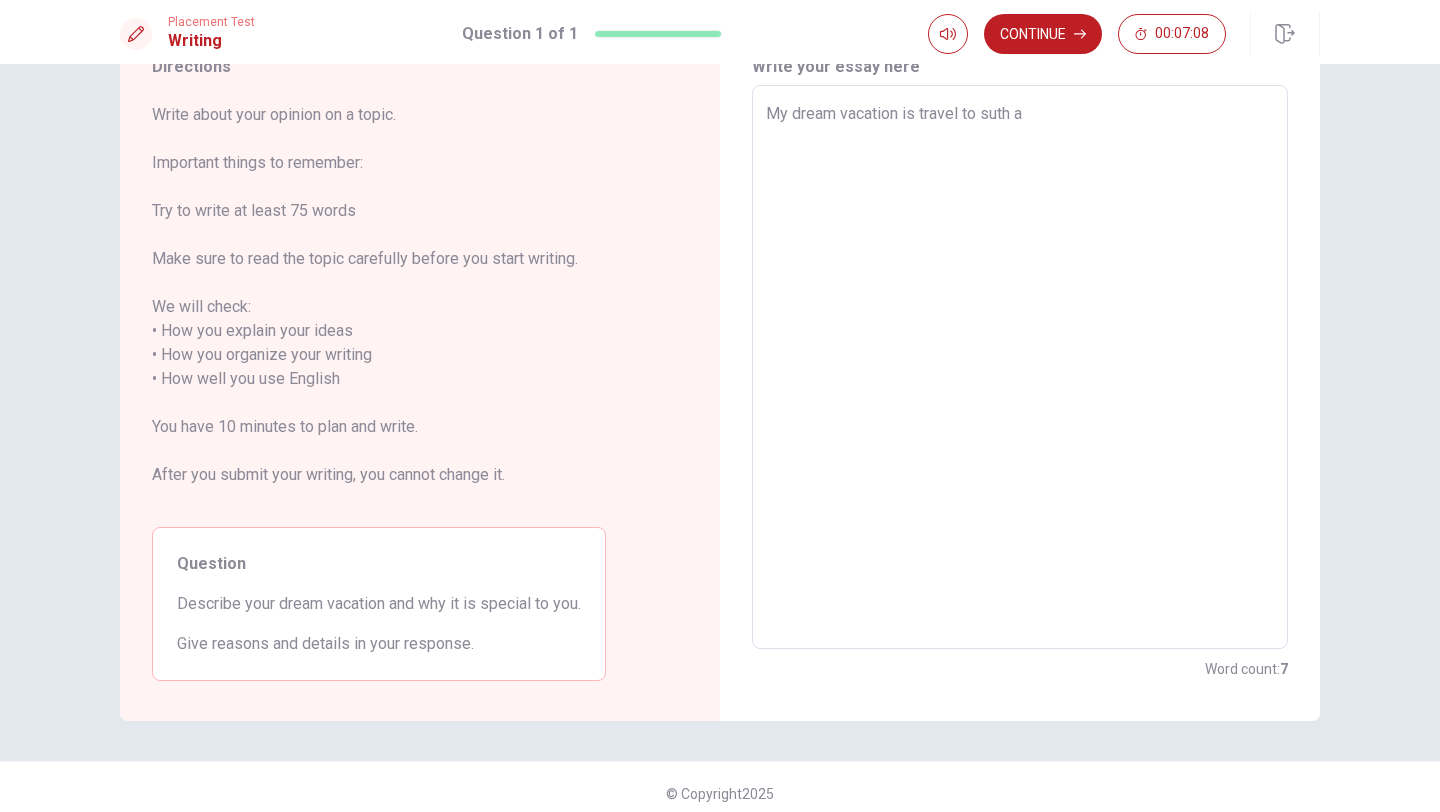 type on "x" 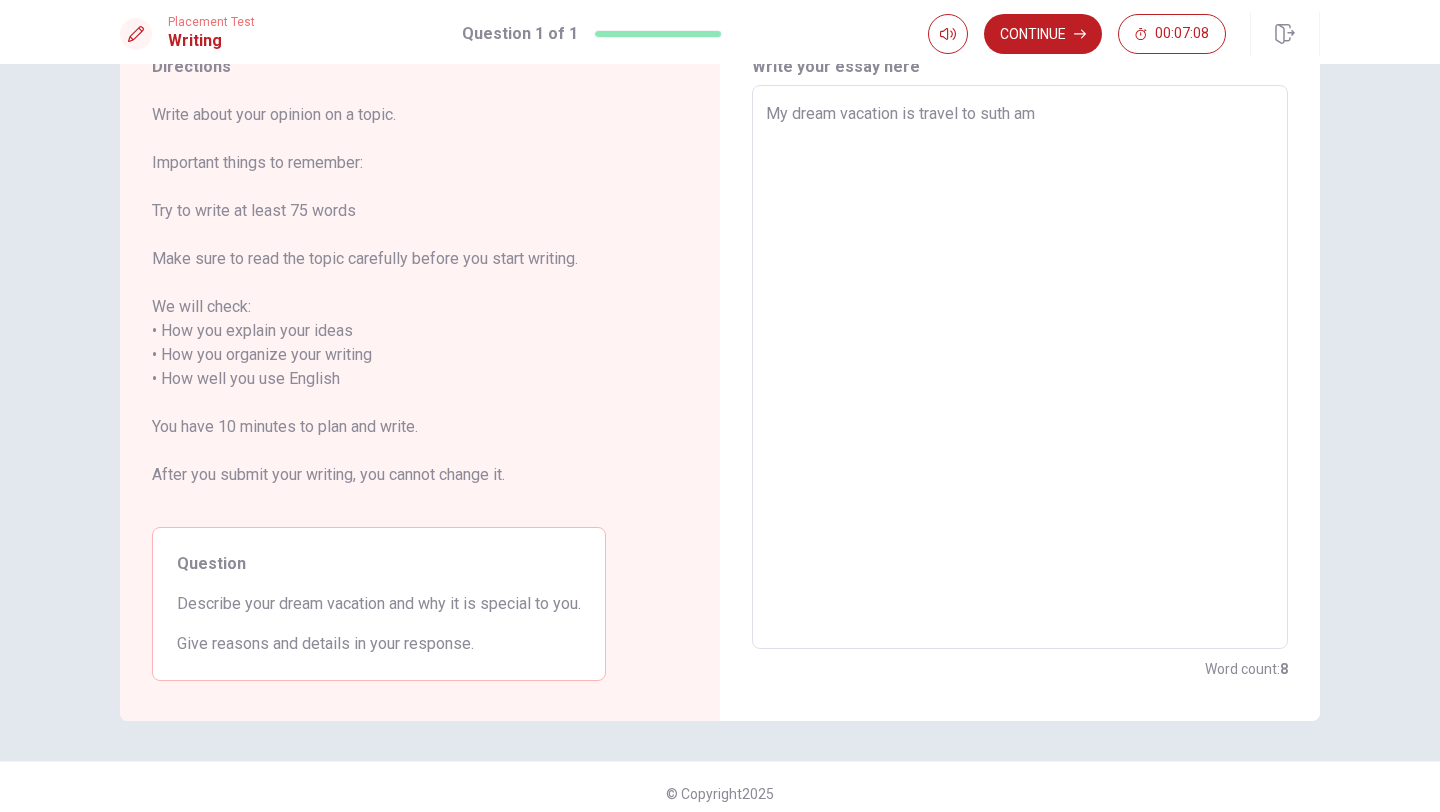 type on "x" 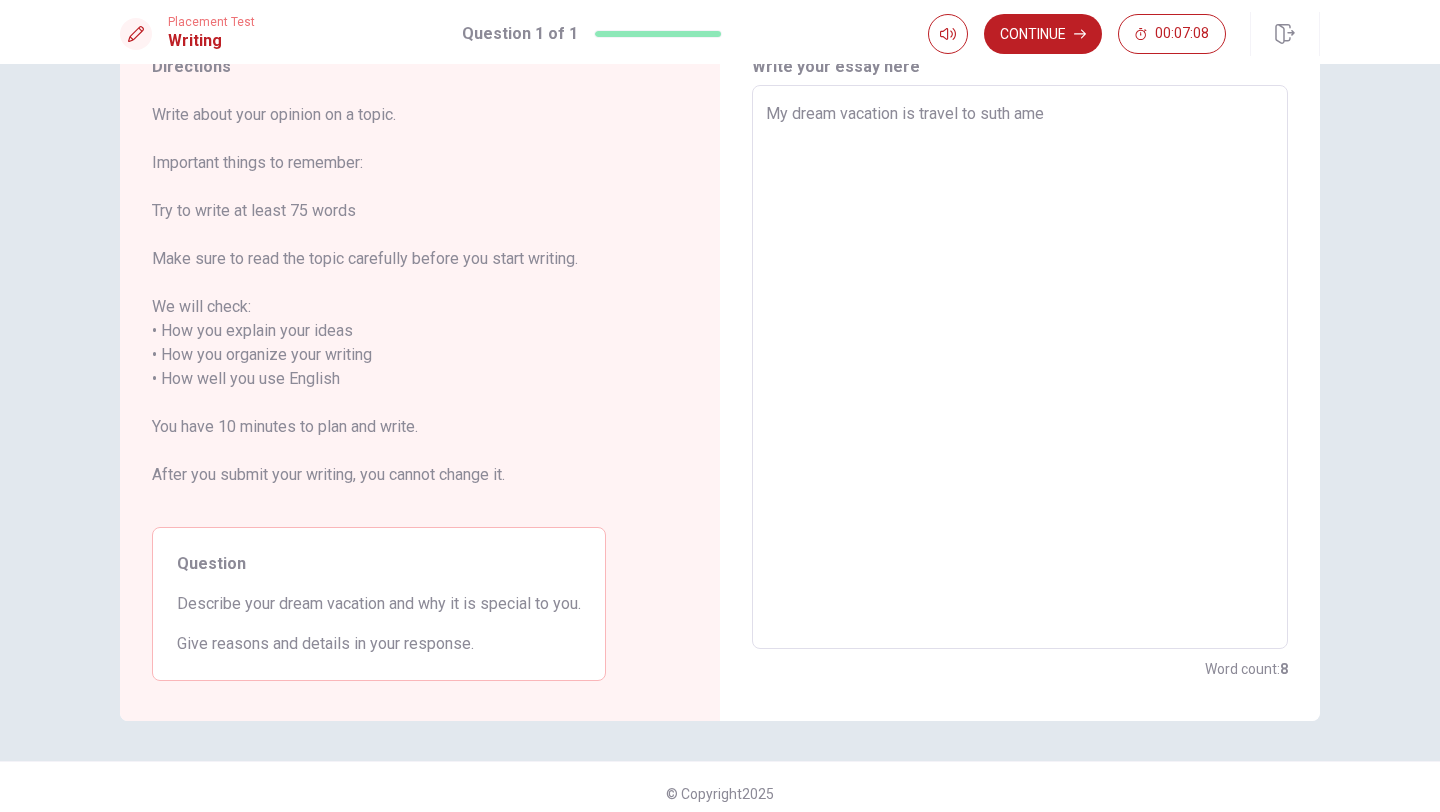 type on "x" 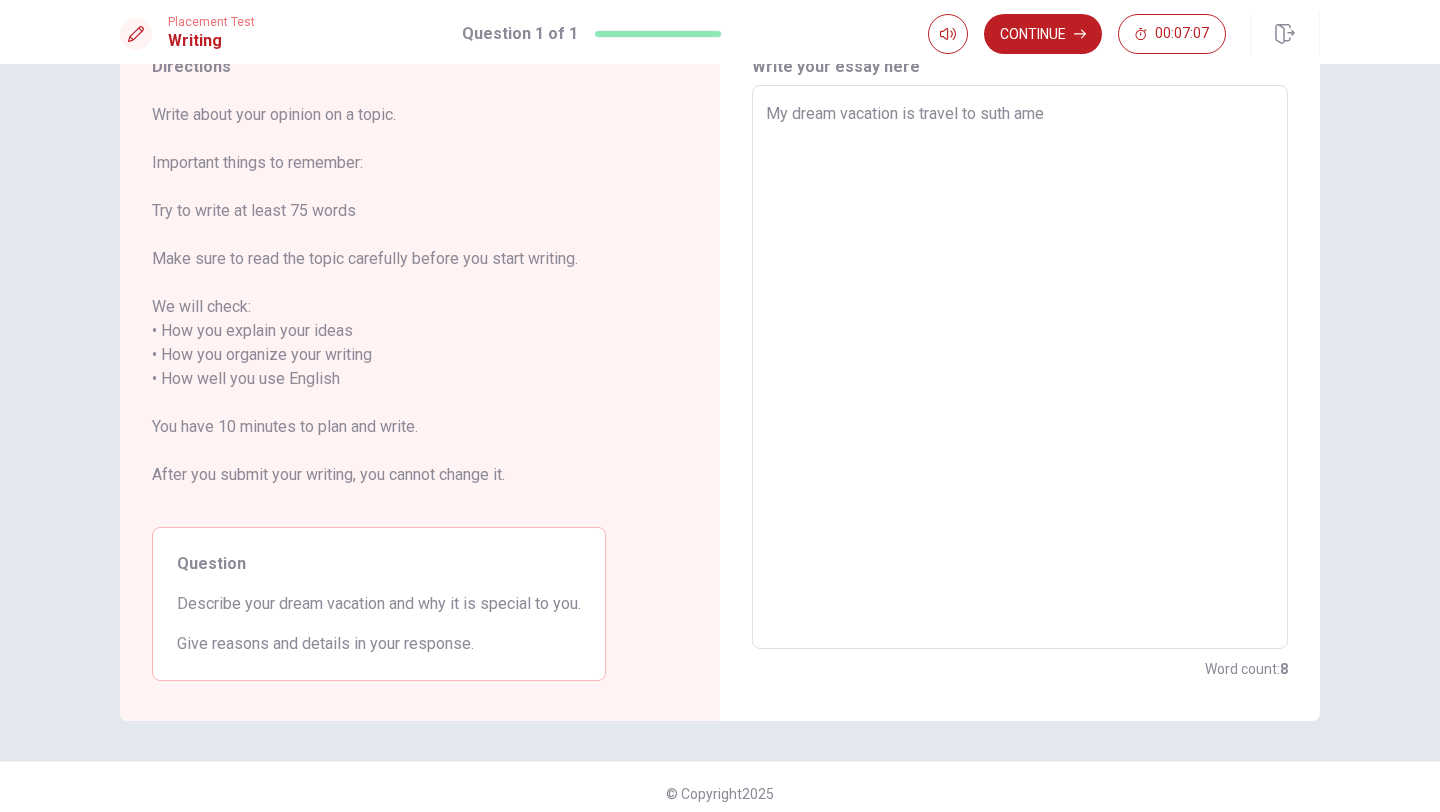 type on "My dream vacation is travel to [GEOGRAPHIC_DATA]" 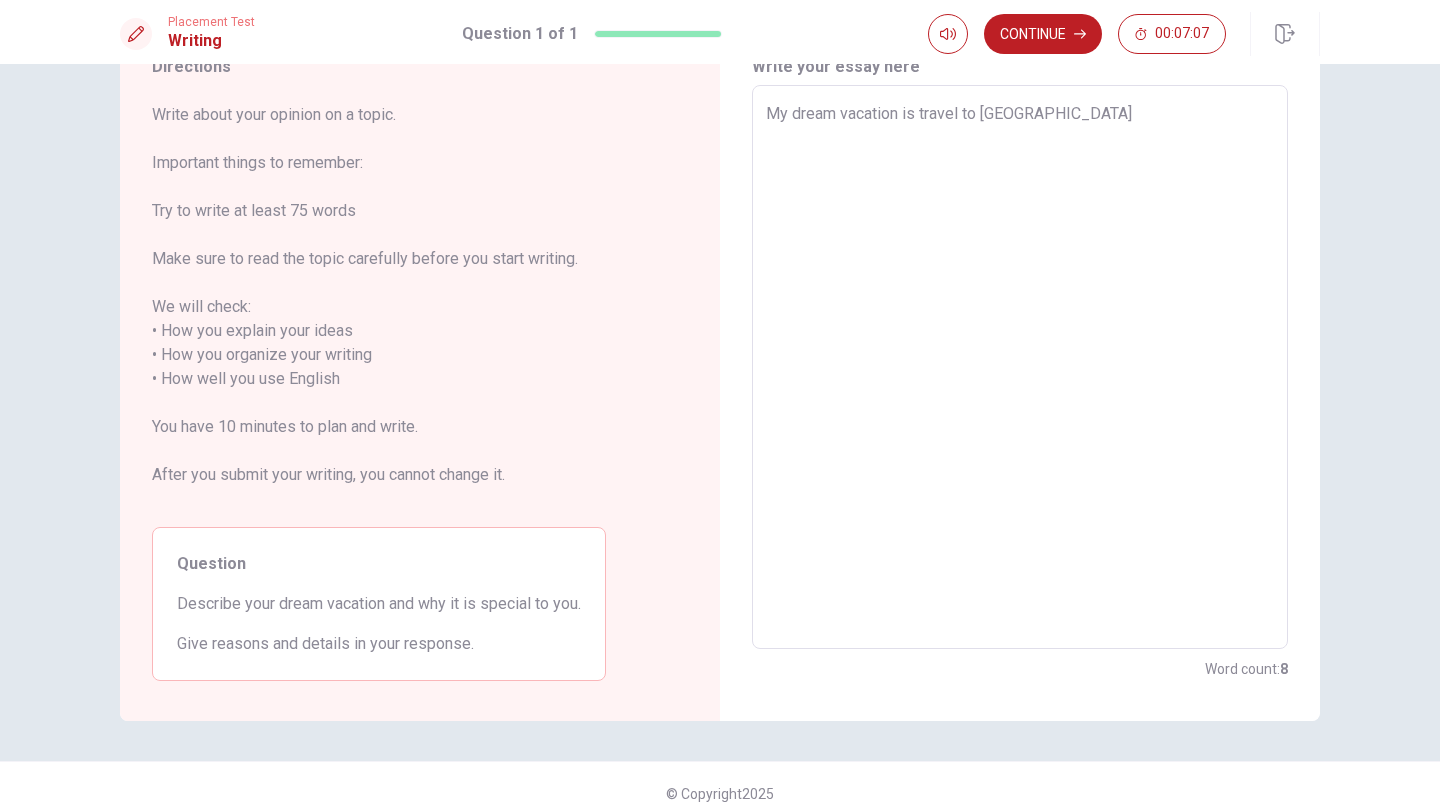 type on "x" 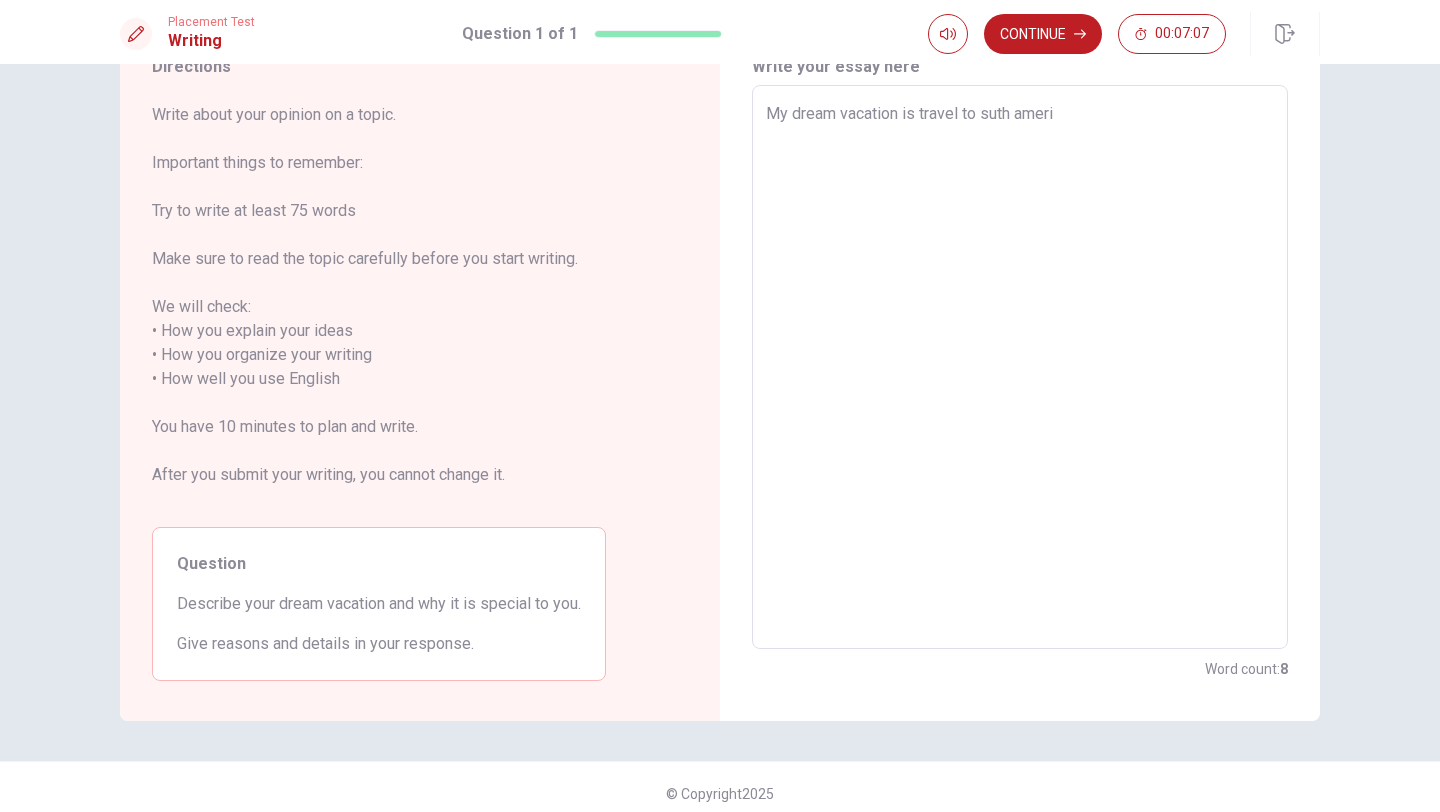 type on "My dream vacation is travel to [GEOGRAPHIC_DATA]" 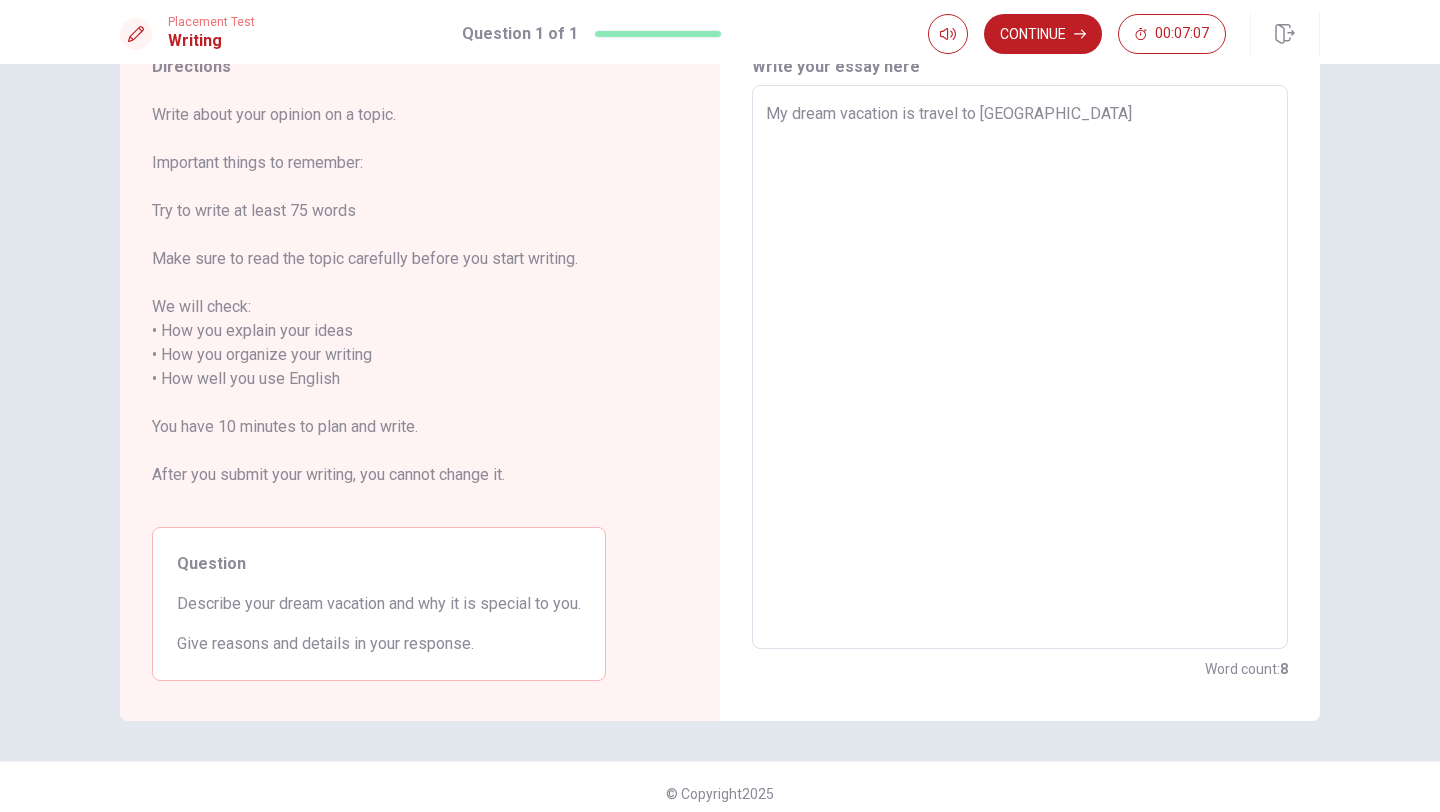type on "x" 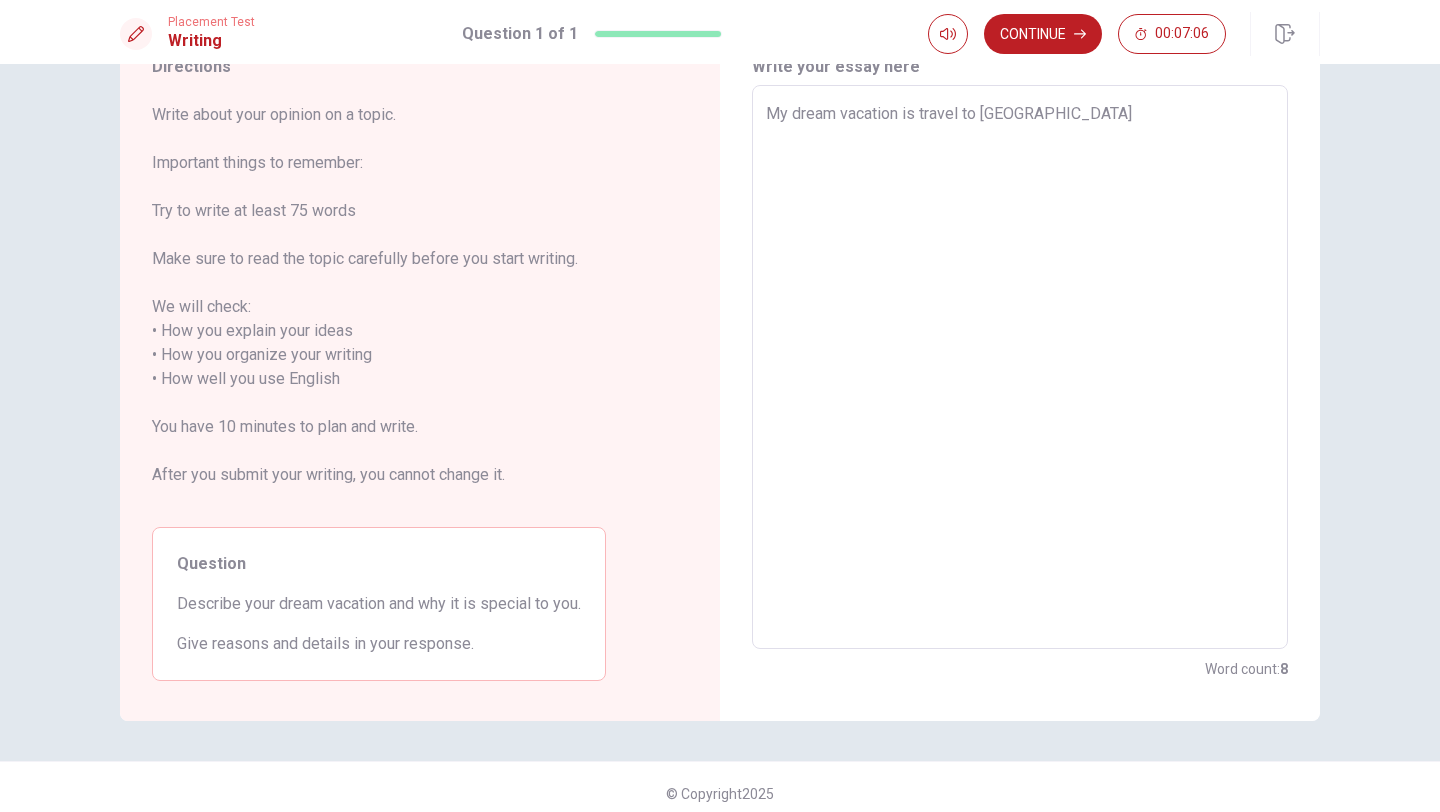 type on "My dream vacation is travel to [PERSON_NAME]" 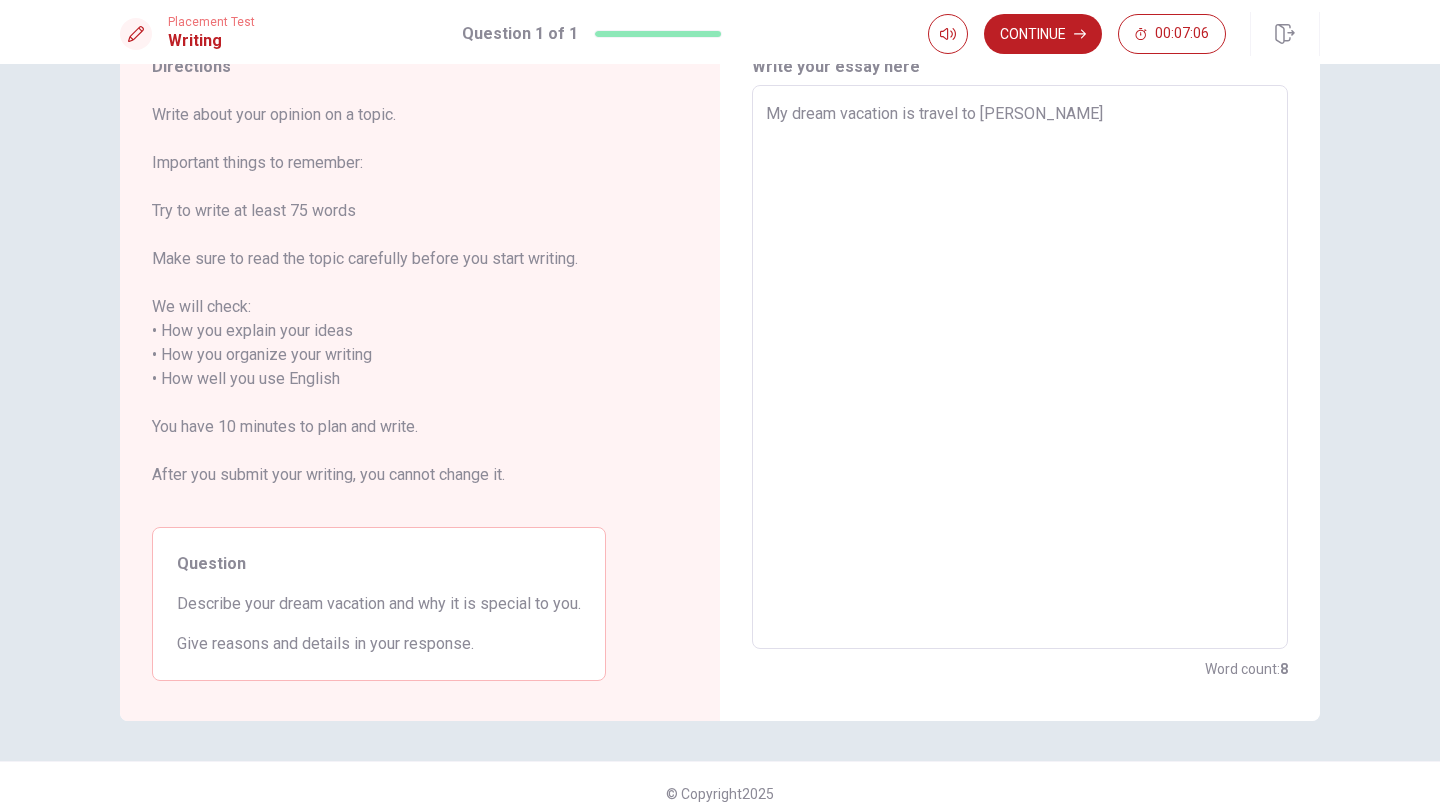 type on "x" 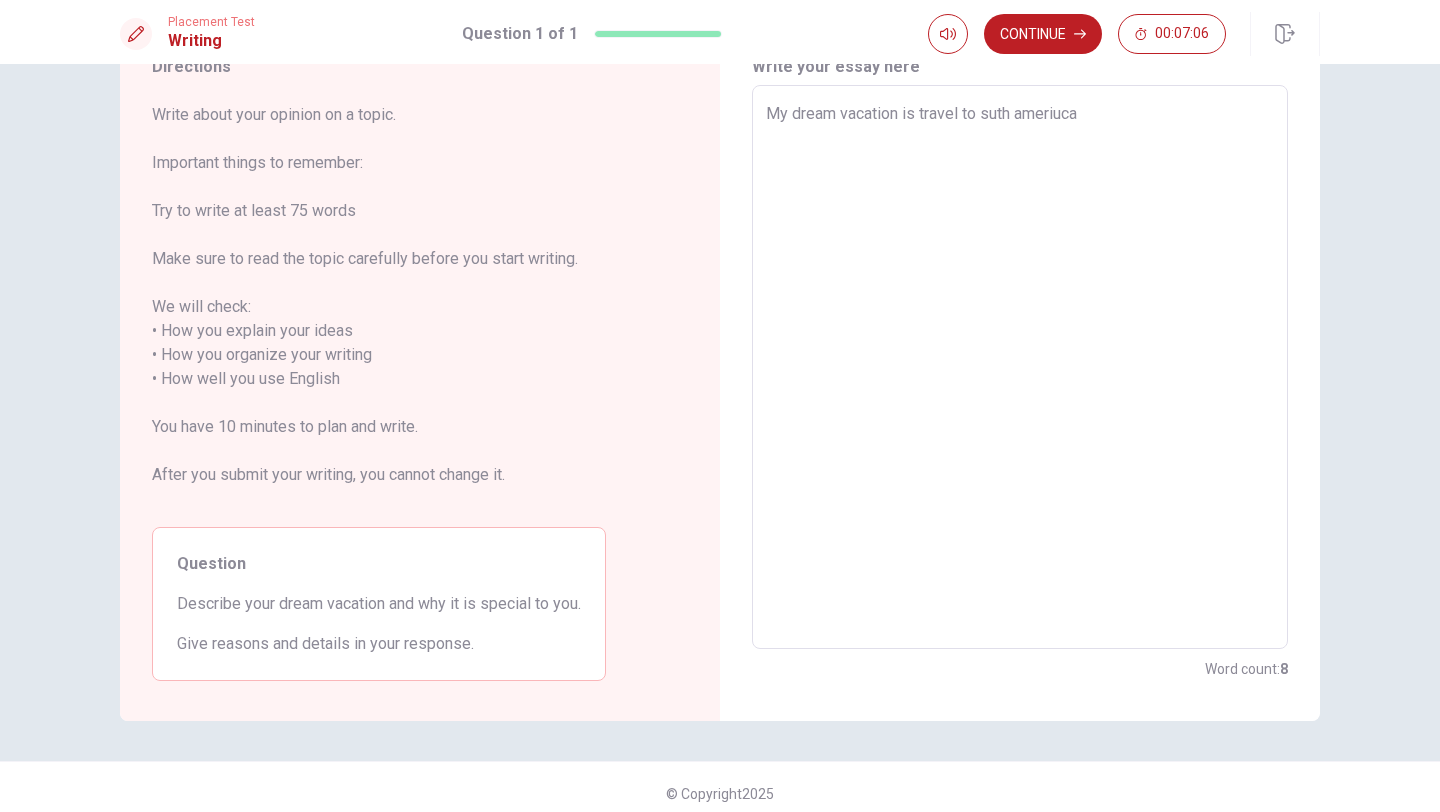 type on "x" 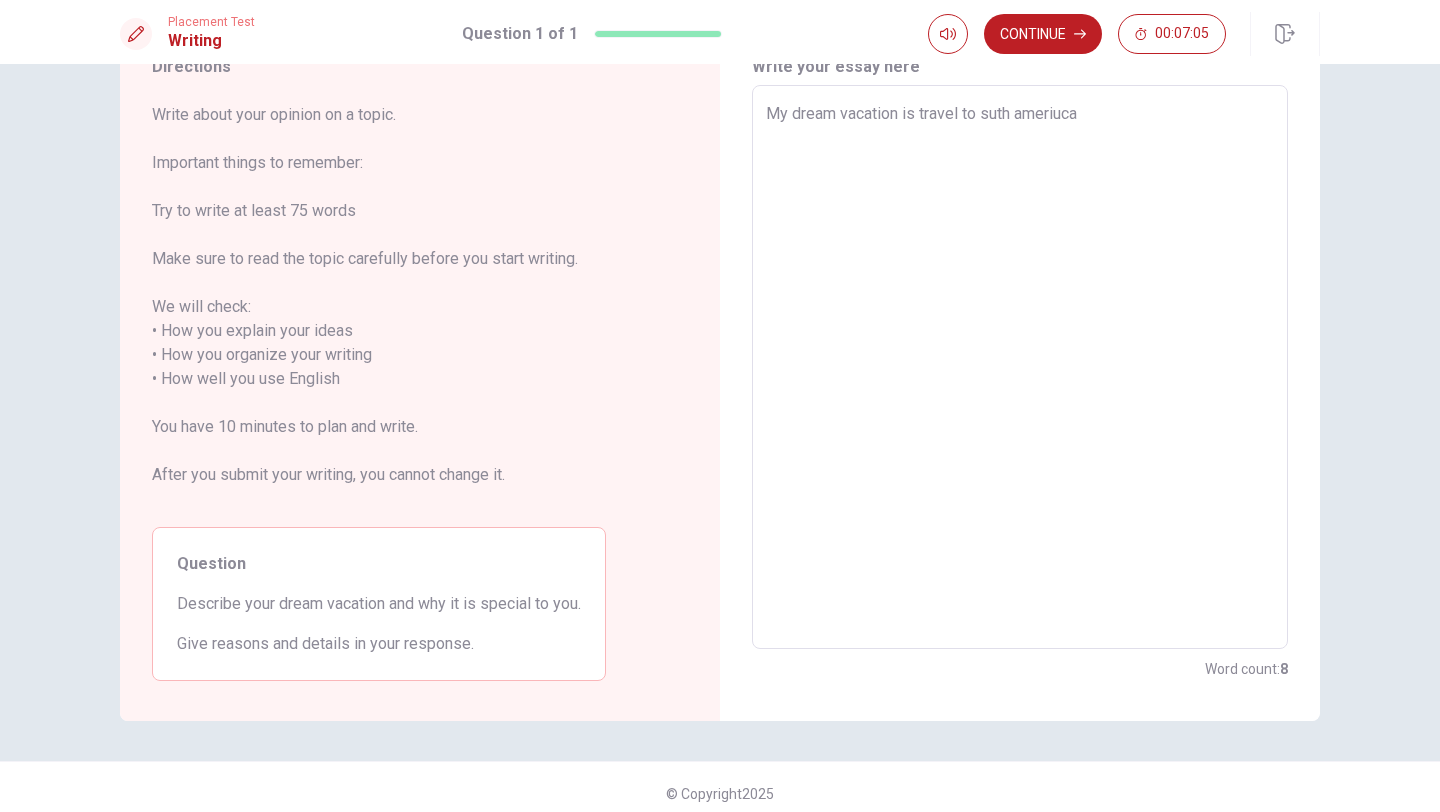 type on "My dream vacation is travel to [PERSON_NAME]" 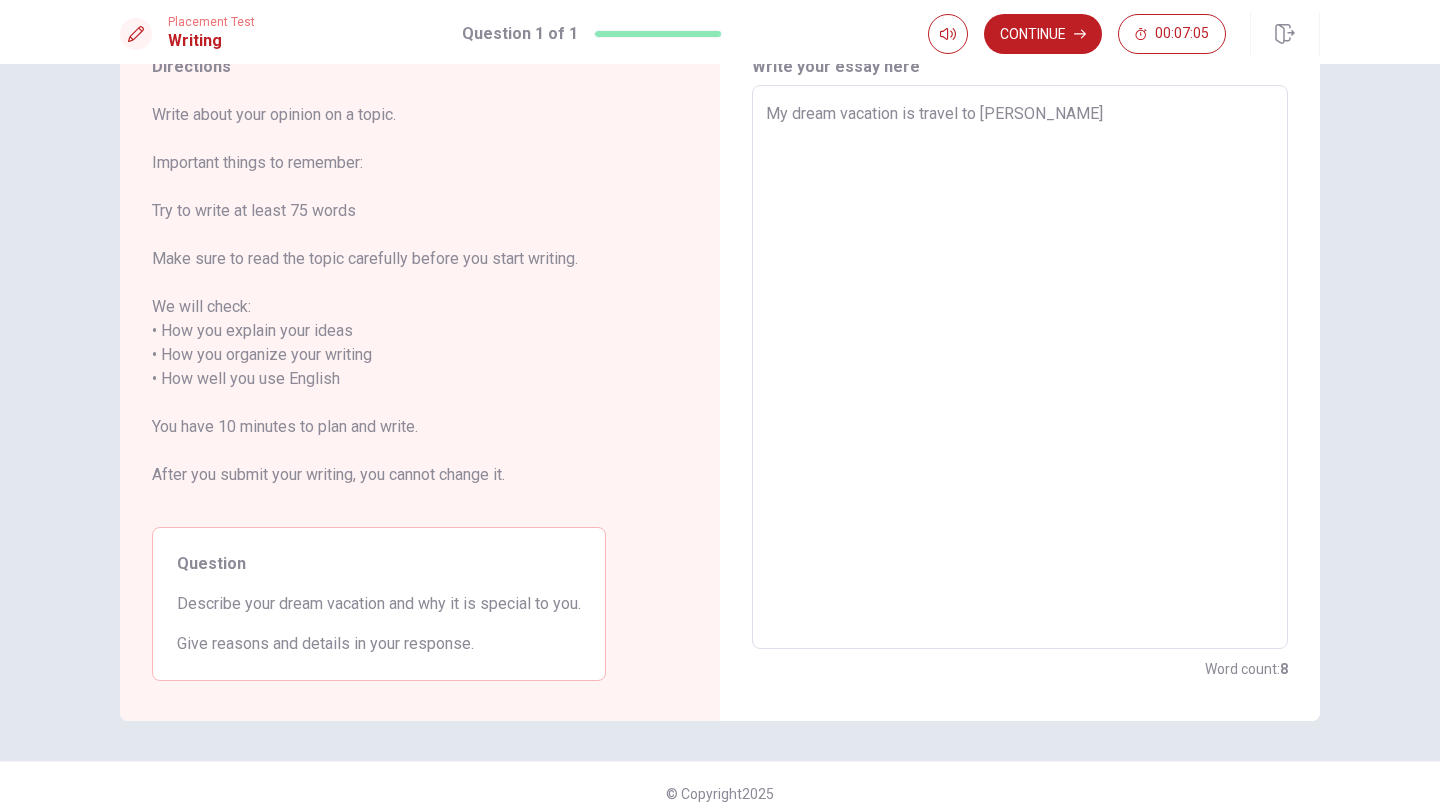type on "x" 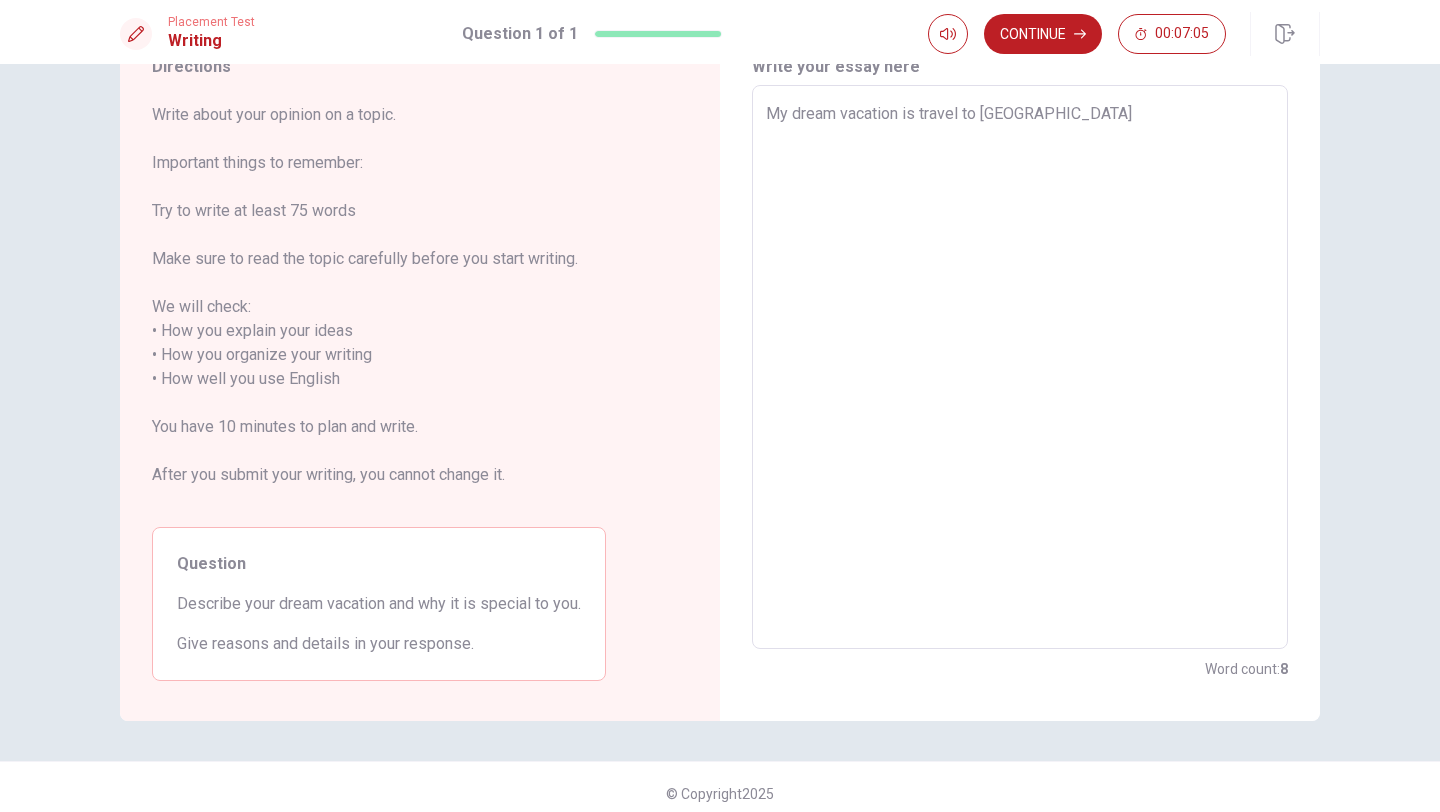 type on "x" 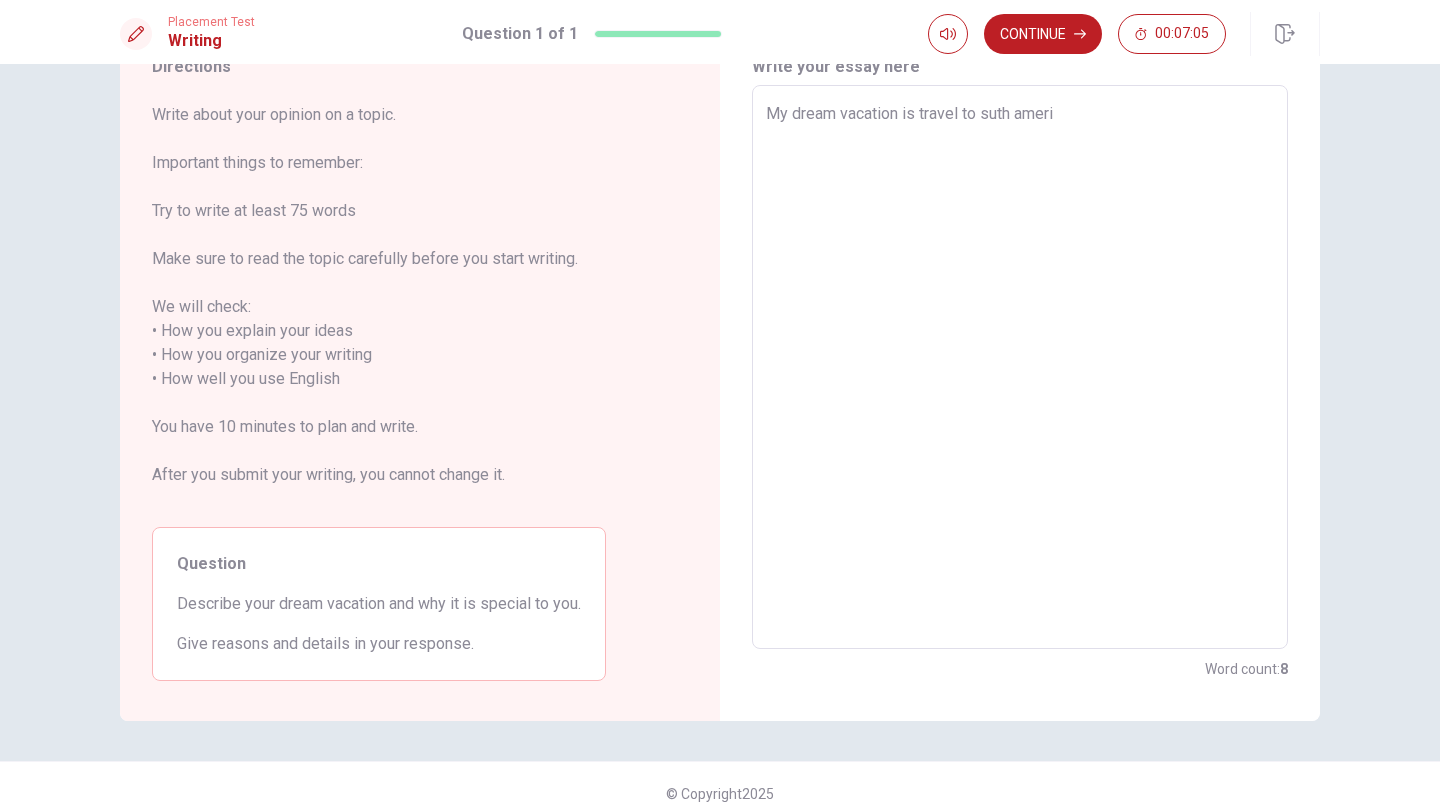type on "x" 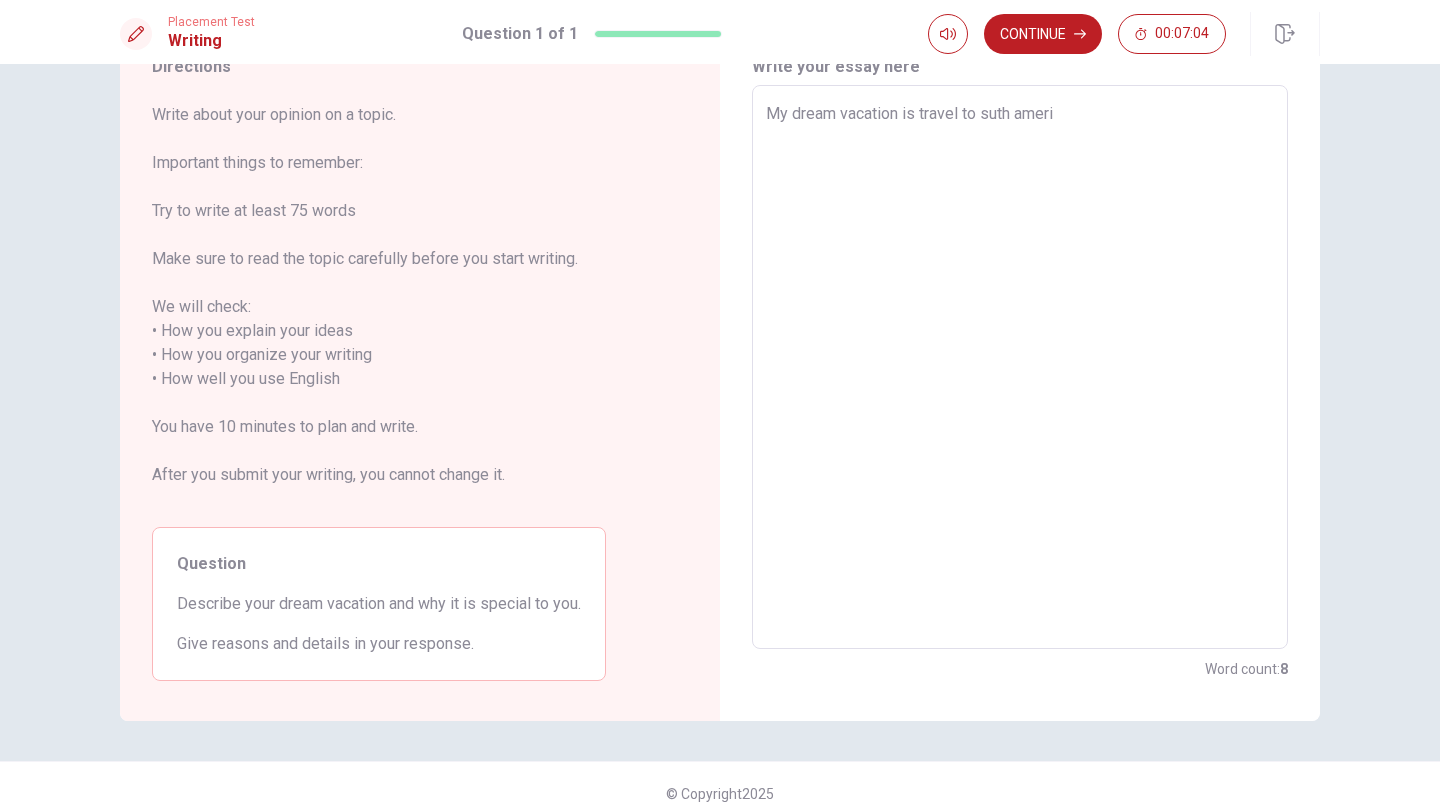 type on "My dream vacation is travel to [GEOGRAPHIC_DATA]" 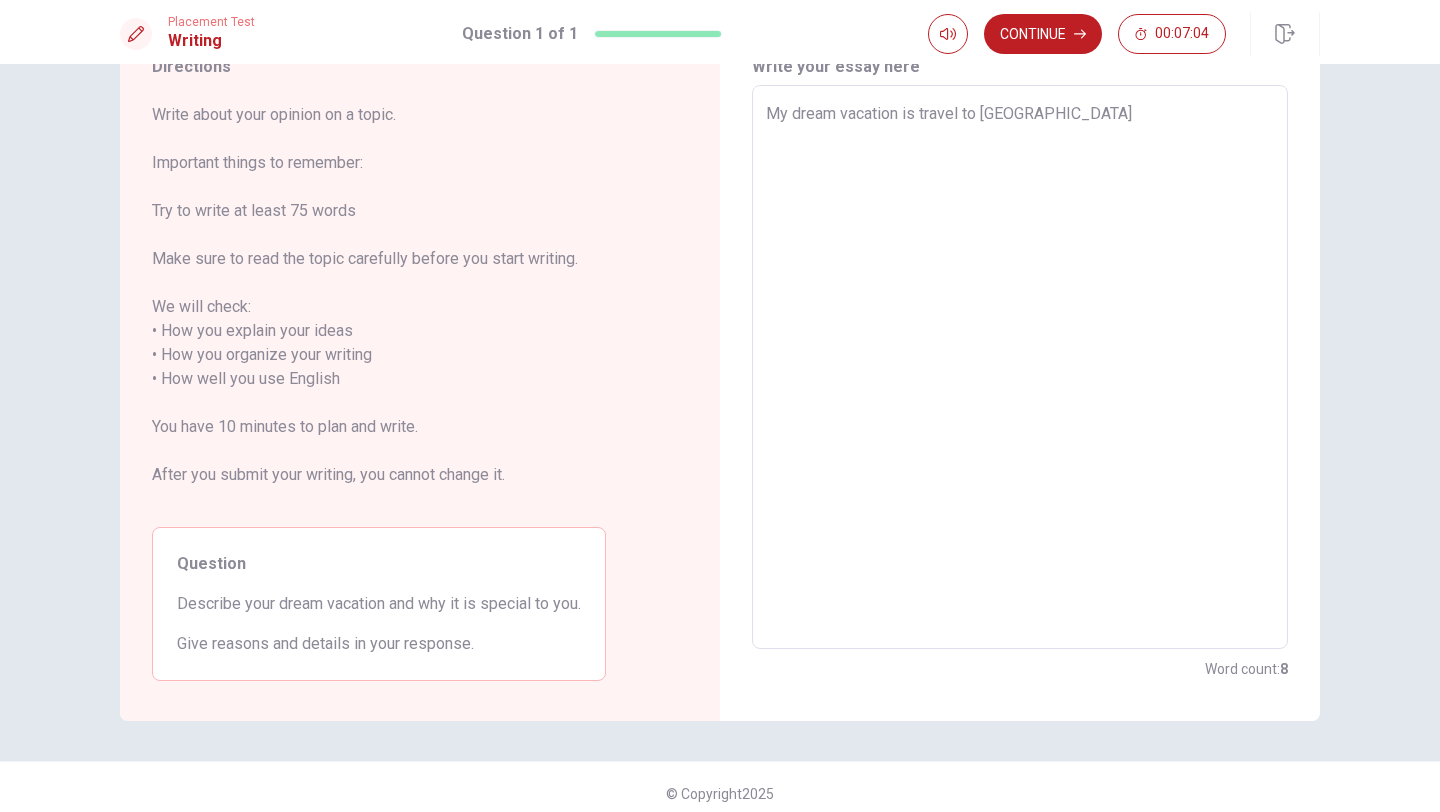 type on "x" 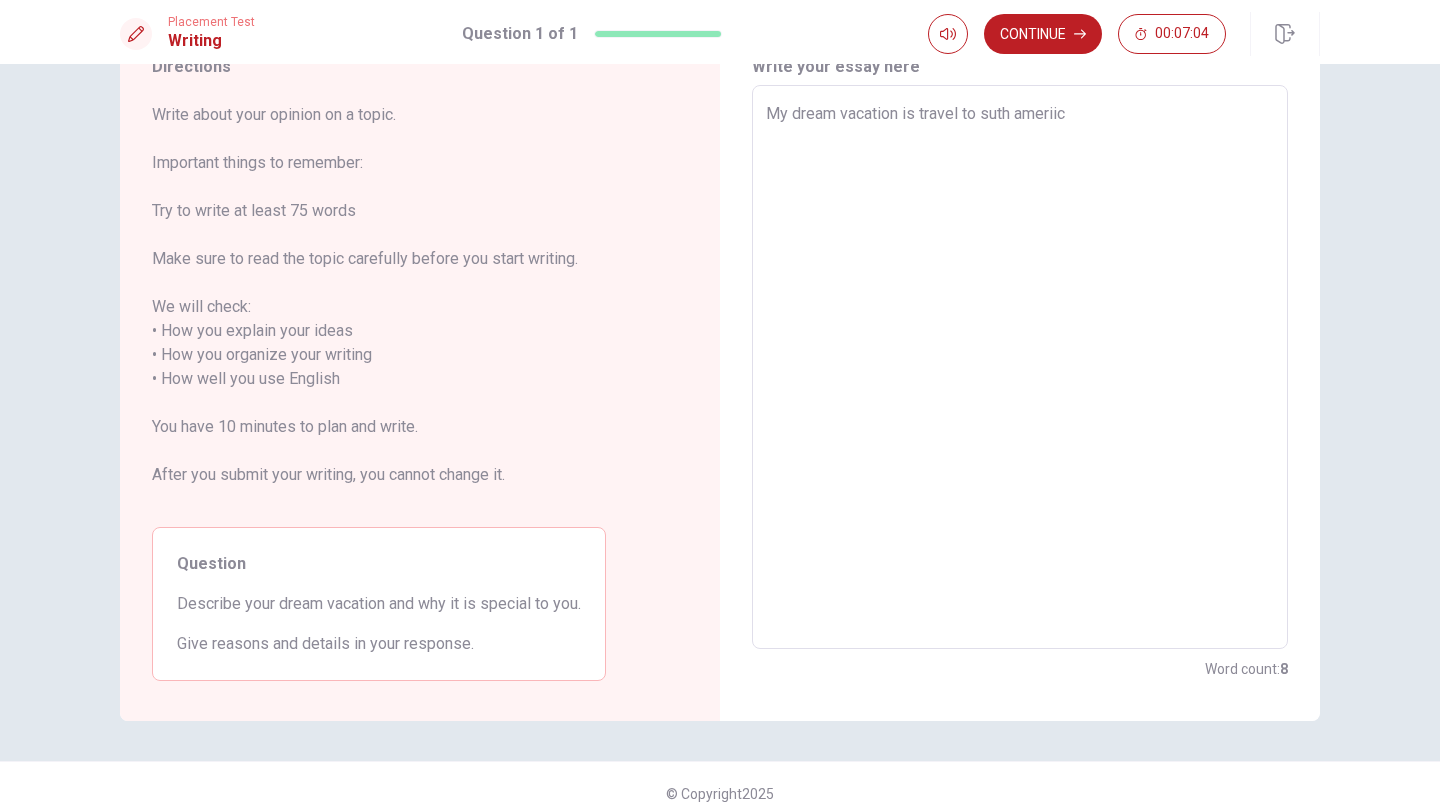 type on "x" 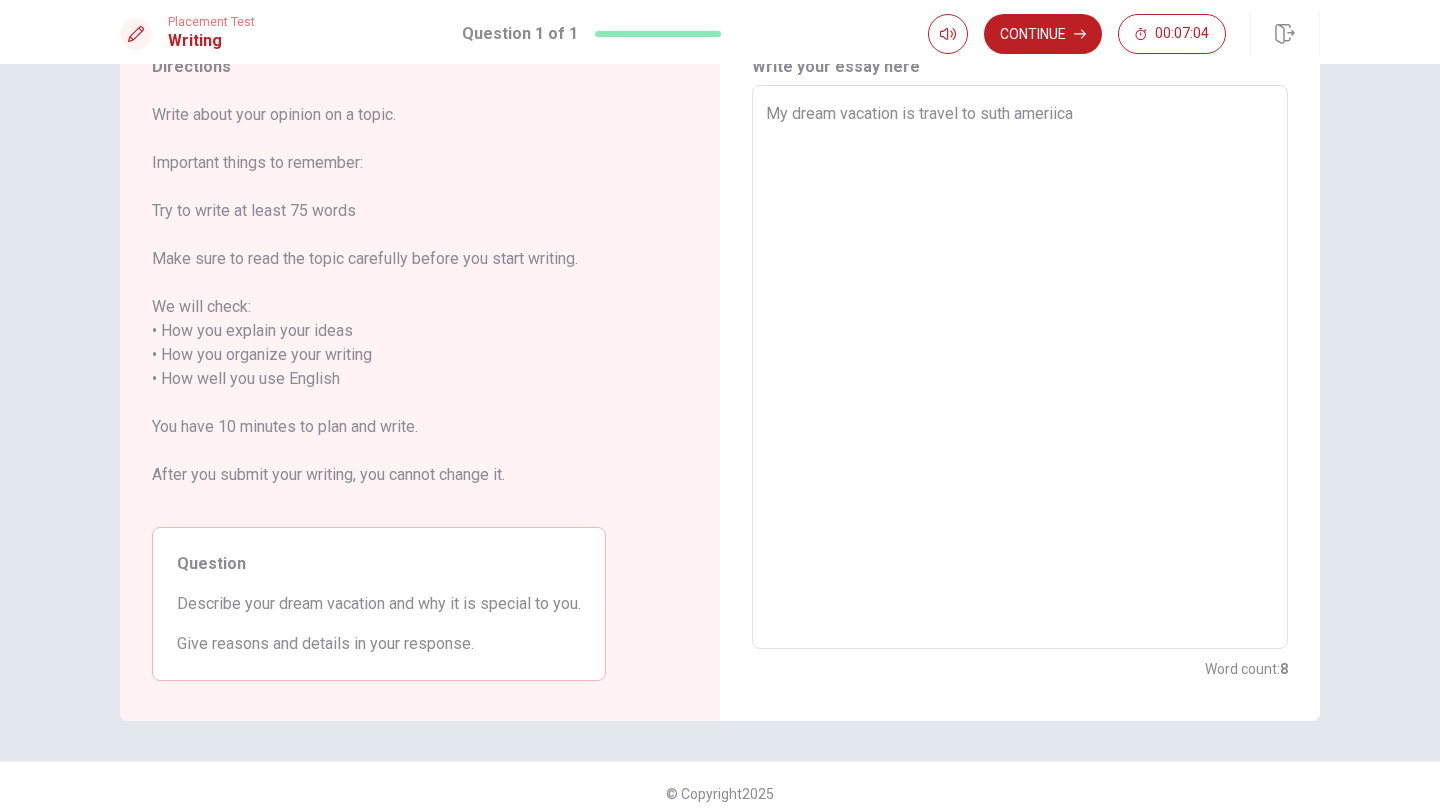 type on "x" 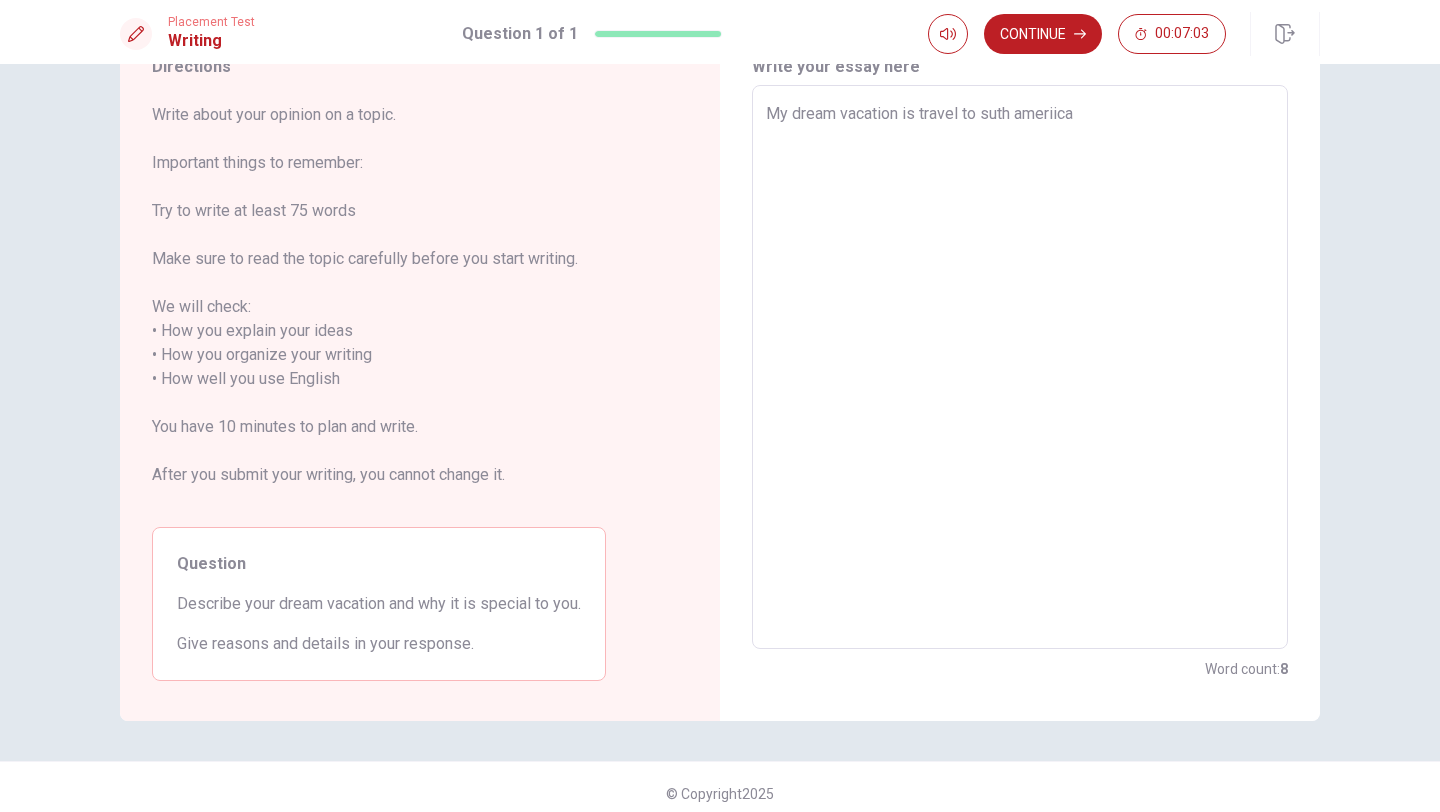 type on "x" 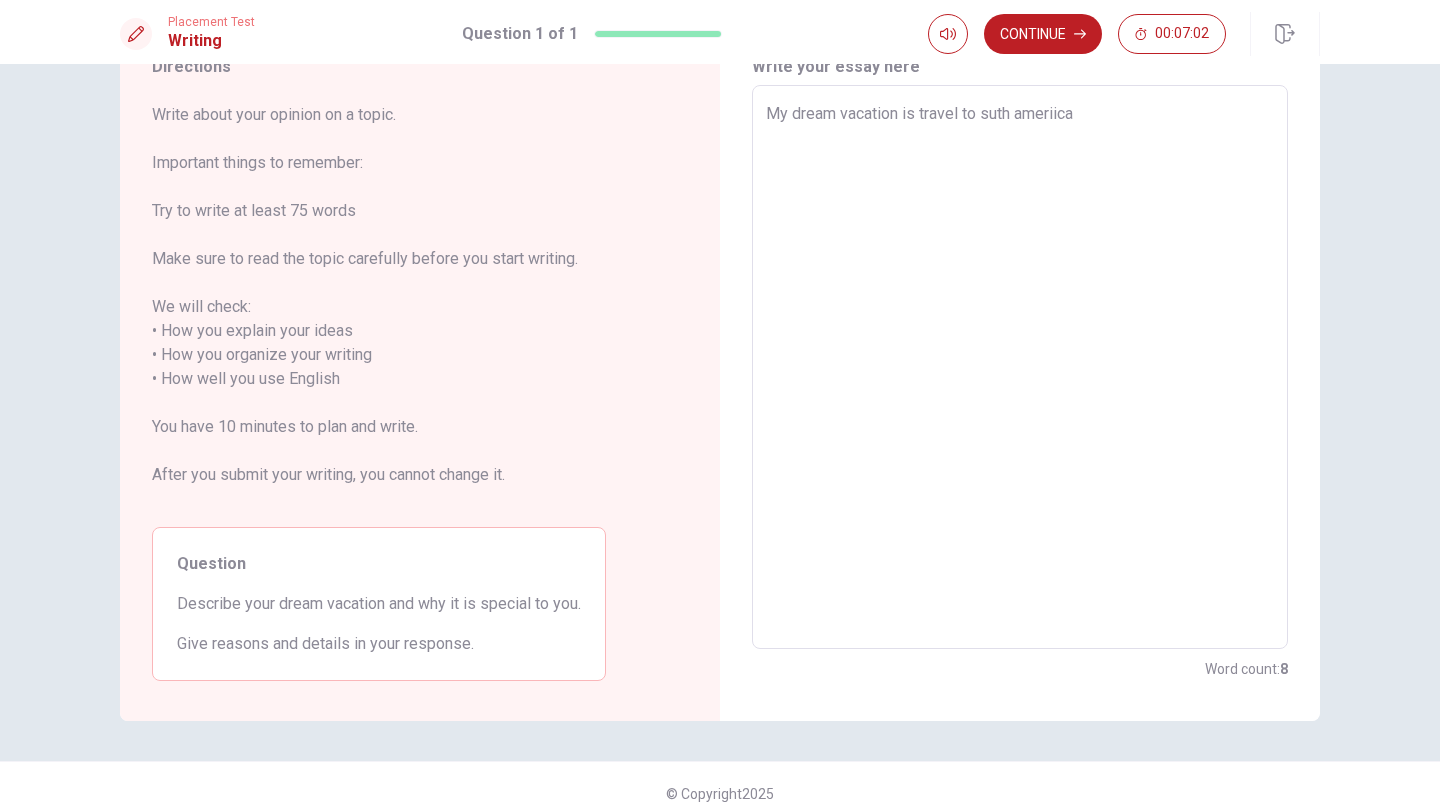 type on "My dream vacation is travel to suth ameriica a" 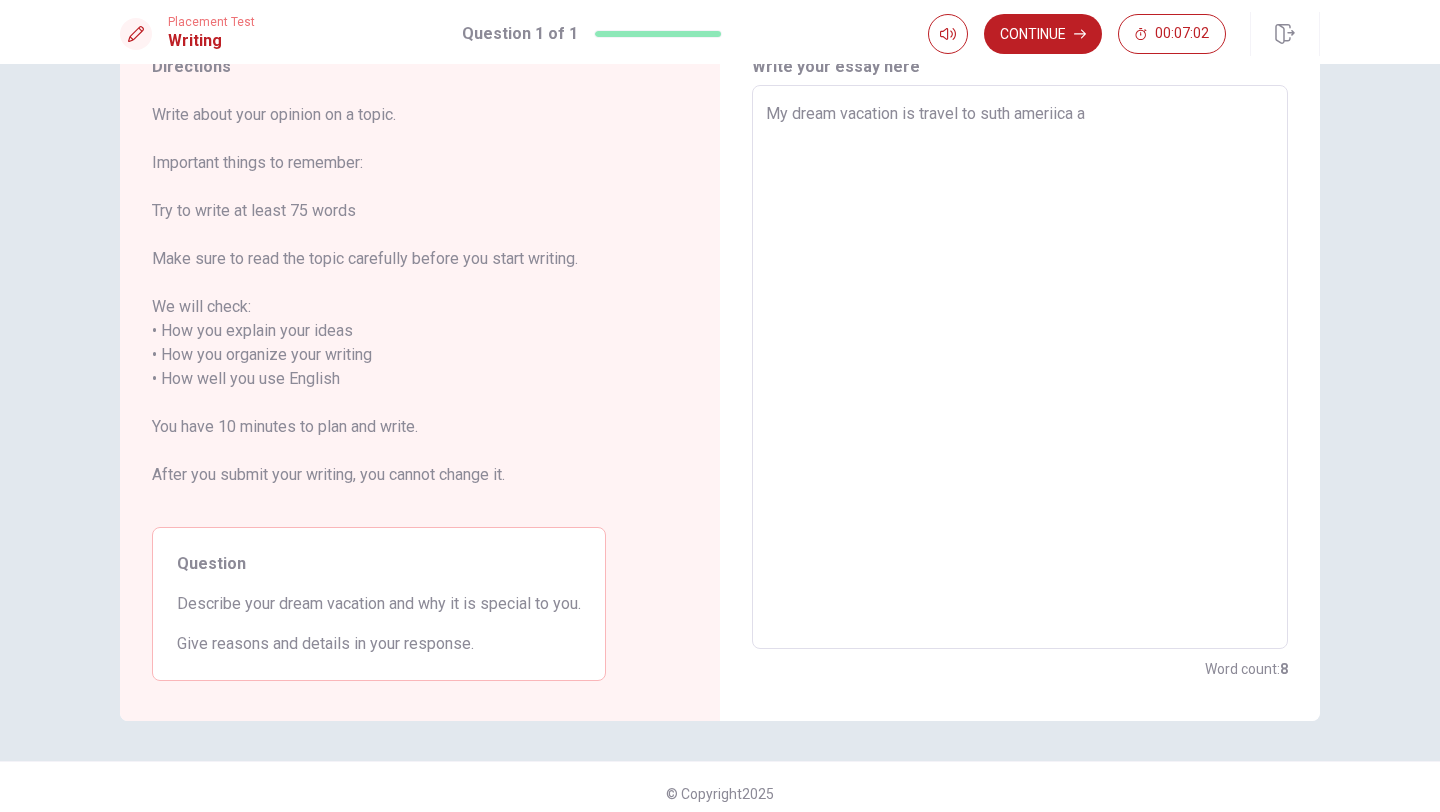 type on "x" 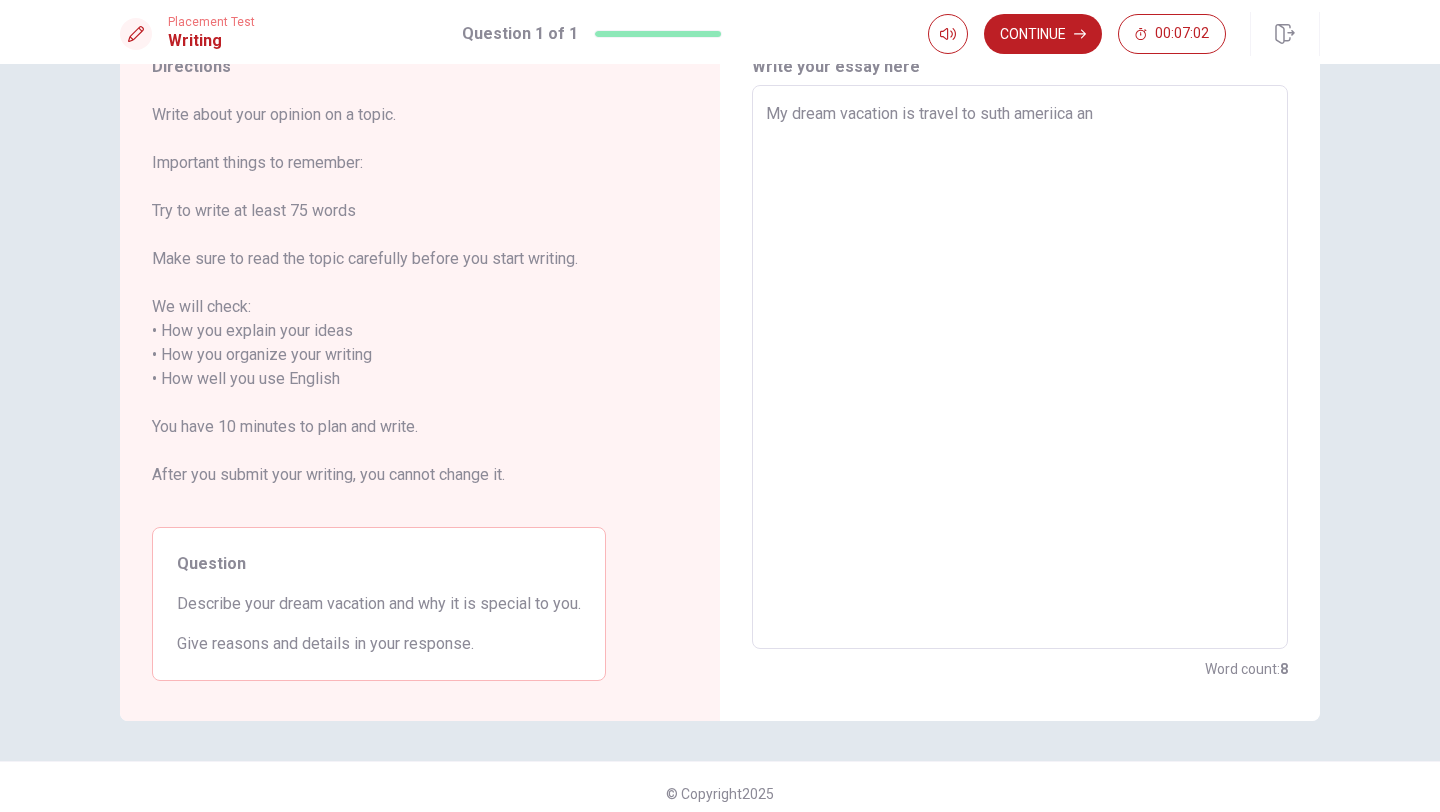 type on "x" 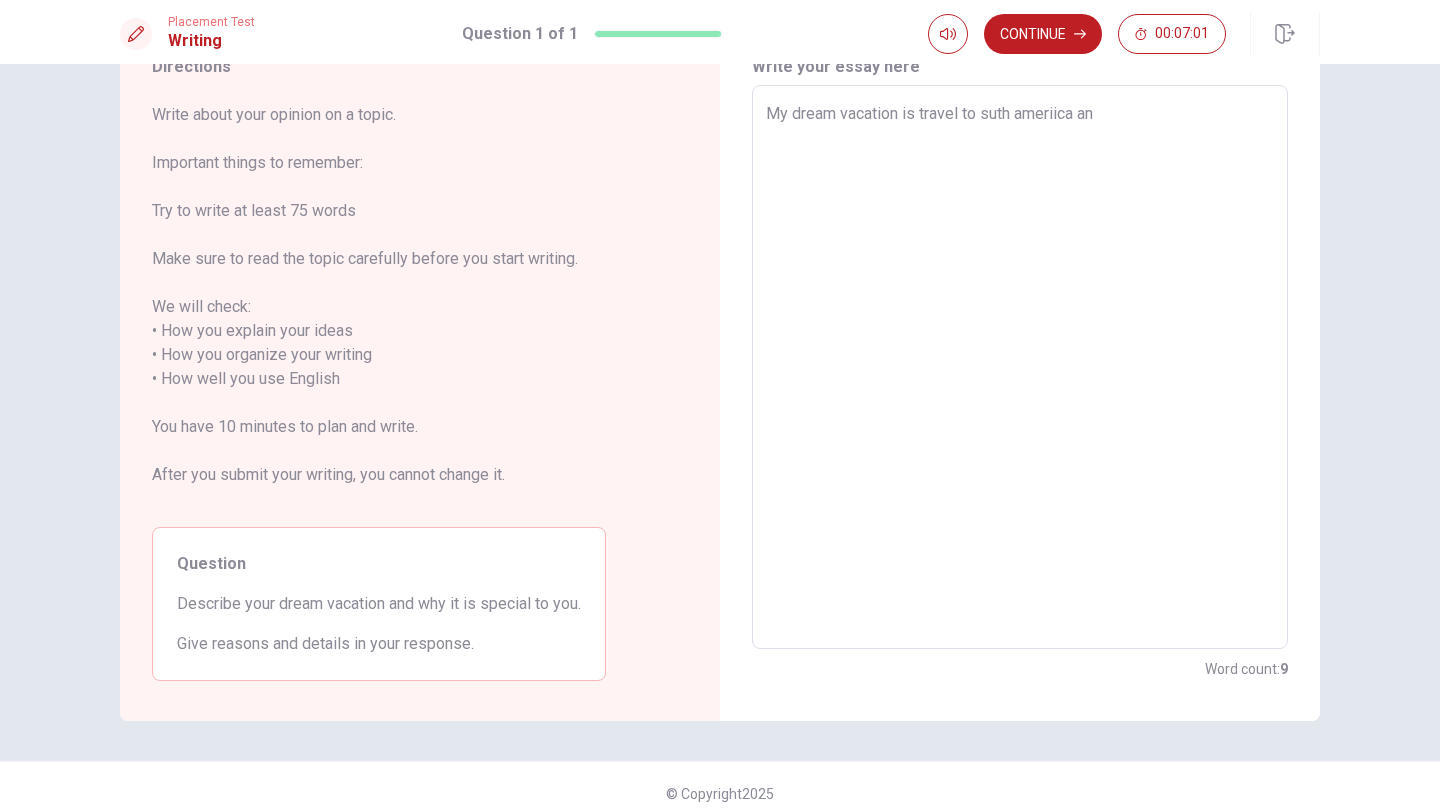 type on "My dream vacation is travel to suth ameriica and" 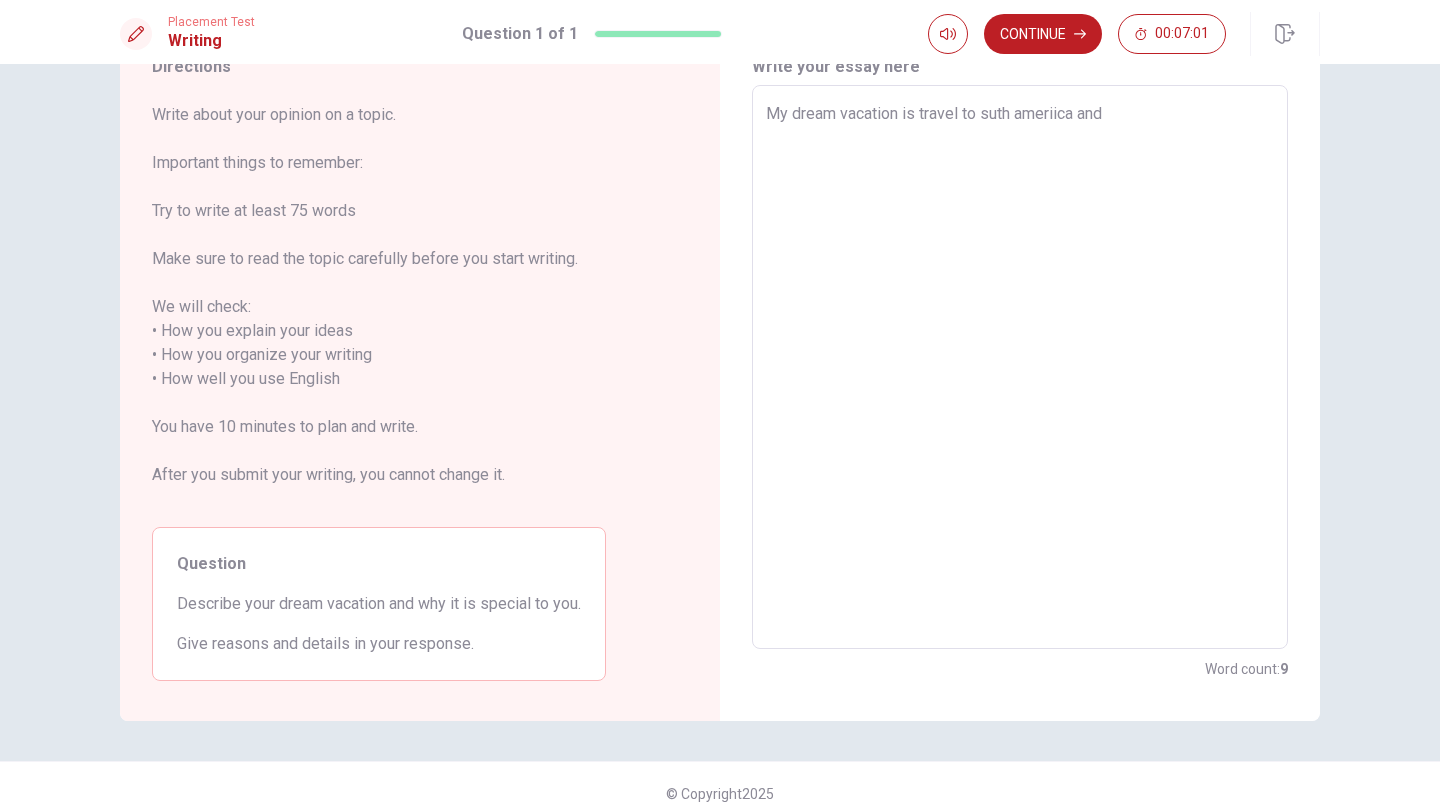 type on "x" 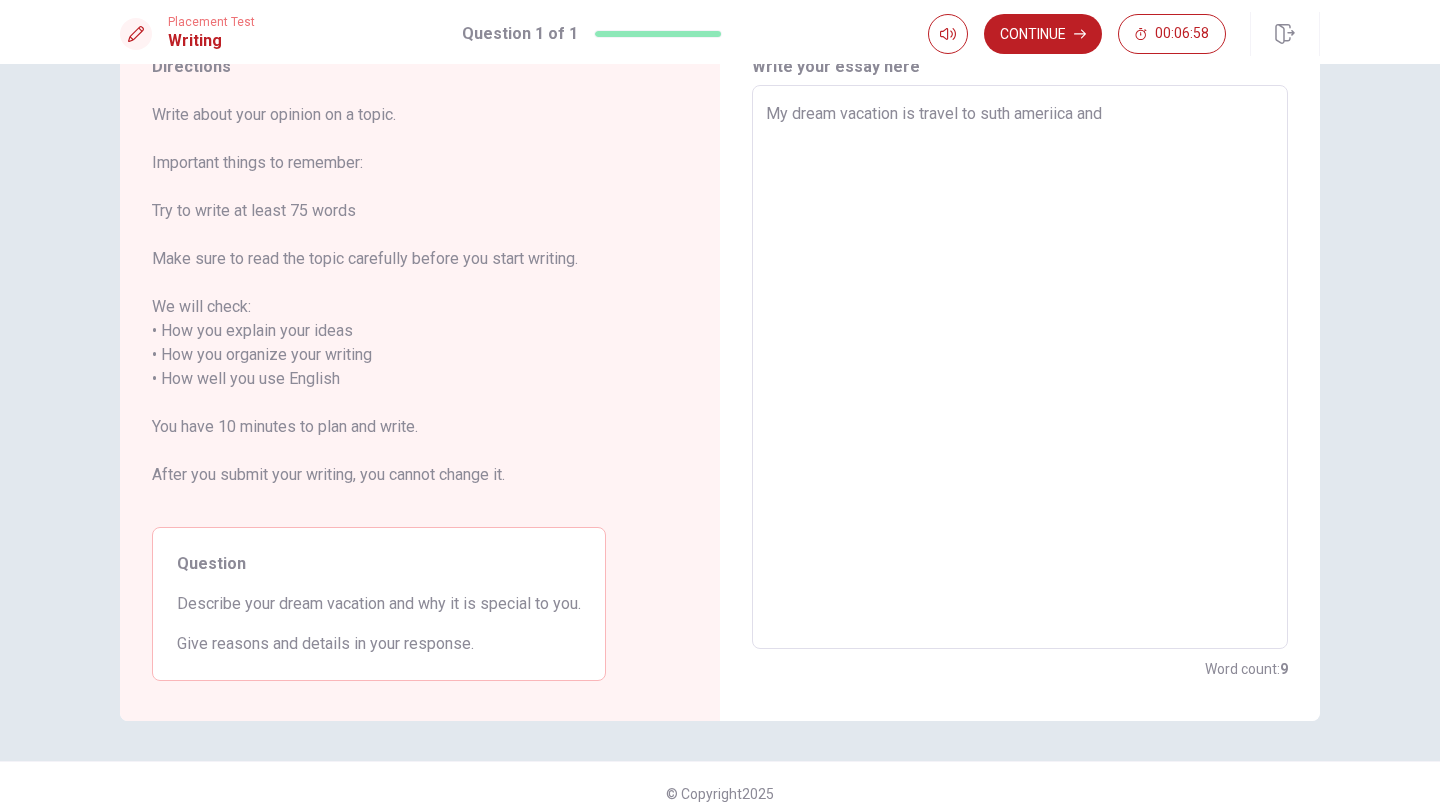 type on "x" 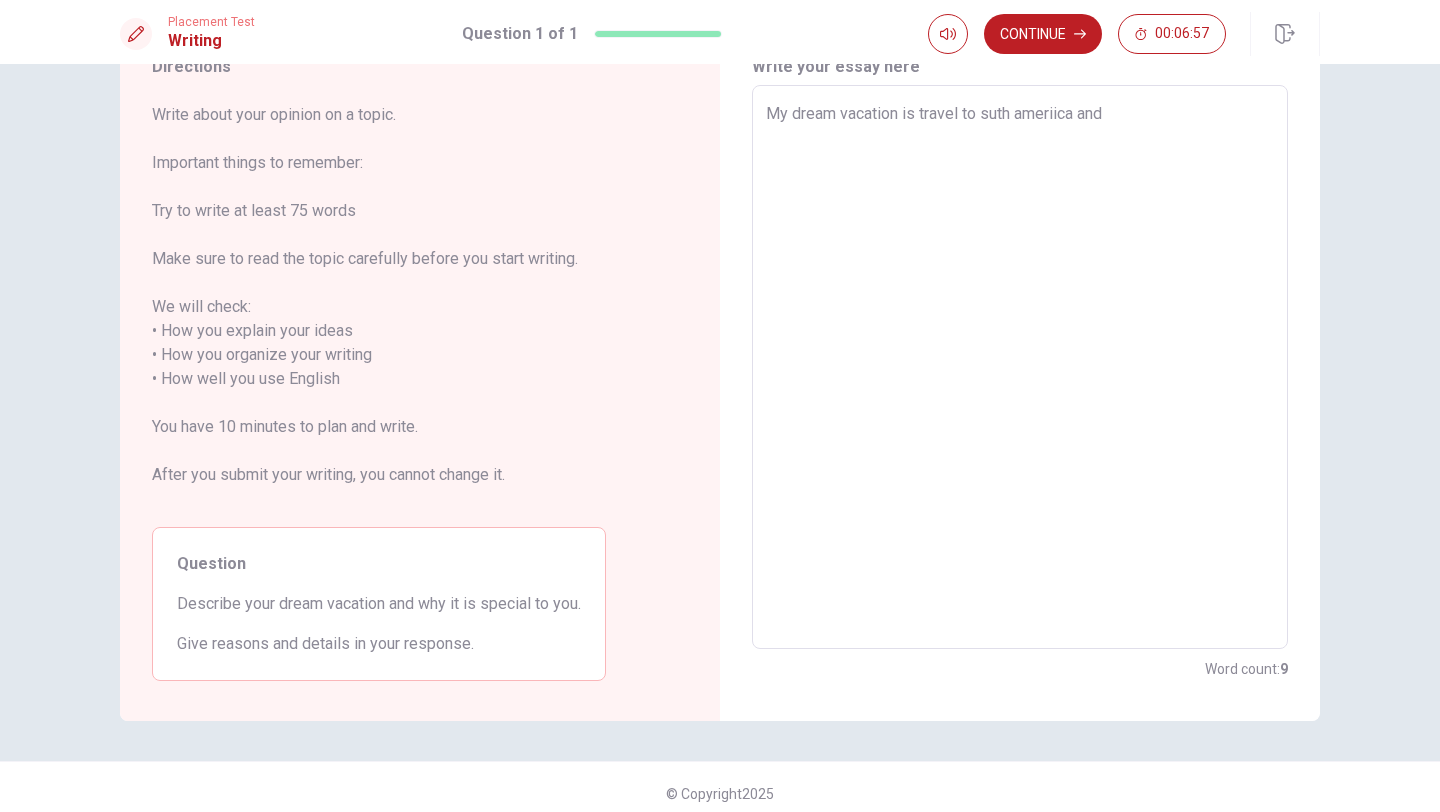 type on "My dream vacation is travel to suth ameriica and t" 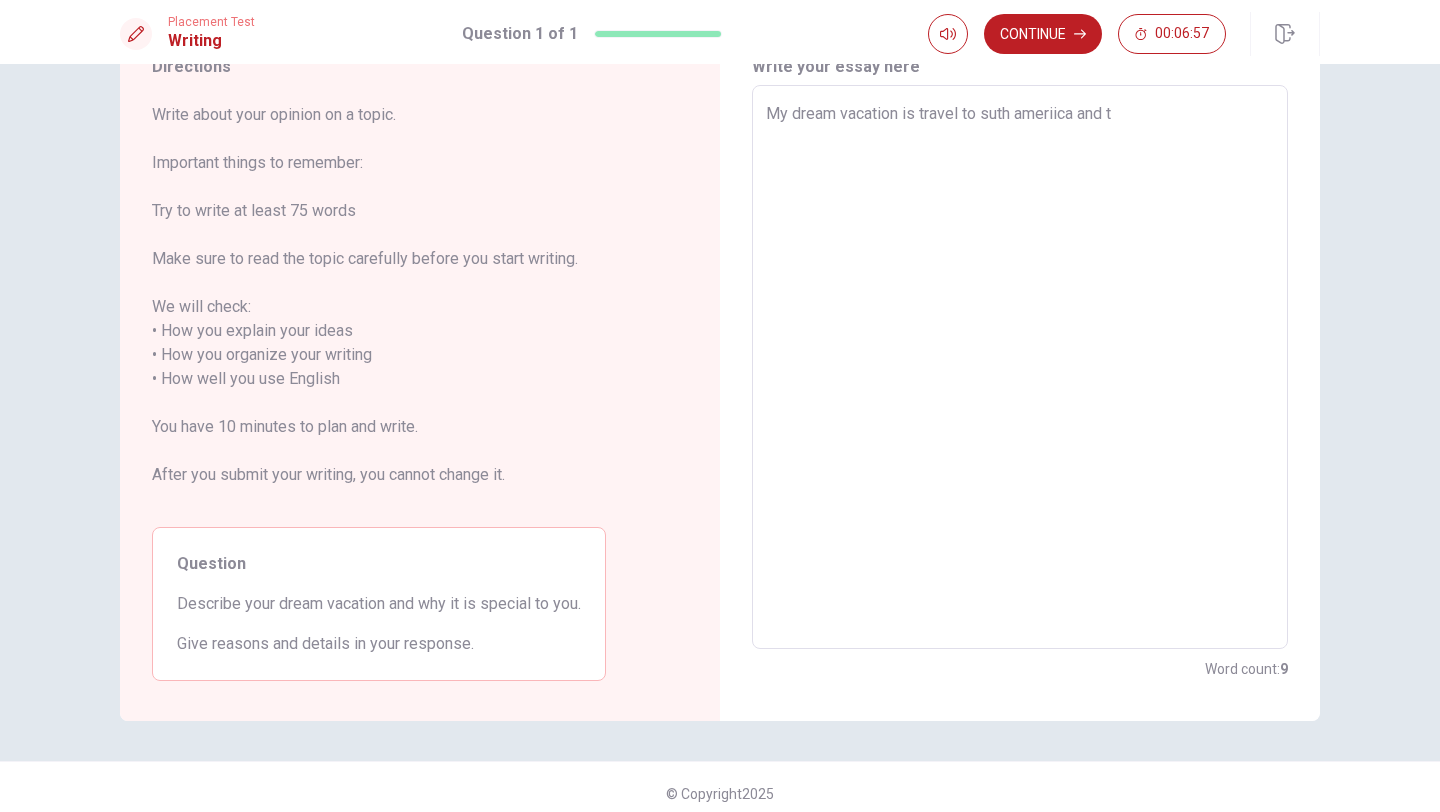 type on "x" 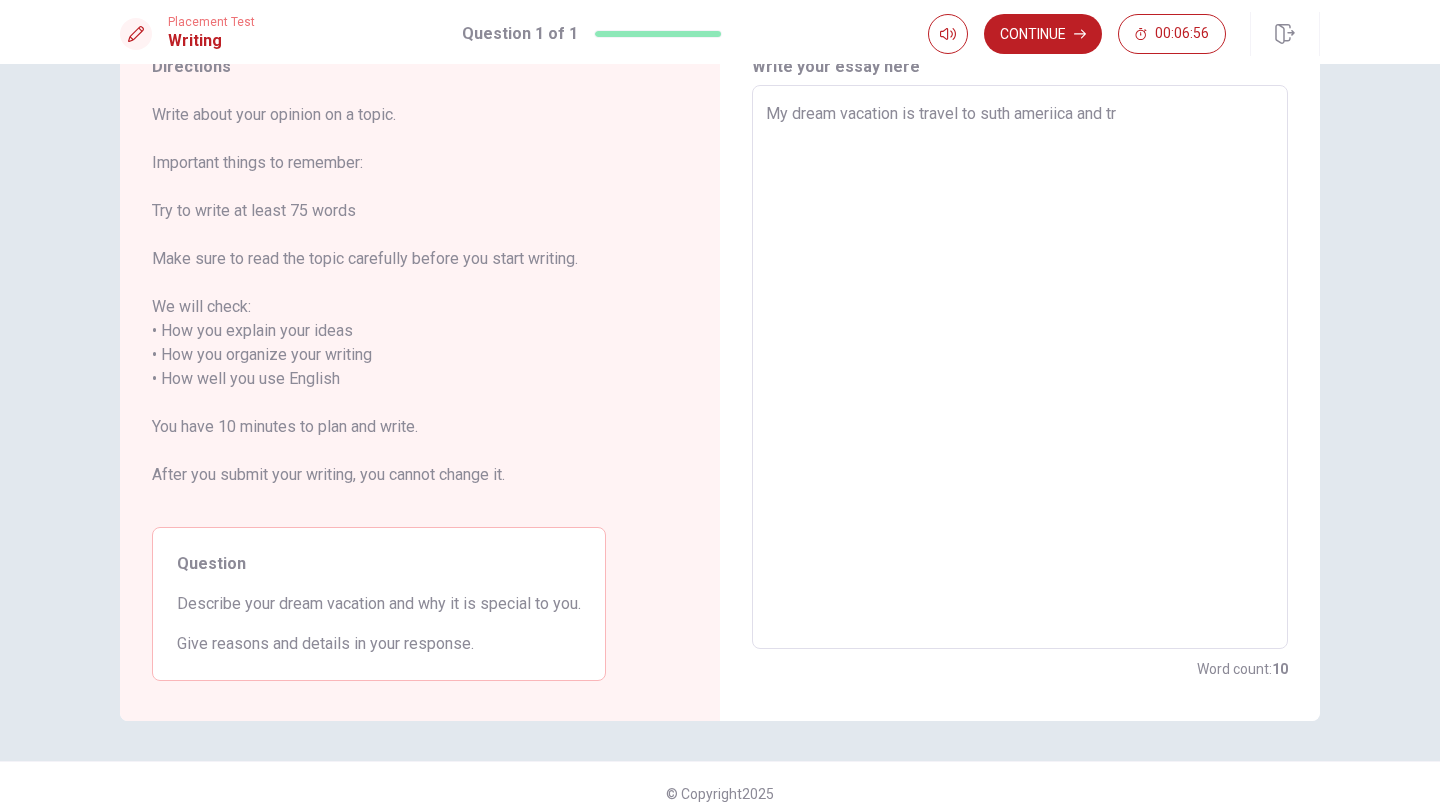 type on "x" 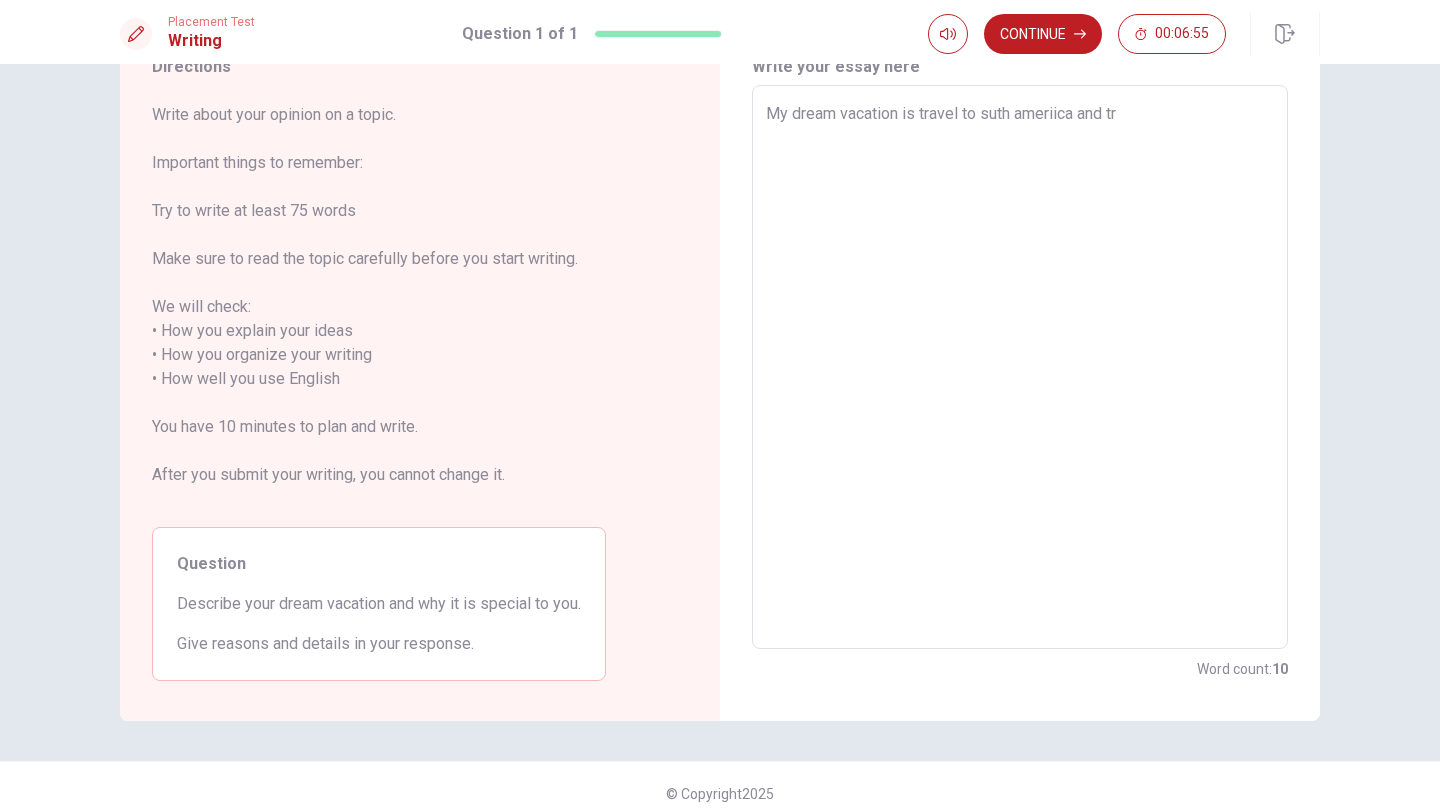 type on "My dream vacation is travel to suth ameriica and t" 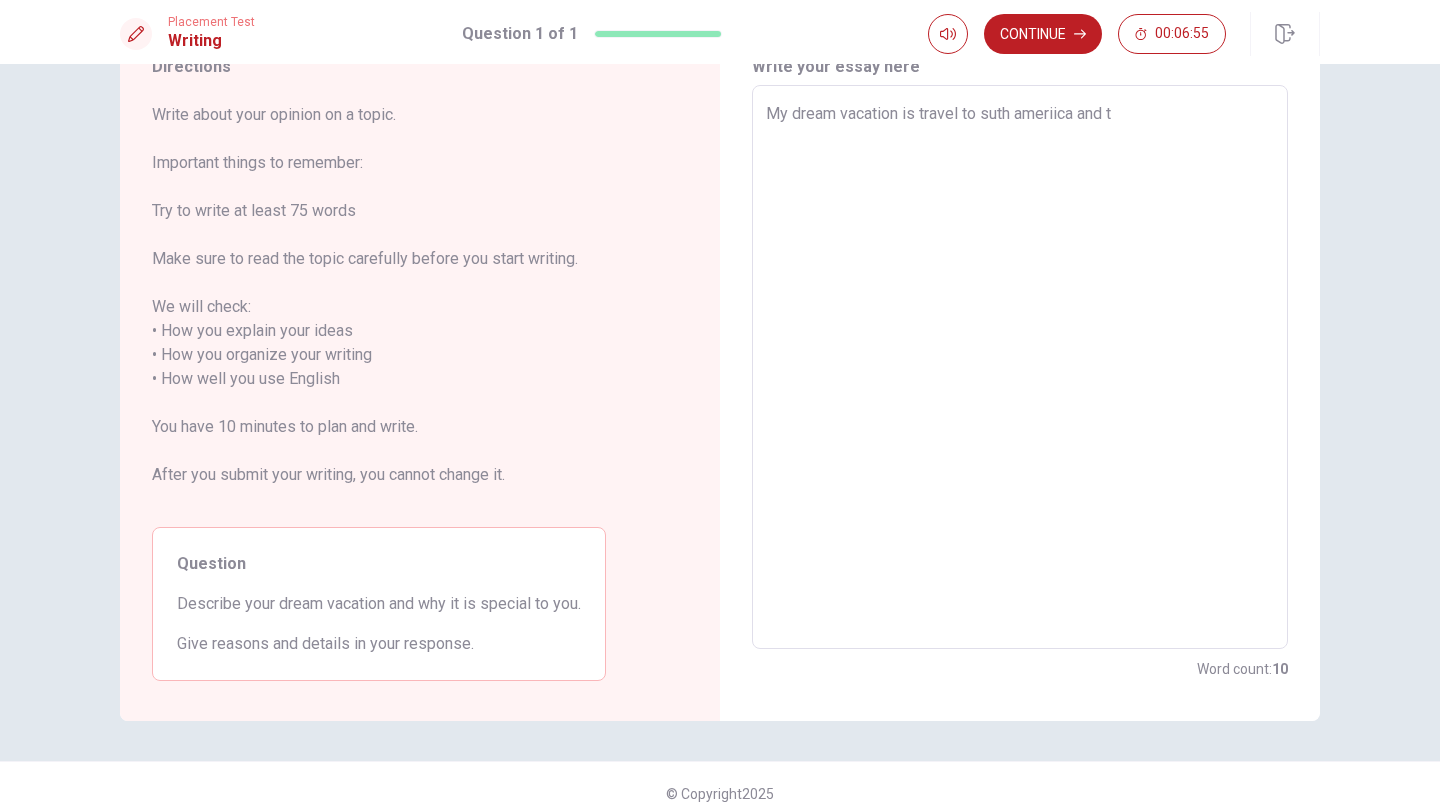 type on "x" 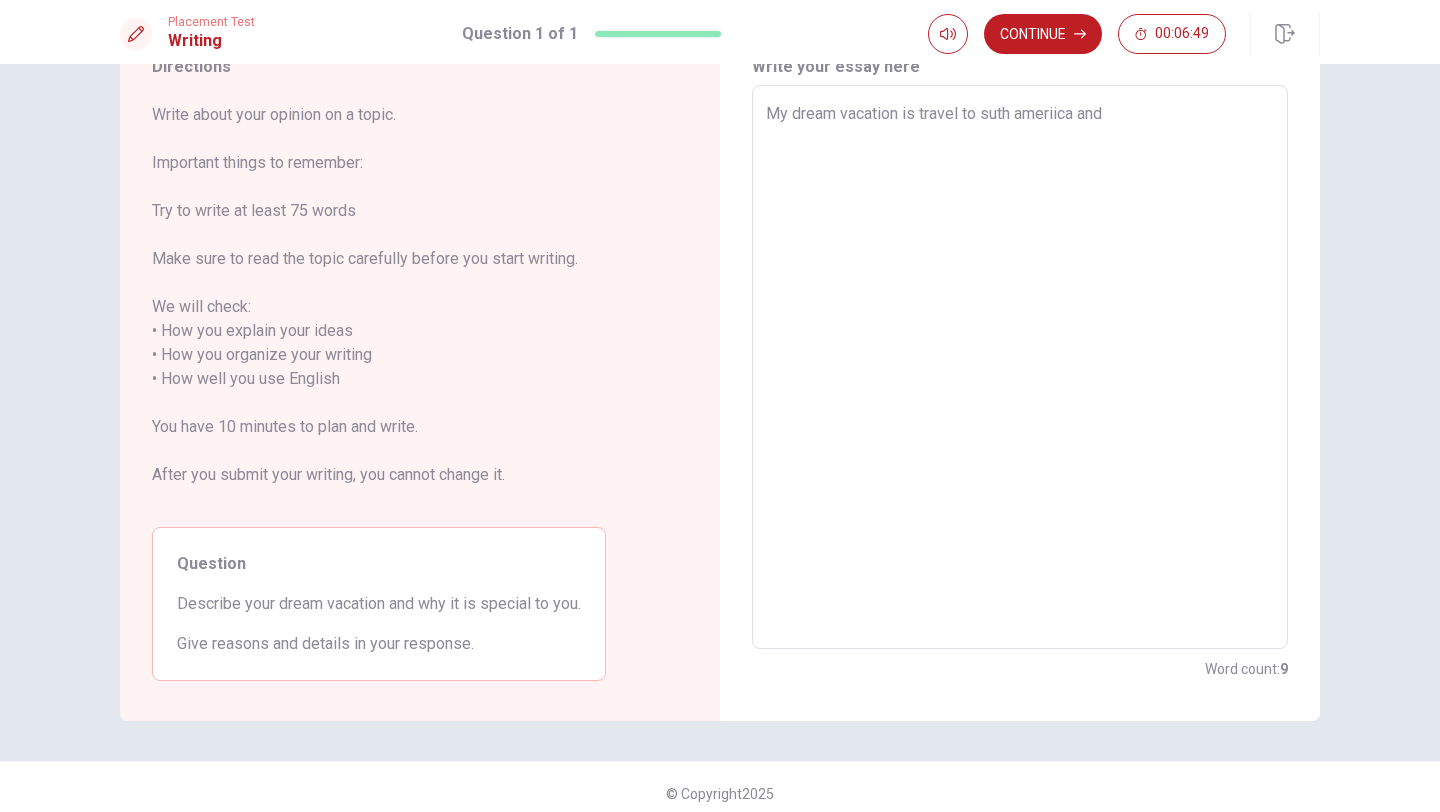 type on "x" 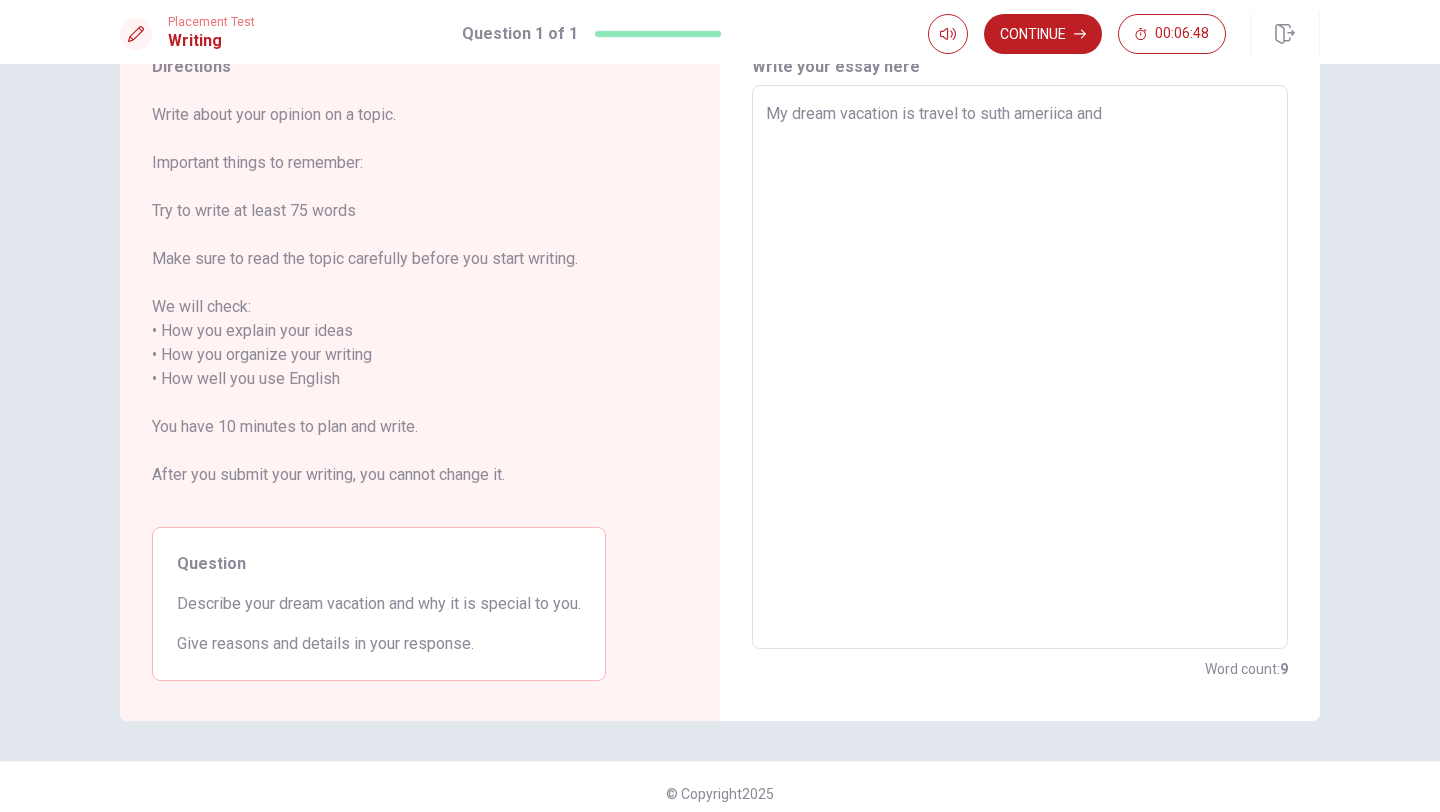 type on "My dream vacation is travel to suth ameriica and t" 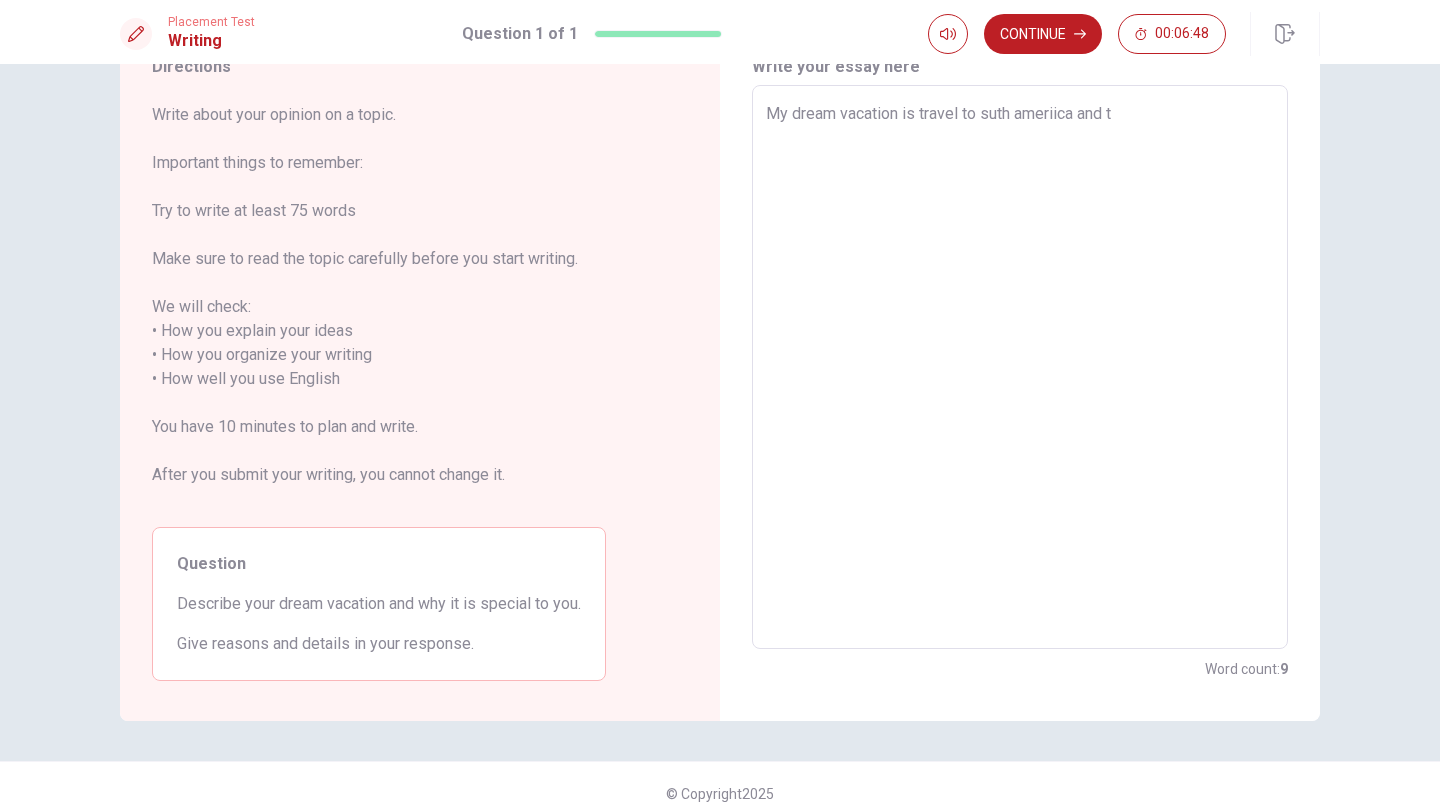 type on "x" 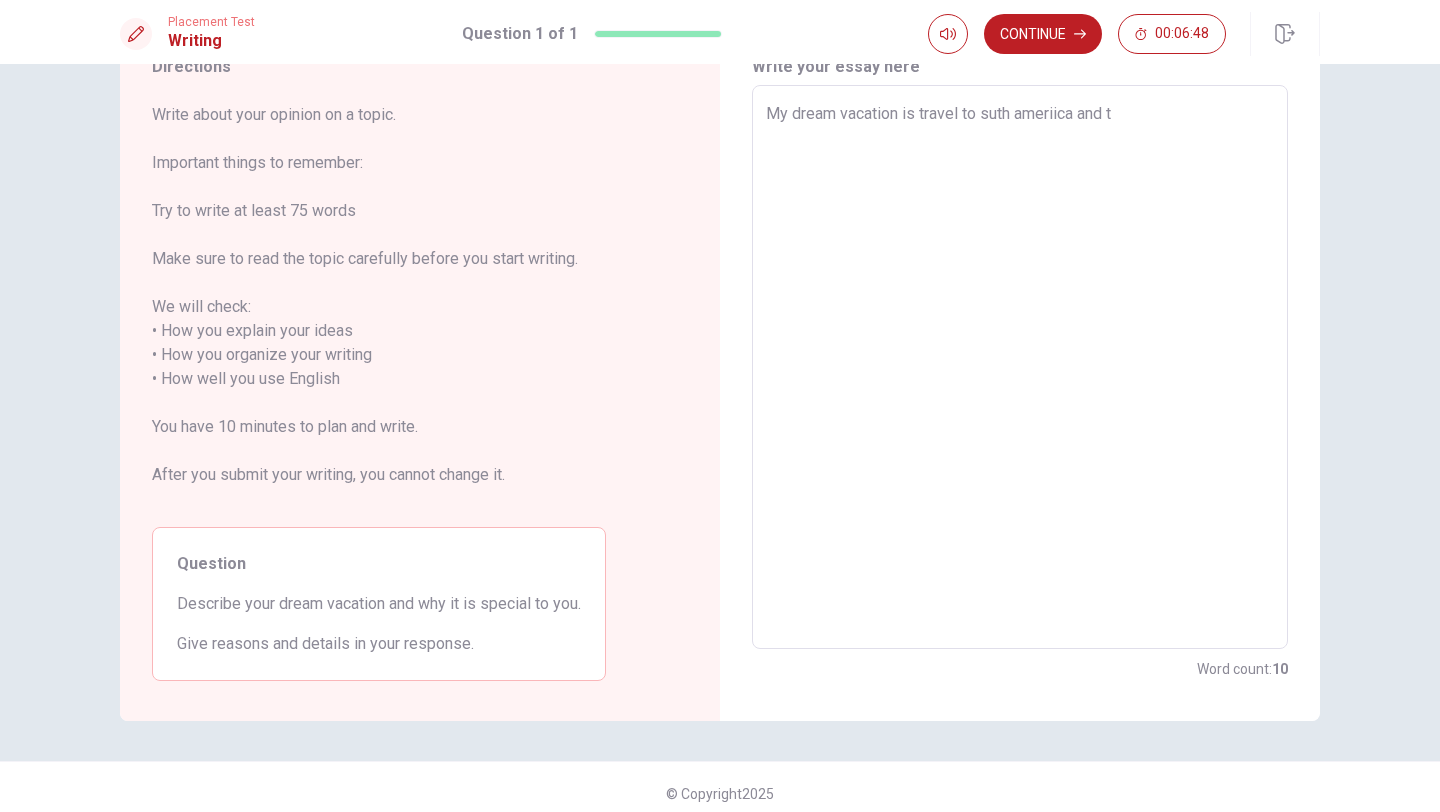 type on "My dream vacation is travel to suth ameriica and tr" 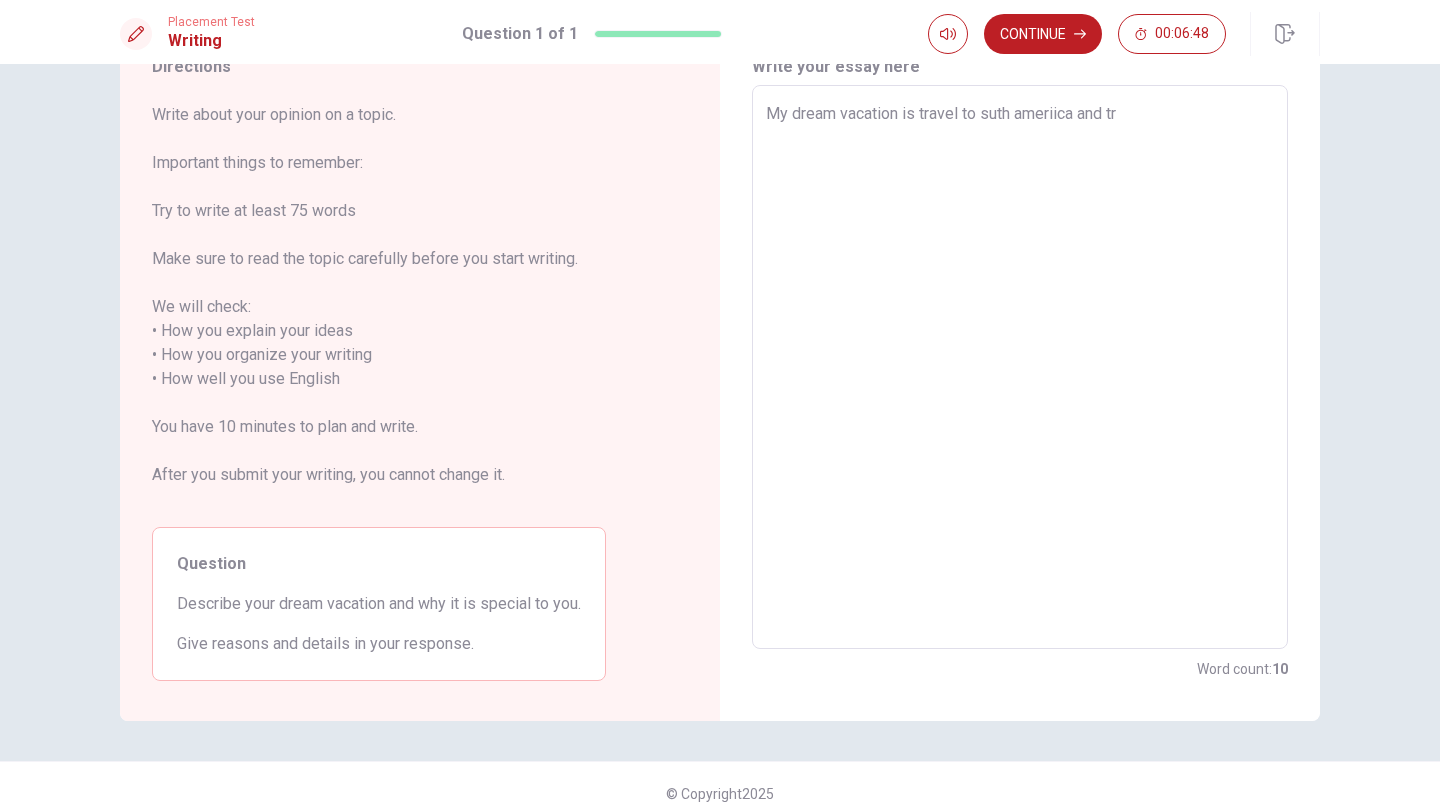 type on "x" 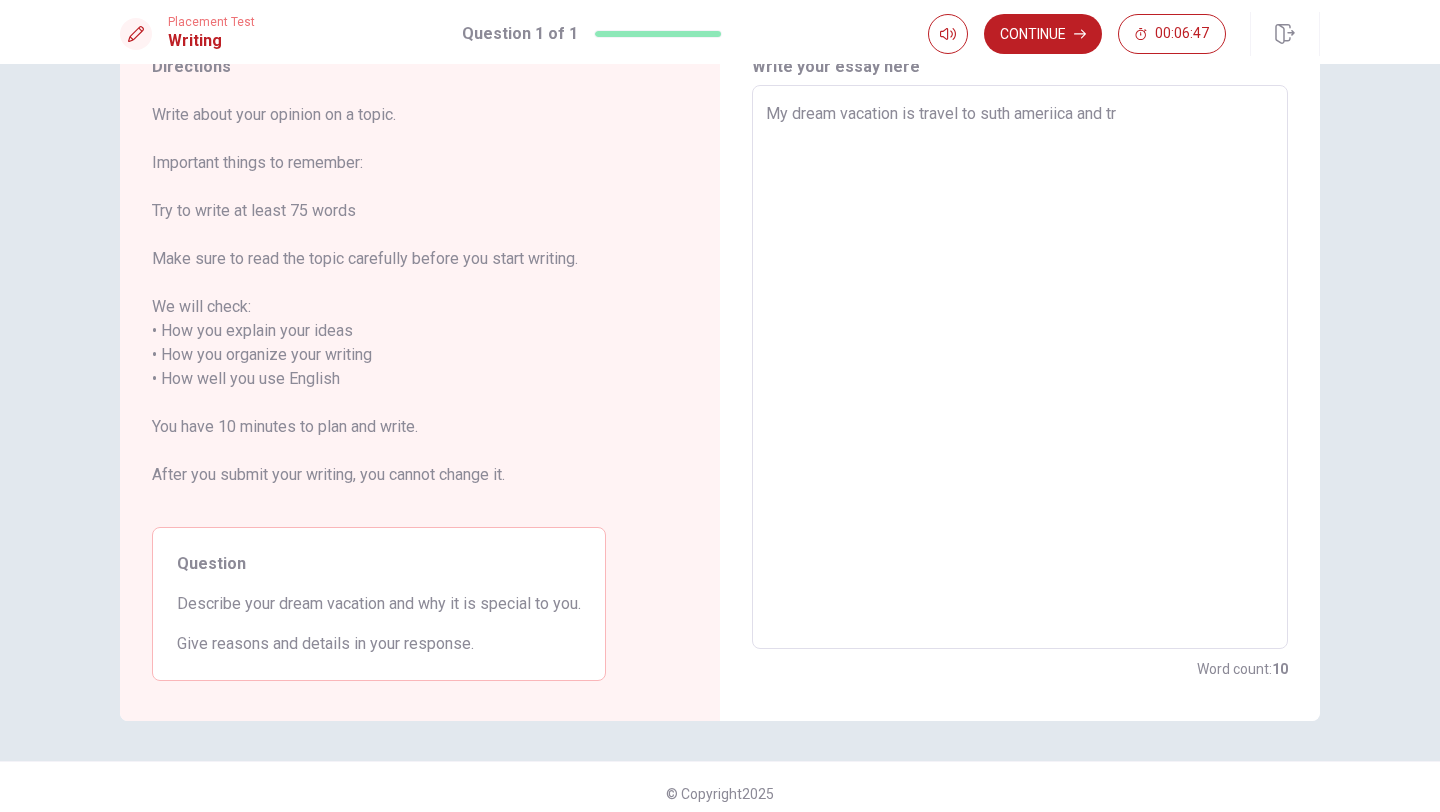 type on "My dream vacation is travel to suth ameriica and try" 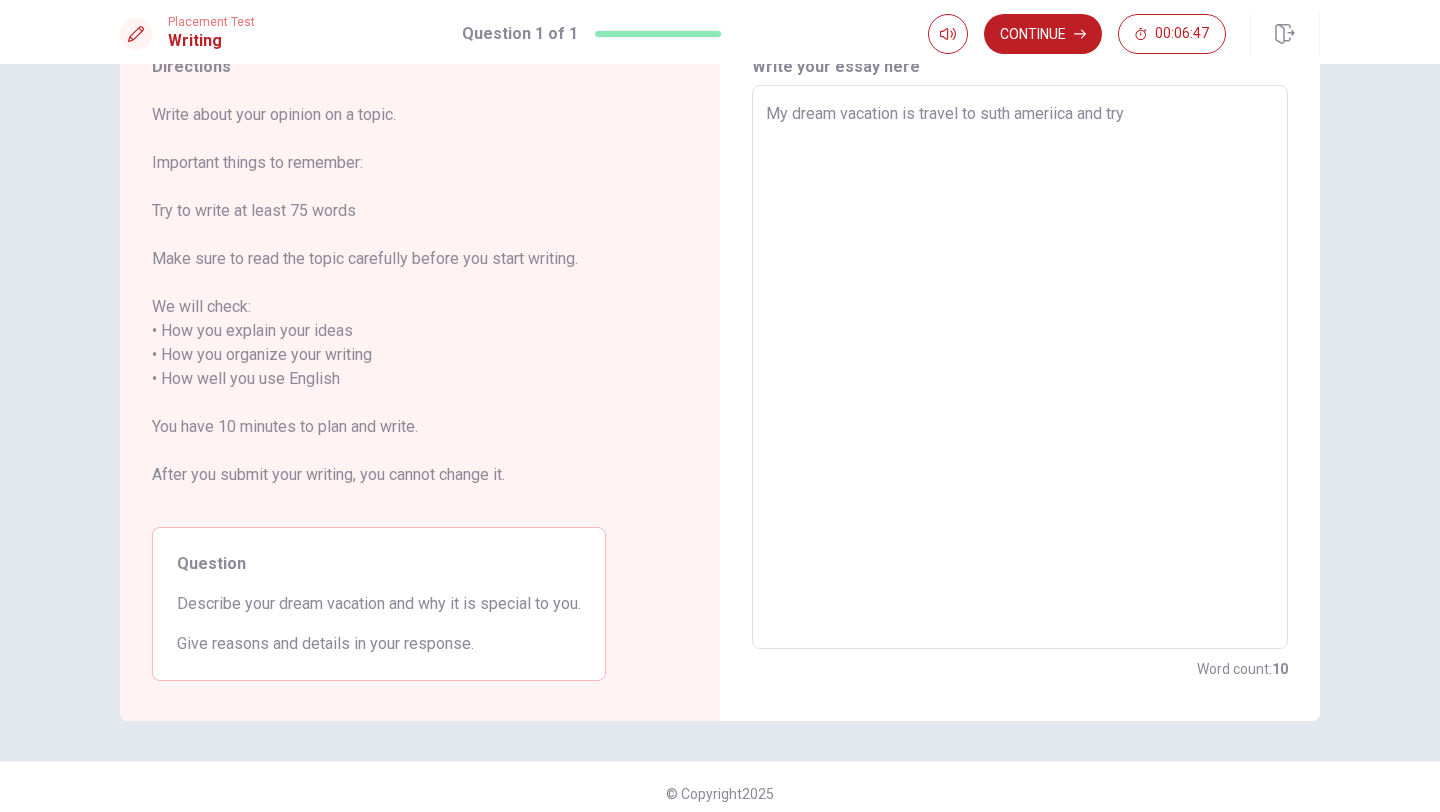 type on "x" 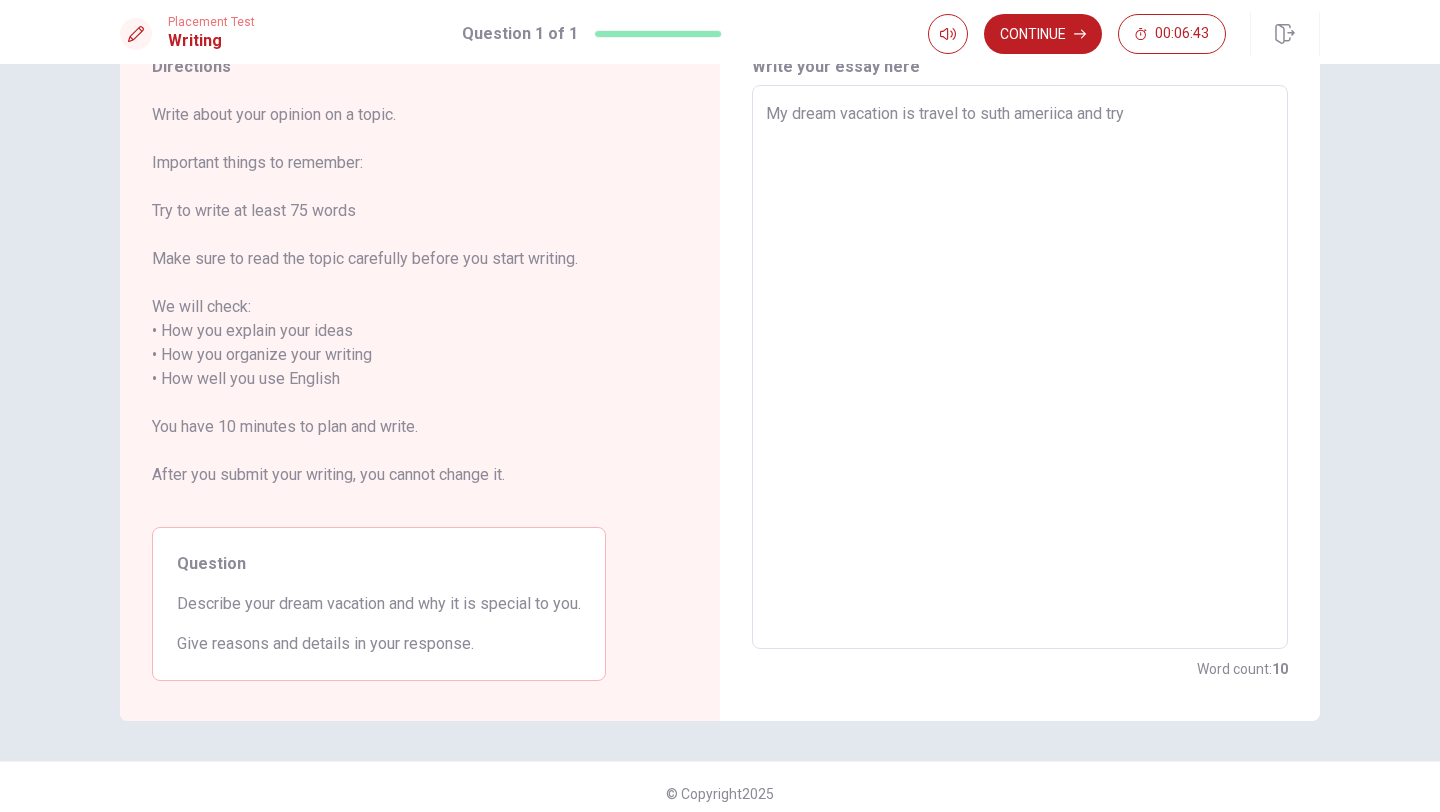 type on "x" 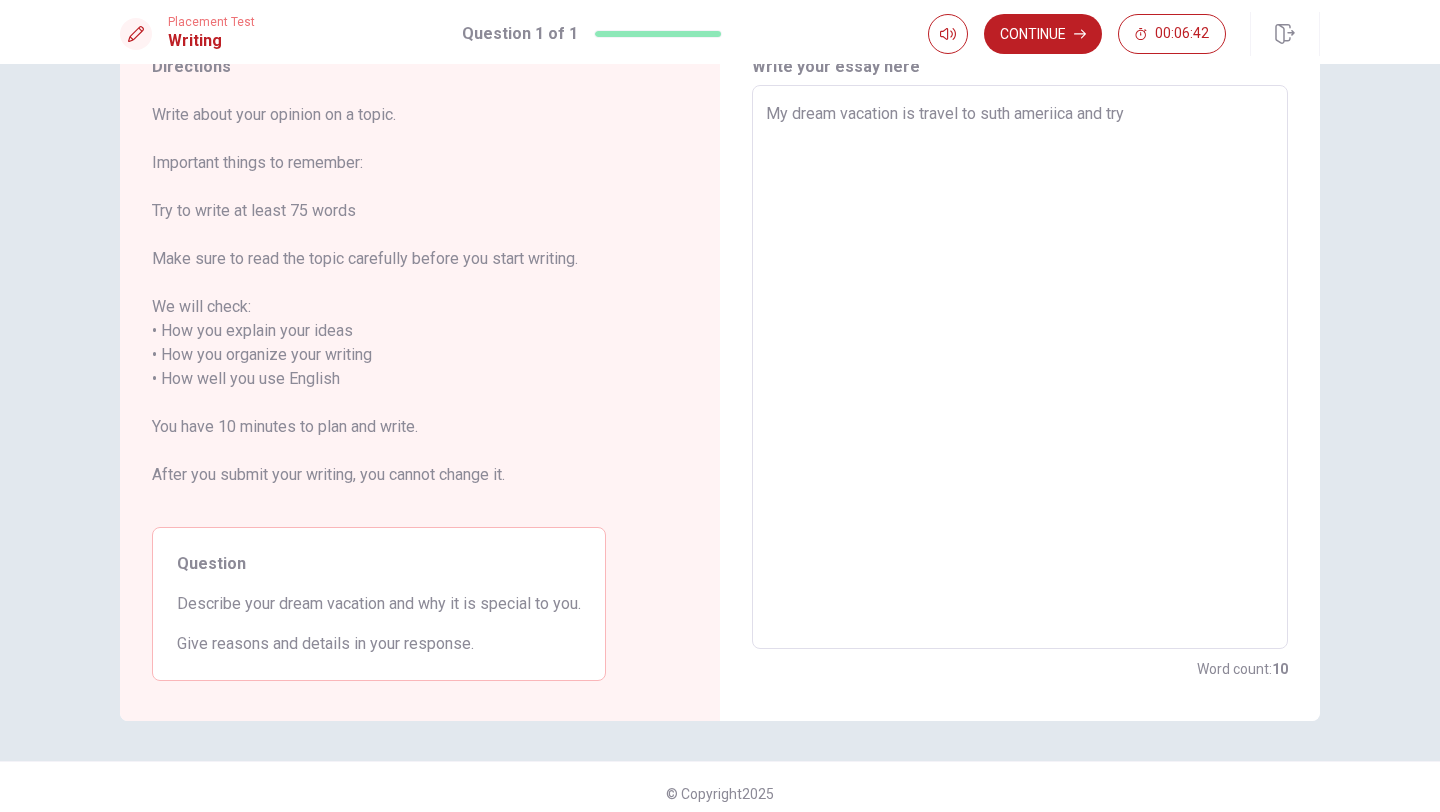 type on "My dream vacation is travel to suth ameriica and try a" 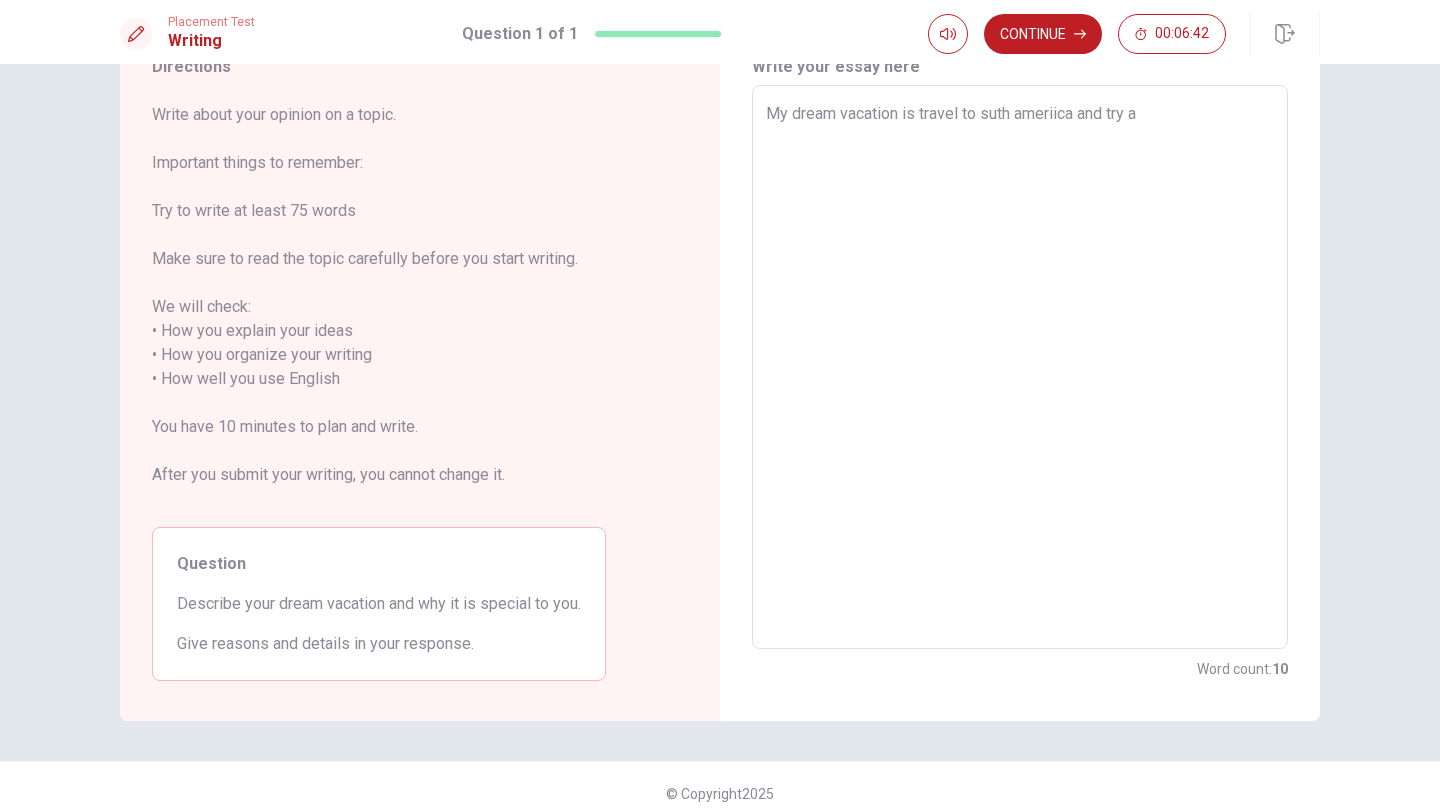 type on "x" 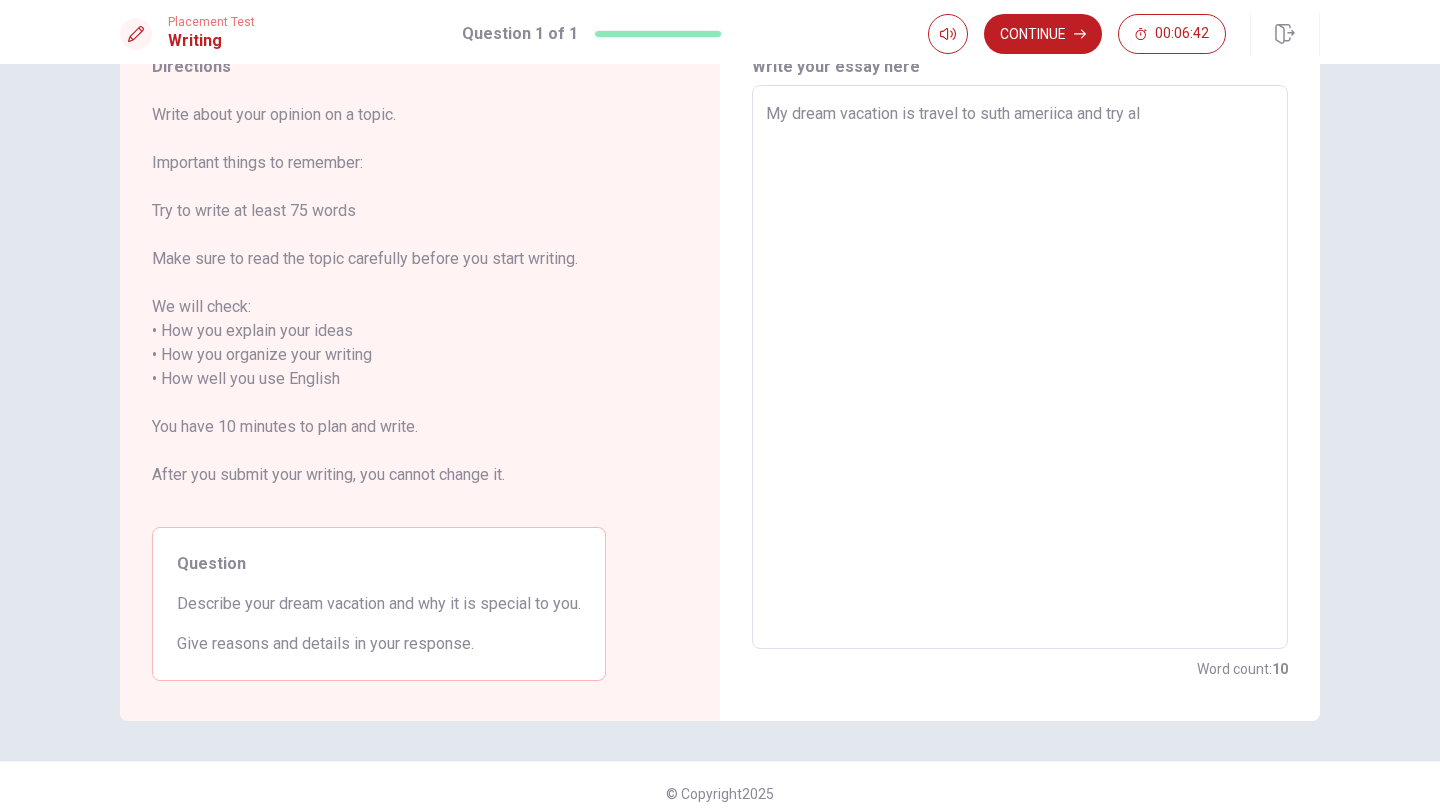 type on "x" 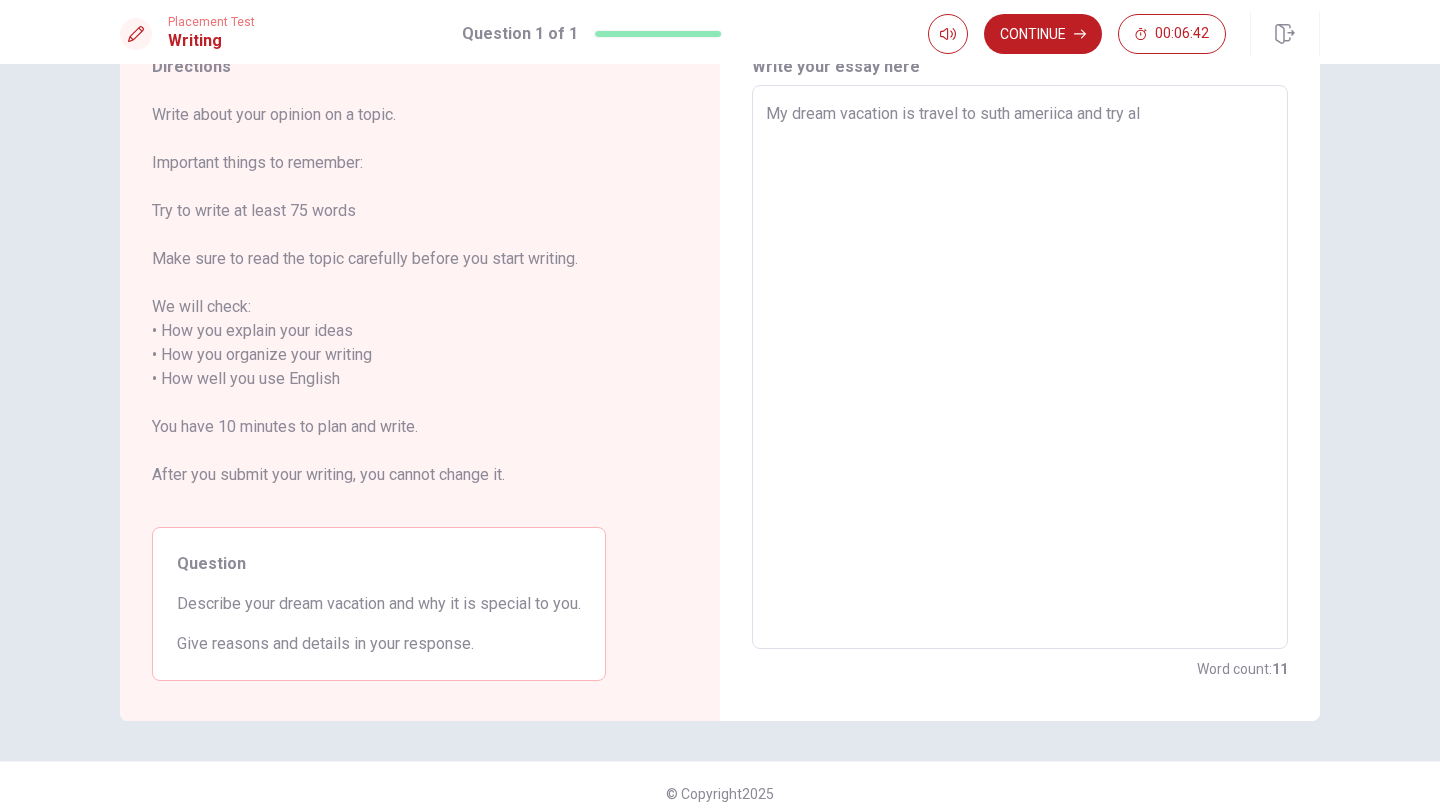 type on "My dream vacation is travel to suth ameriica and try all" 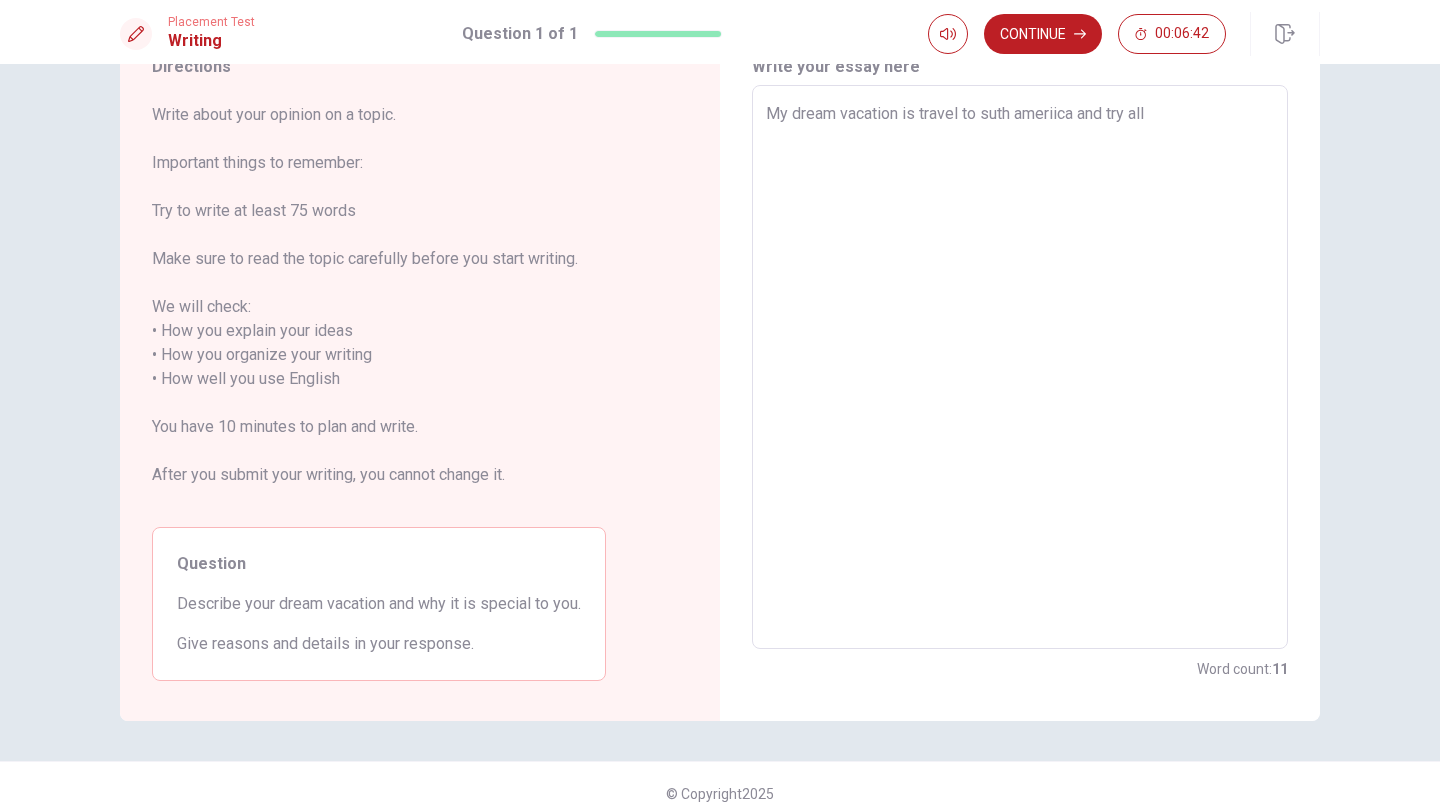 type on "x" 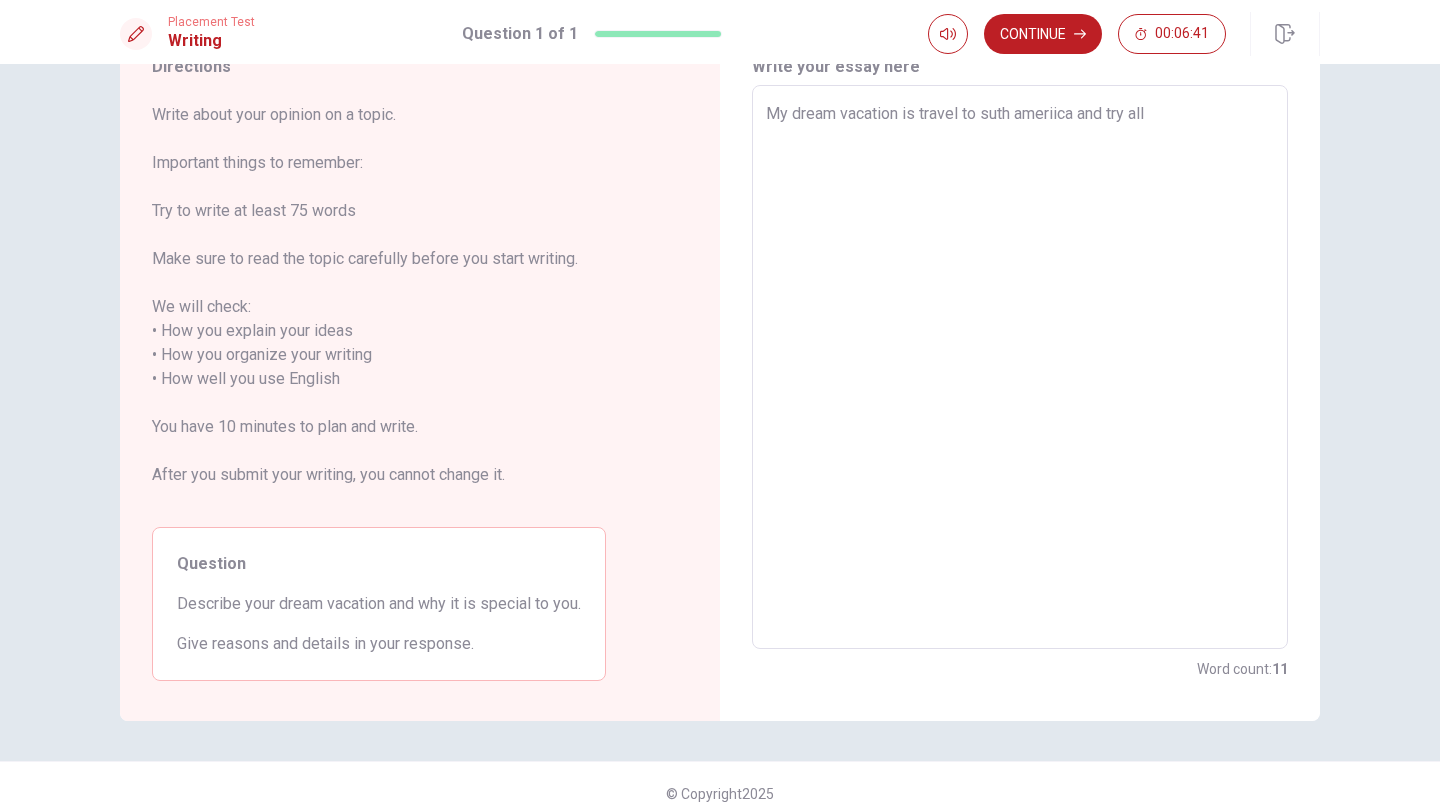 type on "x" 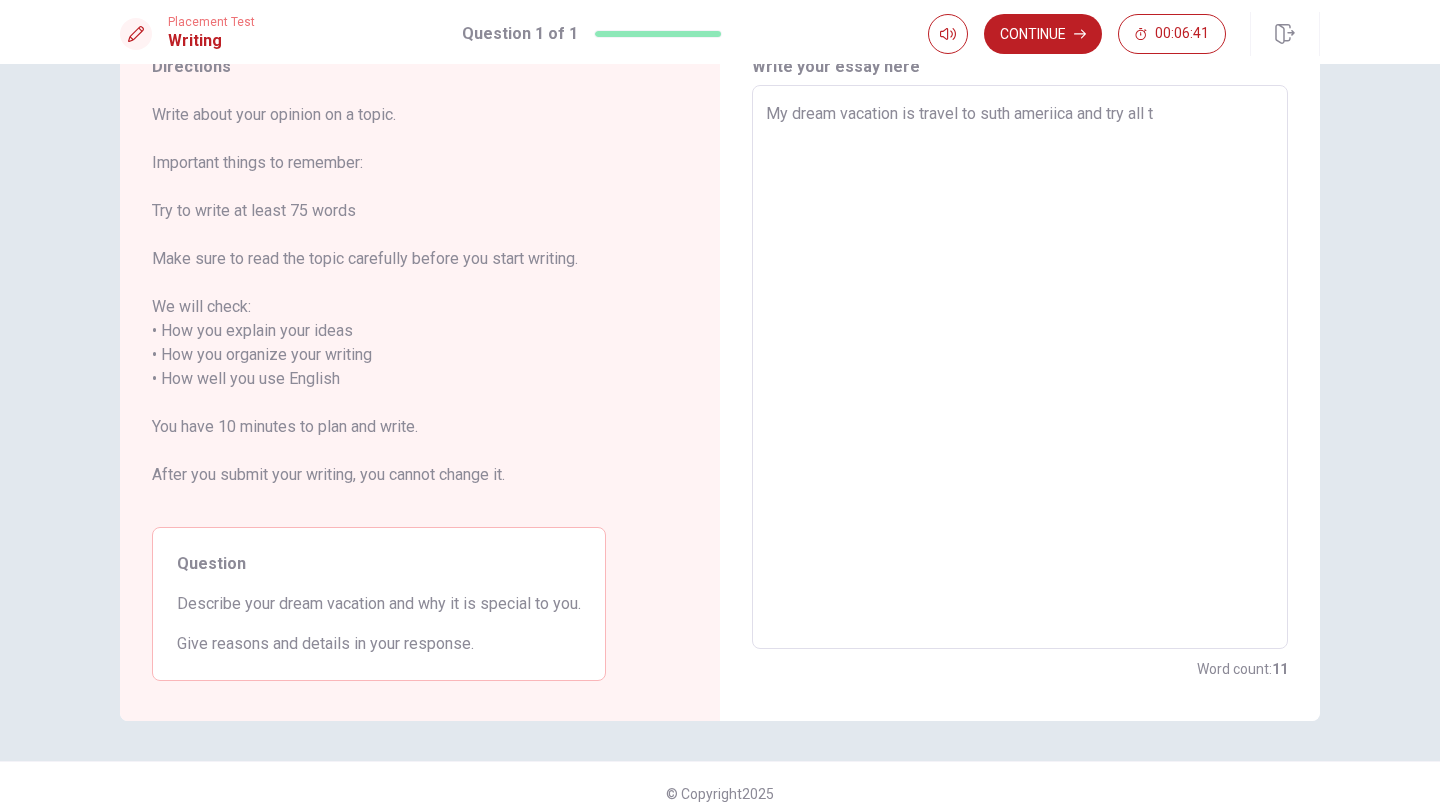 type on "x" 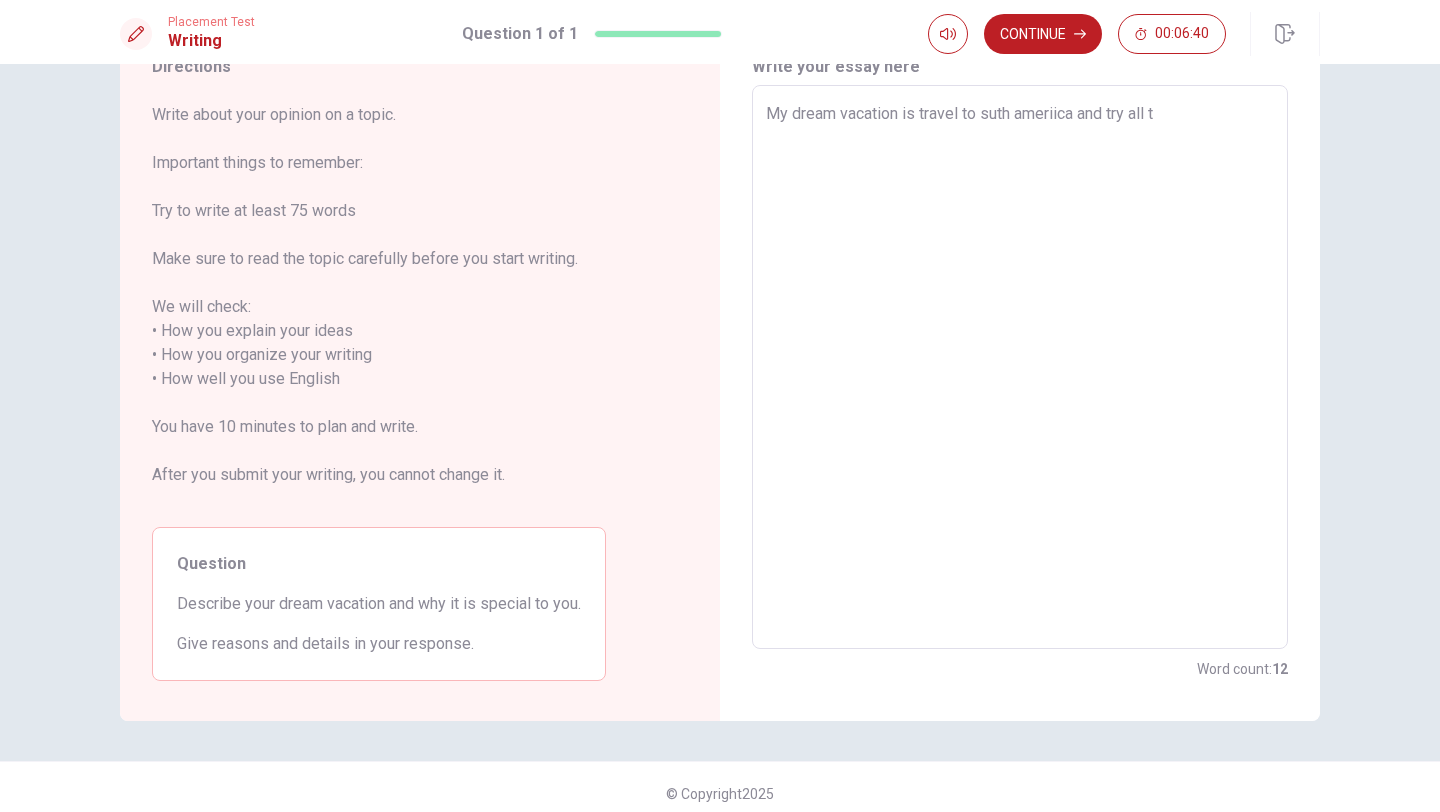 type on "My dream vacation is travel to suth ameriica and try all th" 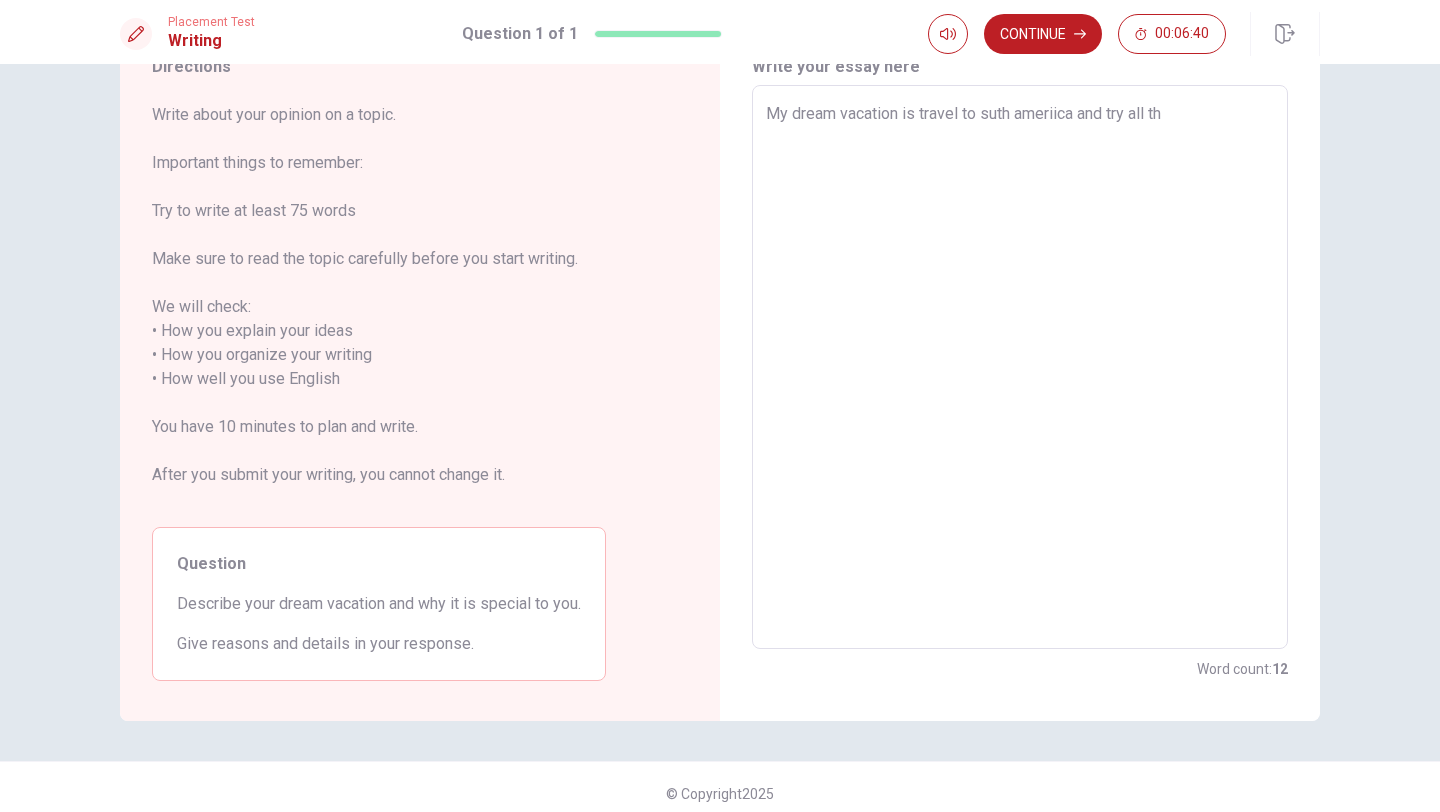 type on "x" 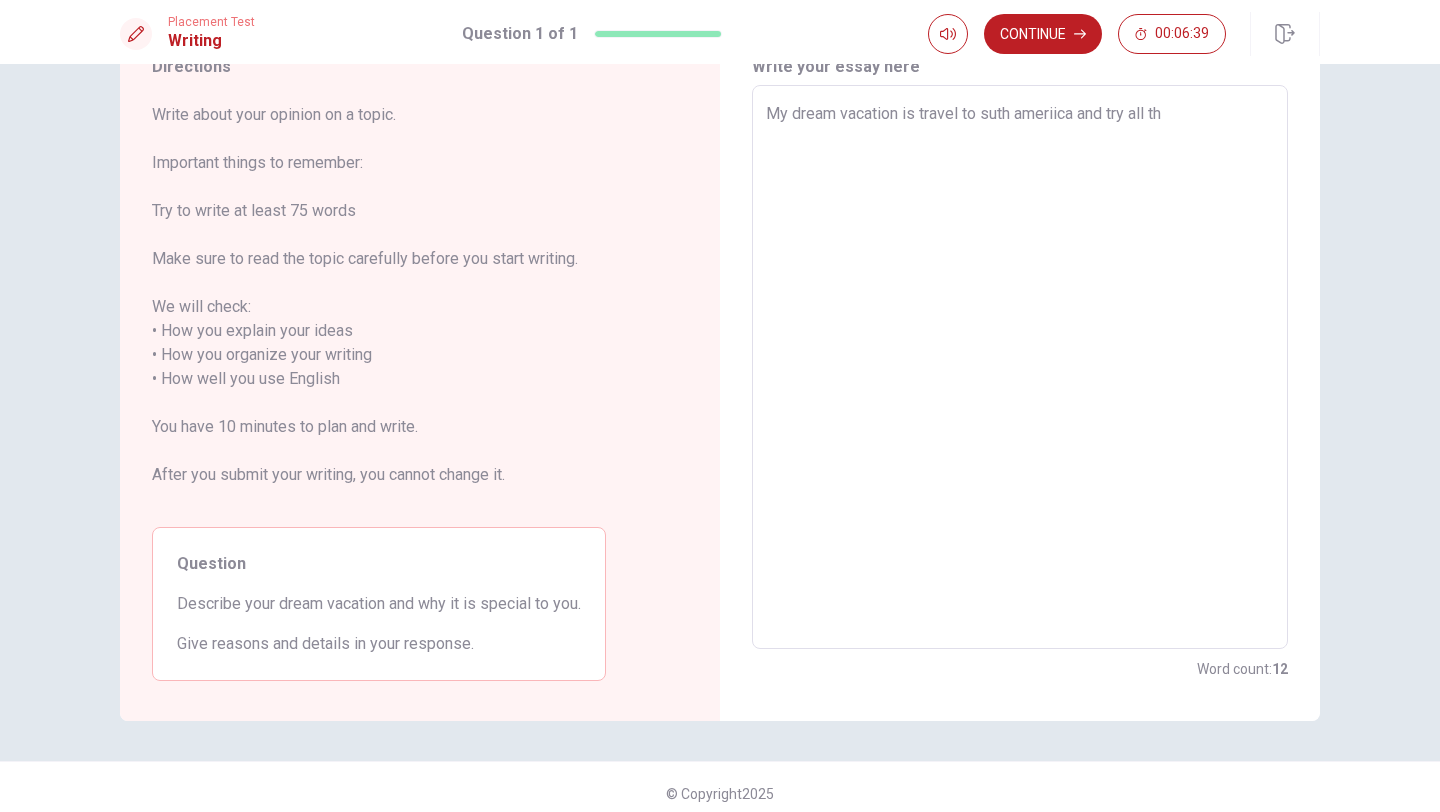 type on "My dream vacation is travel to suth ameriica and try all t" 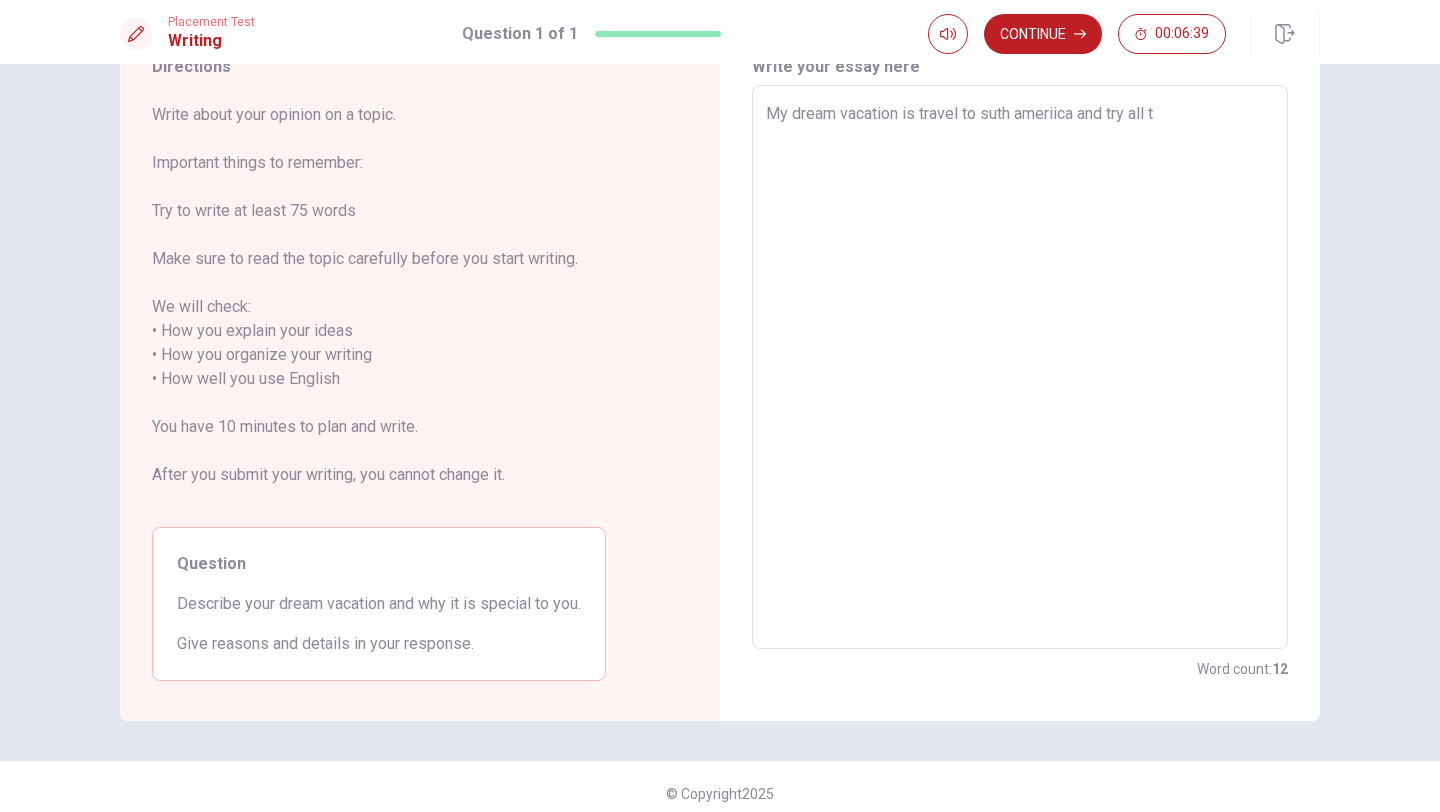type on "x" 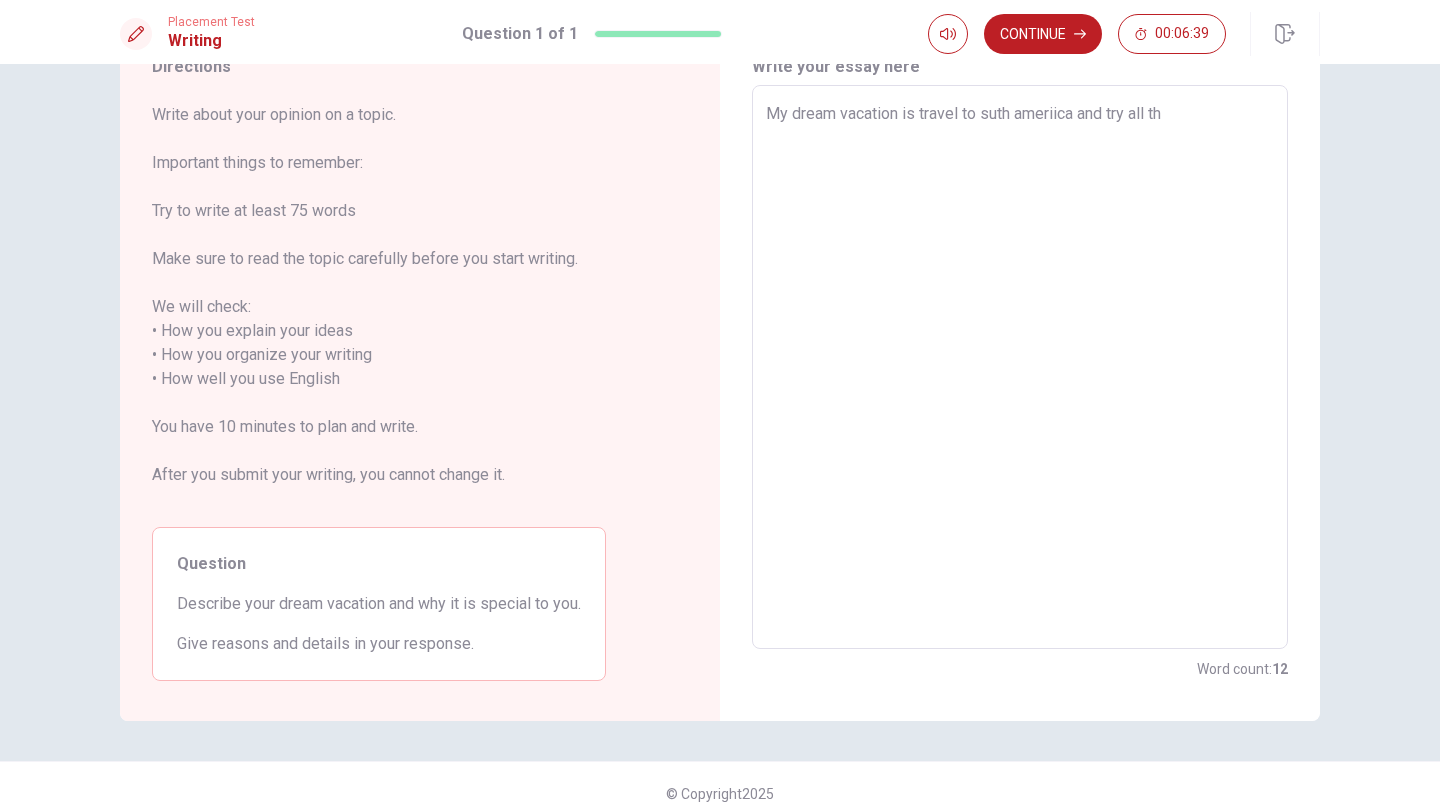type on "x" 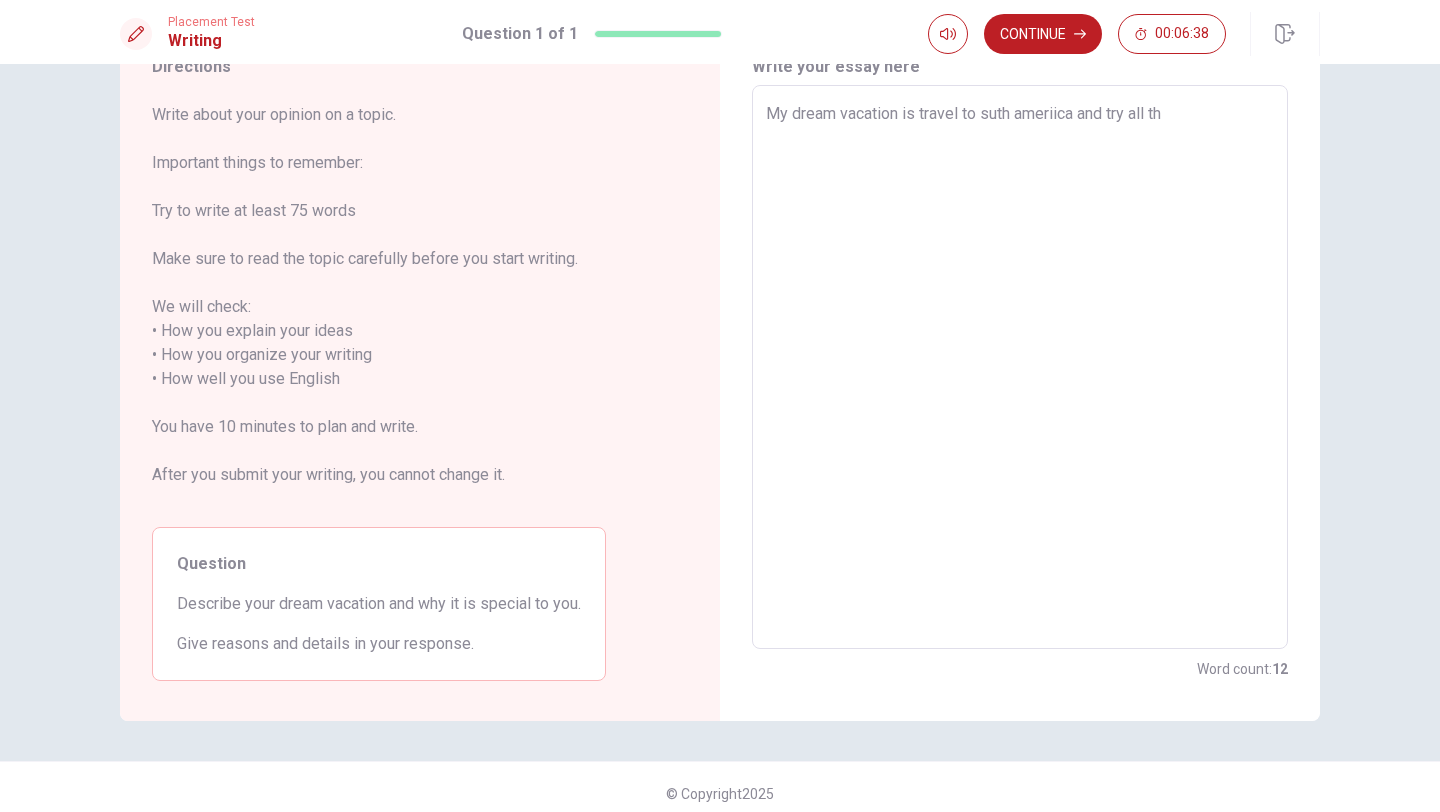 type on "My dream vacation is travel to suth ameriica and try all thi" 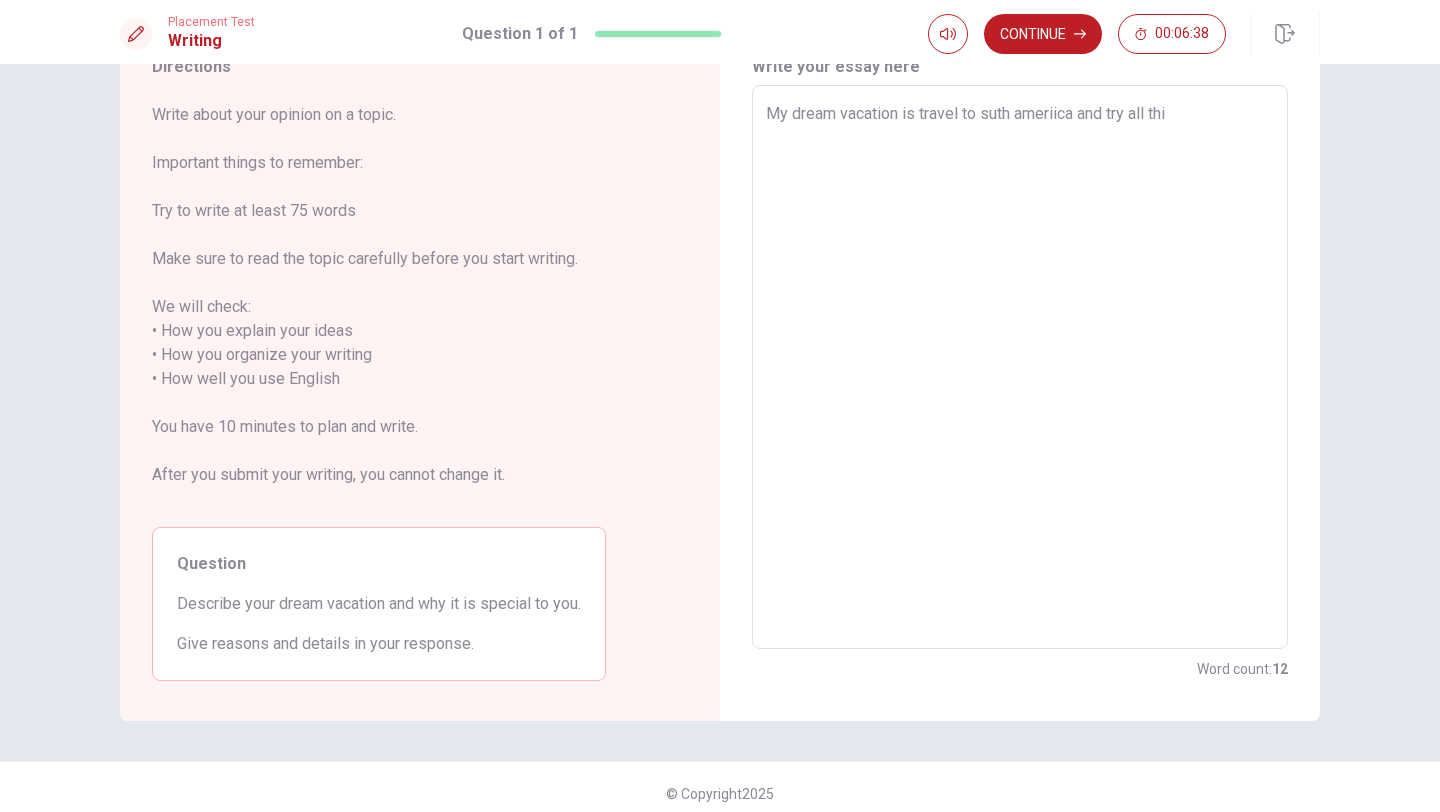 type on "x" 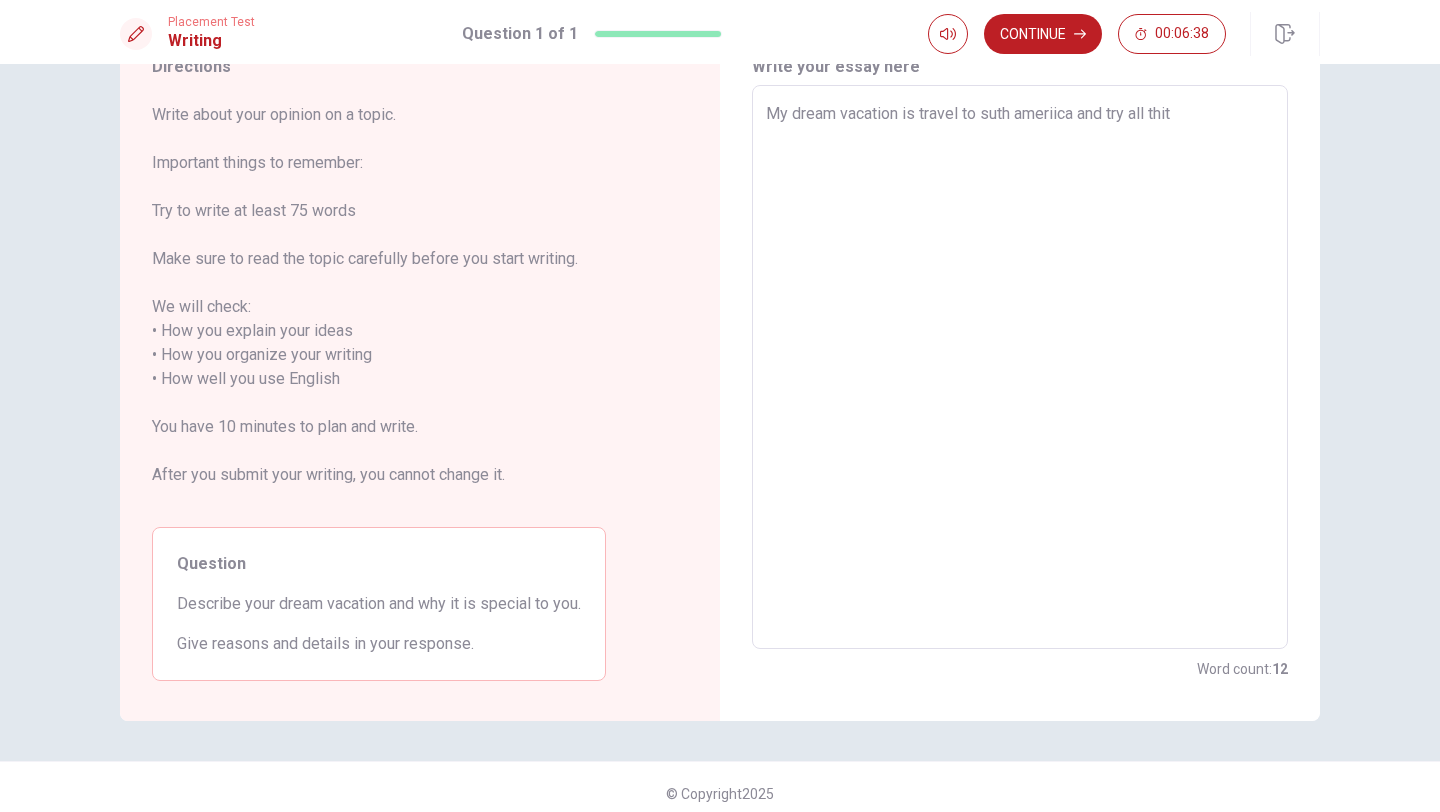 type on "x" 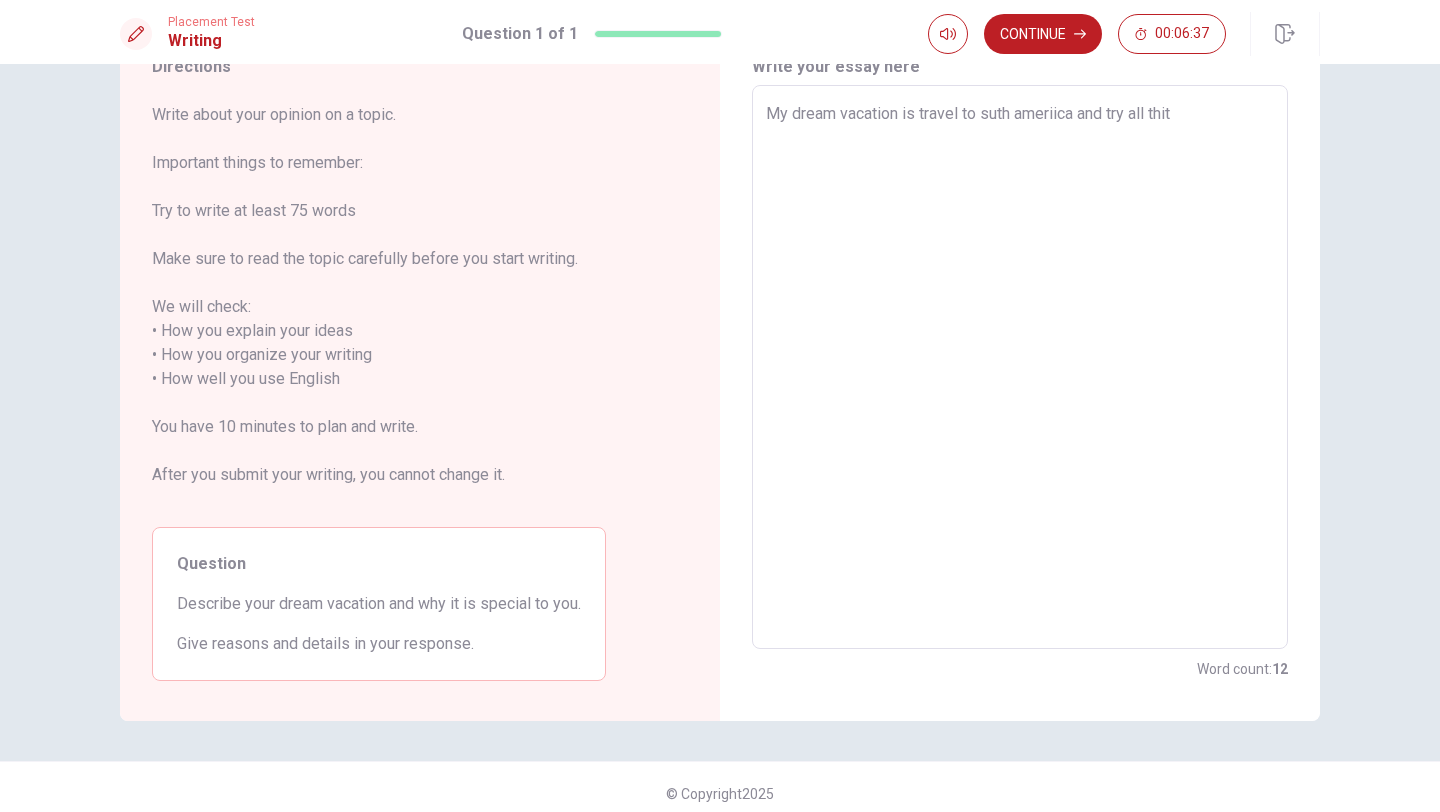 type on "My dream vacation is travel to suth ameriica and try all thi" 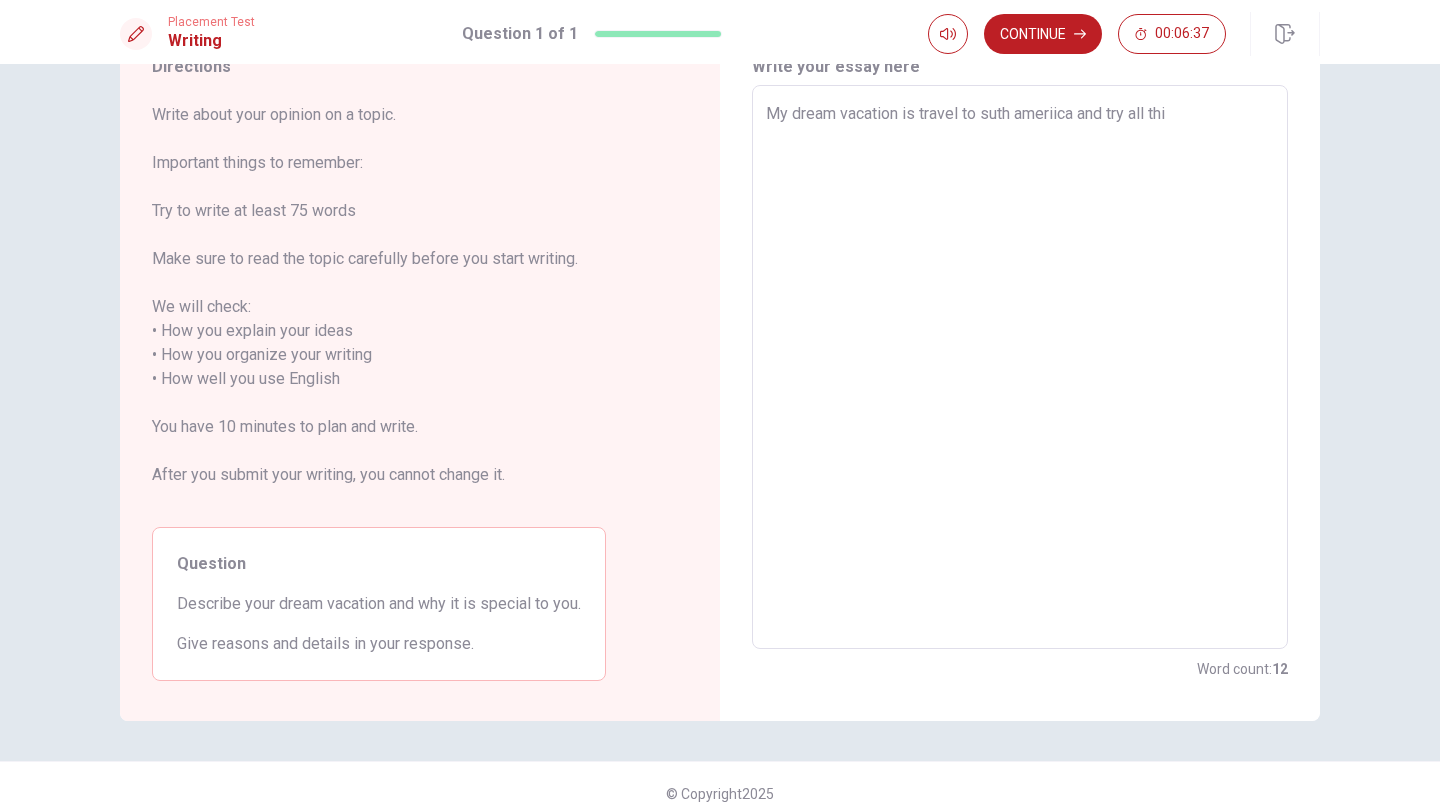 type on "x" 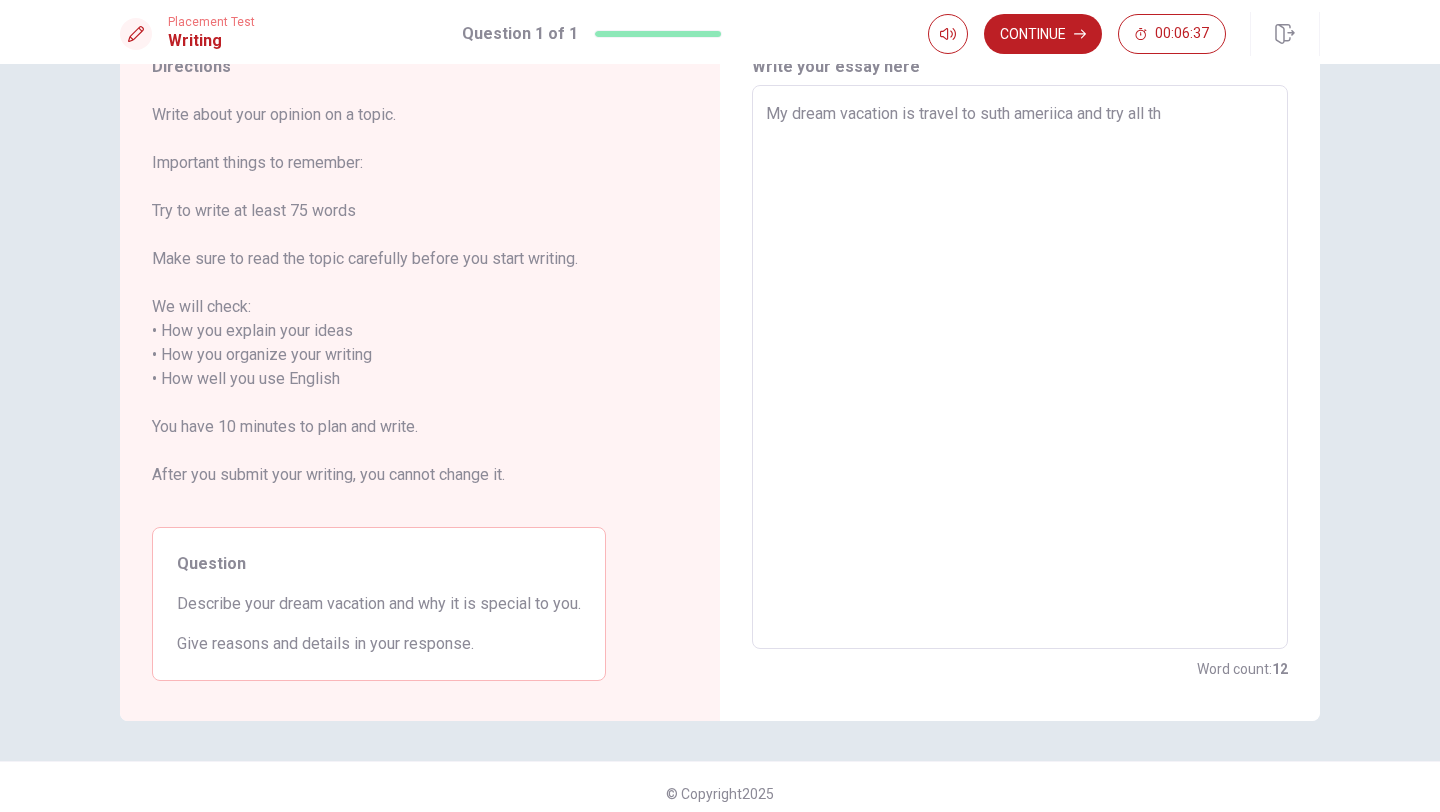 type on "x" 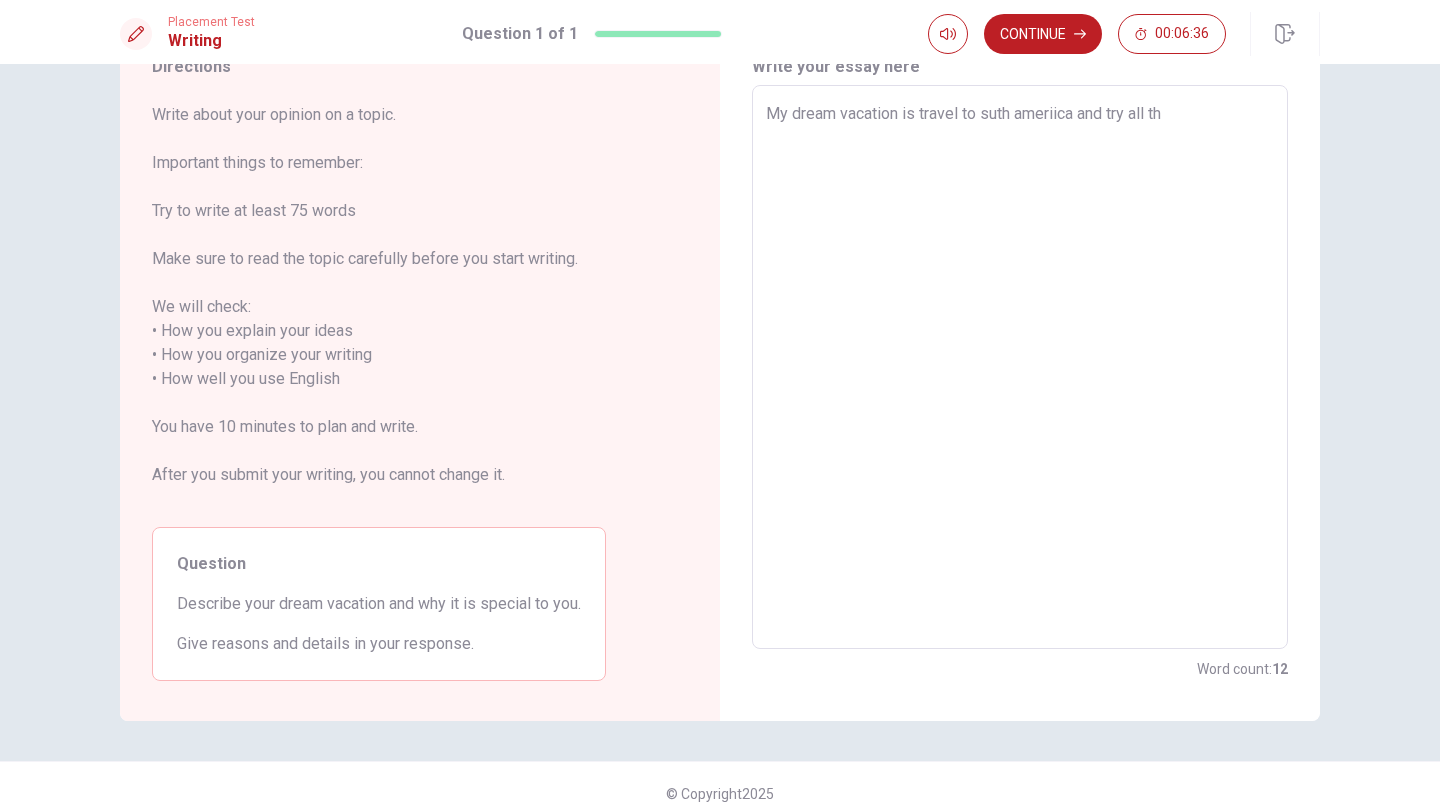 type on "My dream vacation is travel to suth ameriica and try all thi" 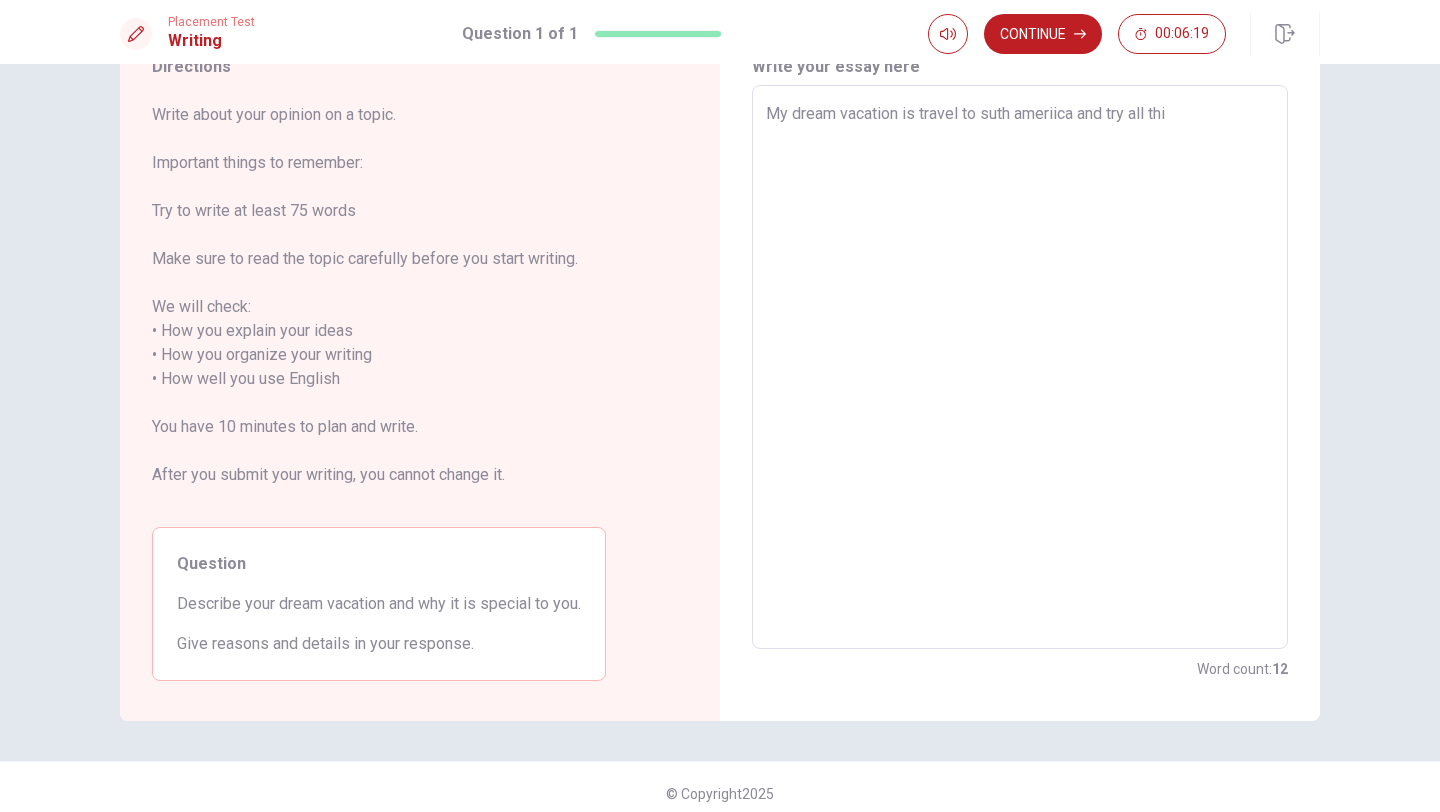 click on "My dream vacation is travel to suth ameriica and try all thi" at bounding box center (1020, 367) 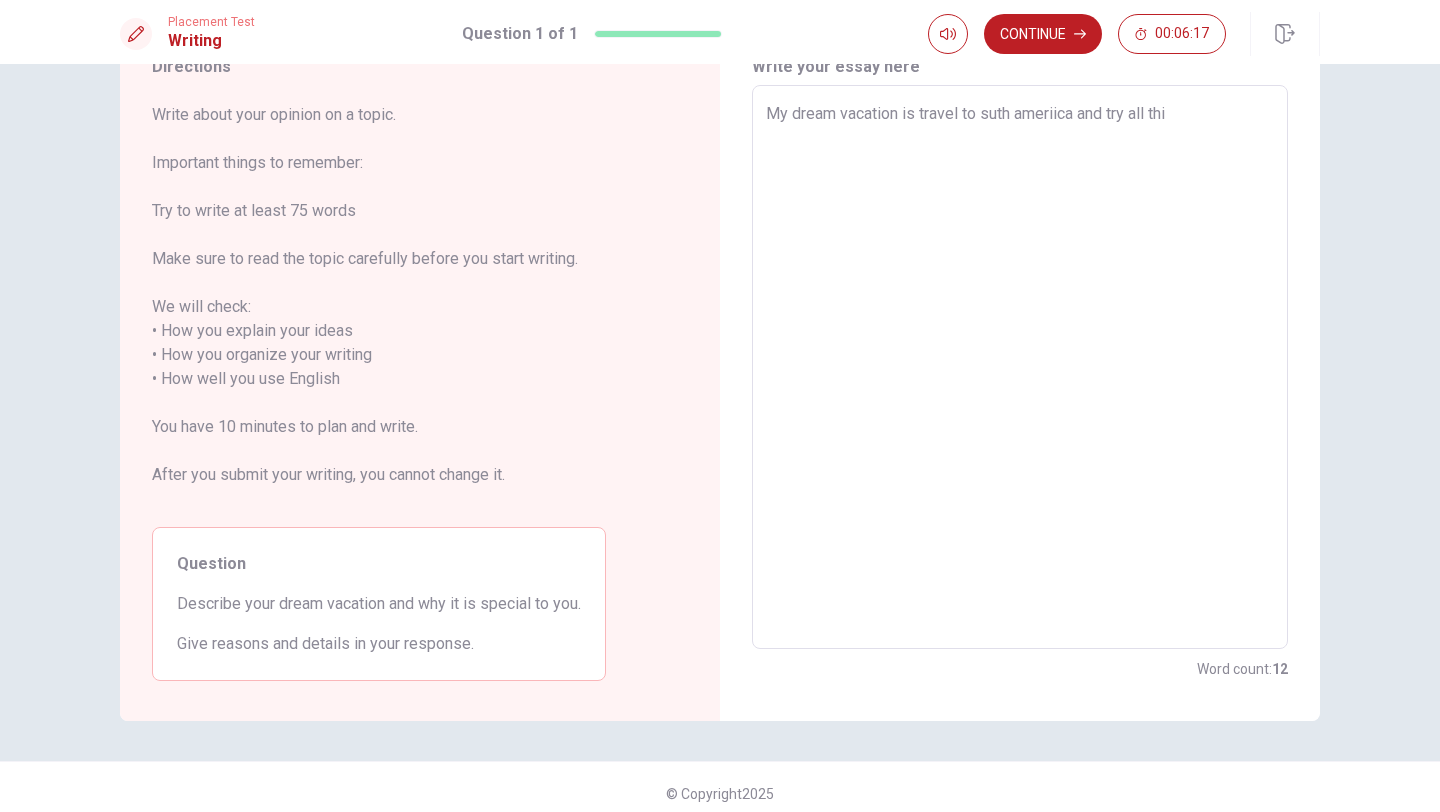 type on "x" 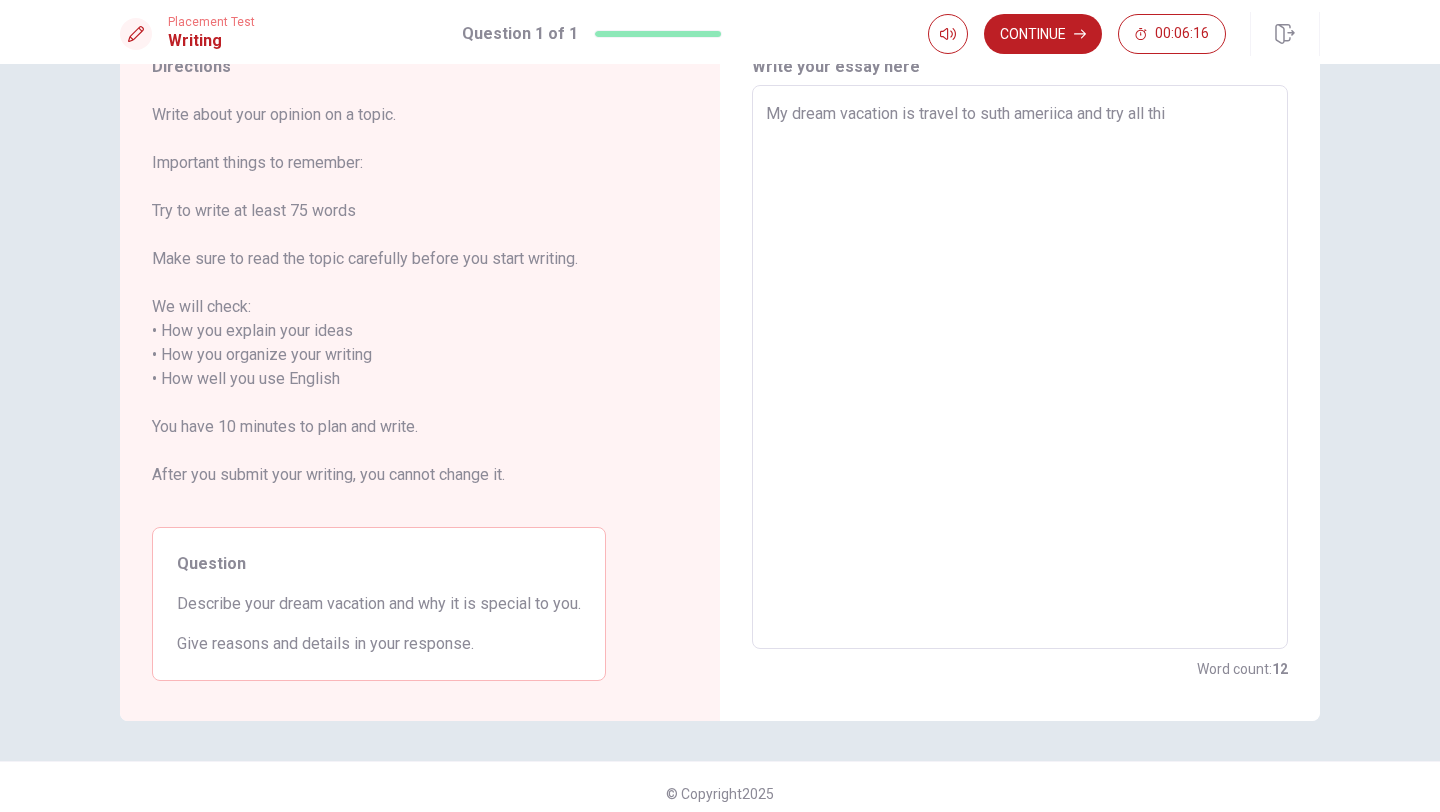 type on "My dream vacation is travel to suth ameriica and try all th" 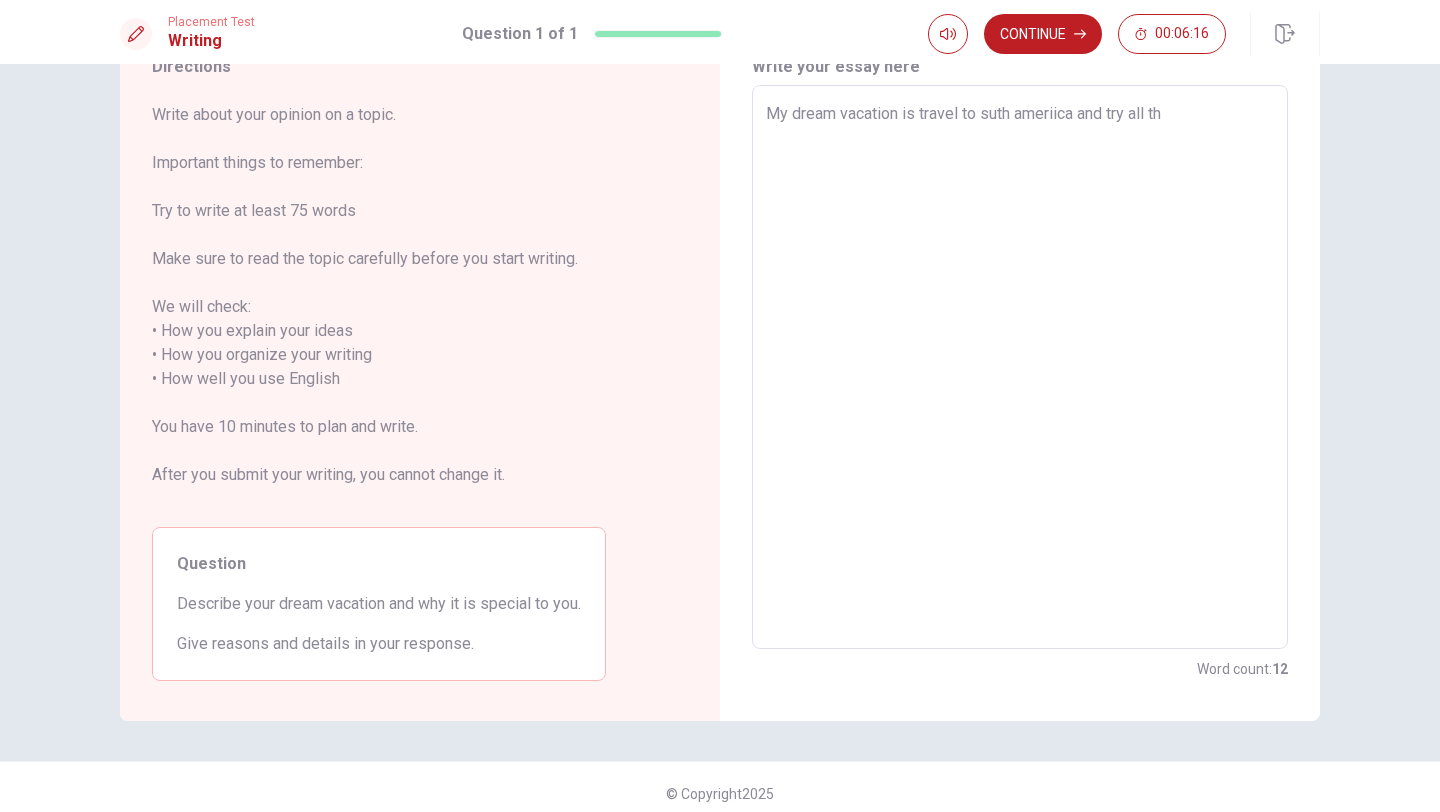 type on "x" 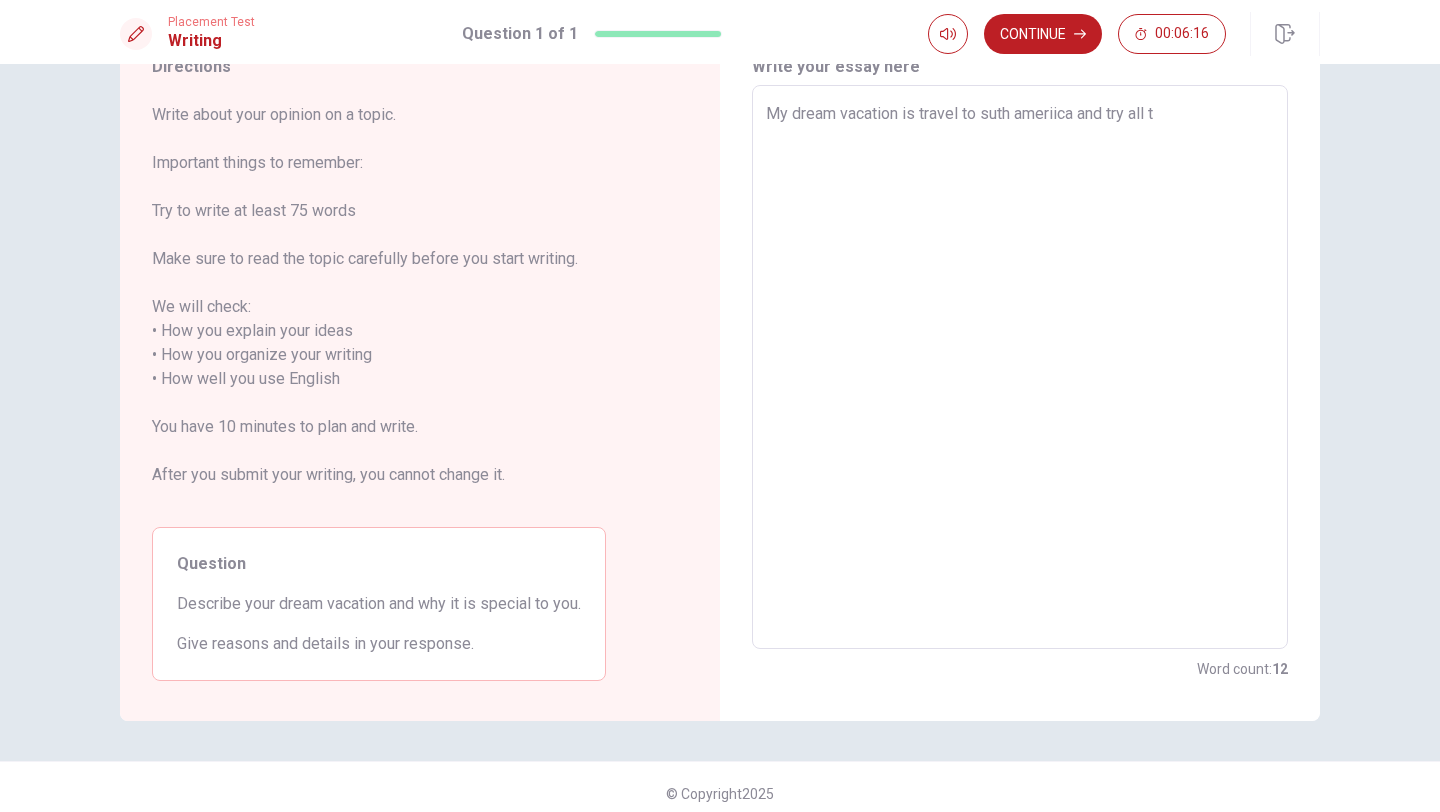 type on "x" 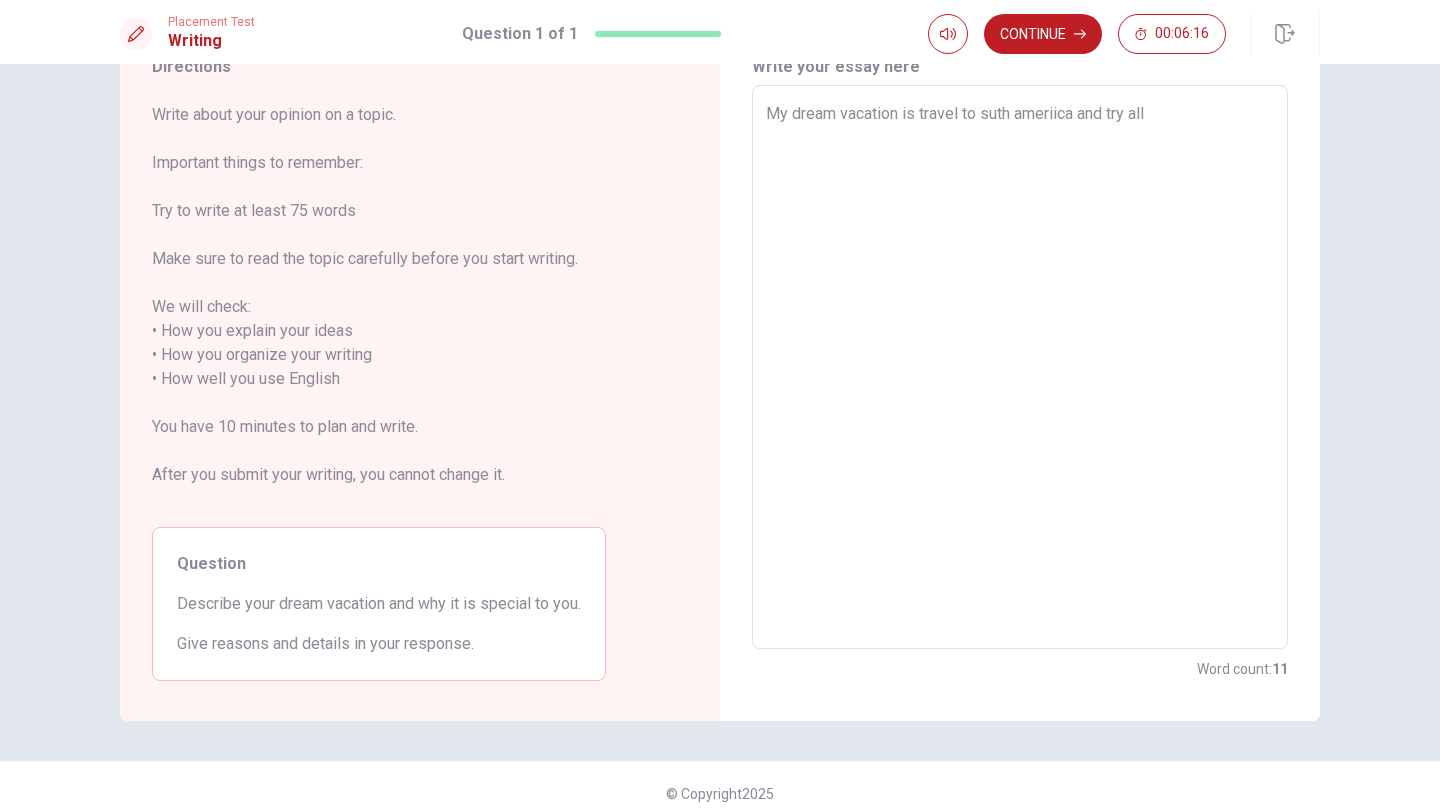 type on "x" 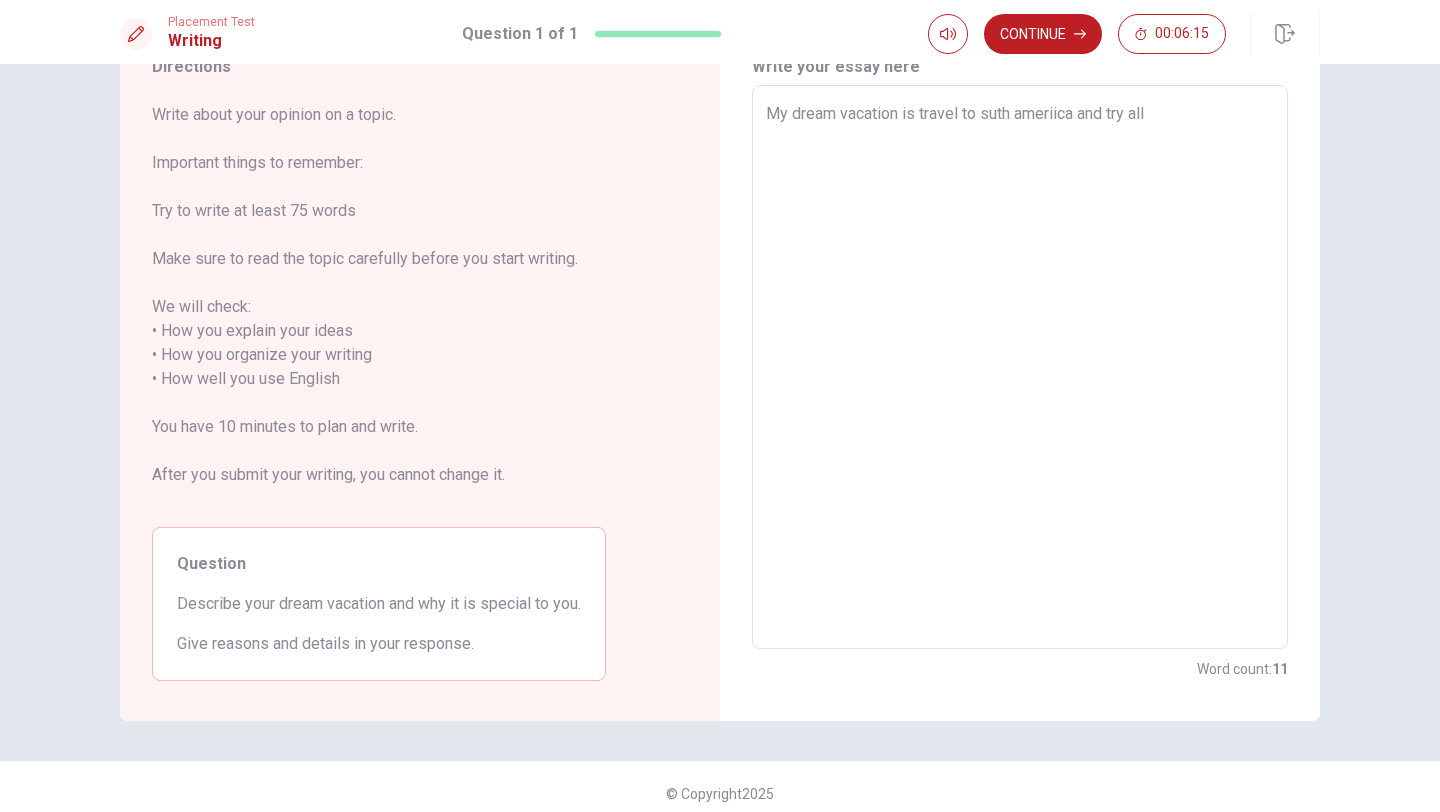 type on "My dream vacation is travel to suth ameriica and try all" 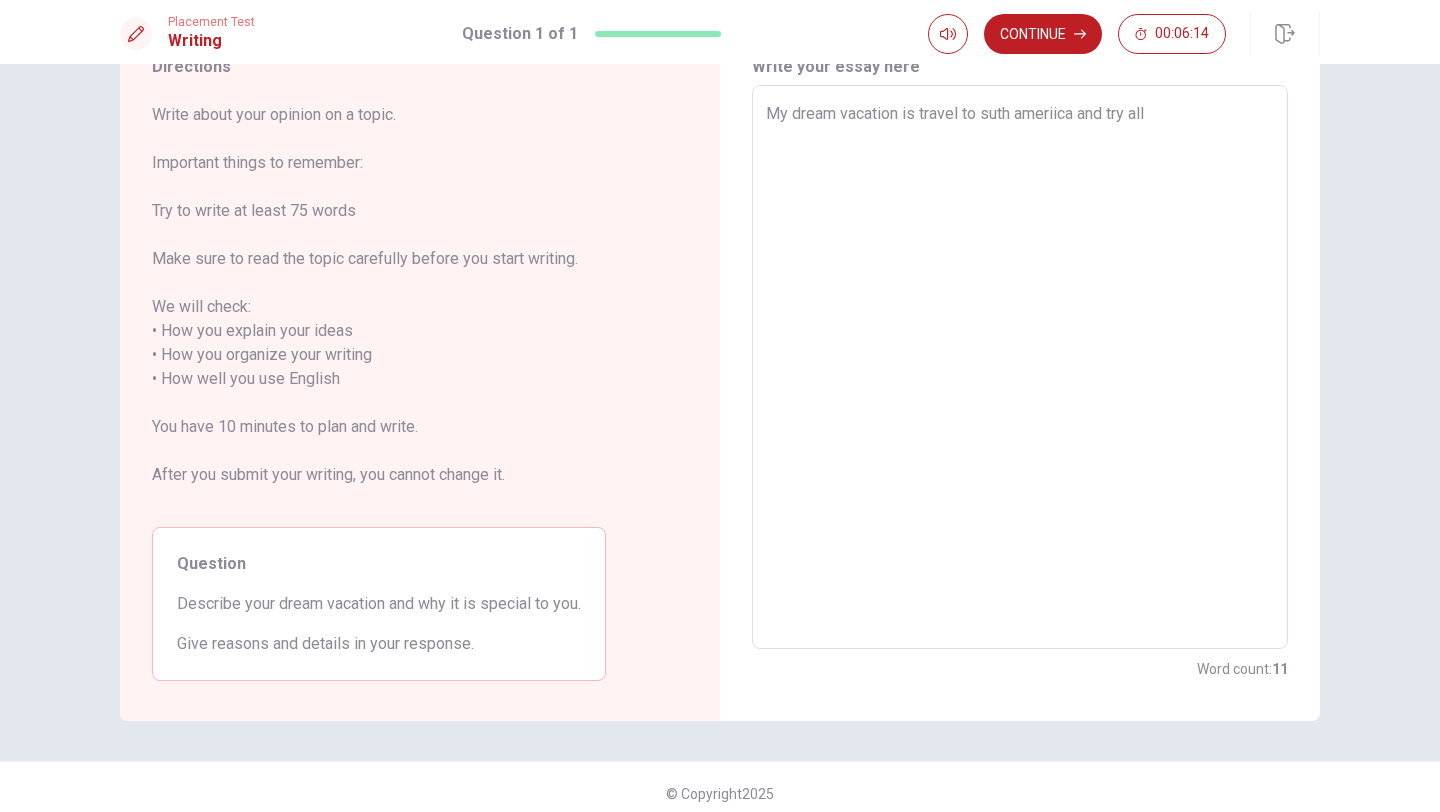 type on "x" 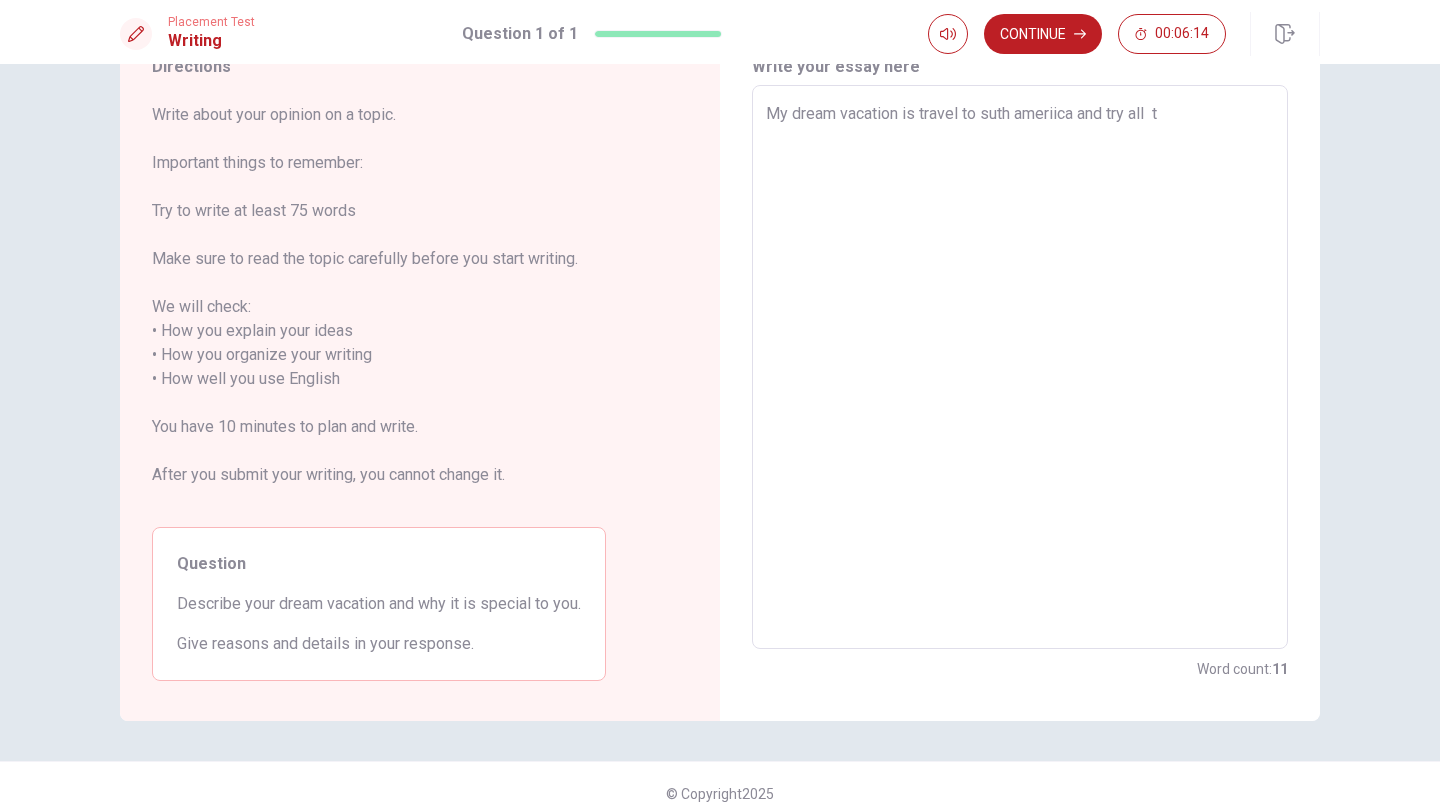 type on "x" 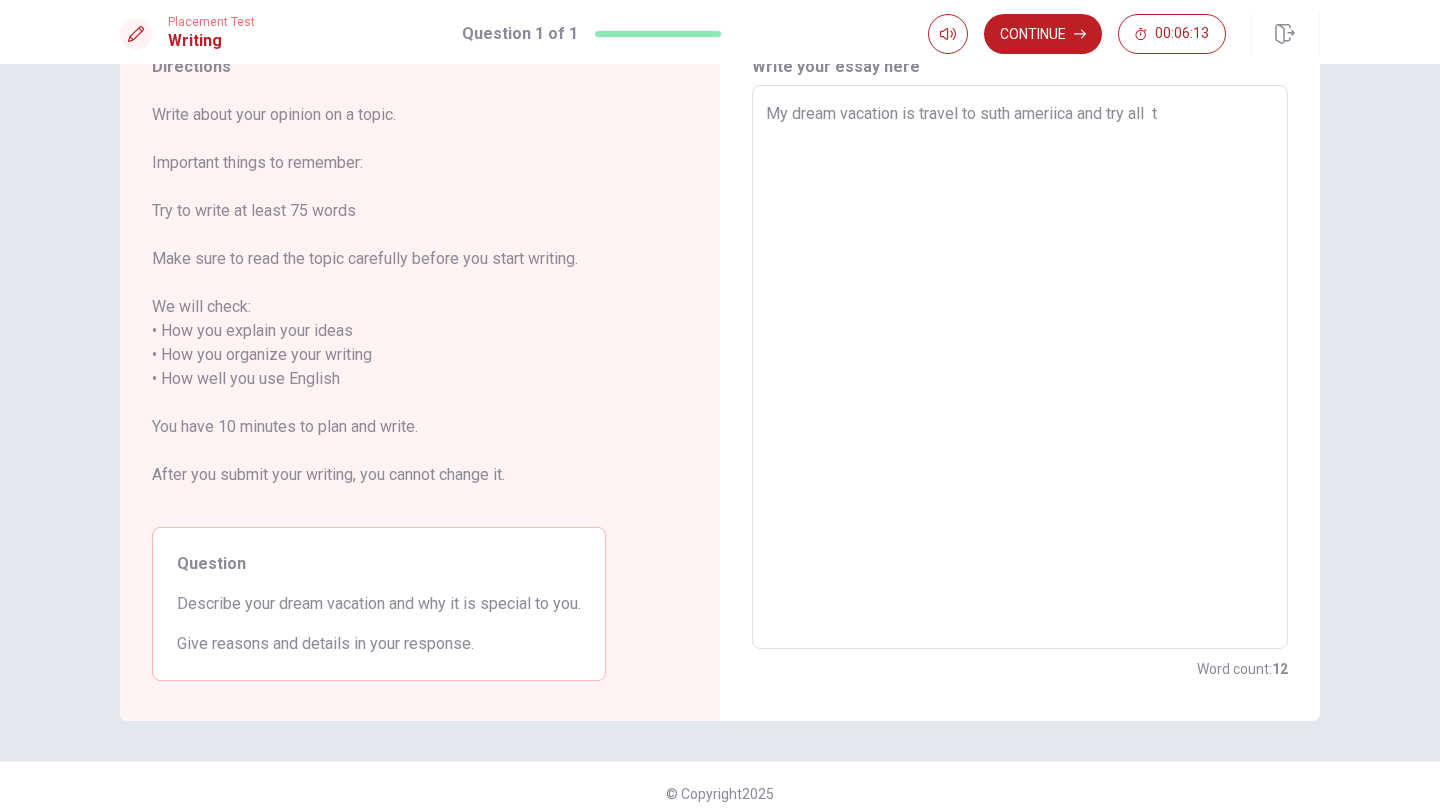 type on "My dream vacation is travel to suth ameriica and try all" 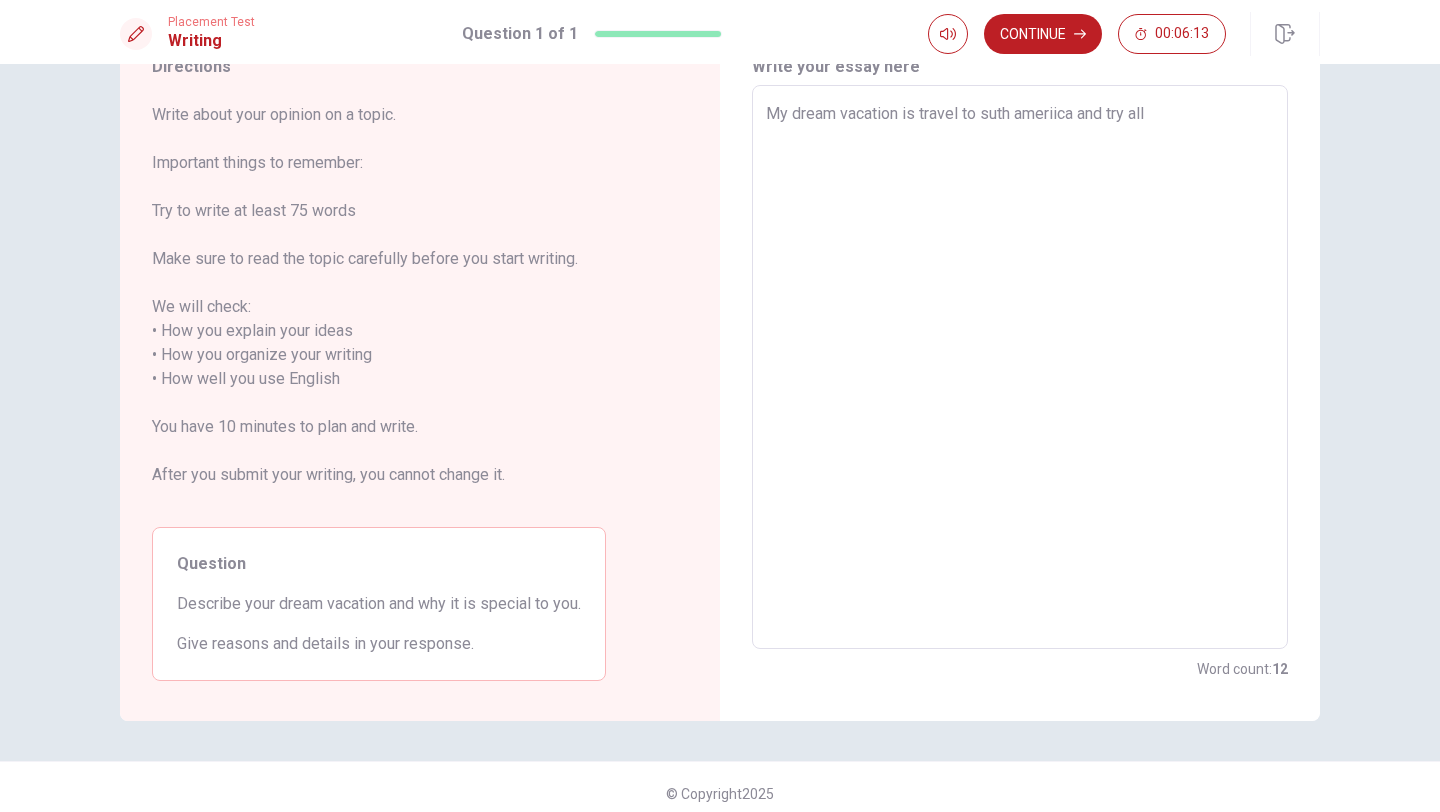type on "x" 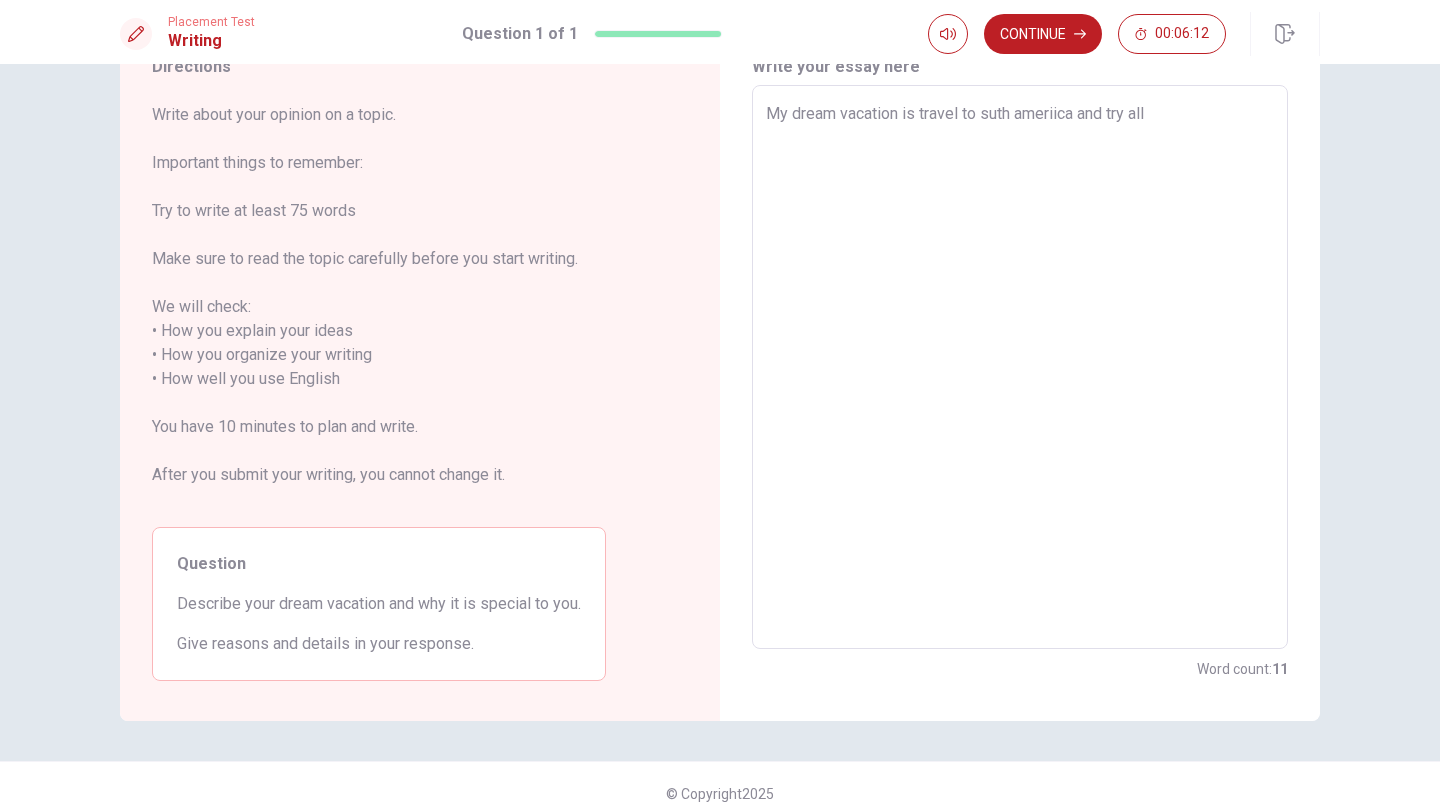 type on "x" 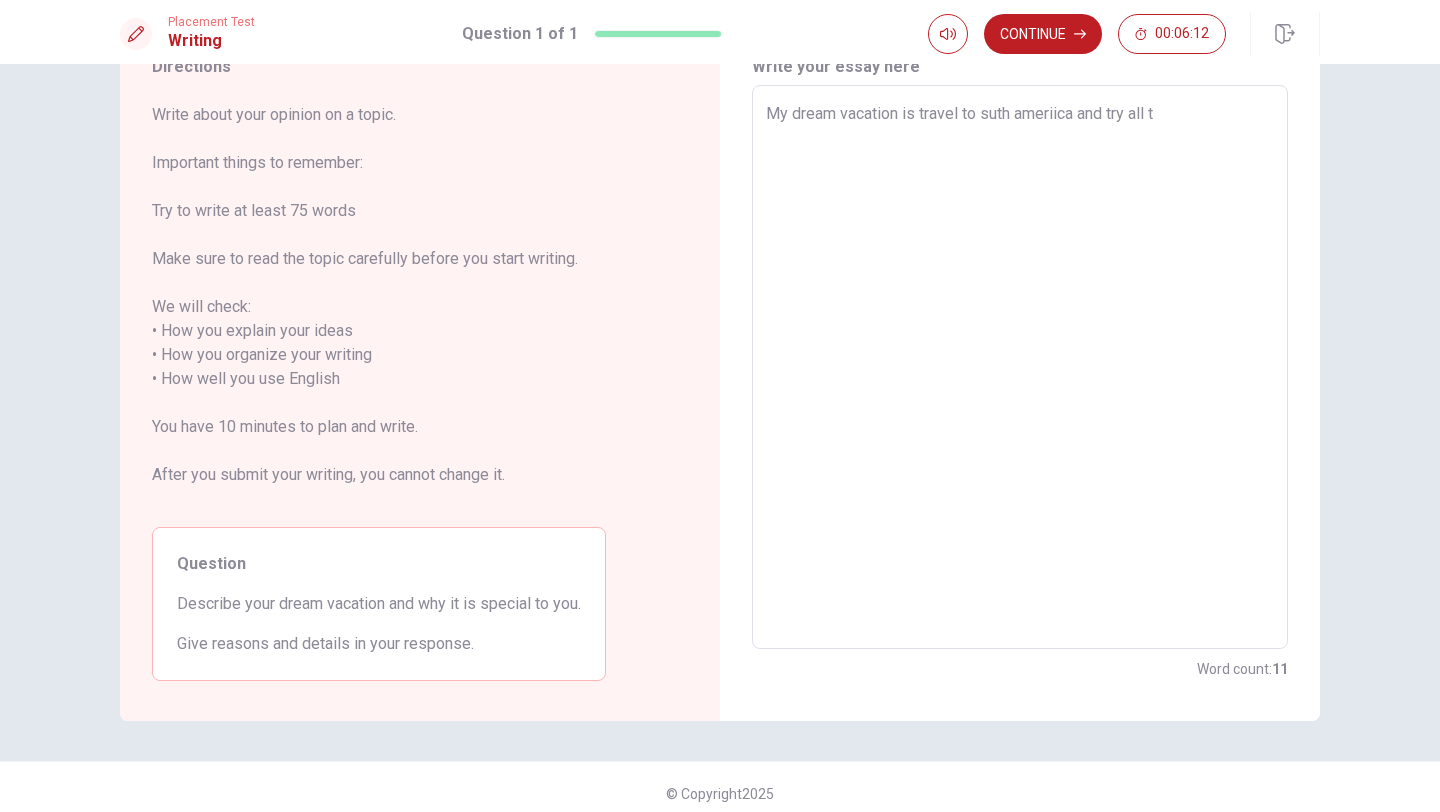 type on "x" 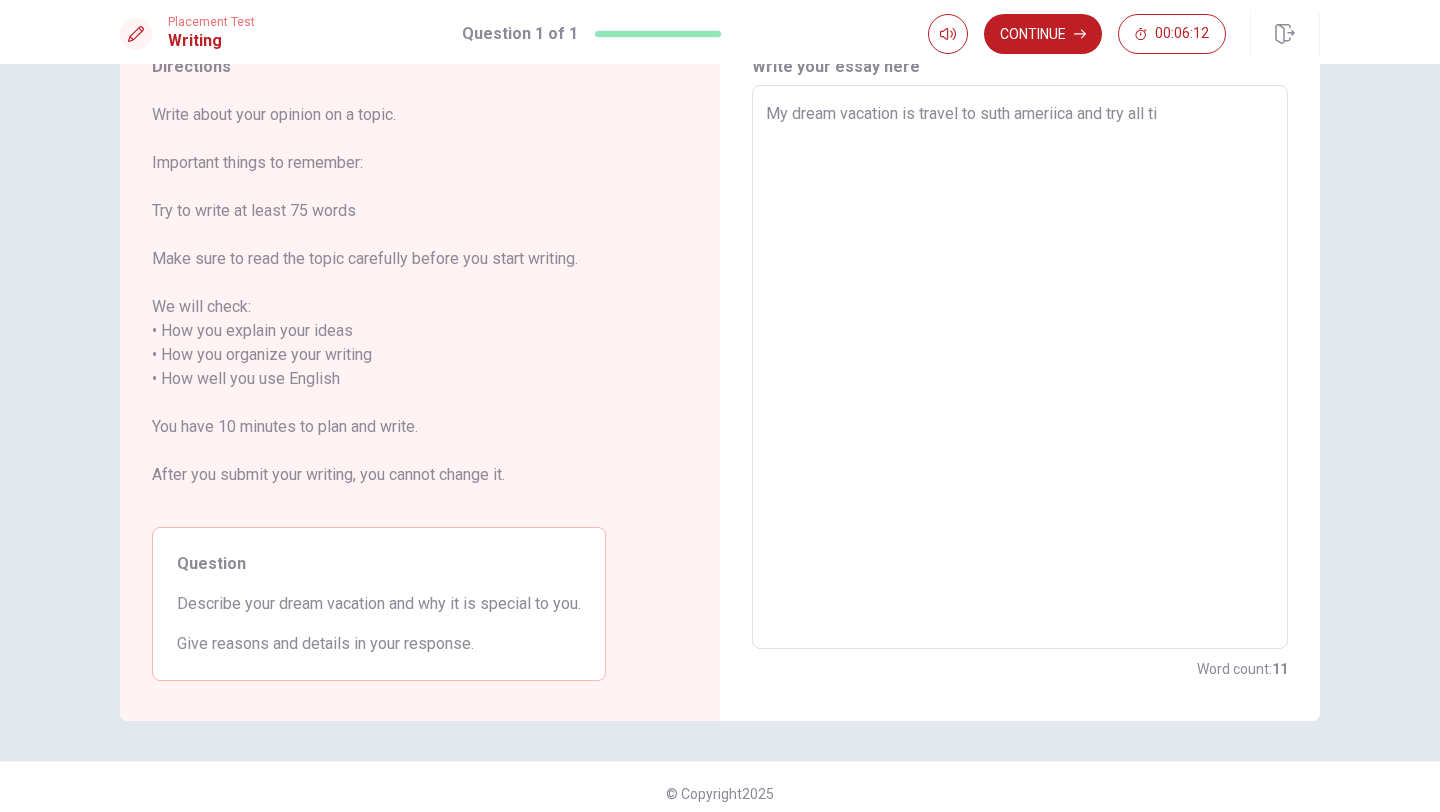 type on "x" 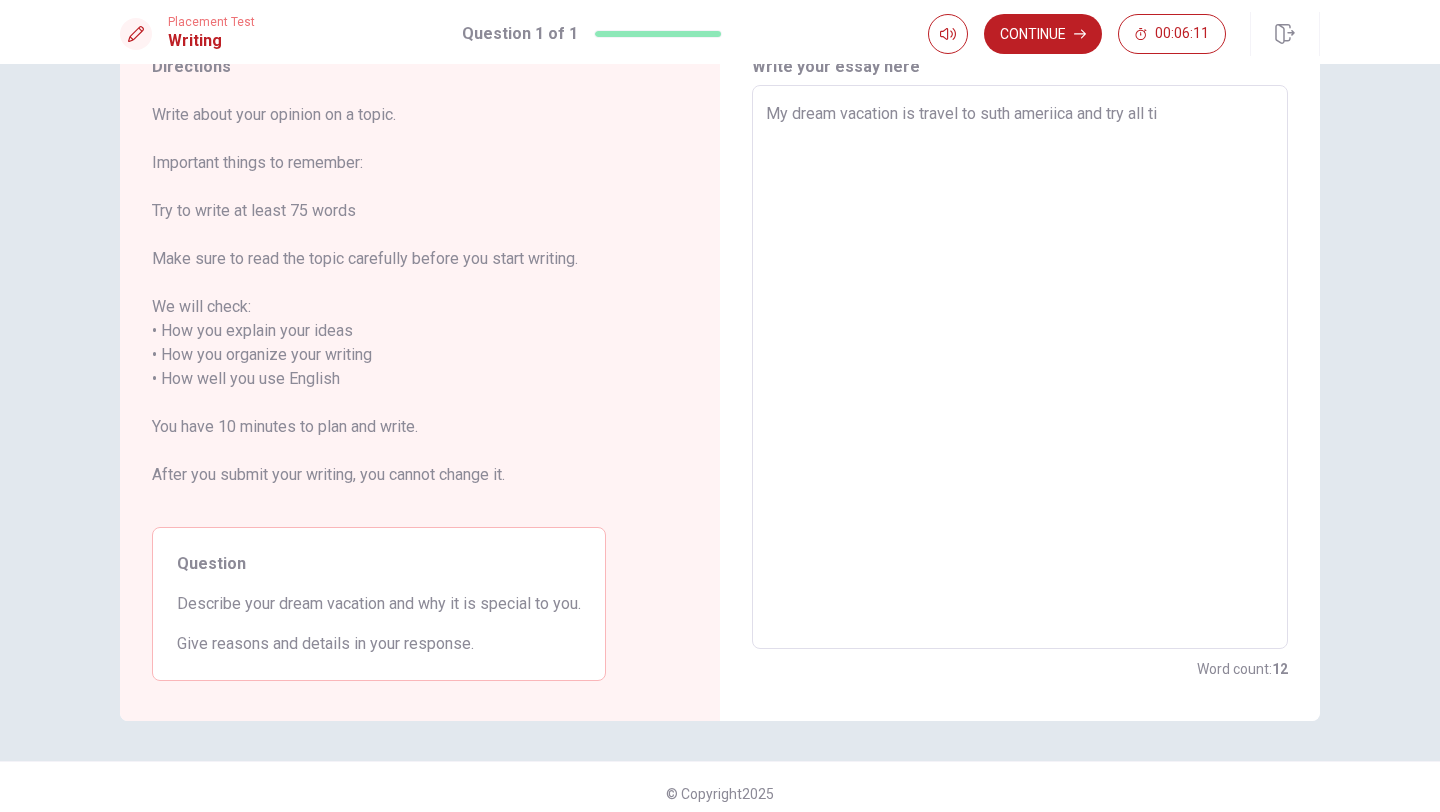 type on "My dream vacation is travel to suth ameriica and try all tip" 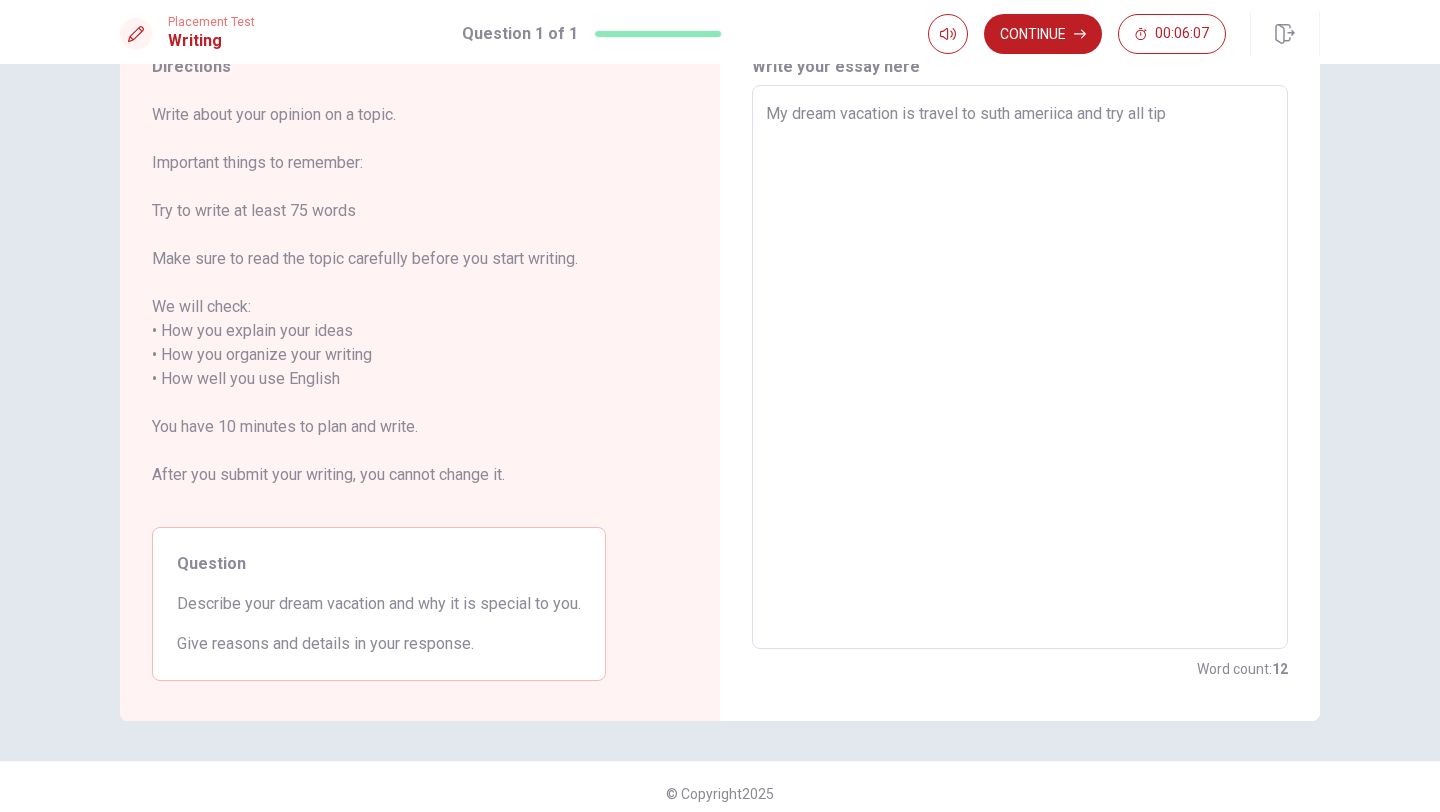 type on "x" 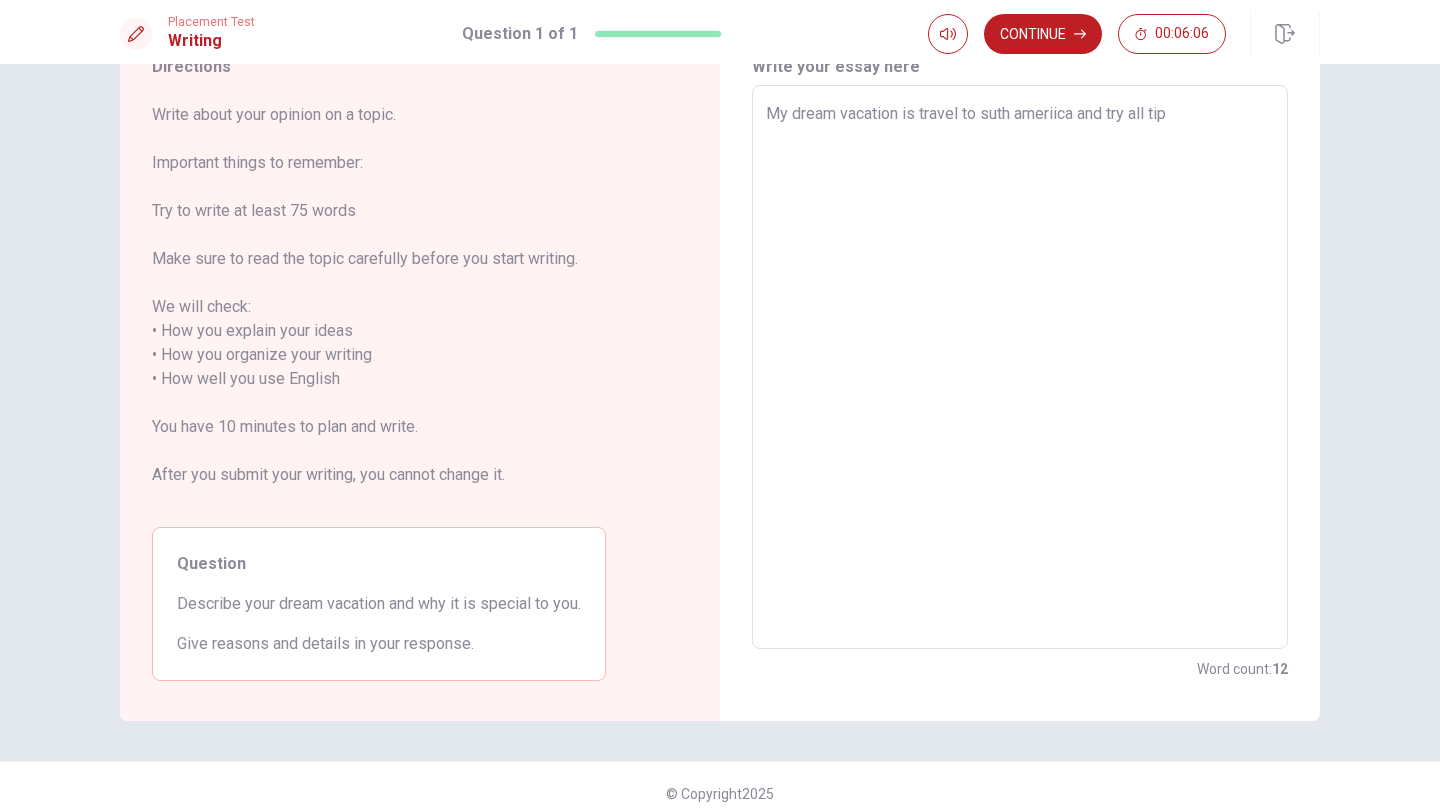 type on "My dream vacation is travel to suth ameriica and try all ti" 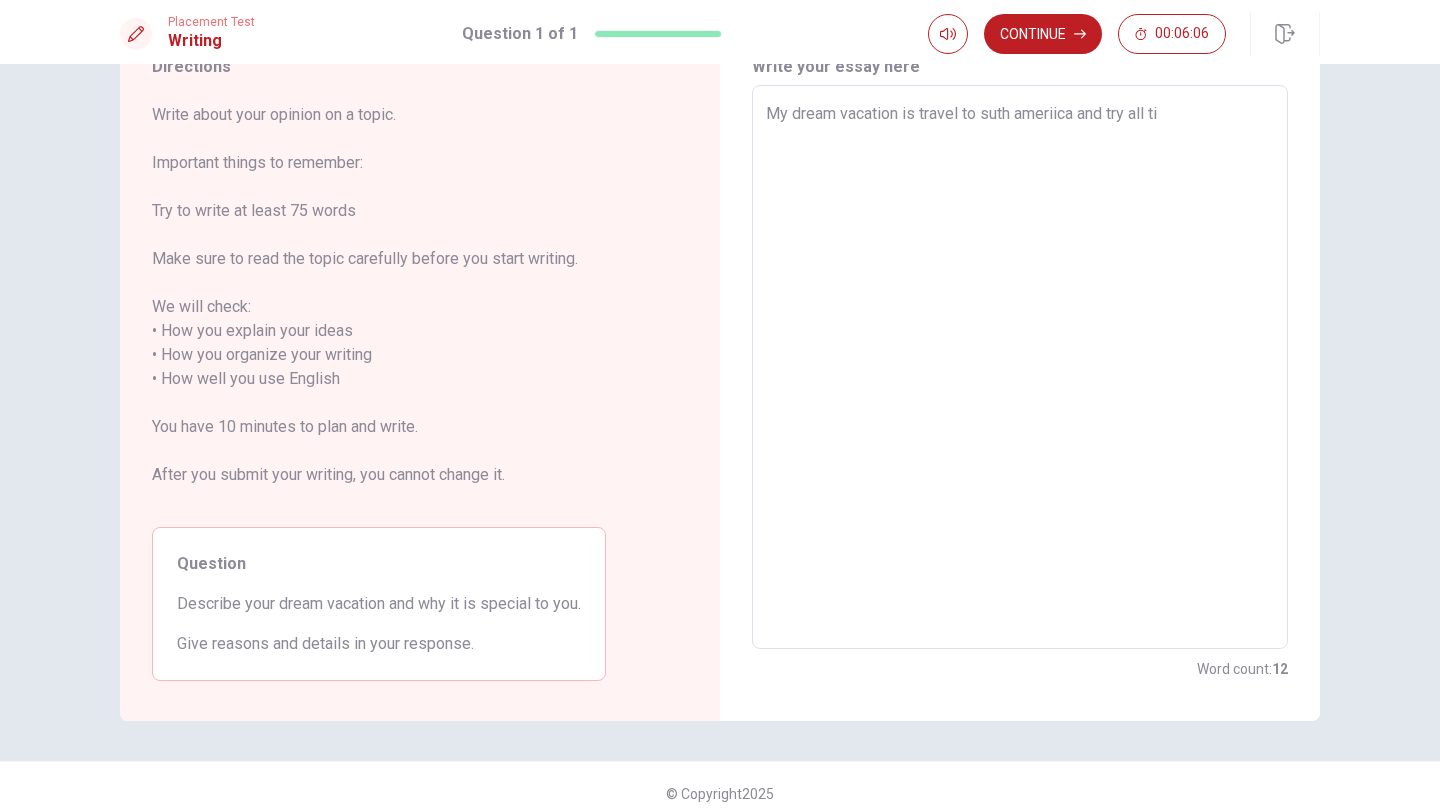 type on "x" 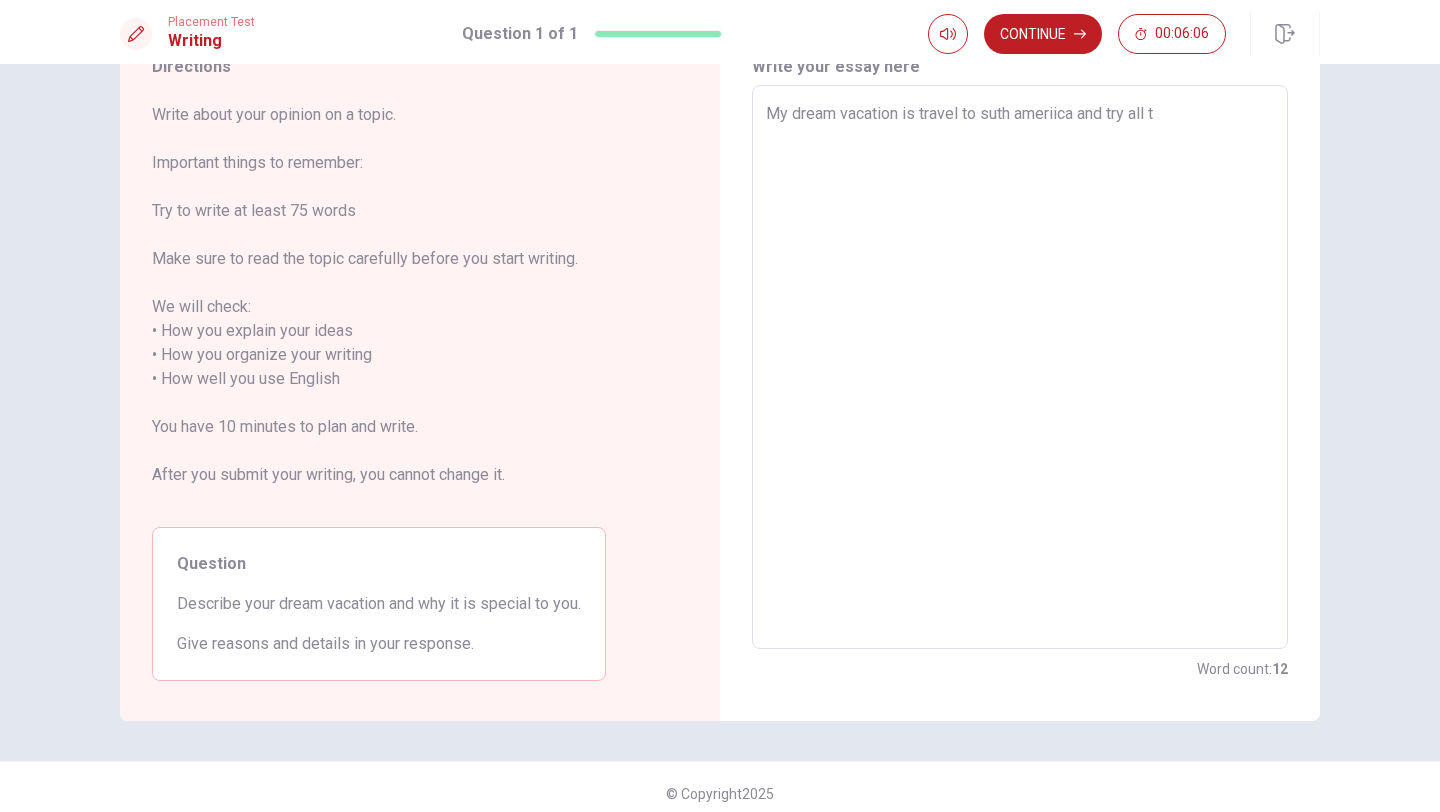 type on "x" 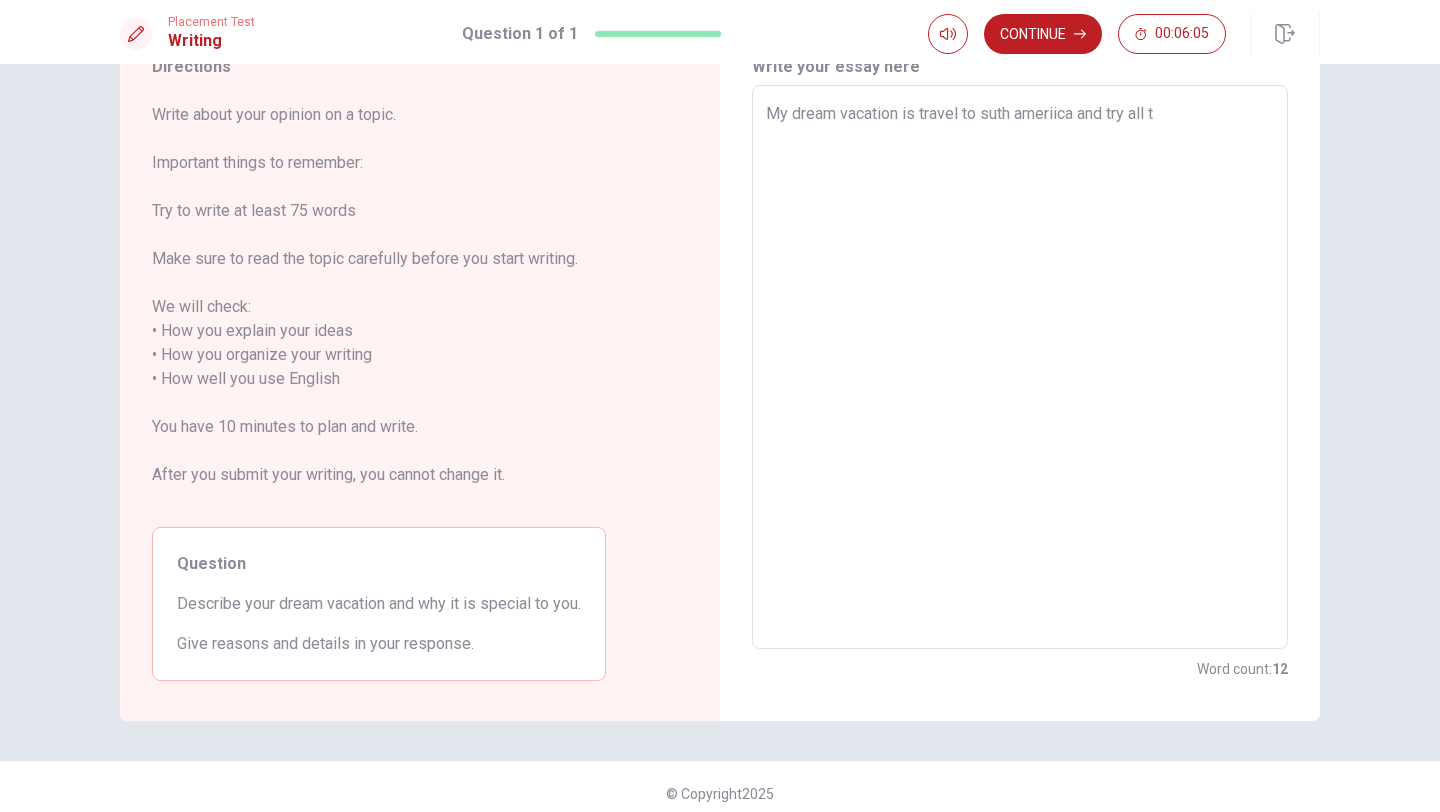 type on "My dream vacation is travel to suth ameriica and try all ty" 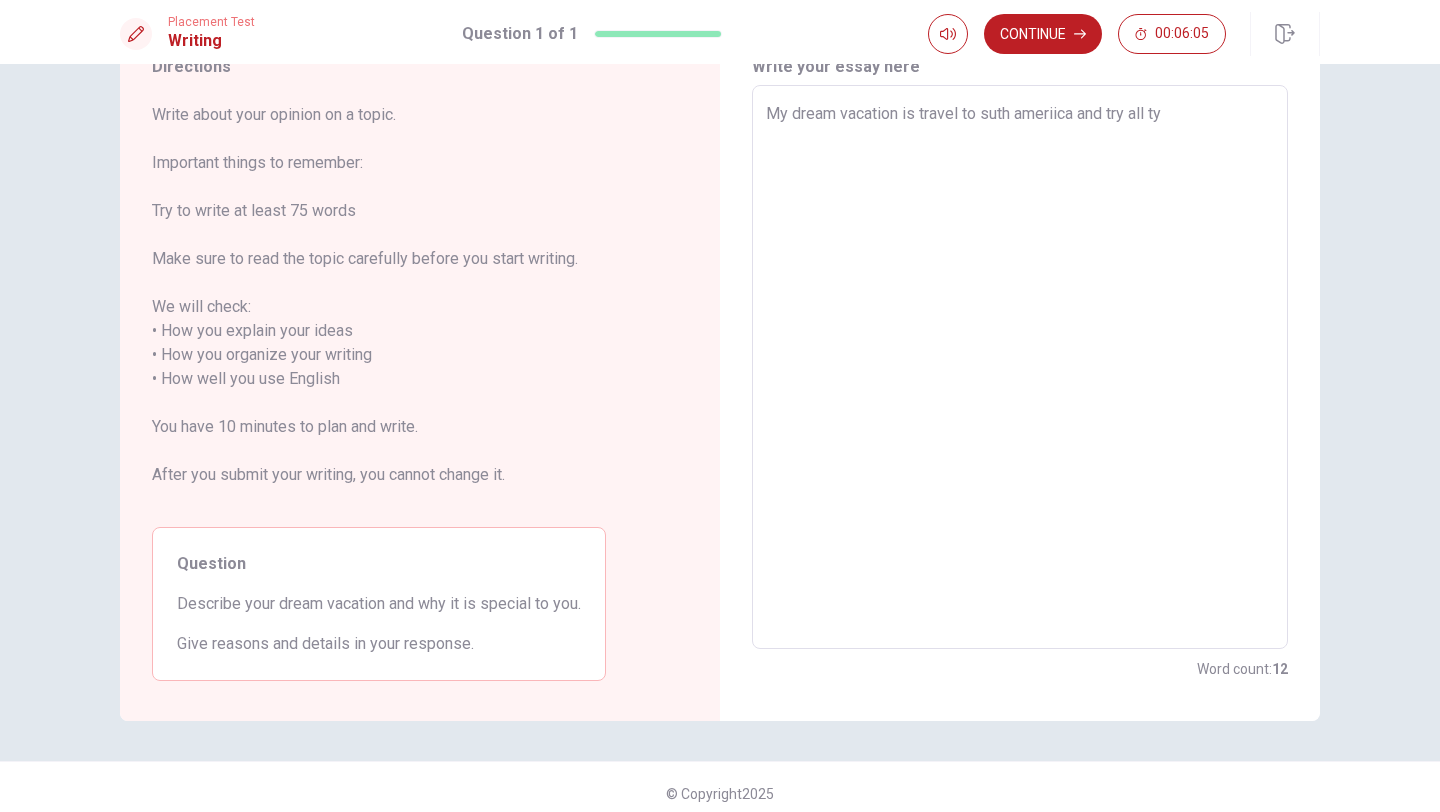 type 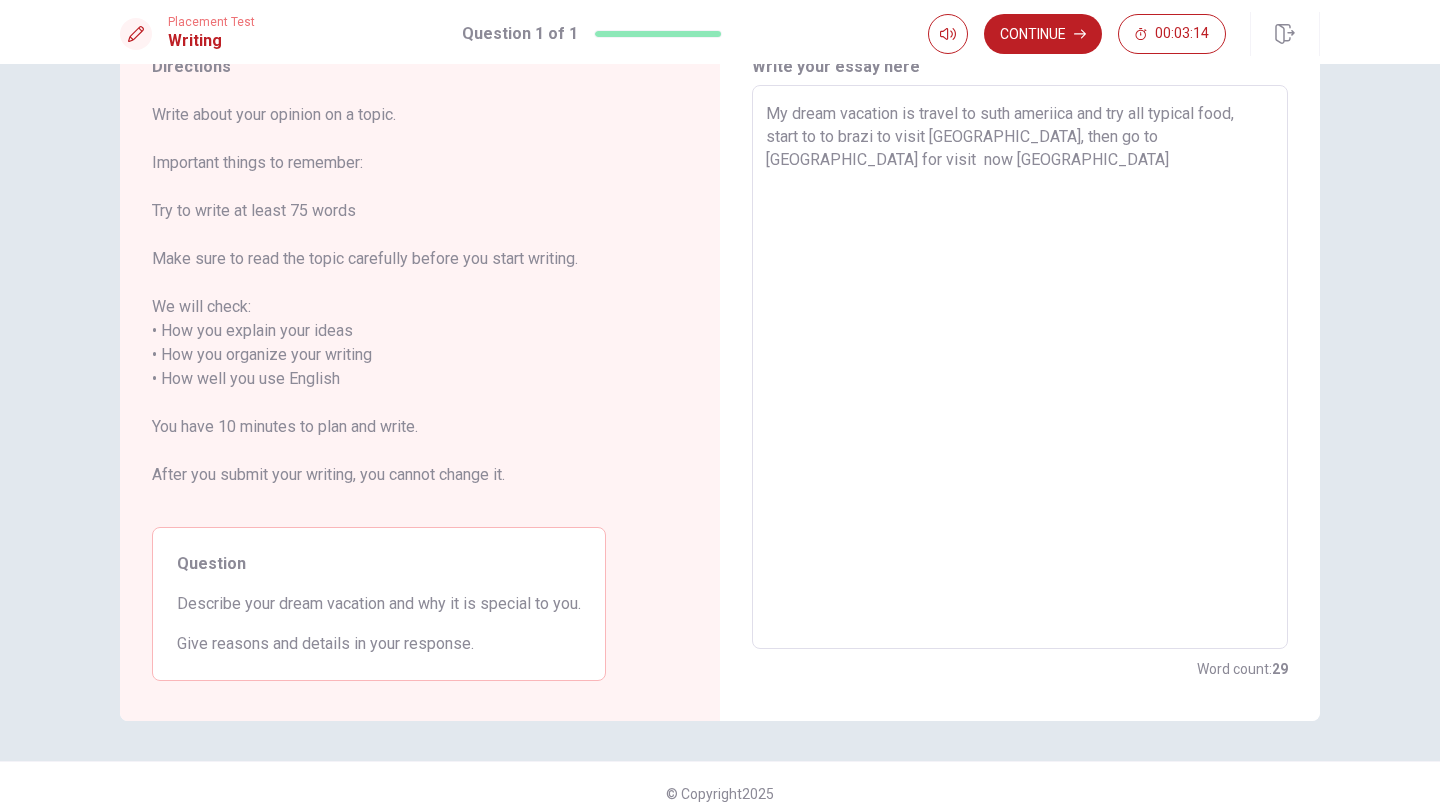 click on "My dream vacation is travel to suth ameriica and try all typical food,
start to to brazi to visit [GEOGRAPHIC_DATA], then go to [GEOGRAPHIC_DATA] for visit  now [GEOGRAPHIC_DATA]" at bounding box center (1020, 367) 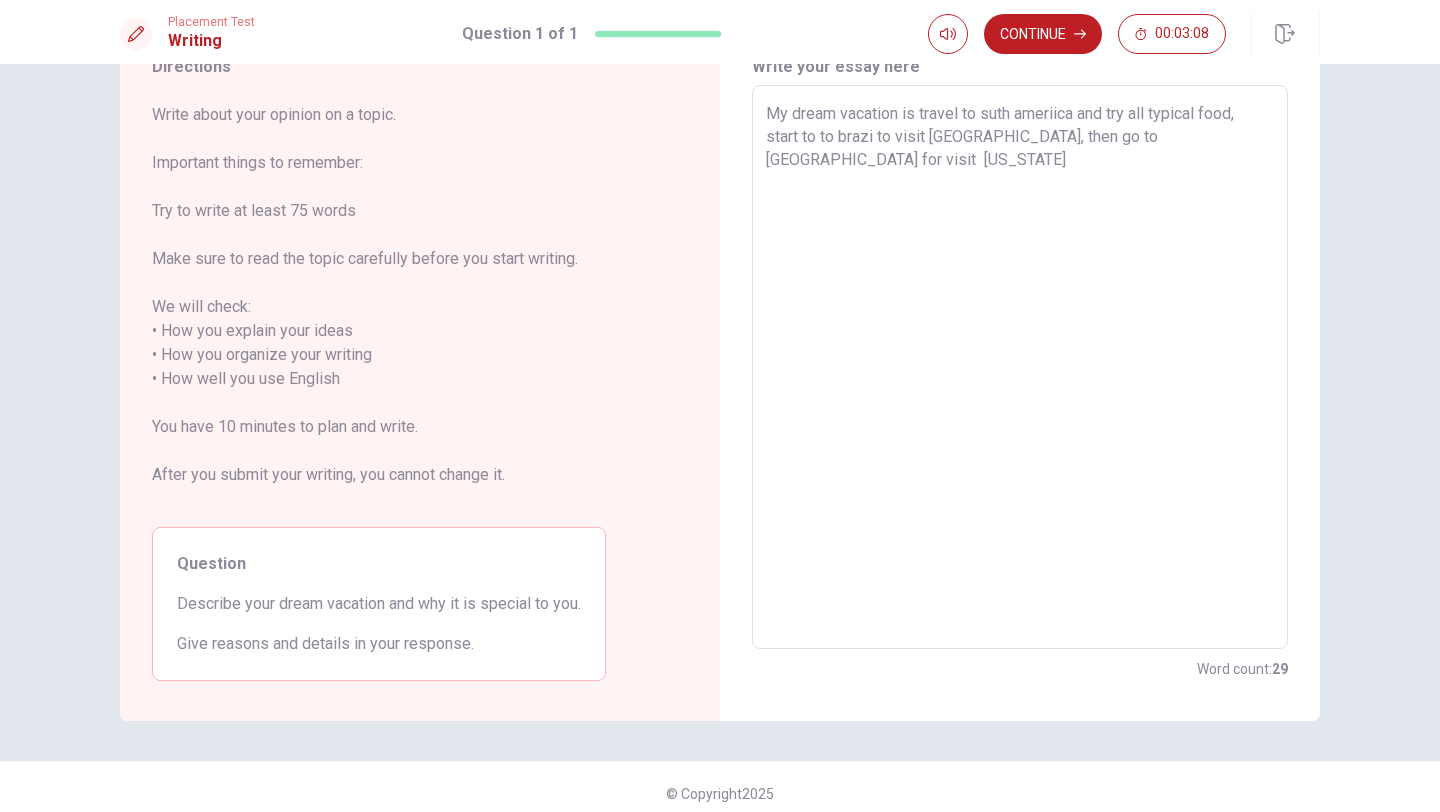 click on "My dream vacation is travel to suth ameriica and try all typical food,
start to to brazi to visit [GEOGRAPHIC_DATA], then go to [GEOGRAPHIC_DATA] for visit  [US_STATE]" at bounding box center (1020, 367) 